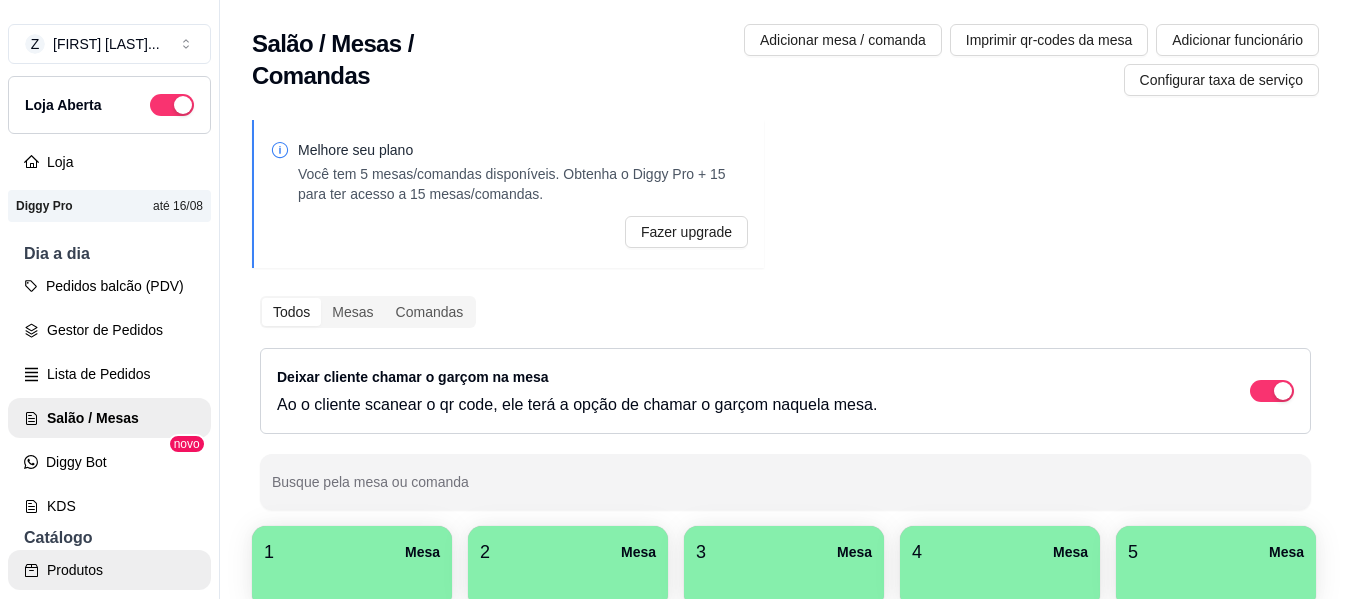 scroll, scrollTop: 0, scrollLeft: 0, axis: both 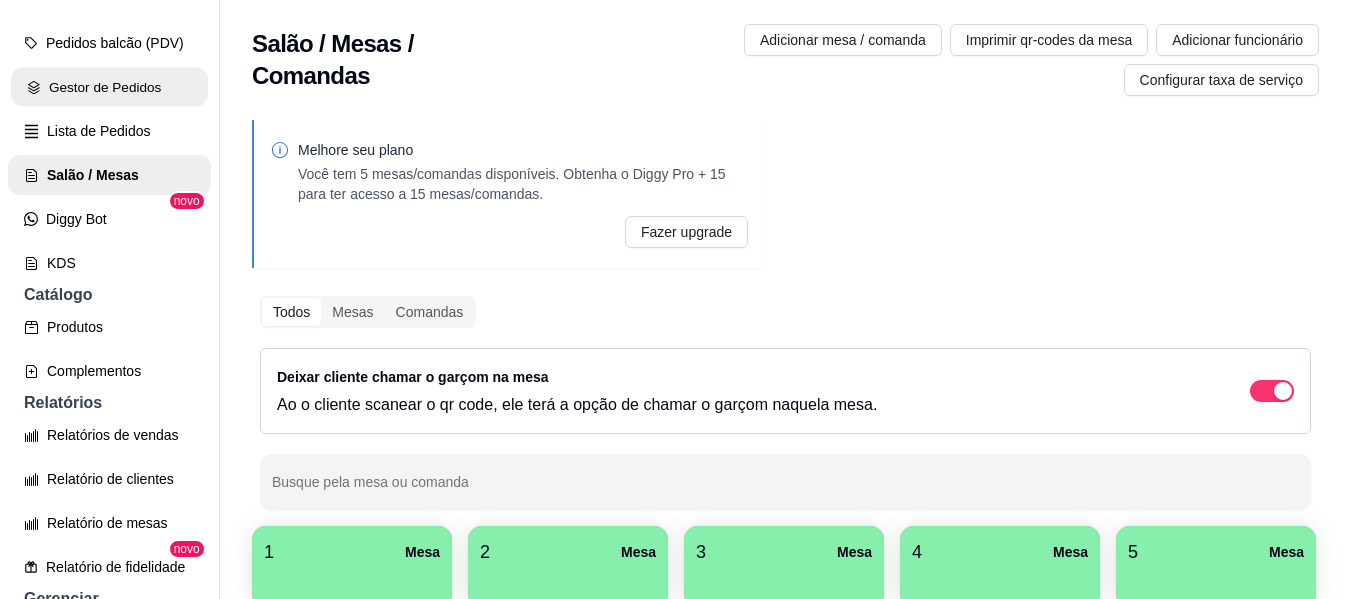 click on "Gestor de Pedidos" at bounding box center (109, 87) 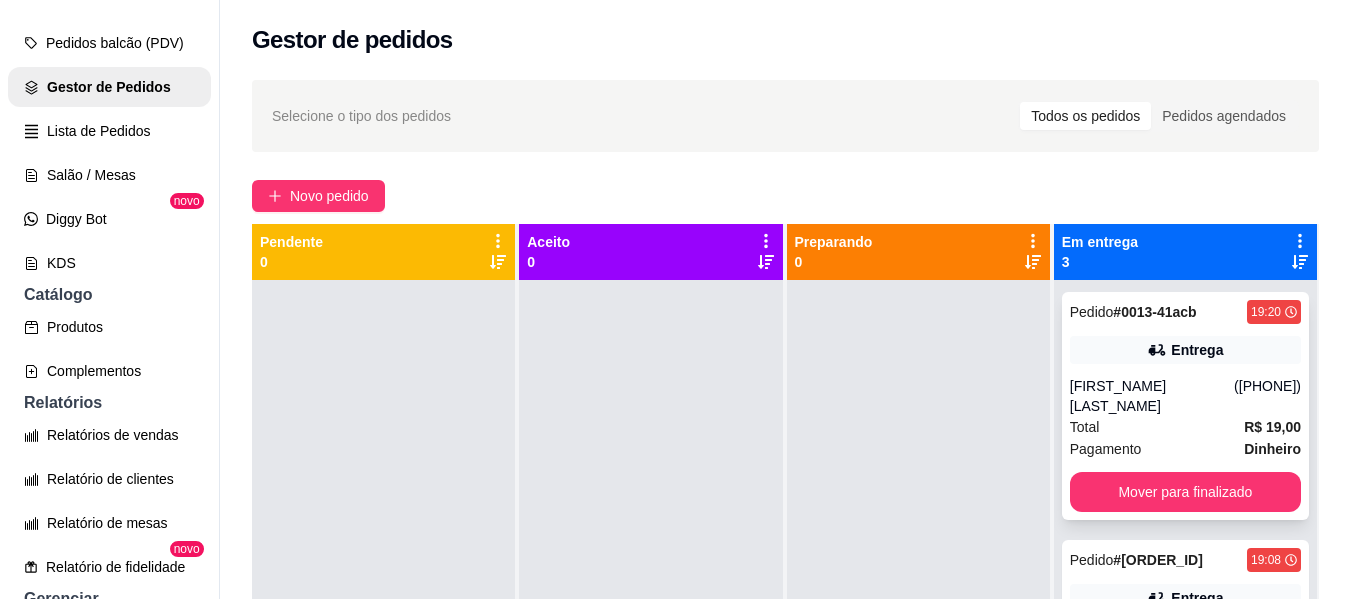 click on "([PHONE])" at bounding box center [1267, 396] 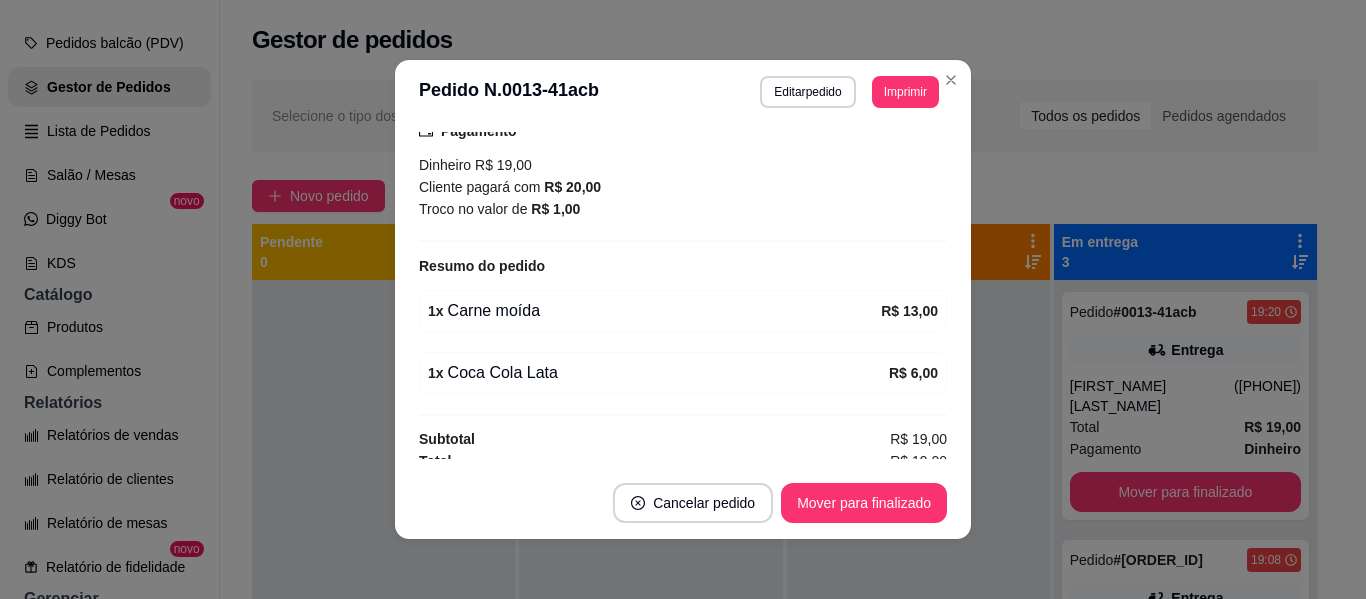 scroll, scrollTop: 496, scrollLeft: 0, axis: vertical 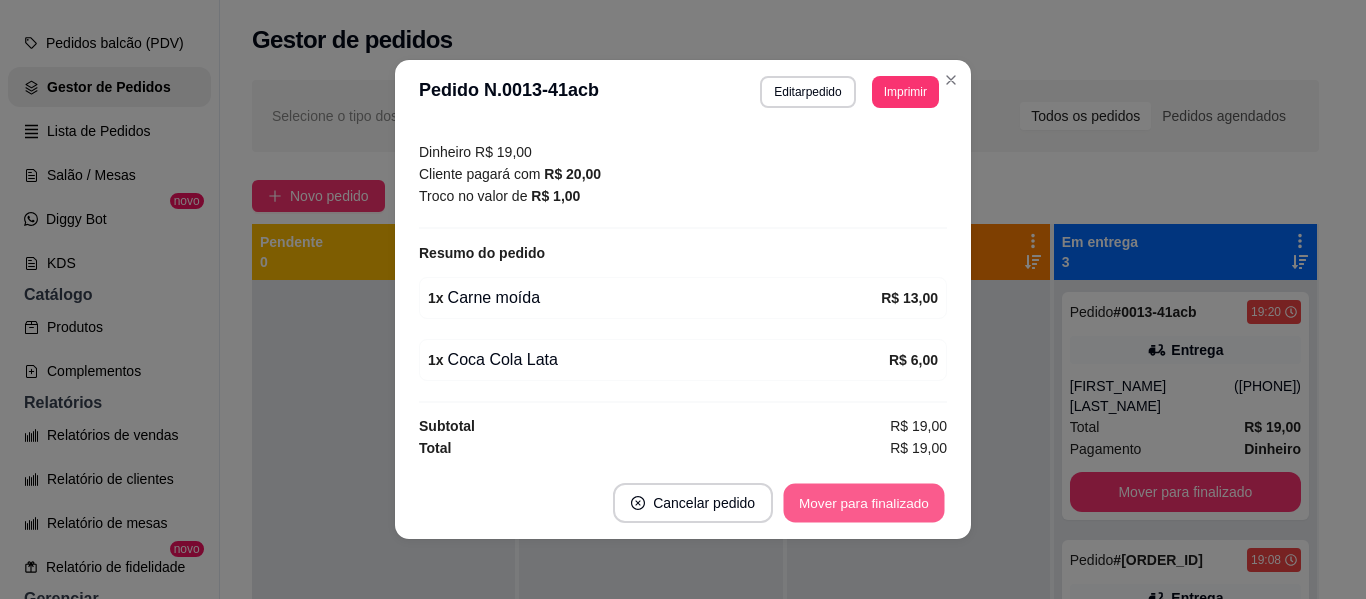 click on "Mover para finalizado" at bounding box center (864, 503) 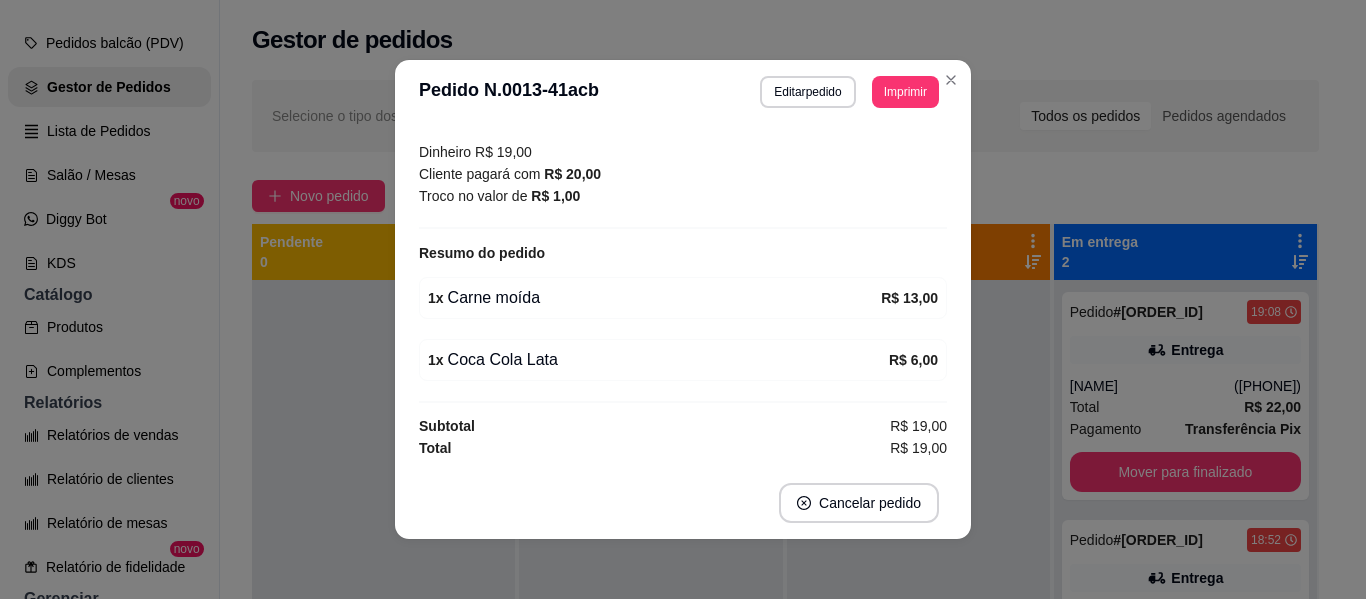scroll, scrollTop: 450, scrollLeft: 0, axis: vertical 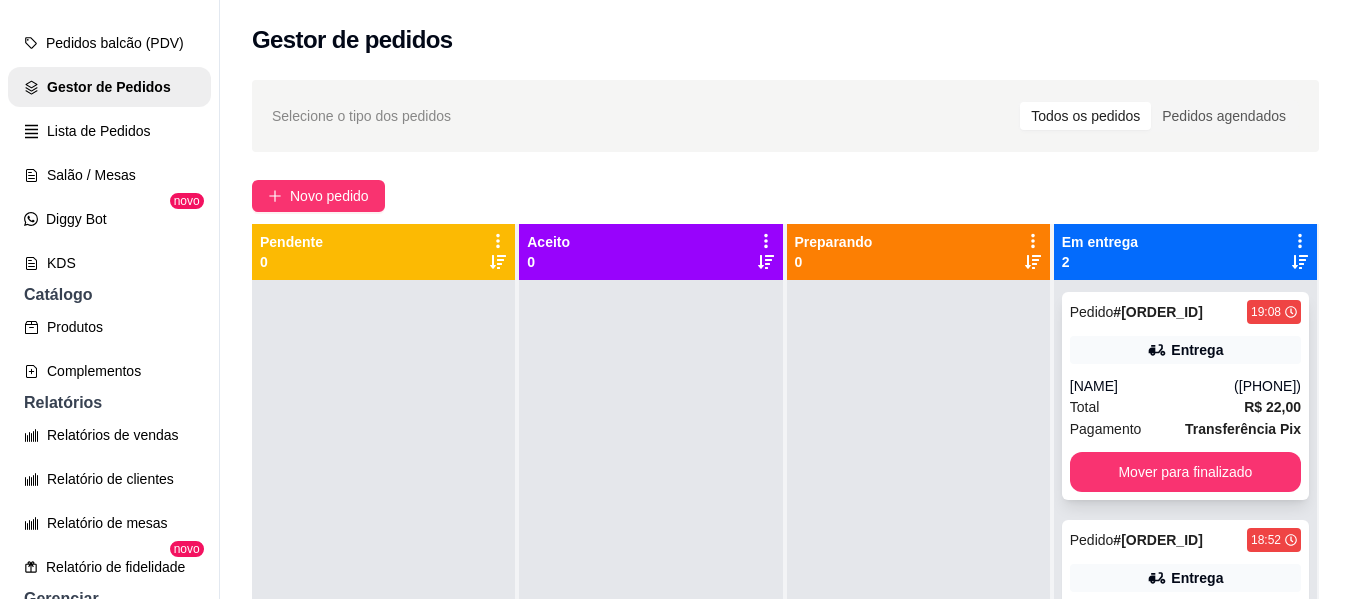 click on "Entrega" at bounding box center (1185, 350) 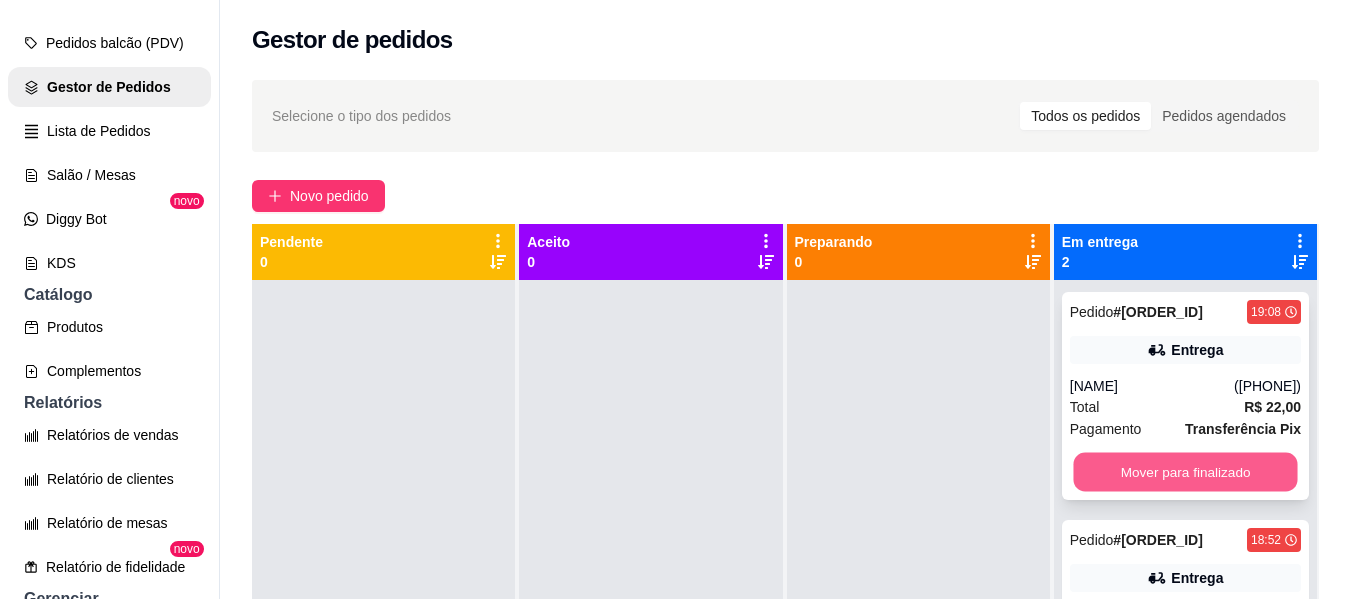 click on "Mover para finalizado" at bounding box center (1185, 472) 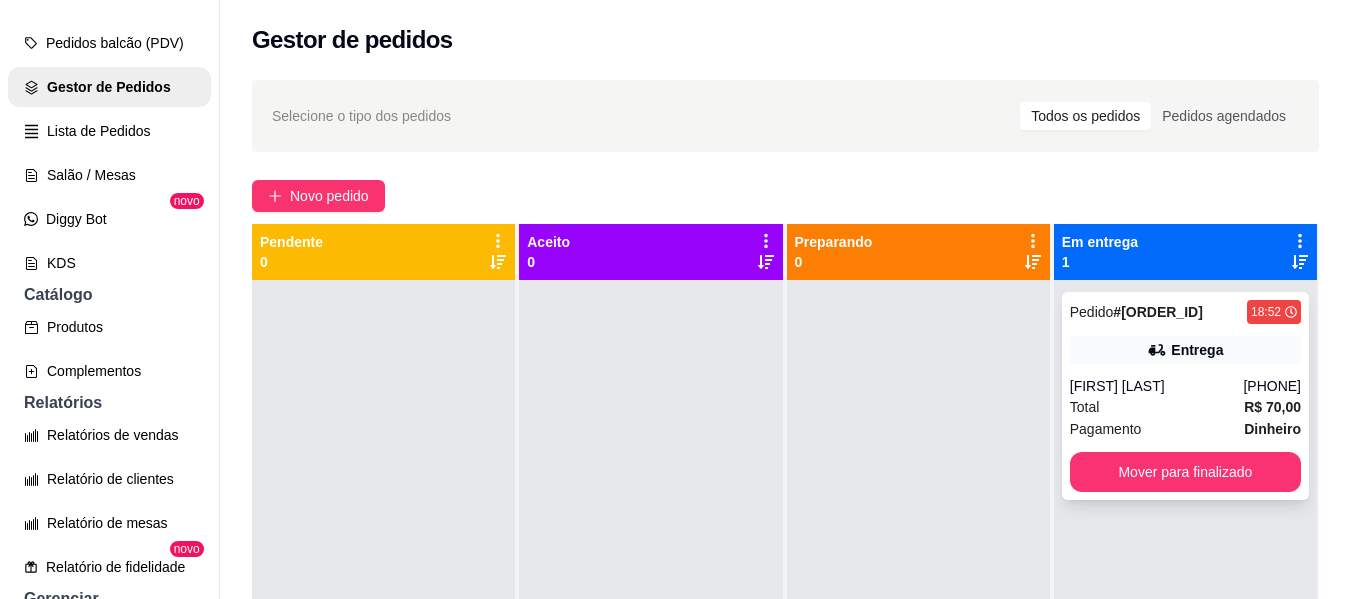 click on "[PHONE]" at bounding box center (1272, 386) 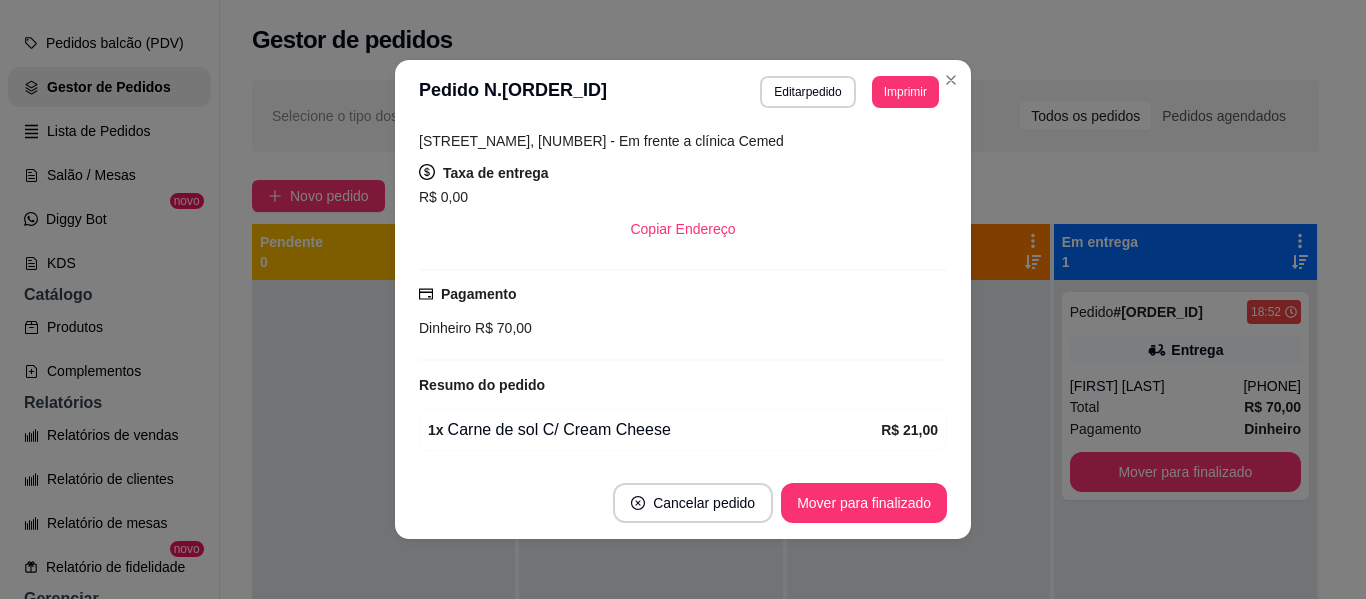 scroll, scrollTop: 400, scrollLeft: 0, axis: vertical 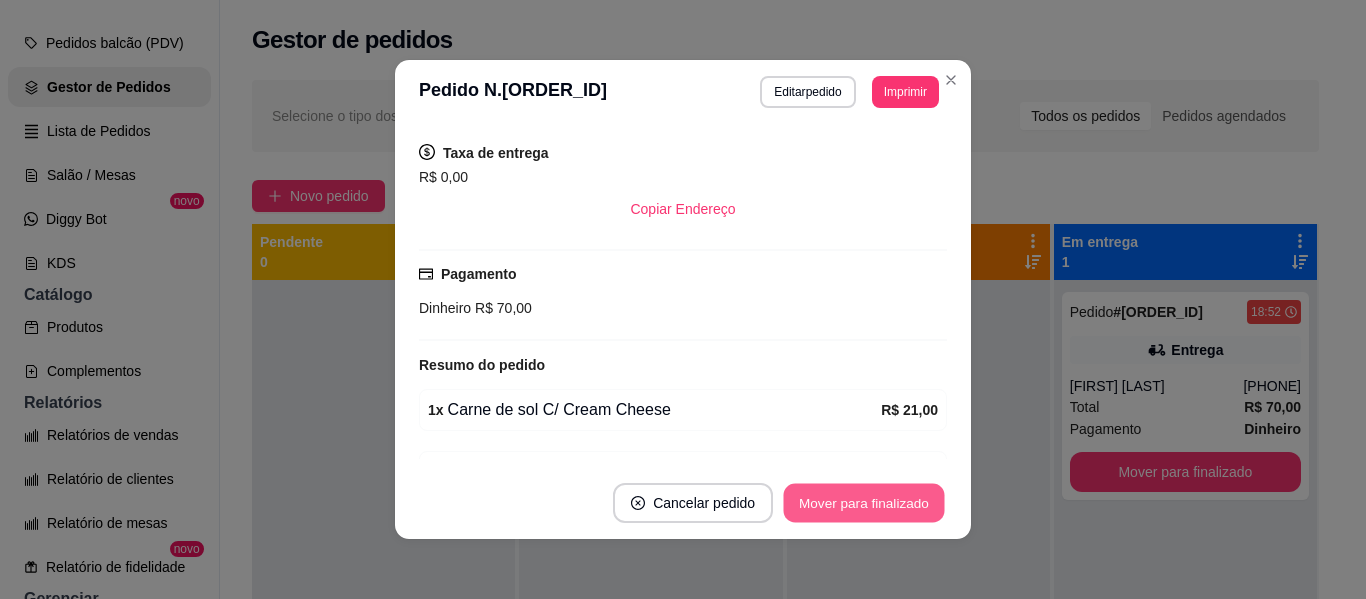 click on "Mover para finalizado" at bounding box center (864, 503) 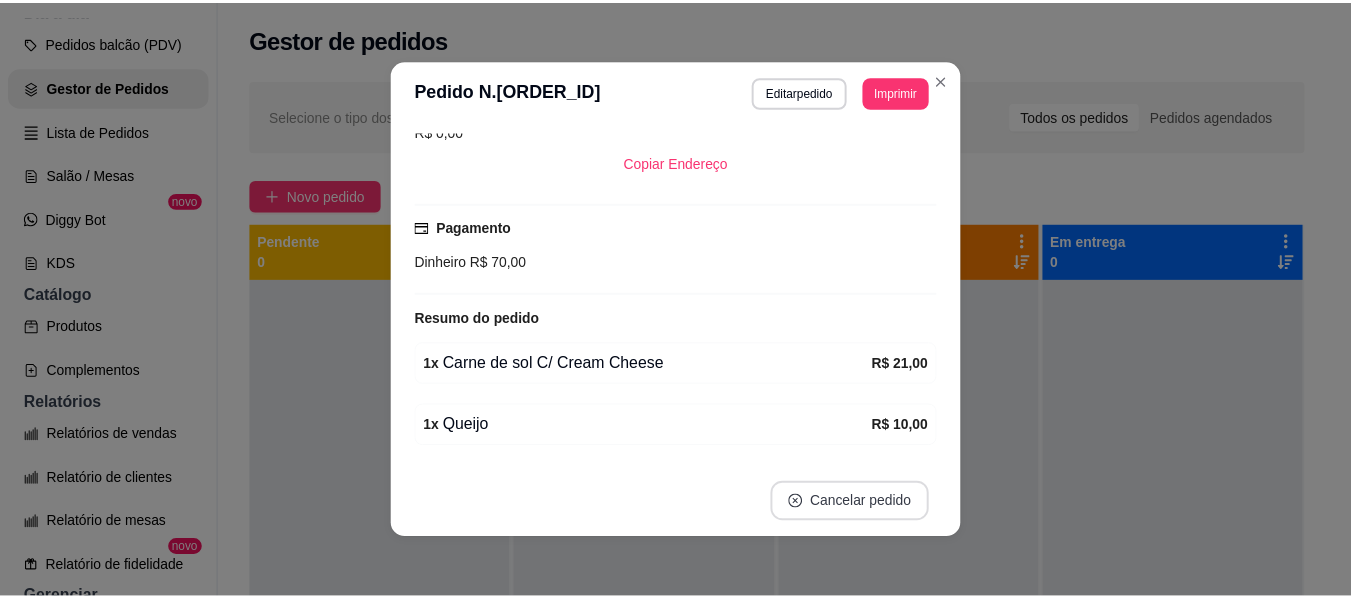 scroll, scrollTop: 354, scrollLeft: 0, axis: vertical 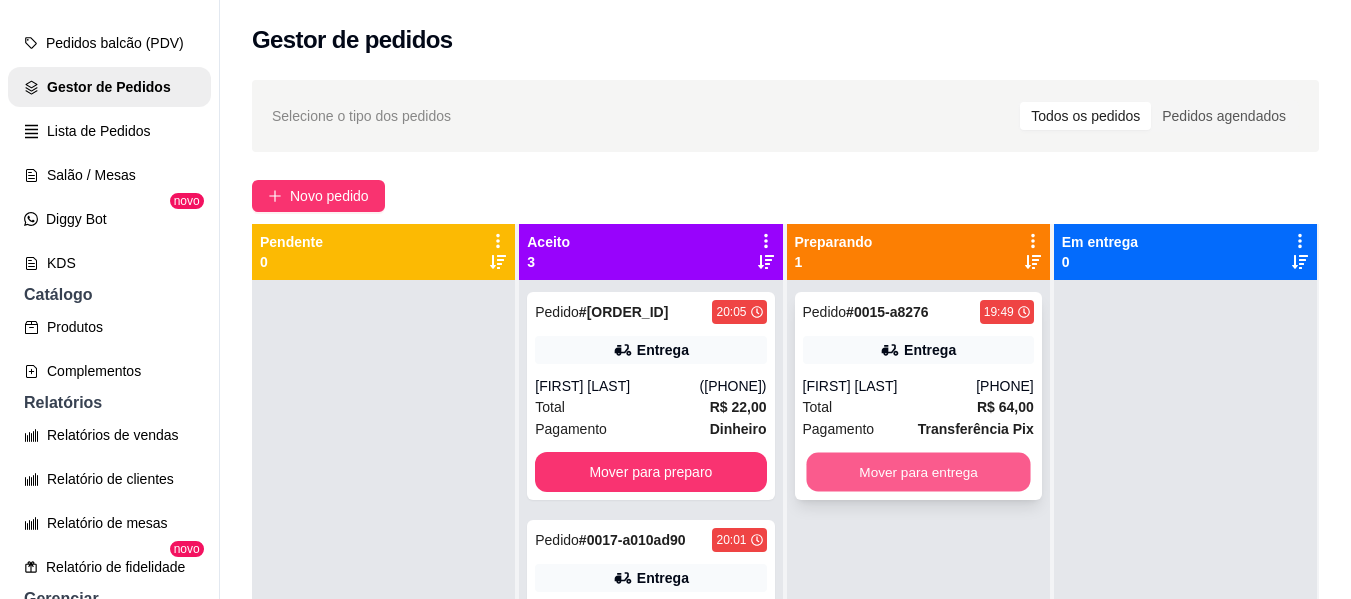 click on "Mover para entrega" at bounding box center (918, 472) 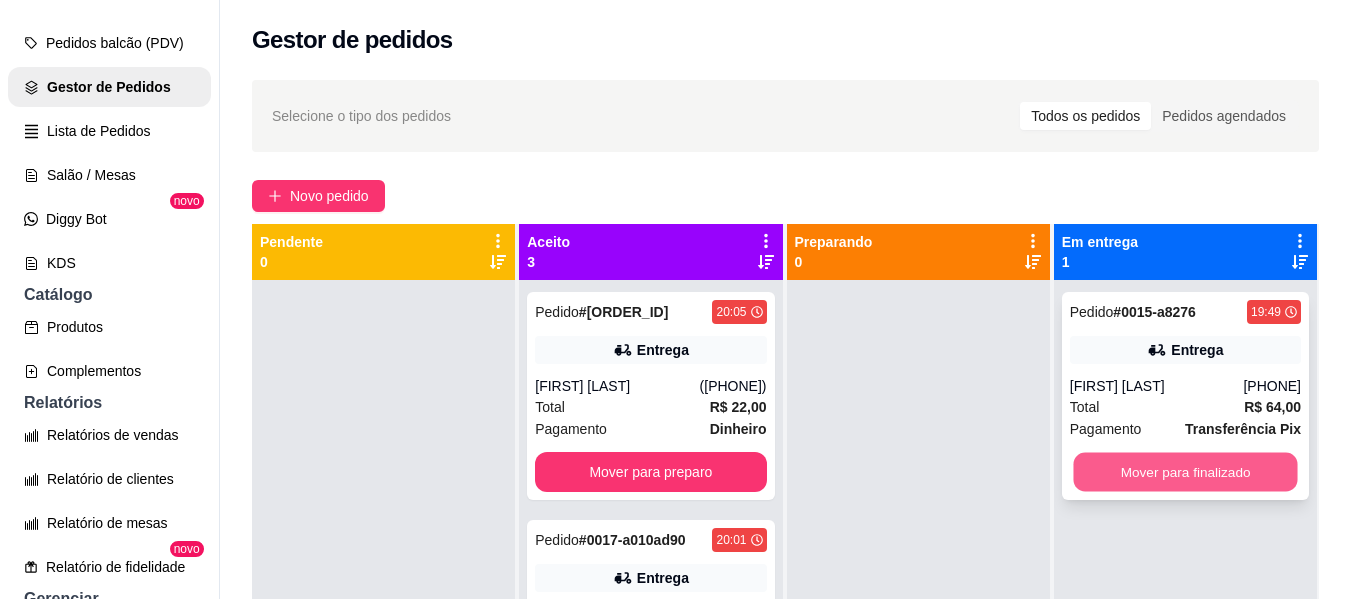 click on "Mover para finalizado" at bounding box center (1185, 472) 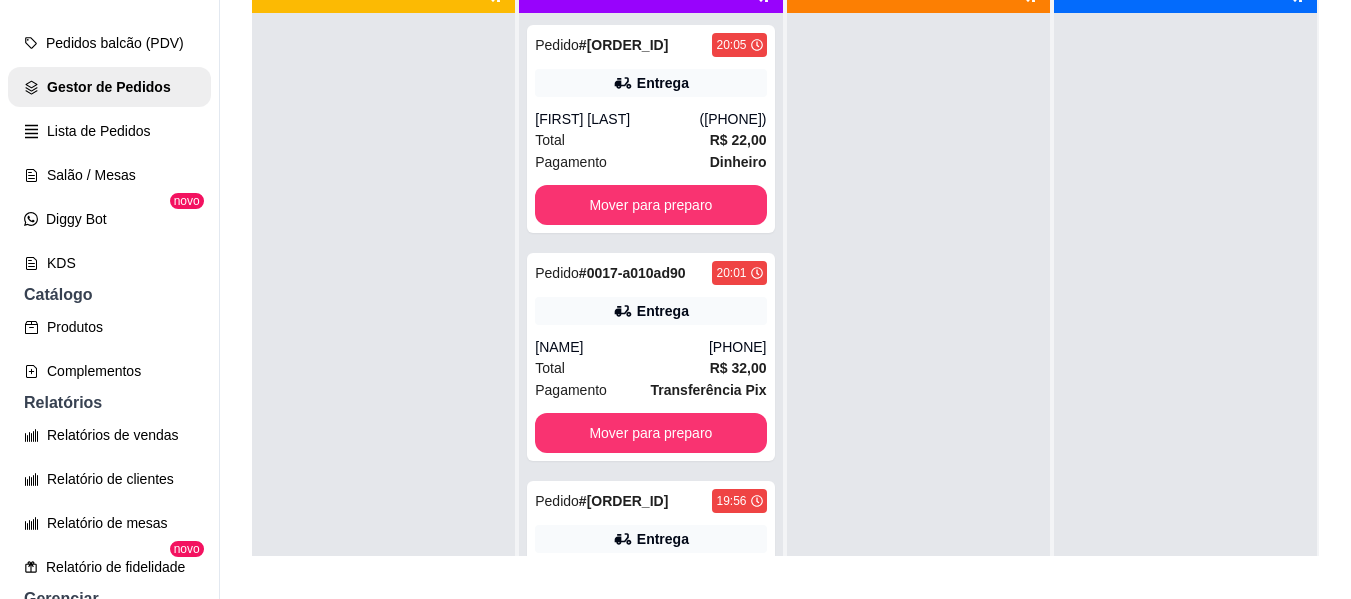 scroll, scrollTop: 307, scrollLeft: 0, axis: vertical 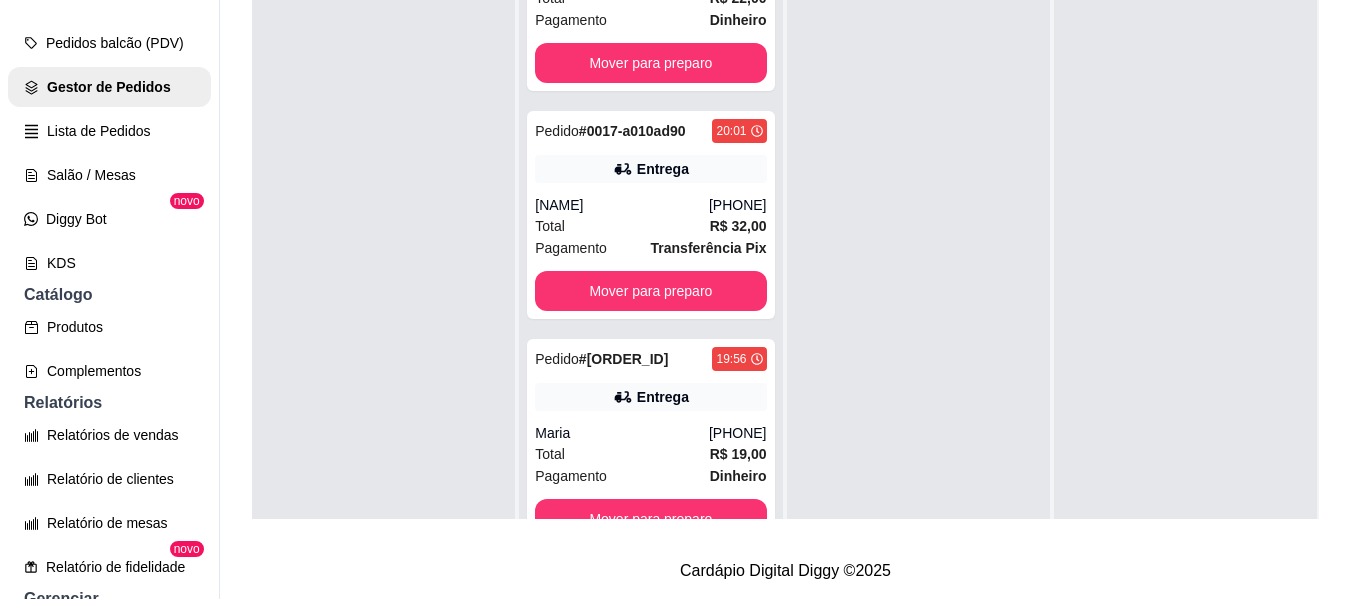 click on "Pedido  # 0018-1dbf1 20:05 Entrega [FIRST] [LAST]  [PHONE] Total R$ 22,00 Pagamento Dinheiro Mover para preparo Pedido  # 0017-a010ad90 20:01 Entrega [FIRST]  [PHONE] Total R$ 32,00 Pagamento Transferência Pix Mover para preparo Pedido  # 0016-fb654c1b 19:56 Entrega [FIRST] [PHONE] Total R$ 19,00 Pagamento Dinheiro Mover para preparo Preparando 0 Em entrega 0" at bounding box center (785, 153) 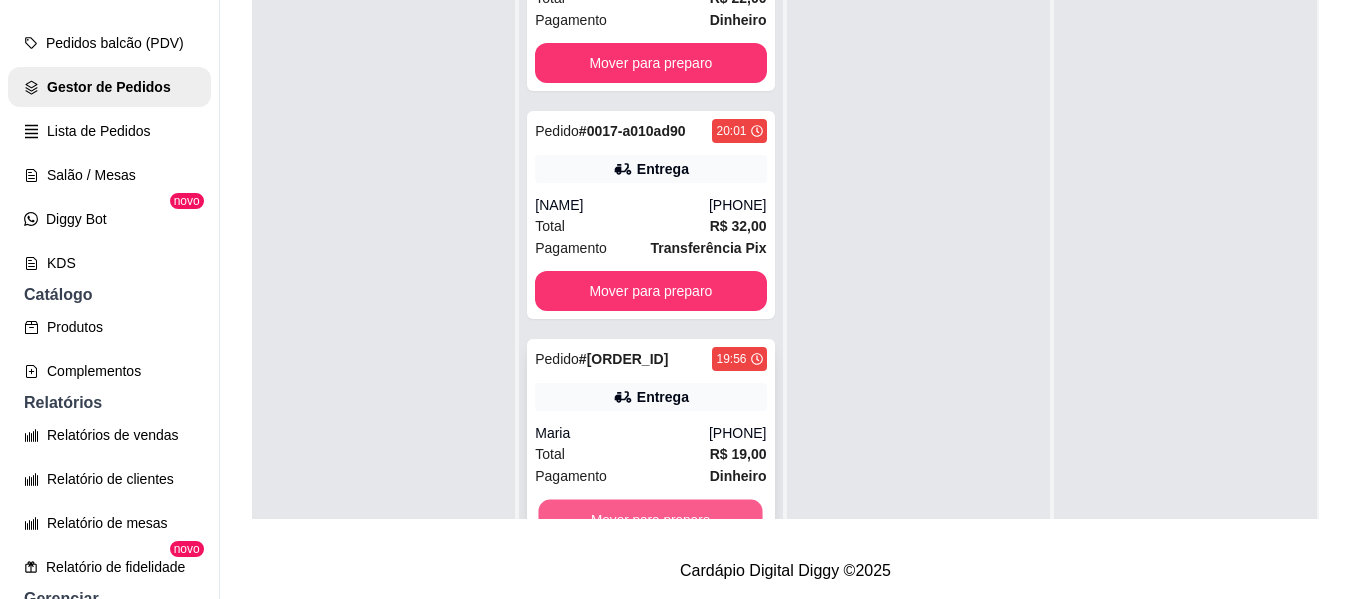 click on "Mover para preparo" at bounding box center [651, 519] 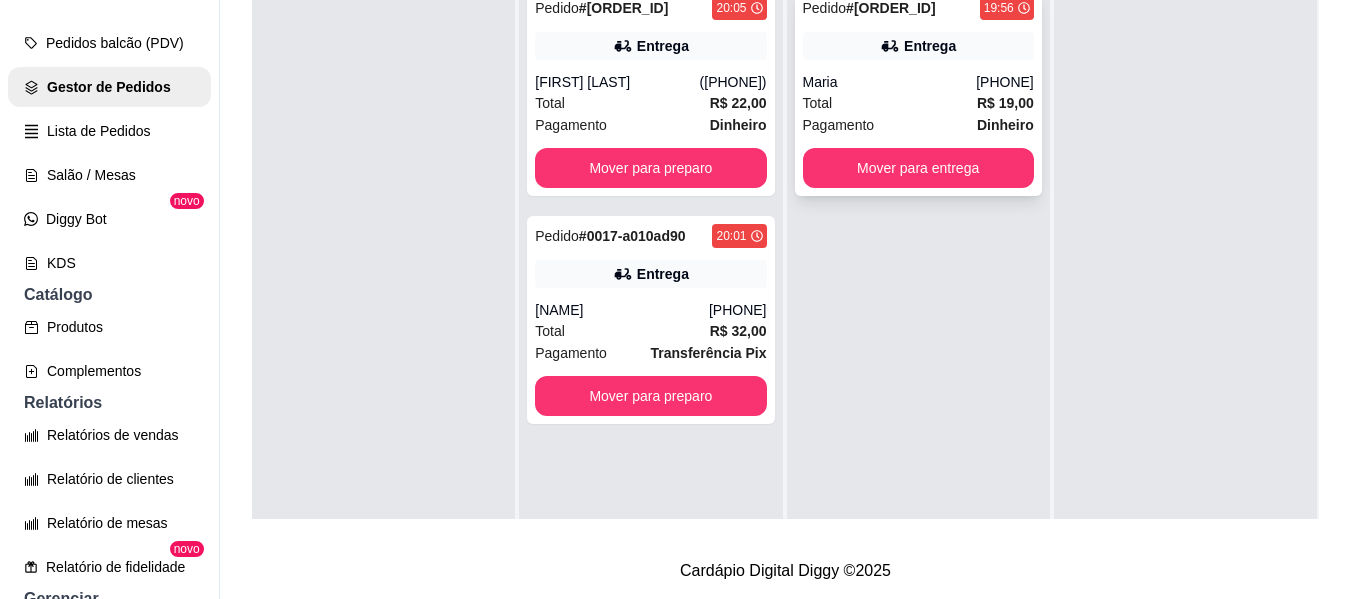 scroll, scrollTop: 0, scrollLeft: 0, axis: both 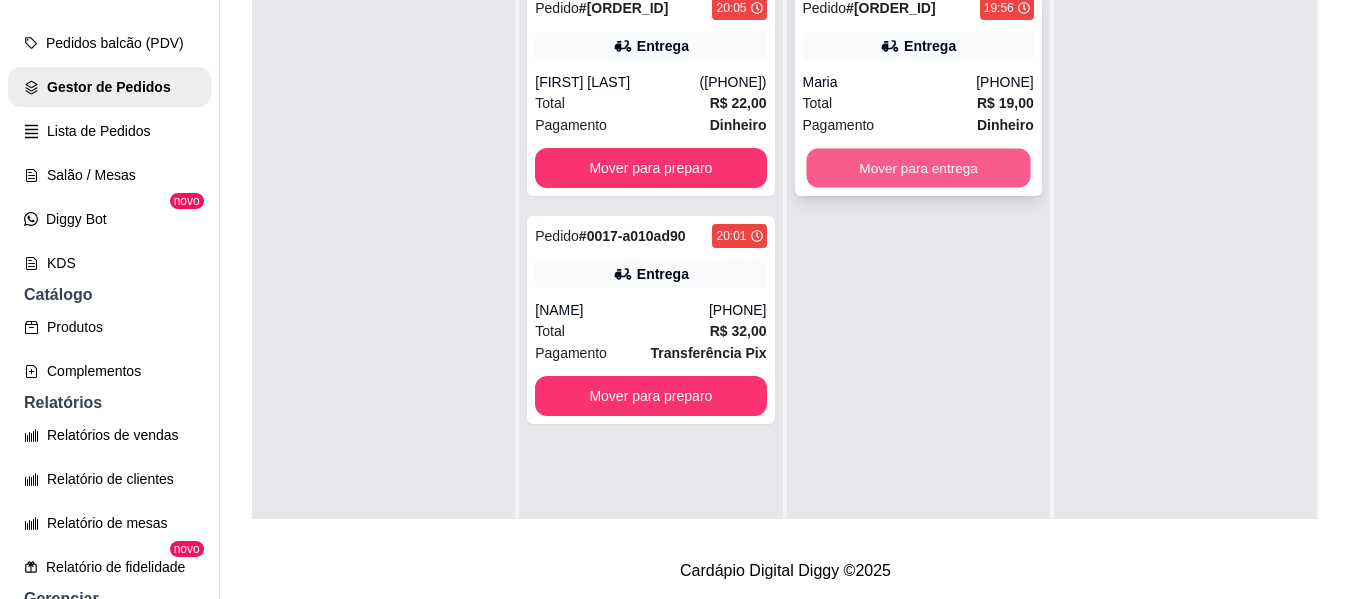 click on "Mover para entrega" at bounding box center (918, 168) 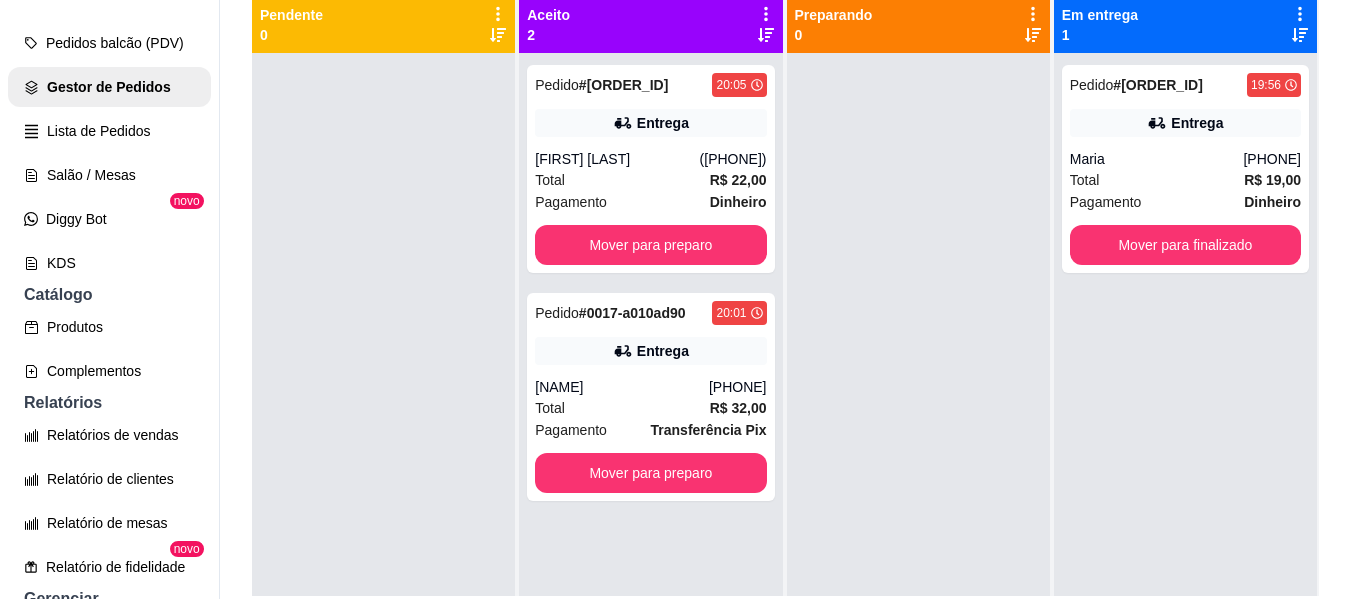scroll, scrollTop: 187, scrollLeft: 0, axis: vertical 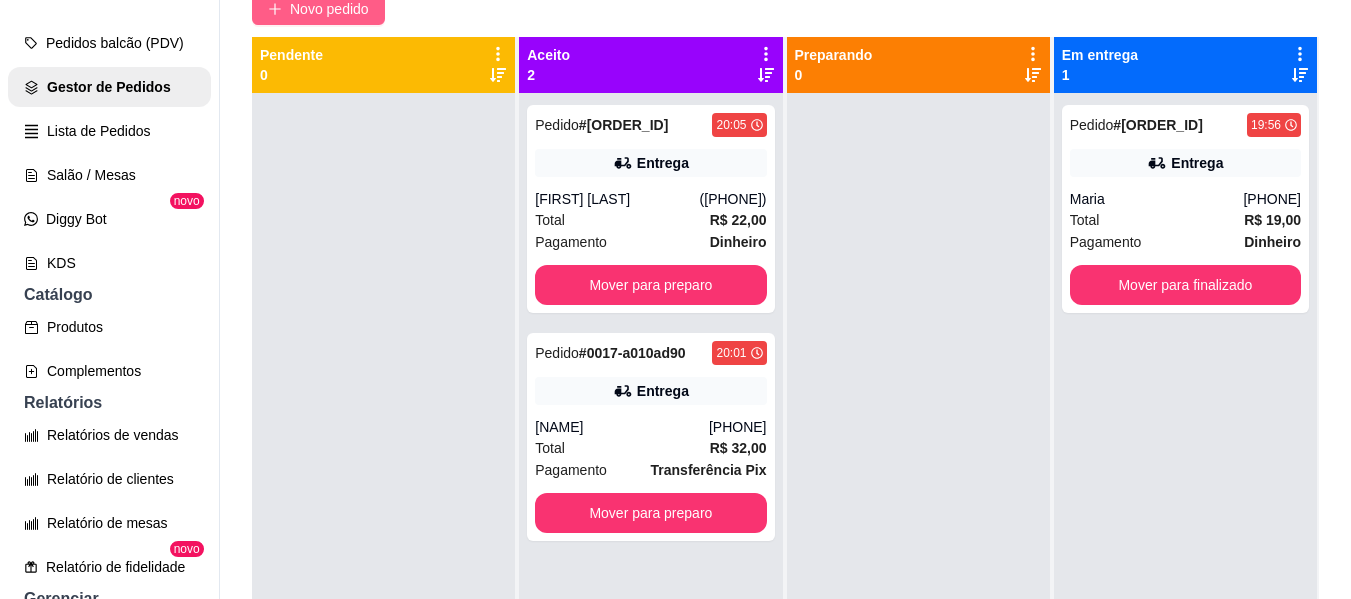 click on "Novo pedido" at bounding box center [329, 9] 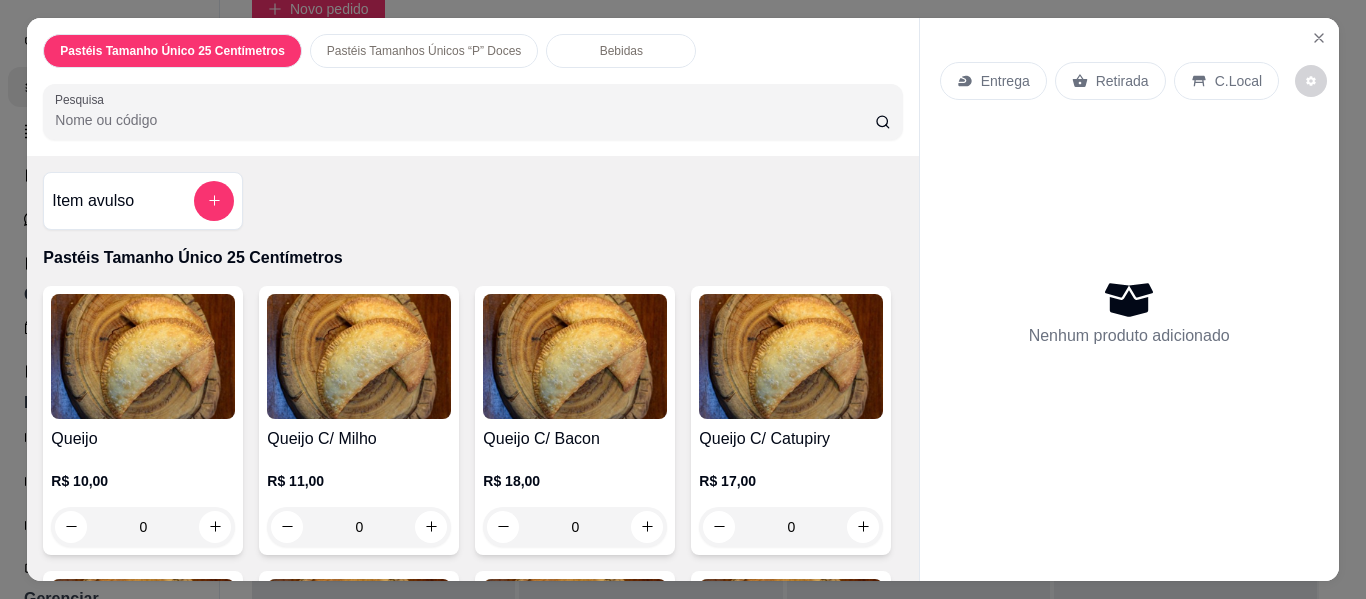 click on "Pesquisa" at bounding box center [465, 120] 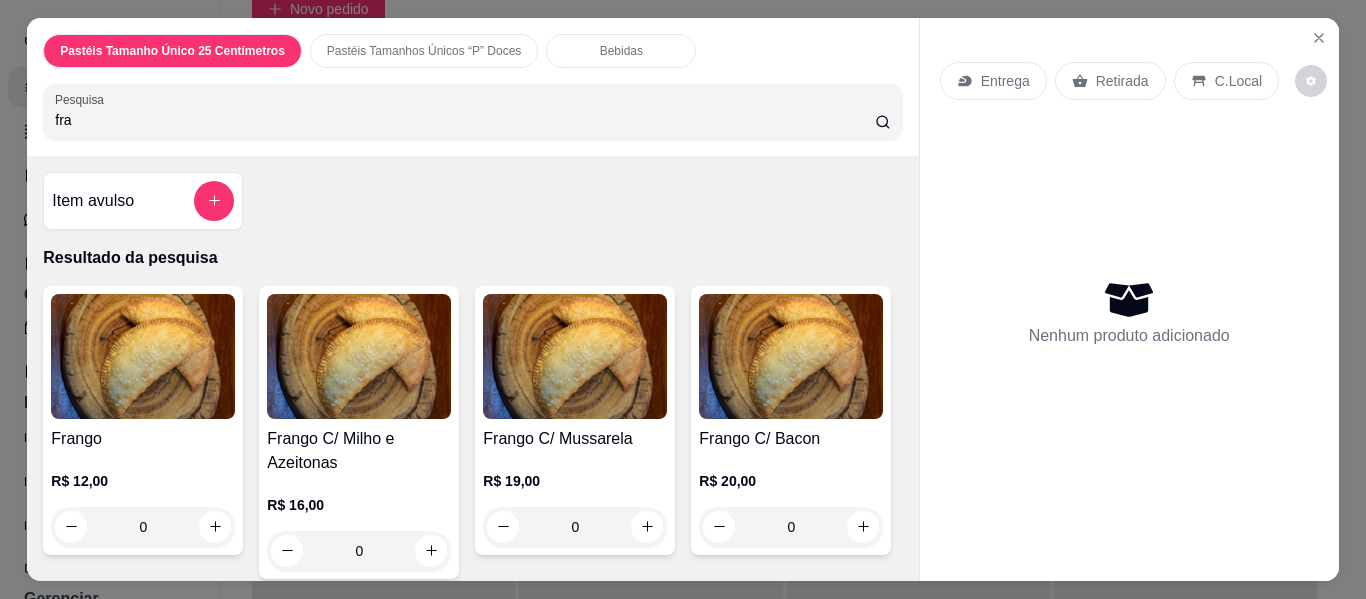 type on "fra" 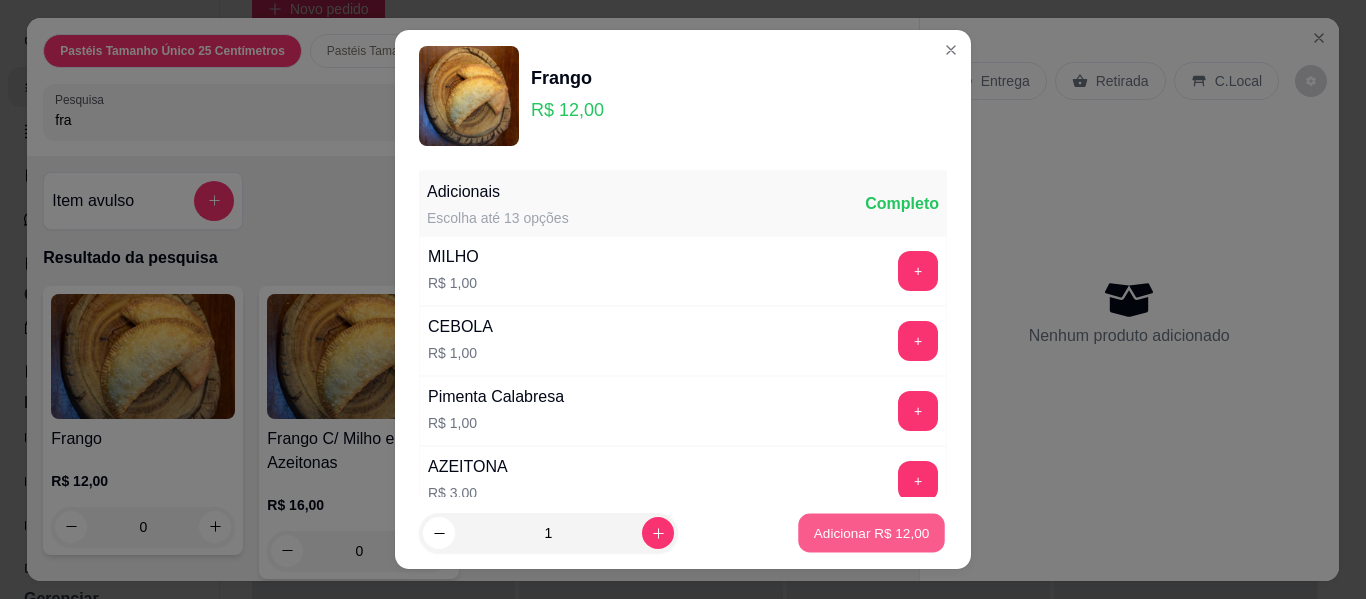 click on "Adicionar   R$ 12,00" at bounding box center (872, 532) 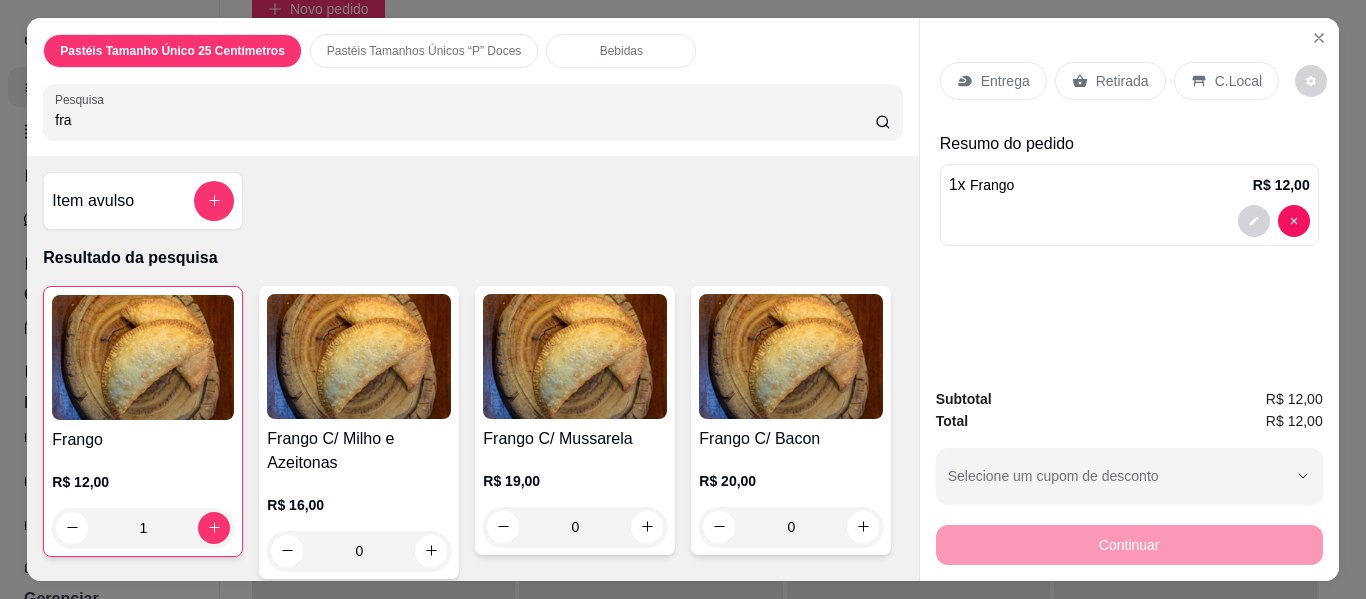 click on "Entrega" at bounding box center (1005, 81) 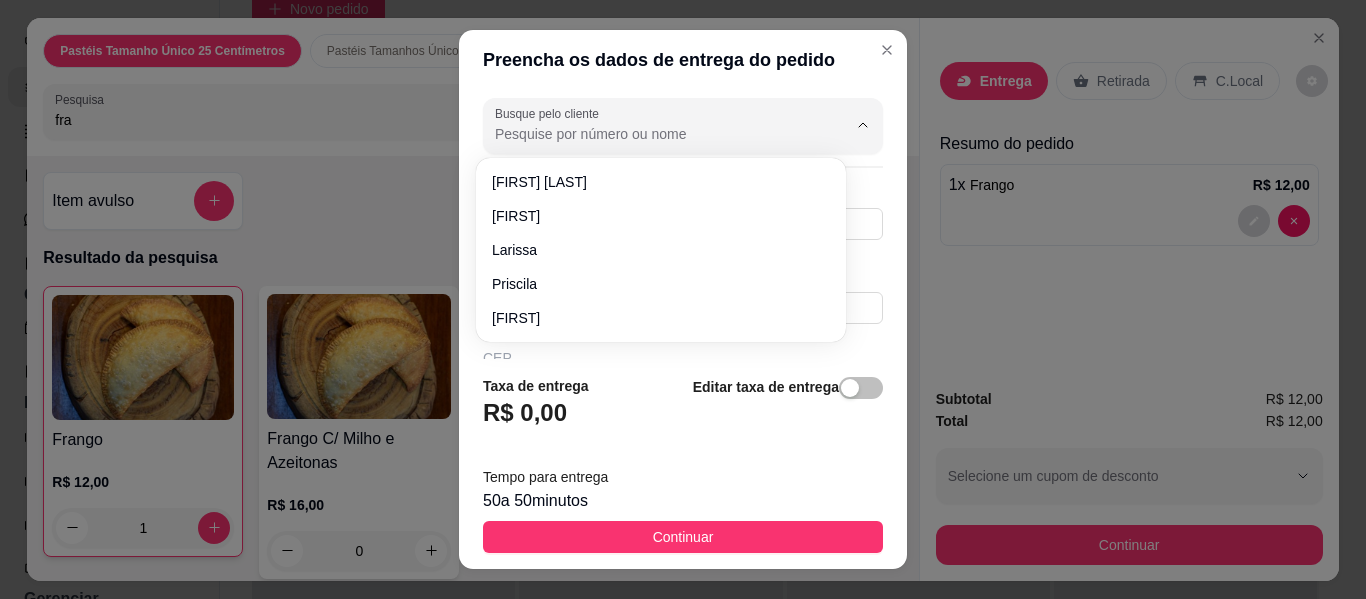 click on "Busque pelo cliente" at bounding box center (655, 134) 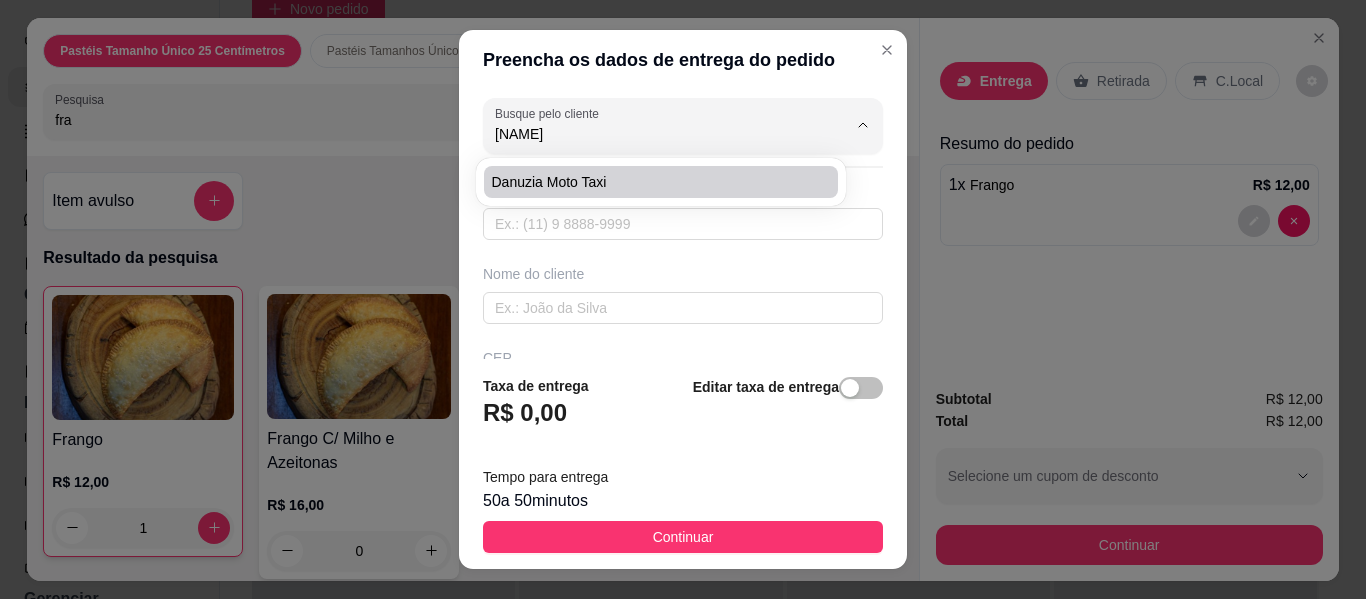 click on "Danuzia Moto Taxi" at bounding box center (651, 182) 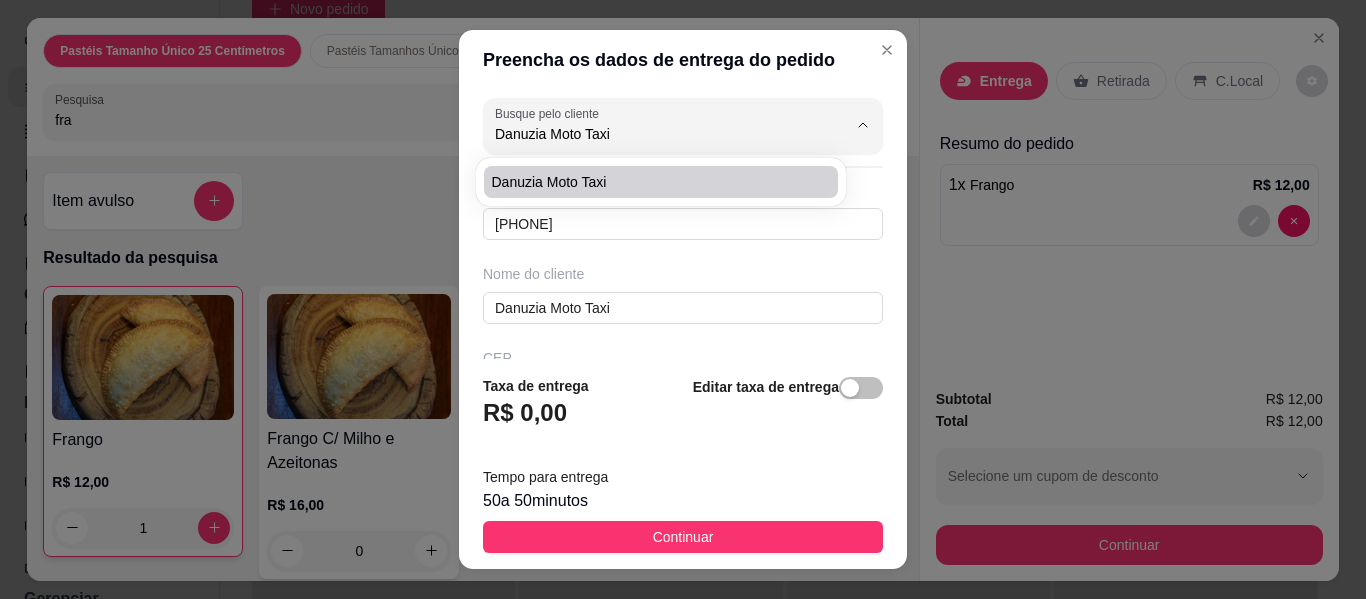 type on "[POSTAL_CODE]" 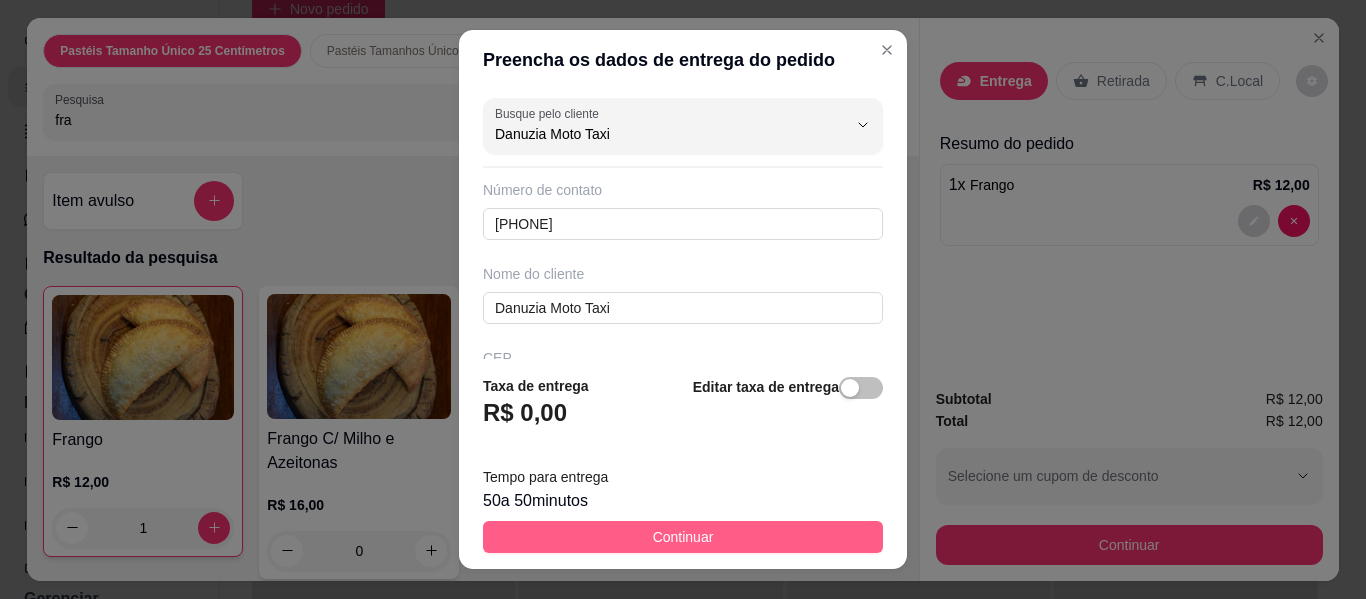 type on "Danuzia Moto Taxi" 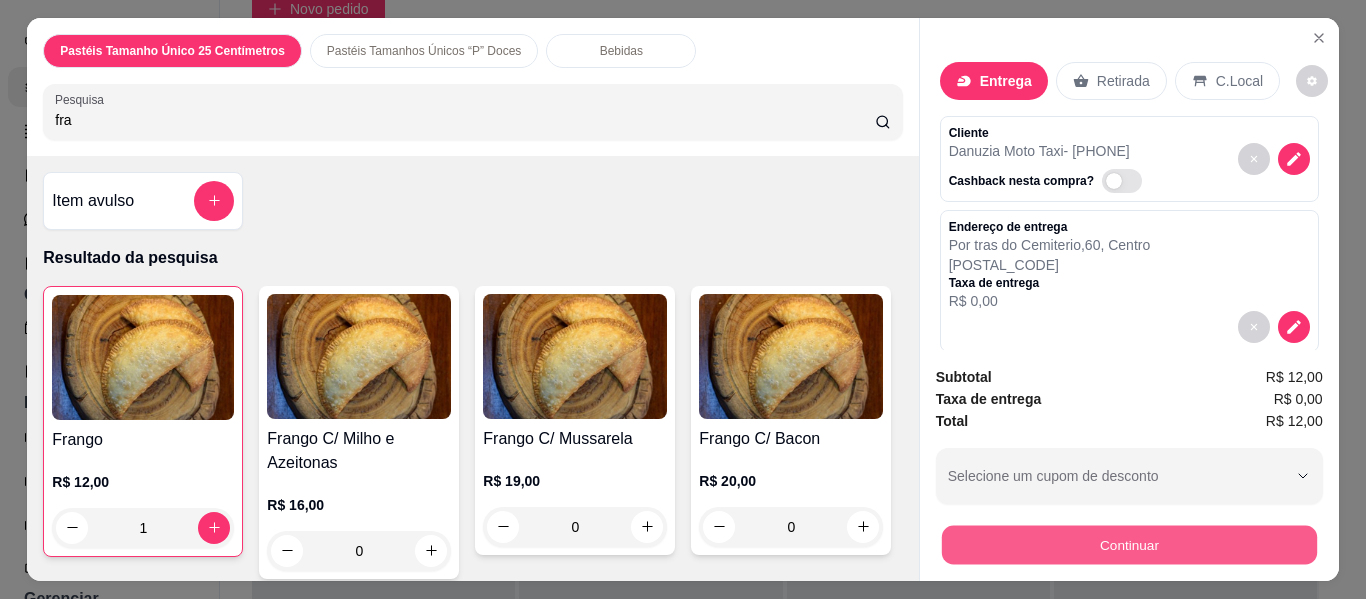 click on "Continuar" at bounding box center (1128, 545) 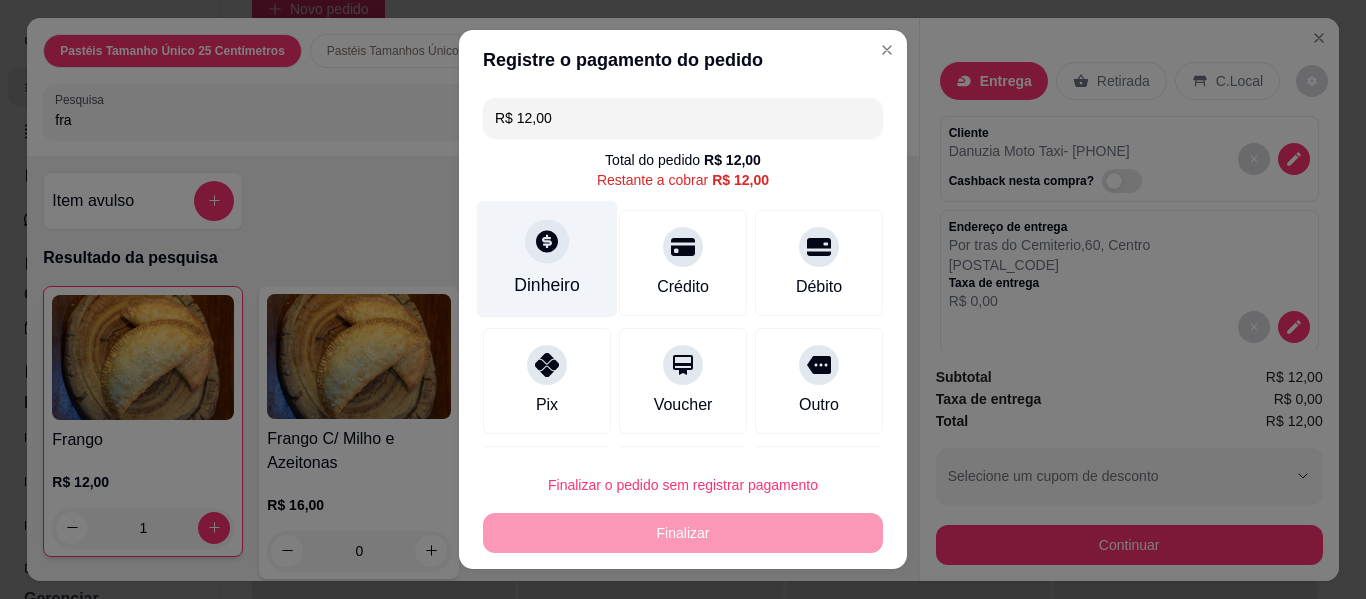 click on "Dinheiro" at bounding box center [547, 285] 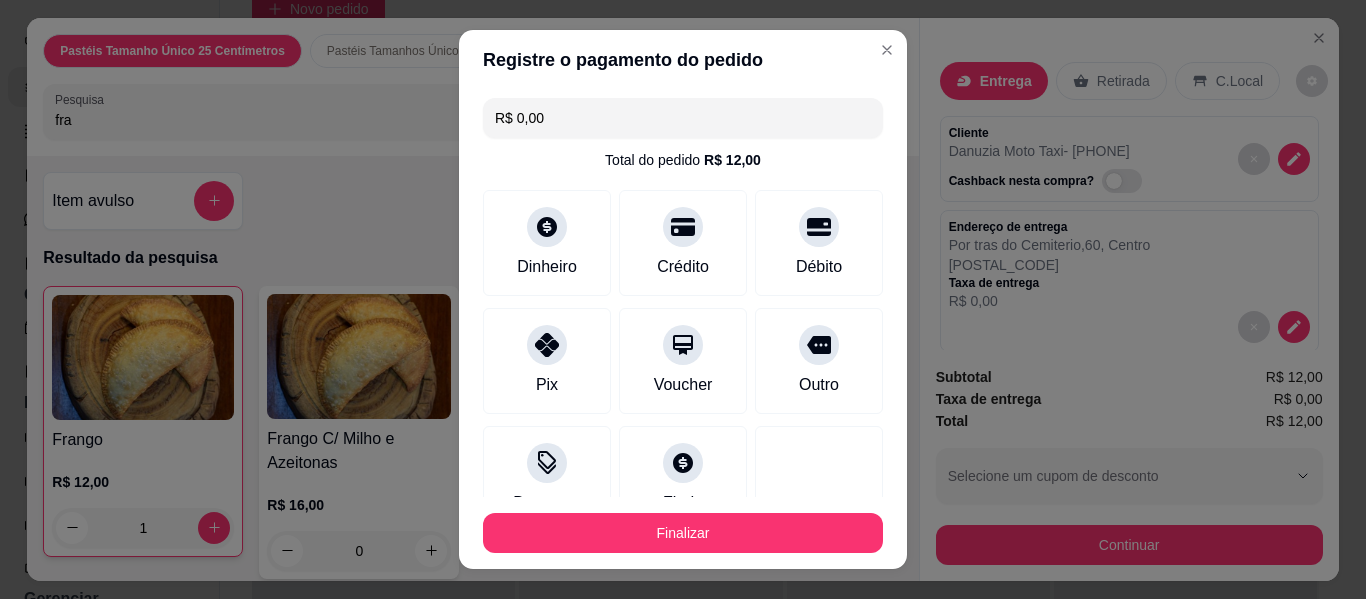 type on "R$ 0,00" 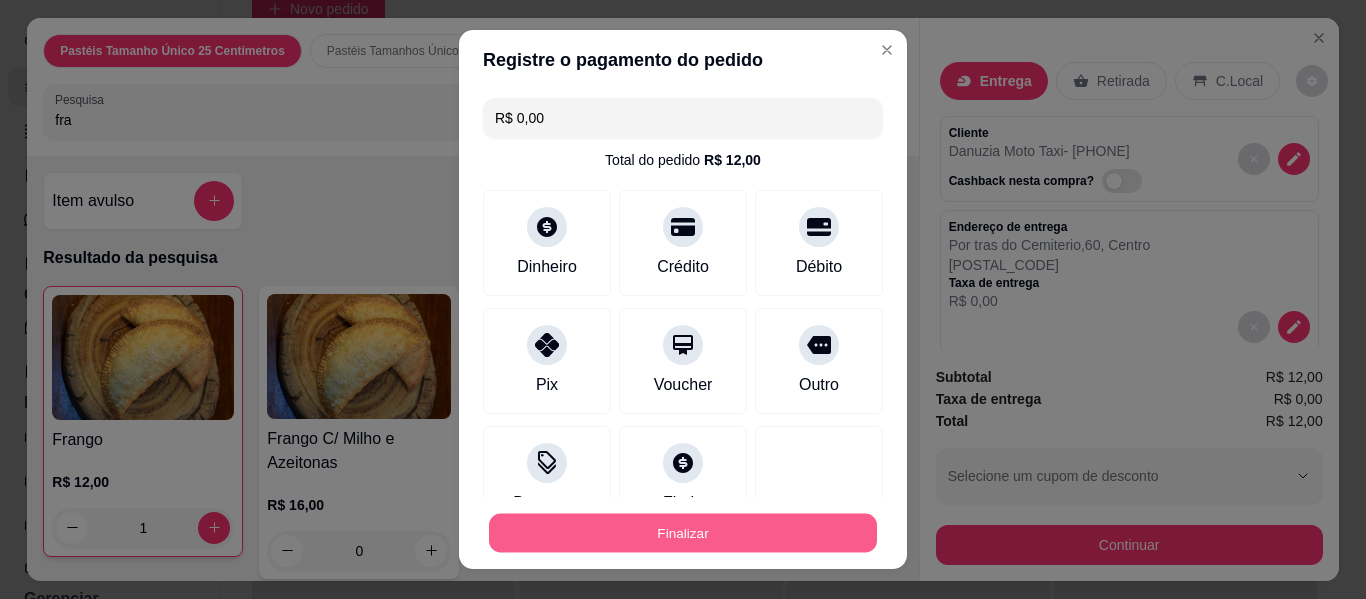 click on "Finalizar" at bounding box center [683, 533] 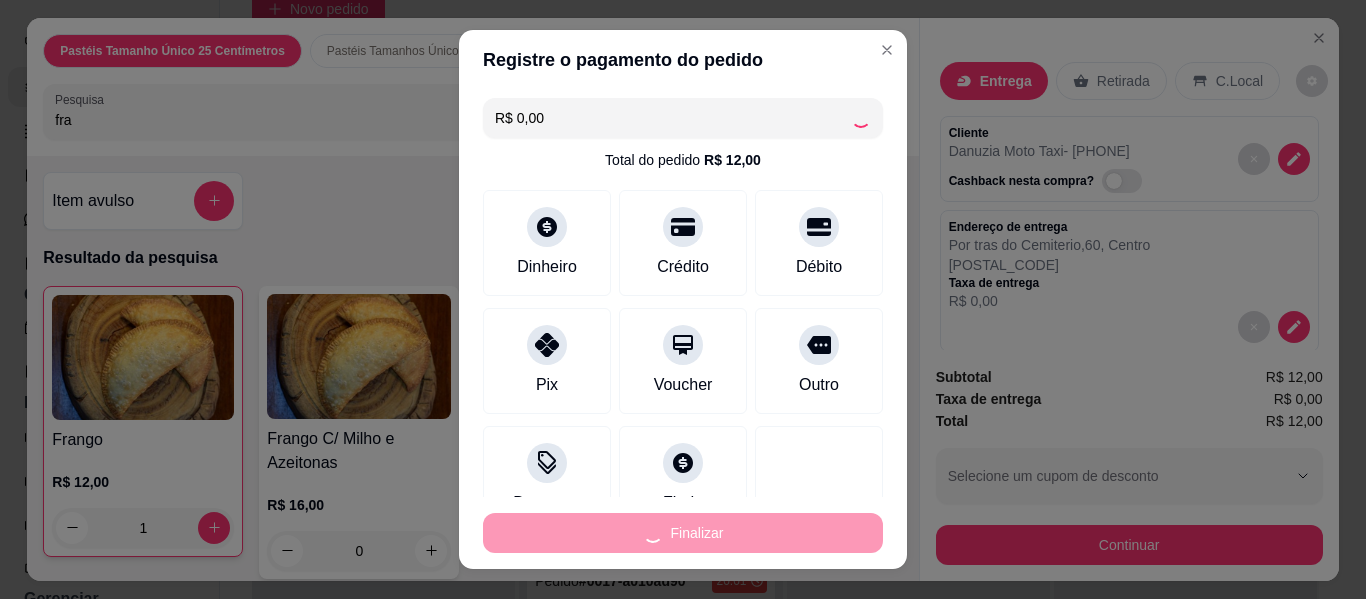 type on "0" 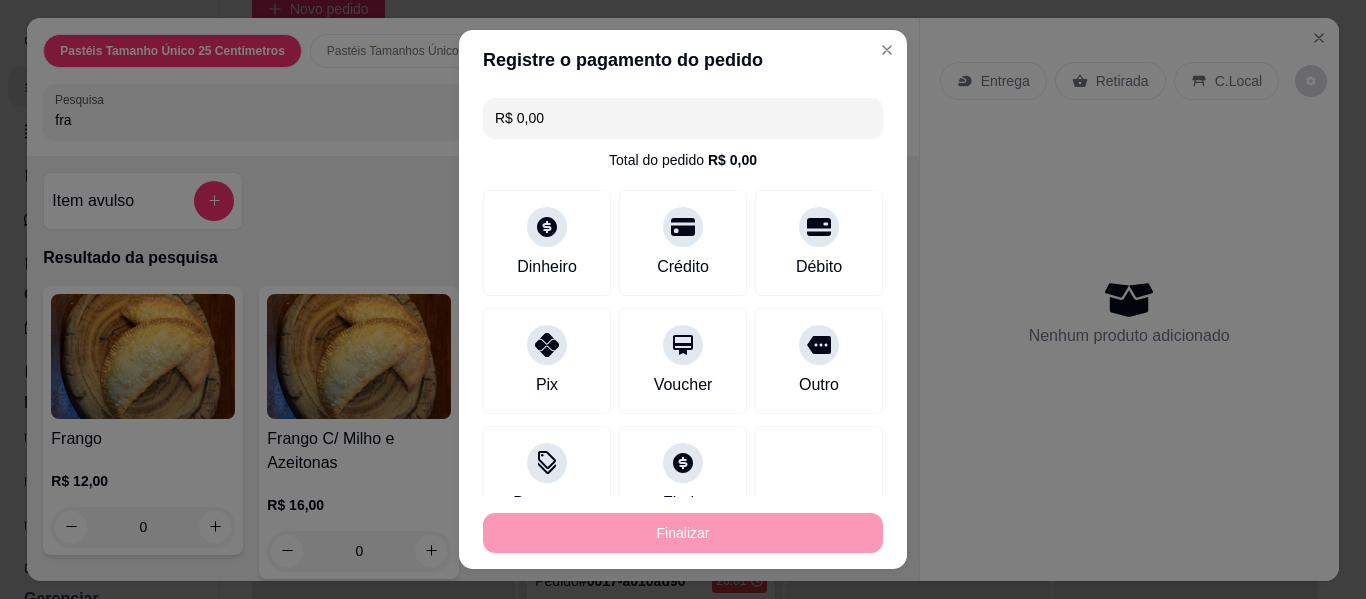 type on "-R$ 12,00" 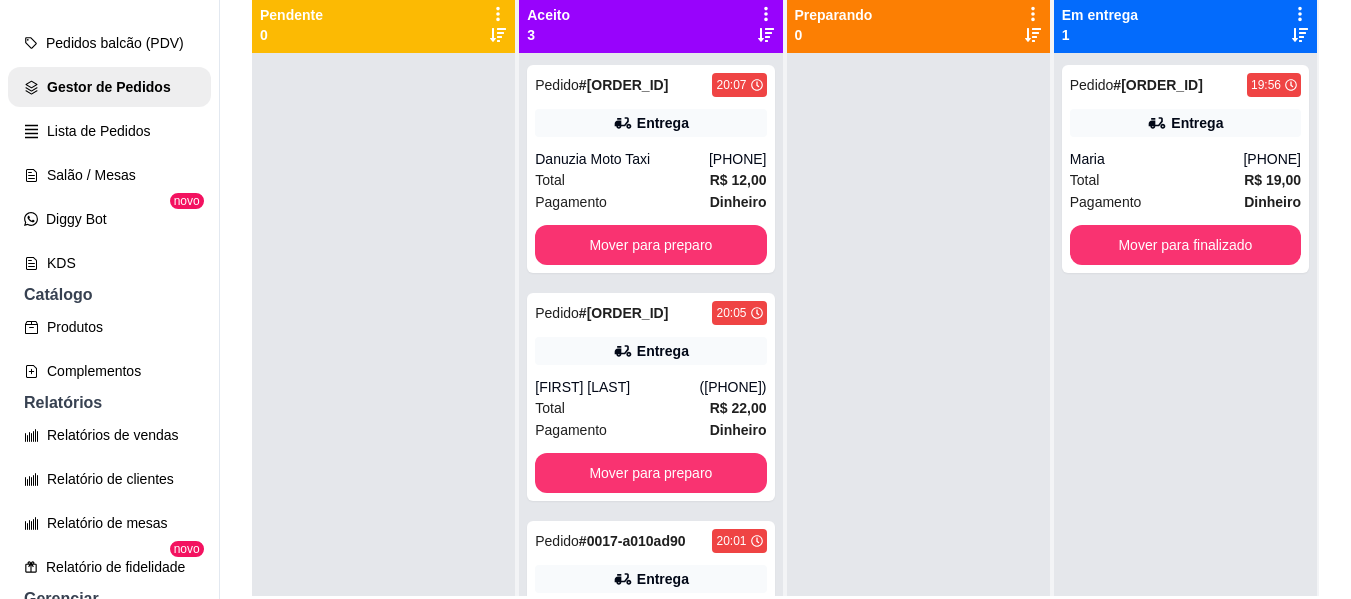 scroll, scrollTop: 319, scrollLeft: 0, axis: vertical 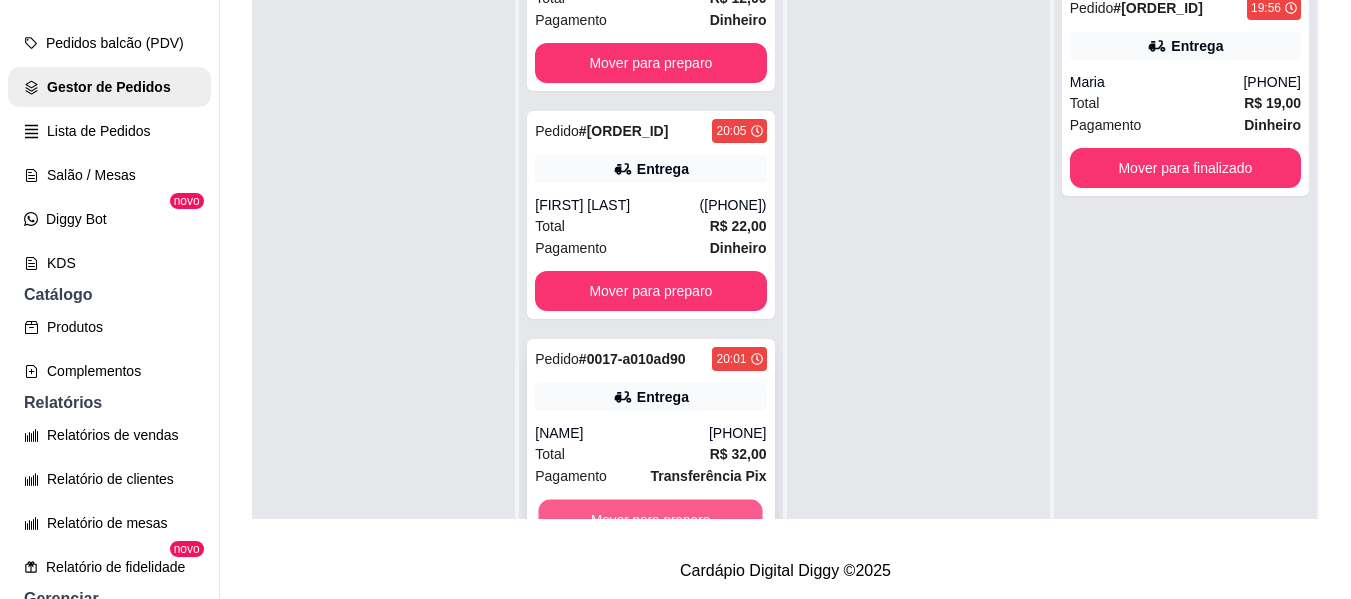 click on "Mover para preparo" at bounding box center [651, 519] 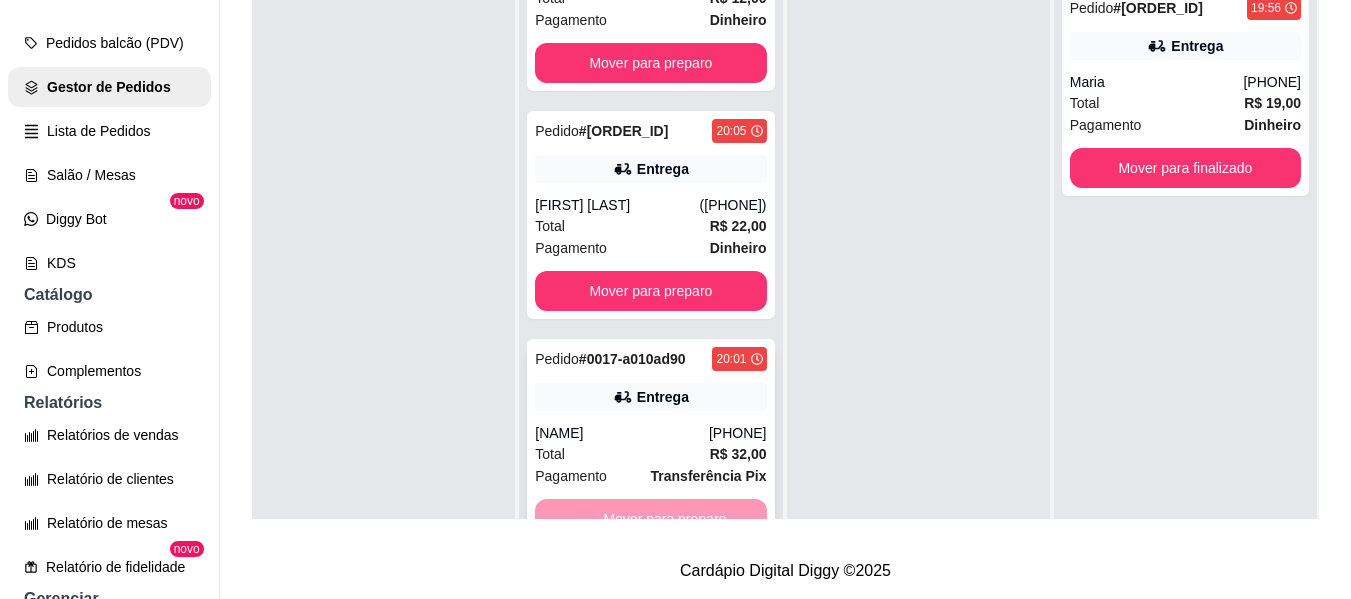 scroll, scrollTop: 0, scrollLeft: 0, axis: both 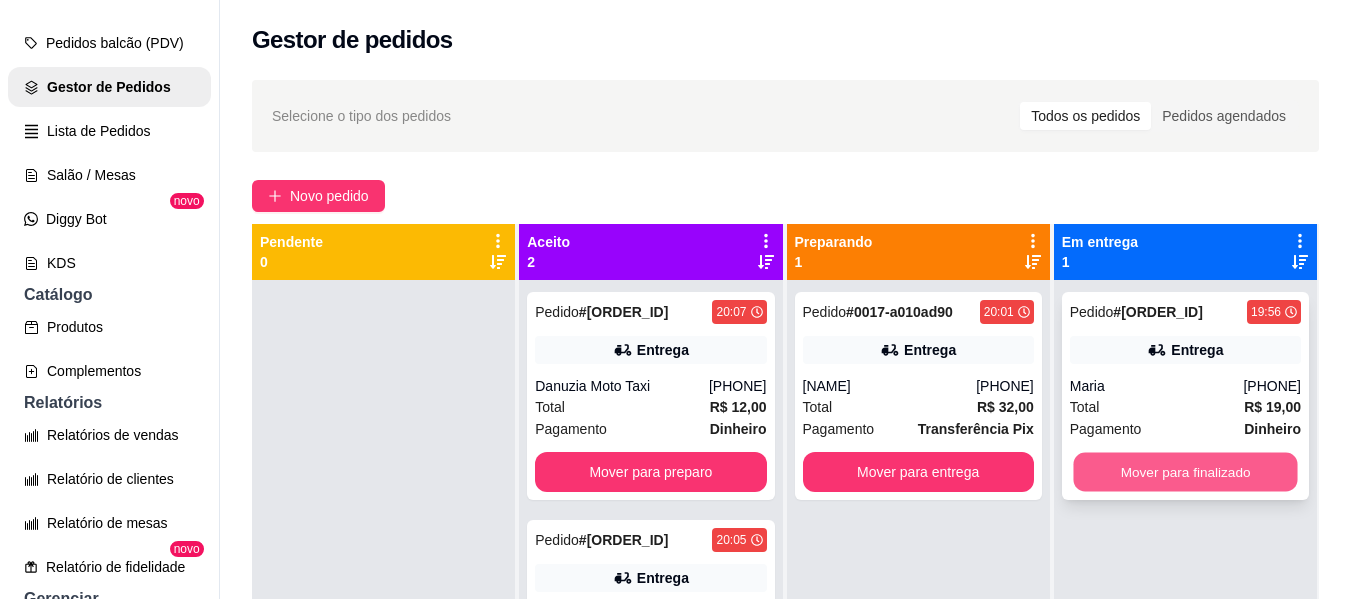 click on "Mover para finalizado" at bounding box center [1185, 472] 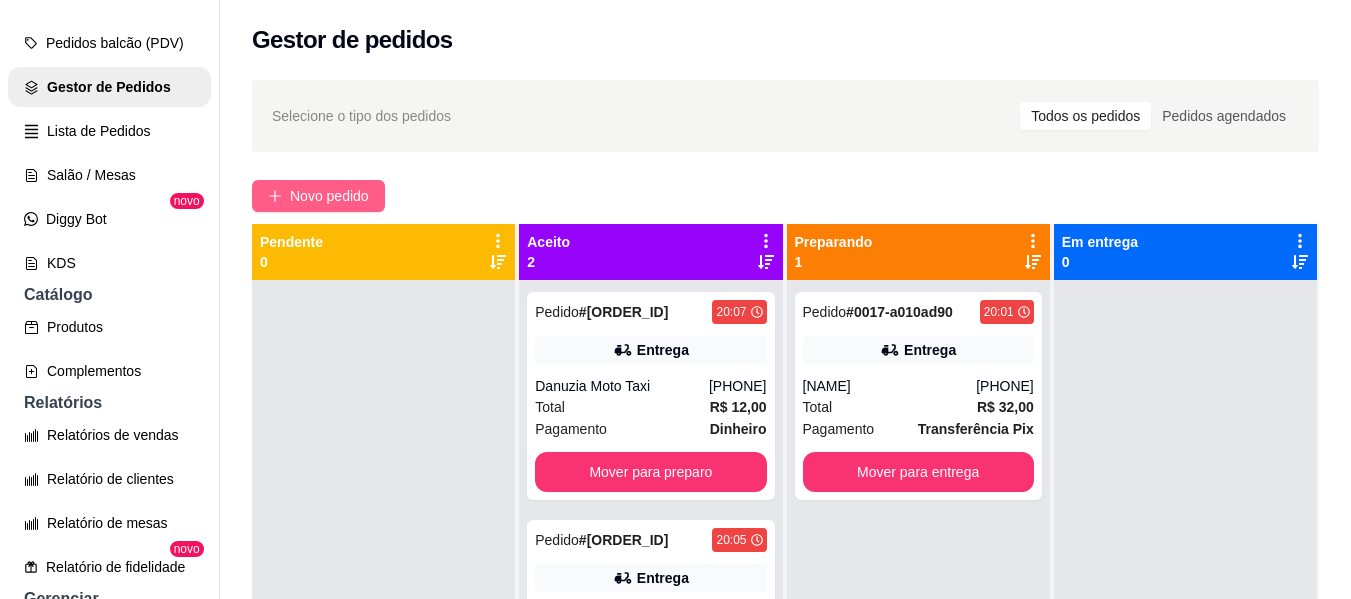 click on "Novo pedido" at bounding box center [329, 196] 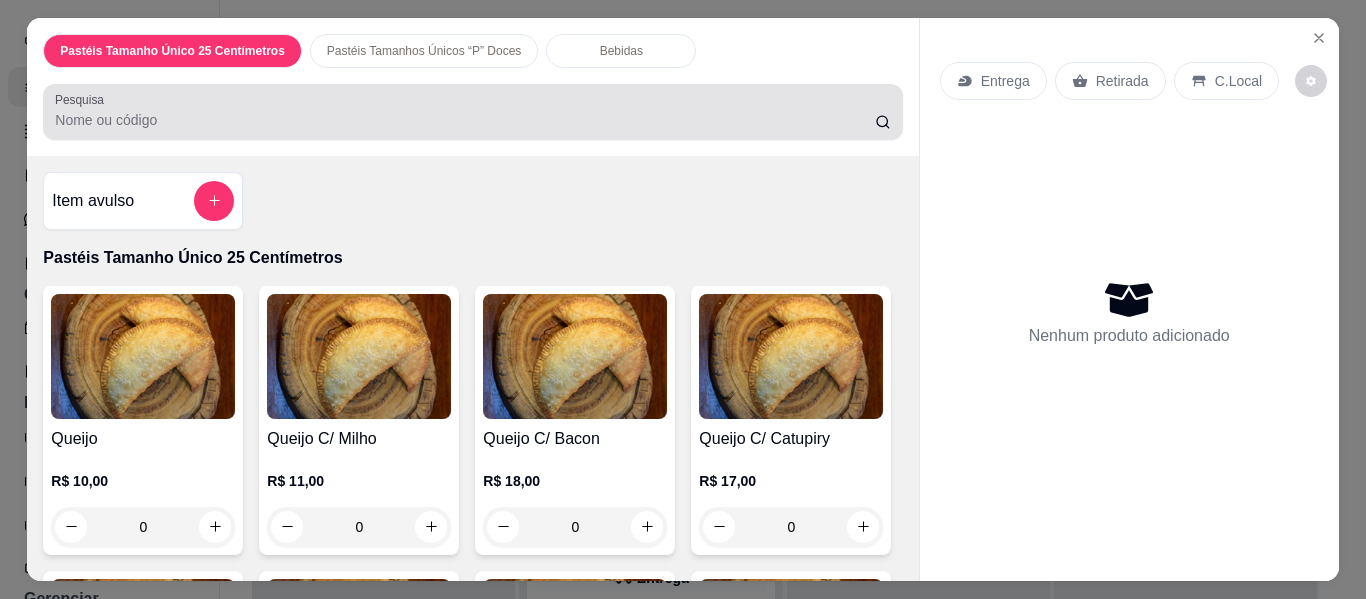 click on "Pesquisa" at bounding box center (465, 120) 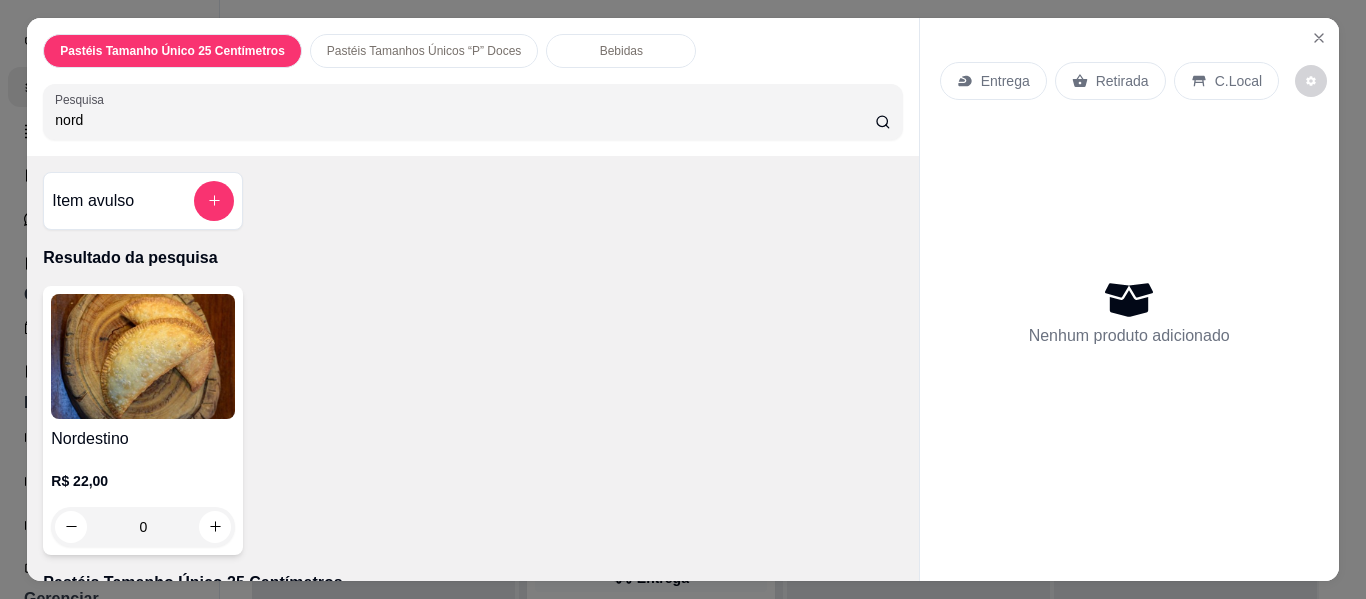 type on "nord" 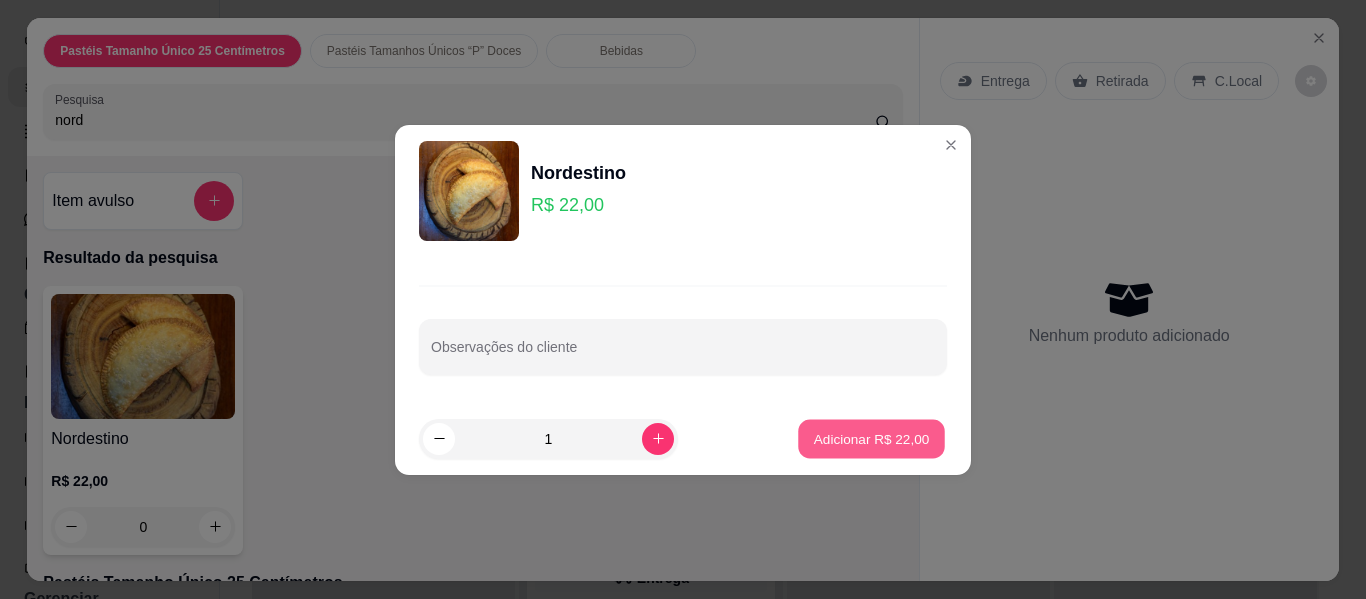 click on "Adicionar   R$ 22,00" at bounding box center (872, 438) 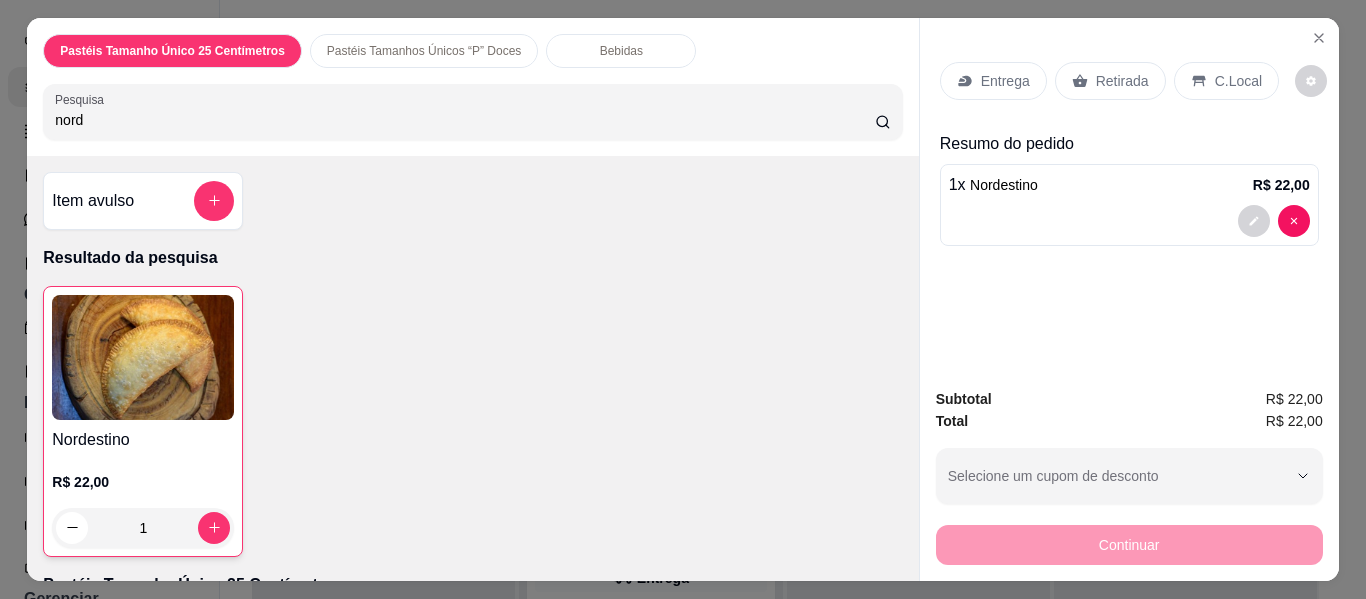 click on "nord" at bounding box center [465, 120] 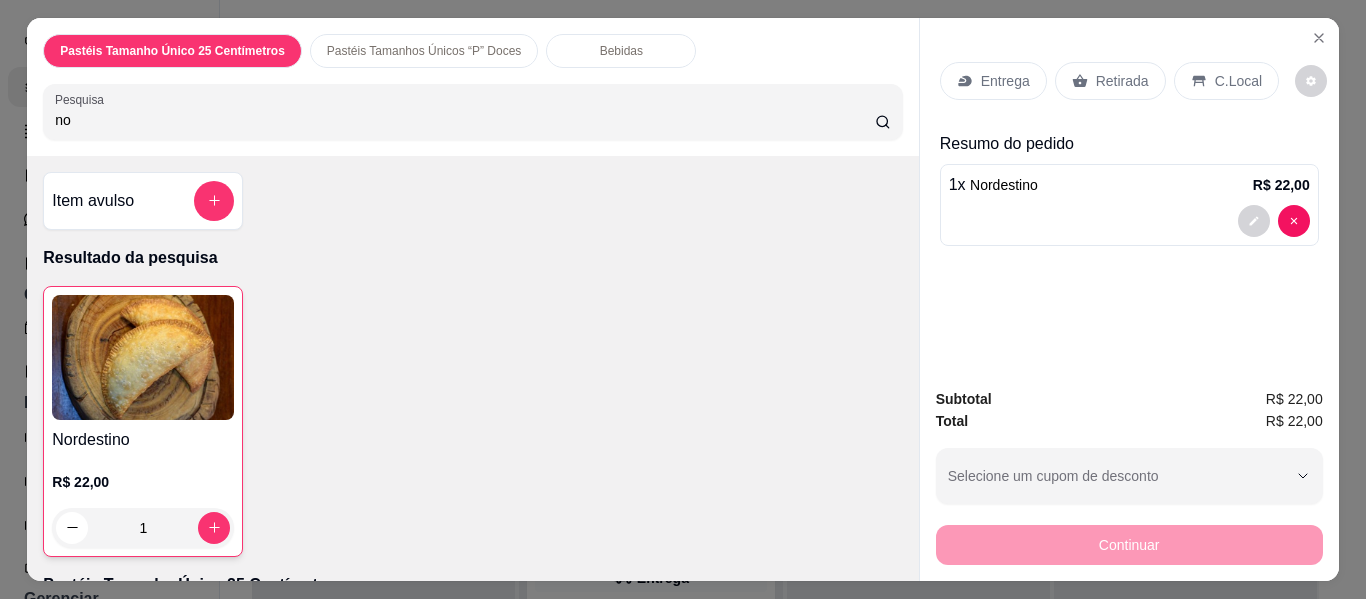 type on "n" 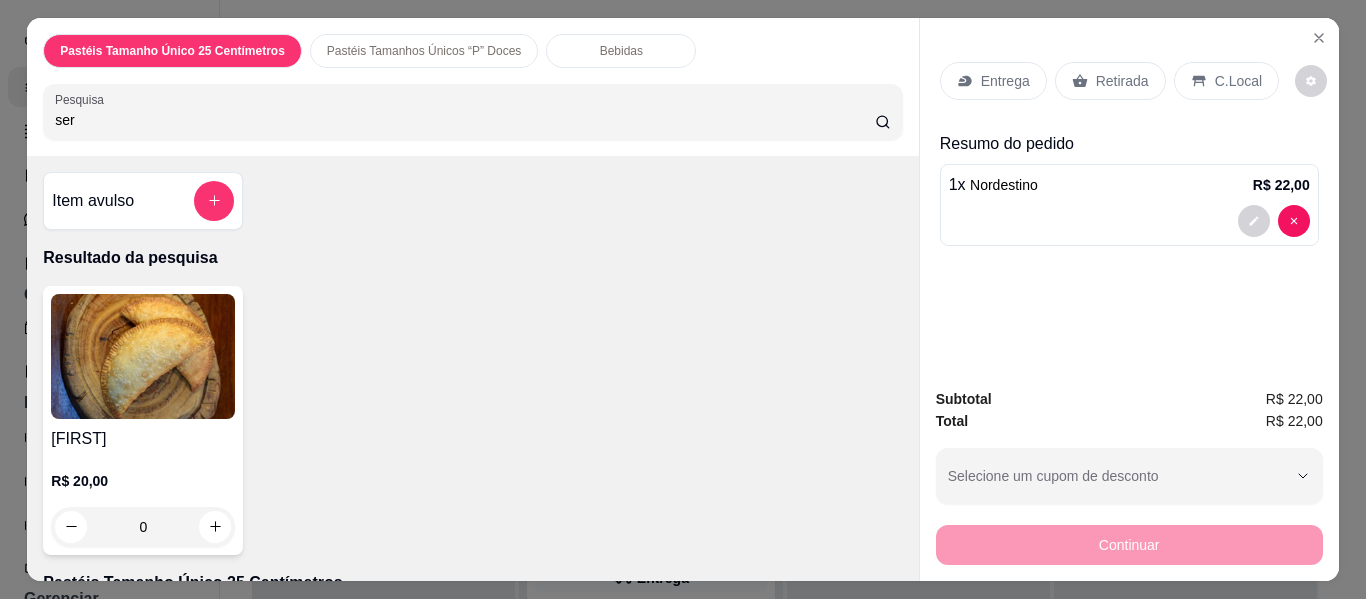 type on "ser" 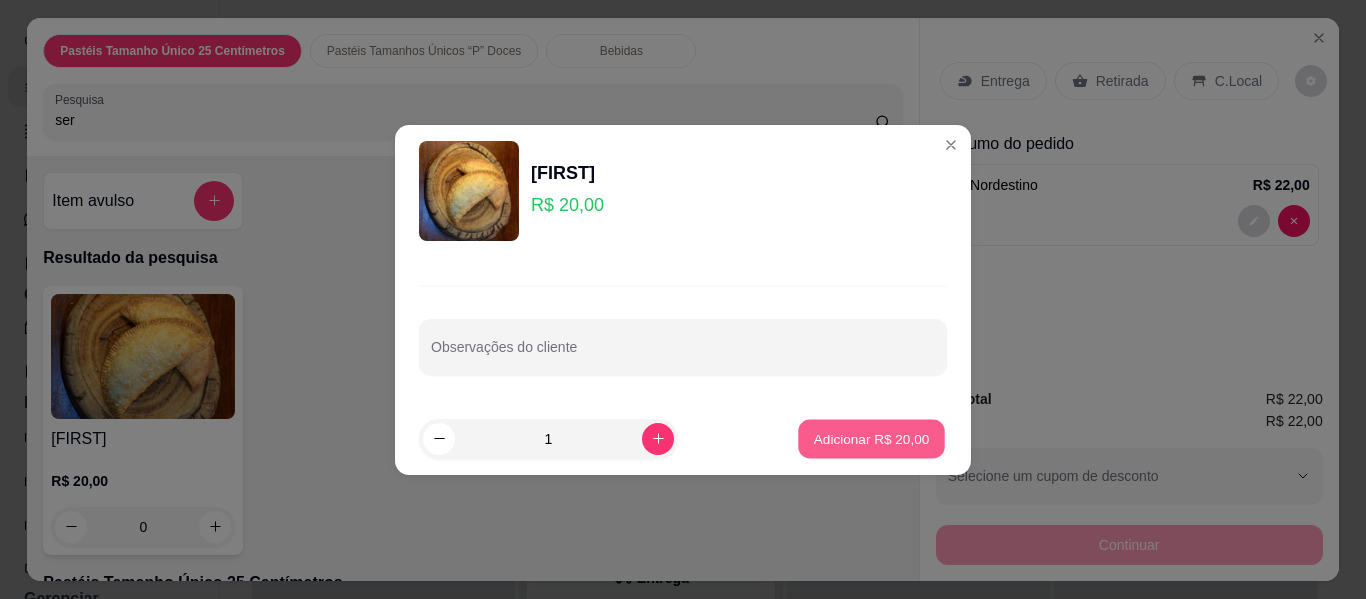 click on "Adicionar   R$ 20,00" at bounding box center [872, 438] 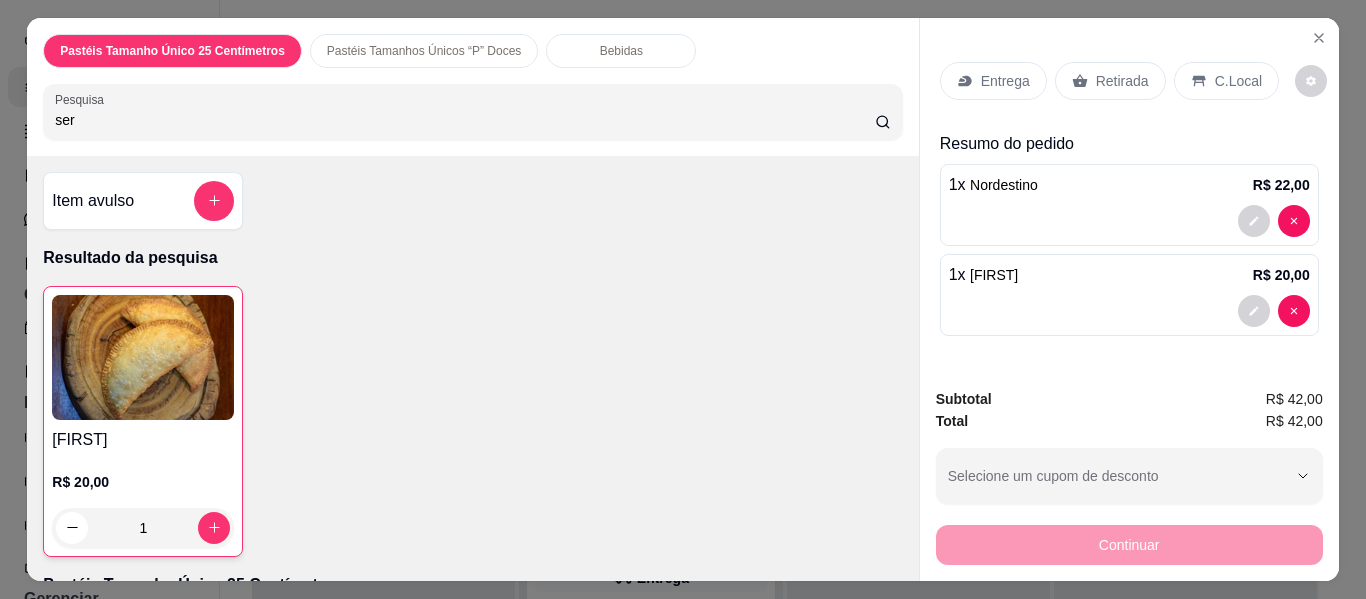 click on "Bebidas" at bounding box center (621, 51) 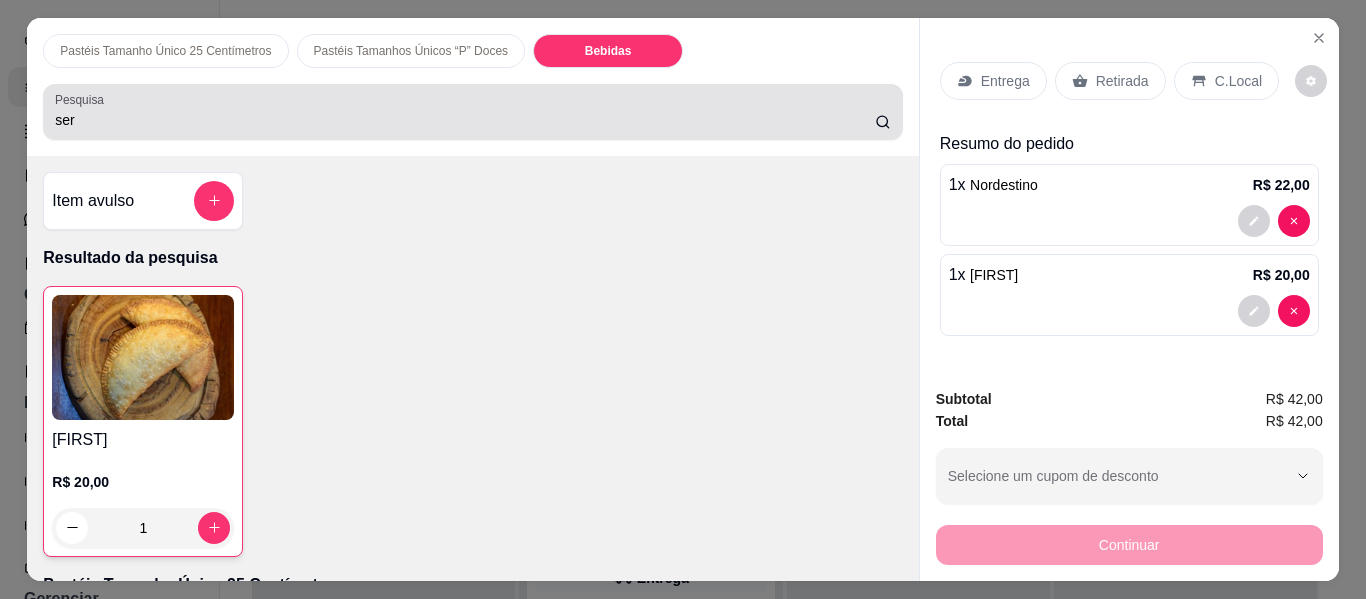 scroll, scrollTop: 4611, scrollLeft: 0, axis: vertical 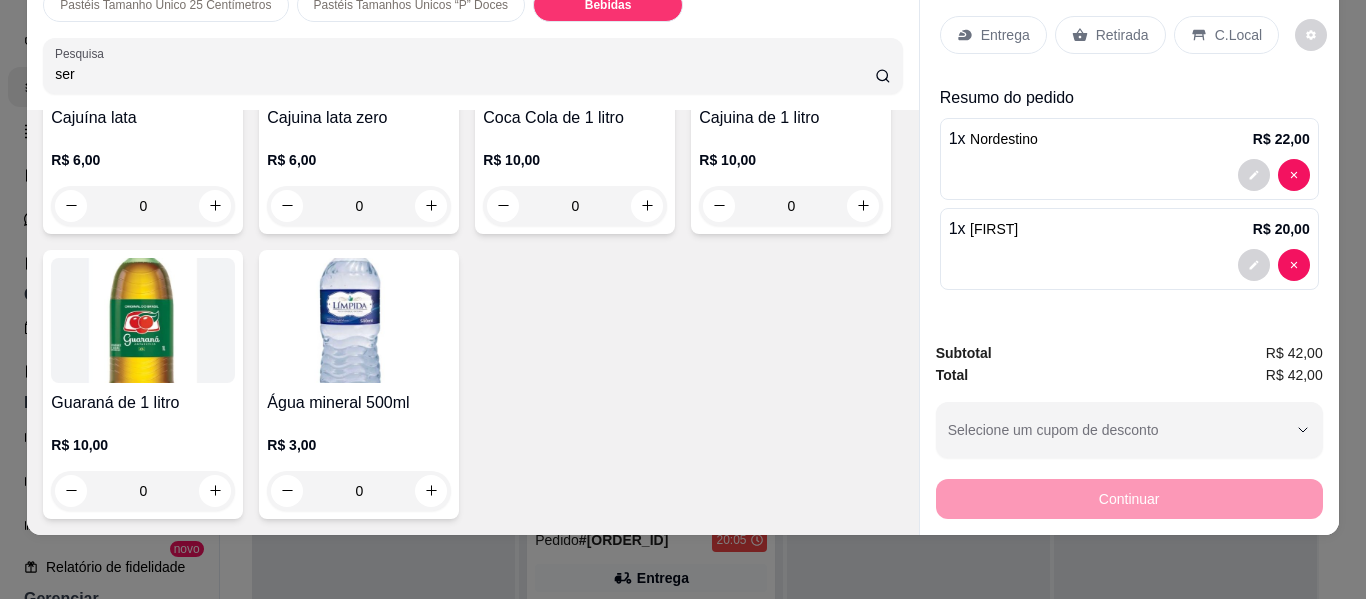 click at bounding box center [359, 35] 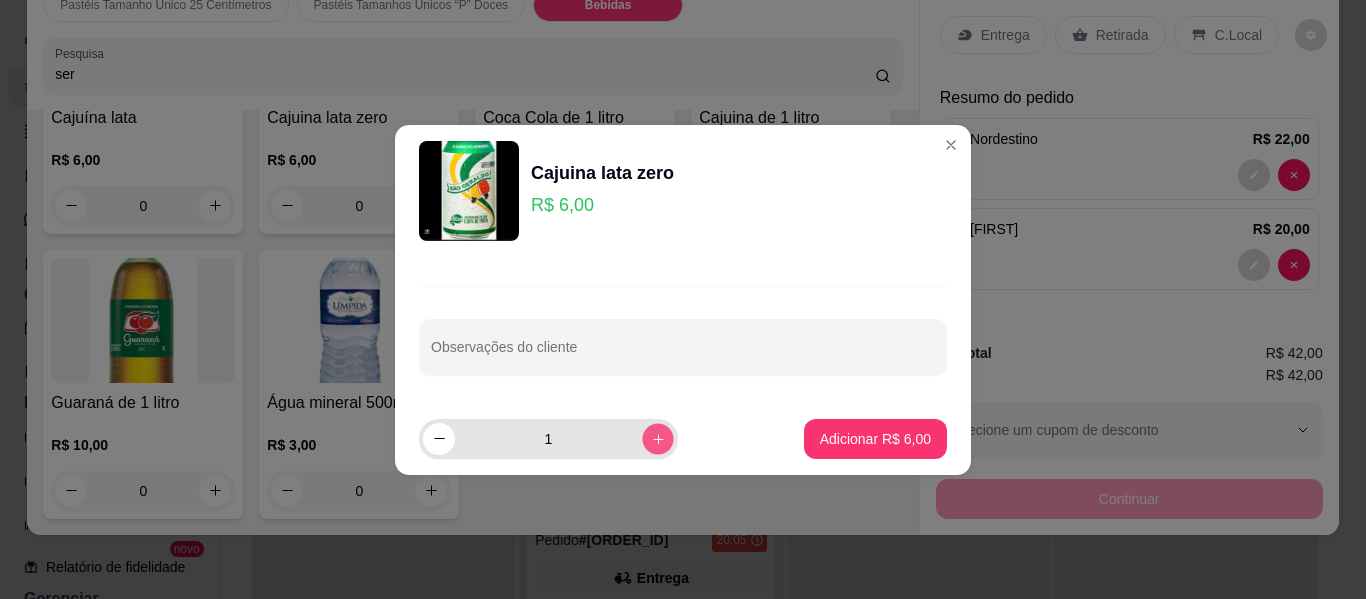 click 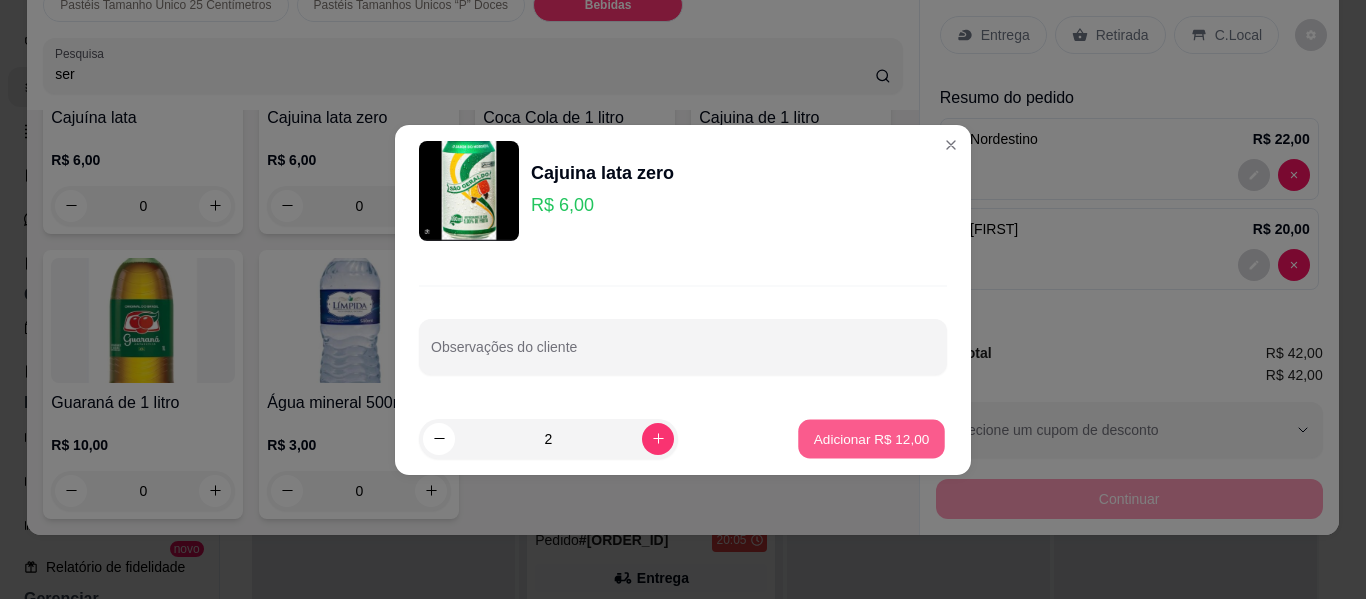 click on "Adicionar   R$ 12,00" at bounding box center [872, 438] 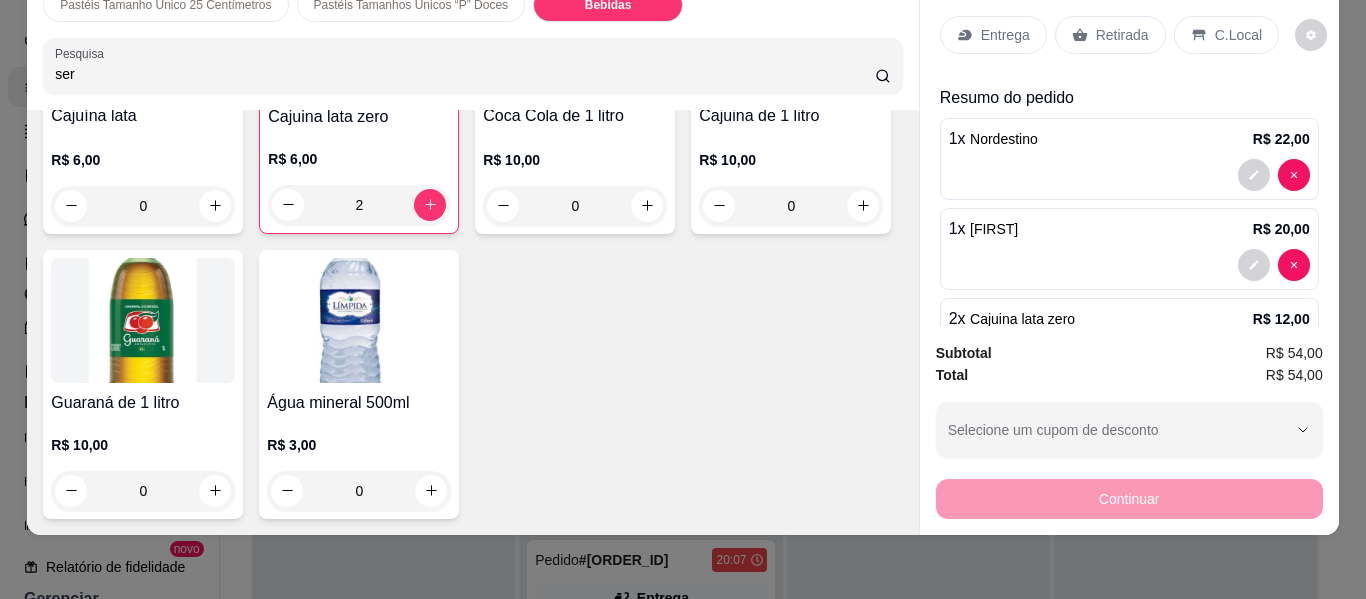 click on "Entrega" at bounding box center [1005, 35] 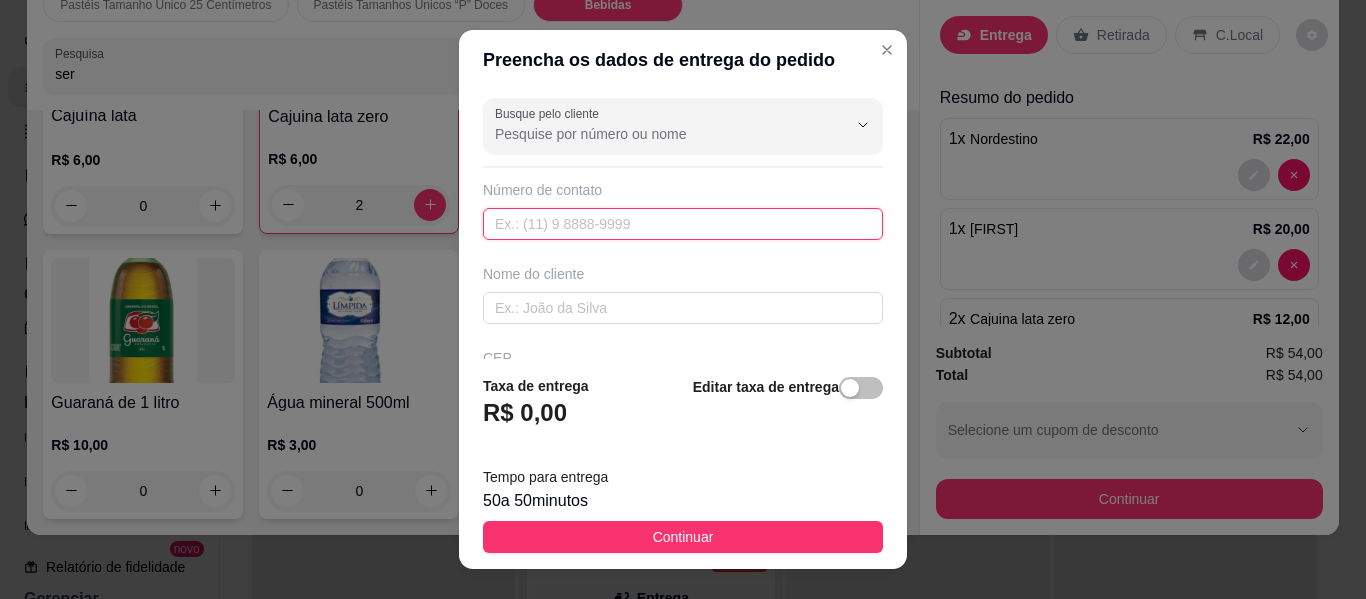 click at bounding box center [683, 224] 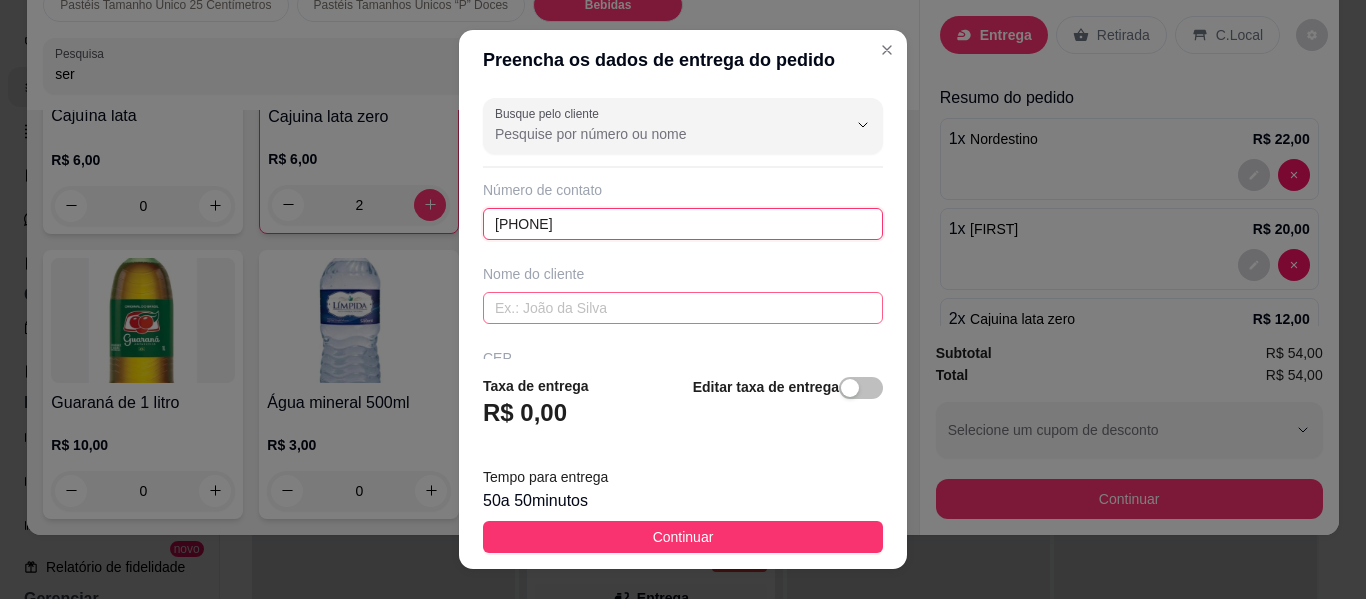 type on "[PHONE]" 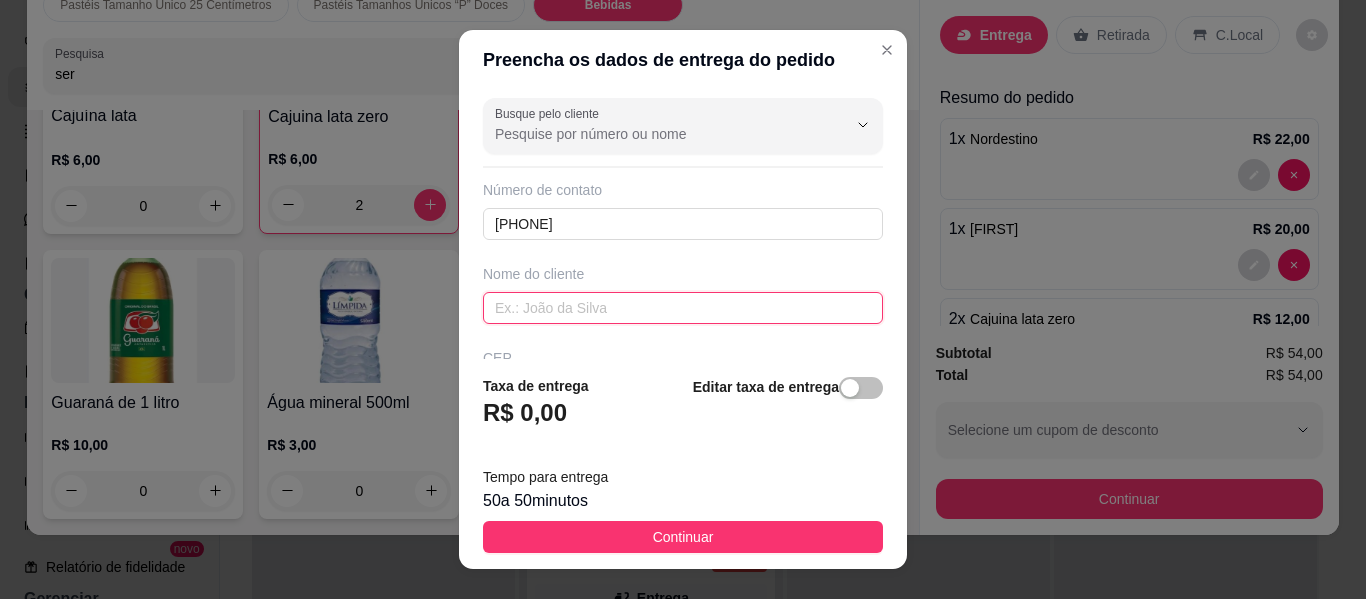 click at bounding box center [683, 308] 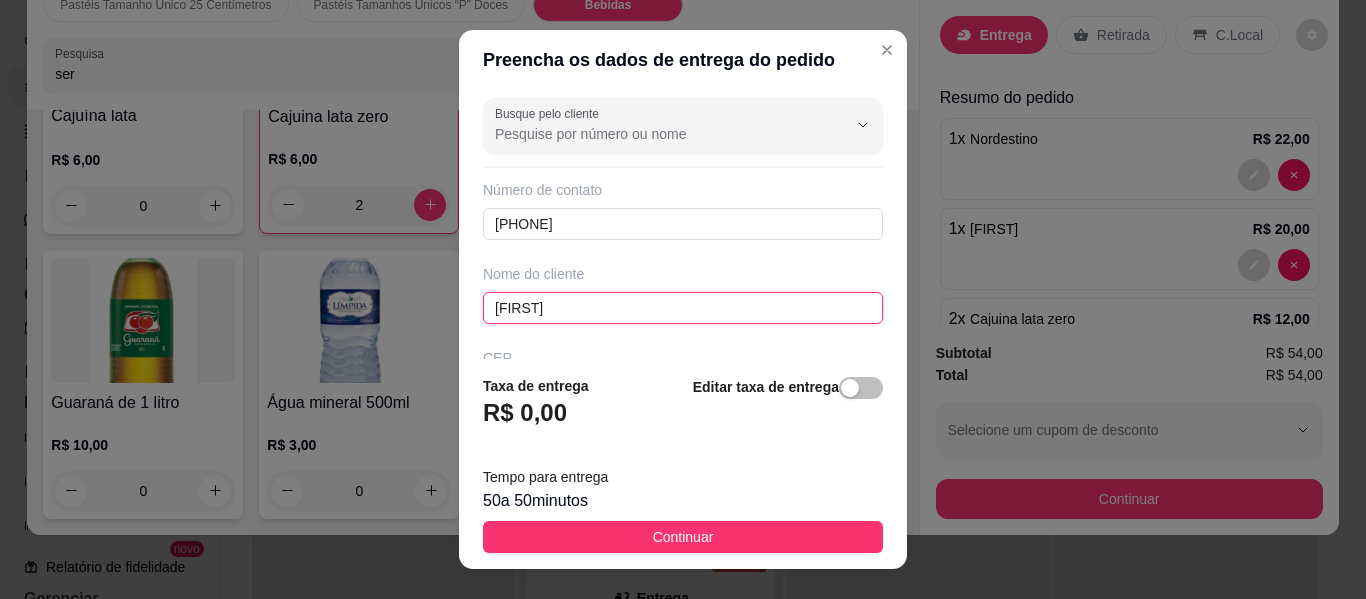 type on "[FIRST]" 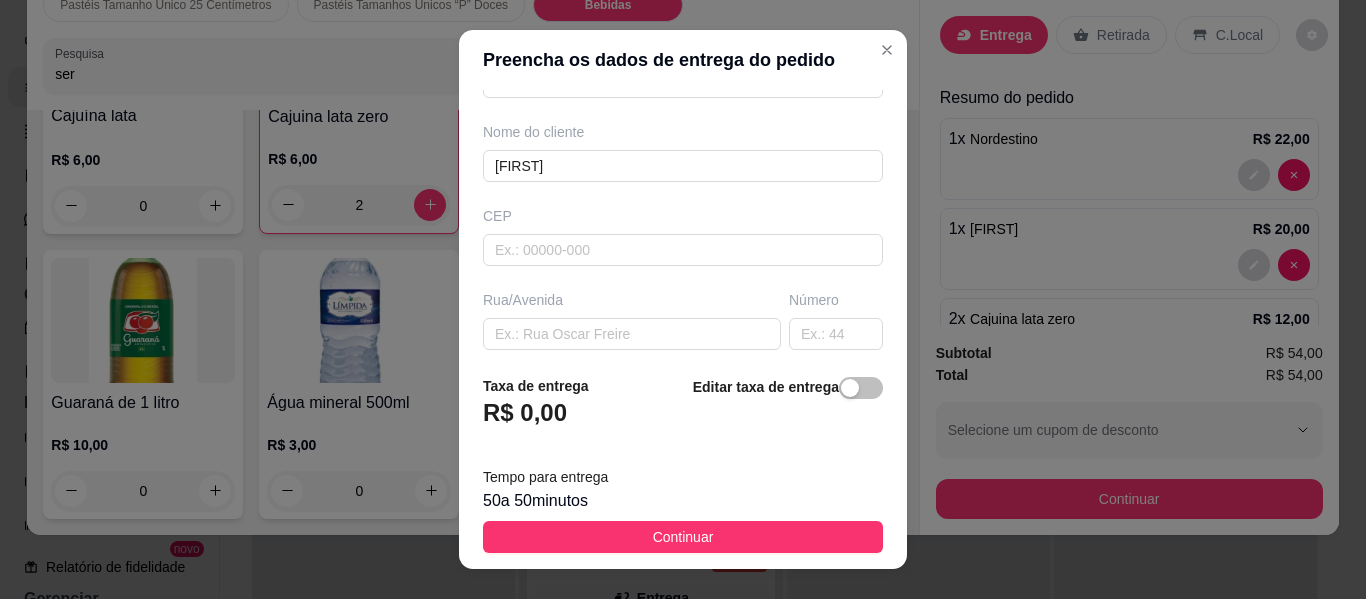 scroll, scrollTop: 160, scrollLeft: 0, axis: vertical 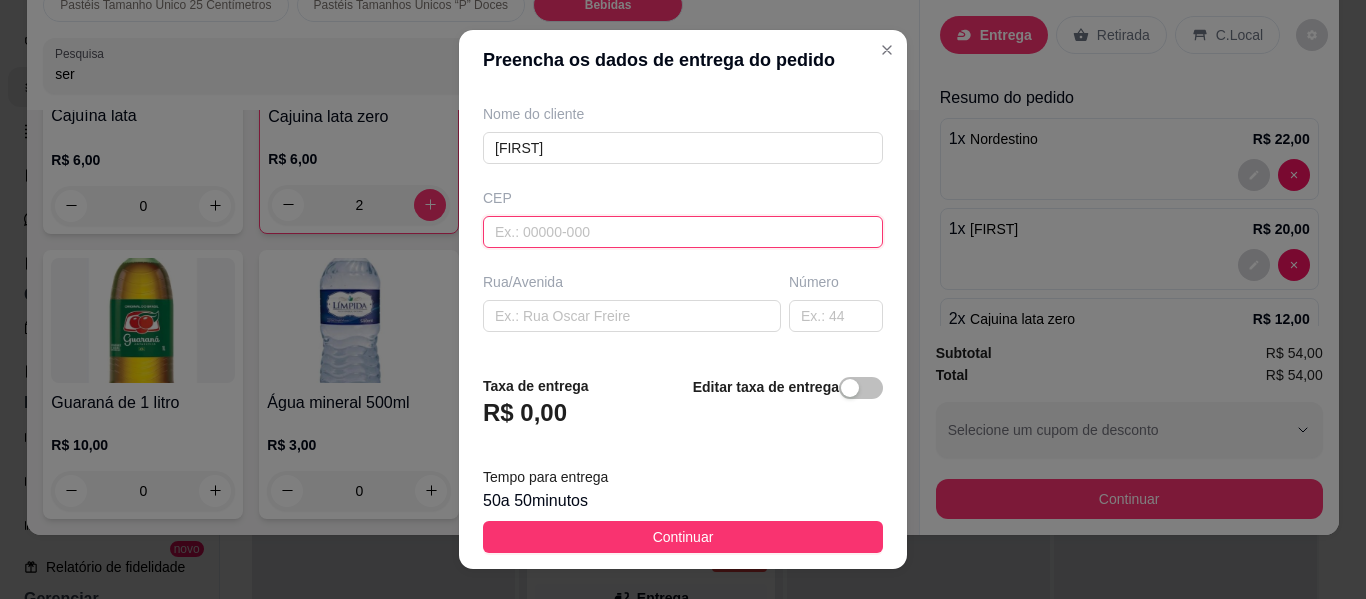 click at bounding box center [683, 232] 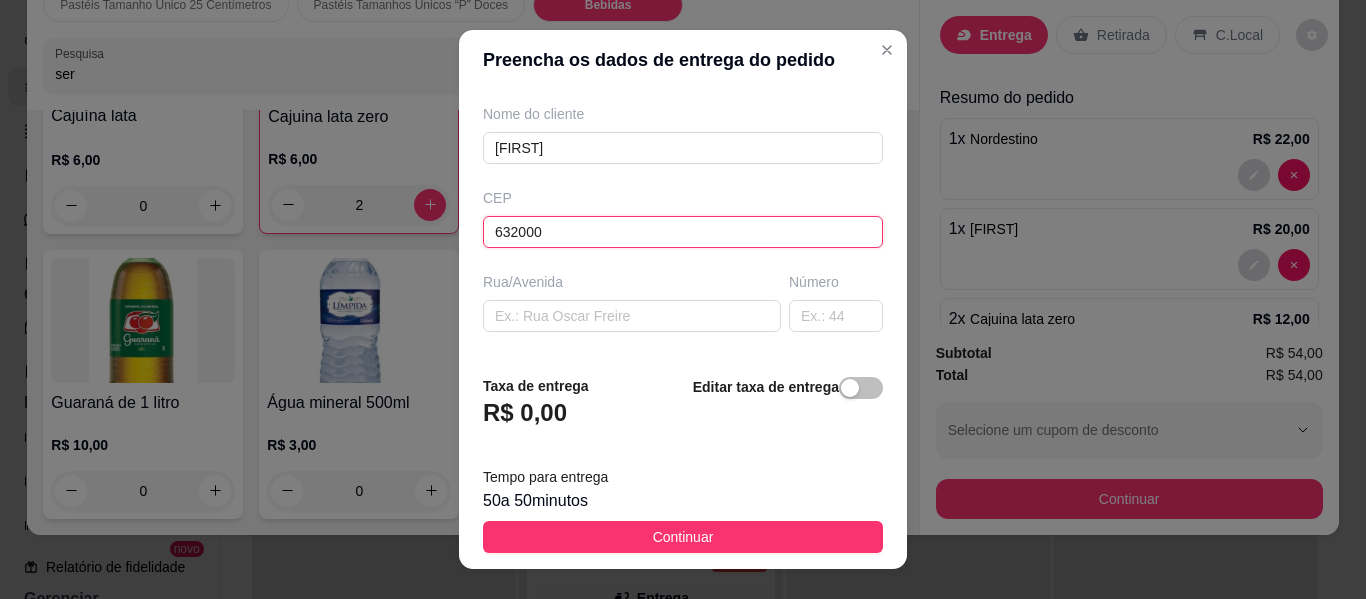 type on "[POSTAL_CODE]" 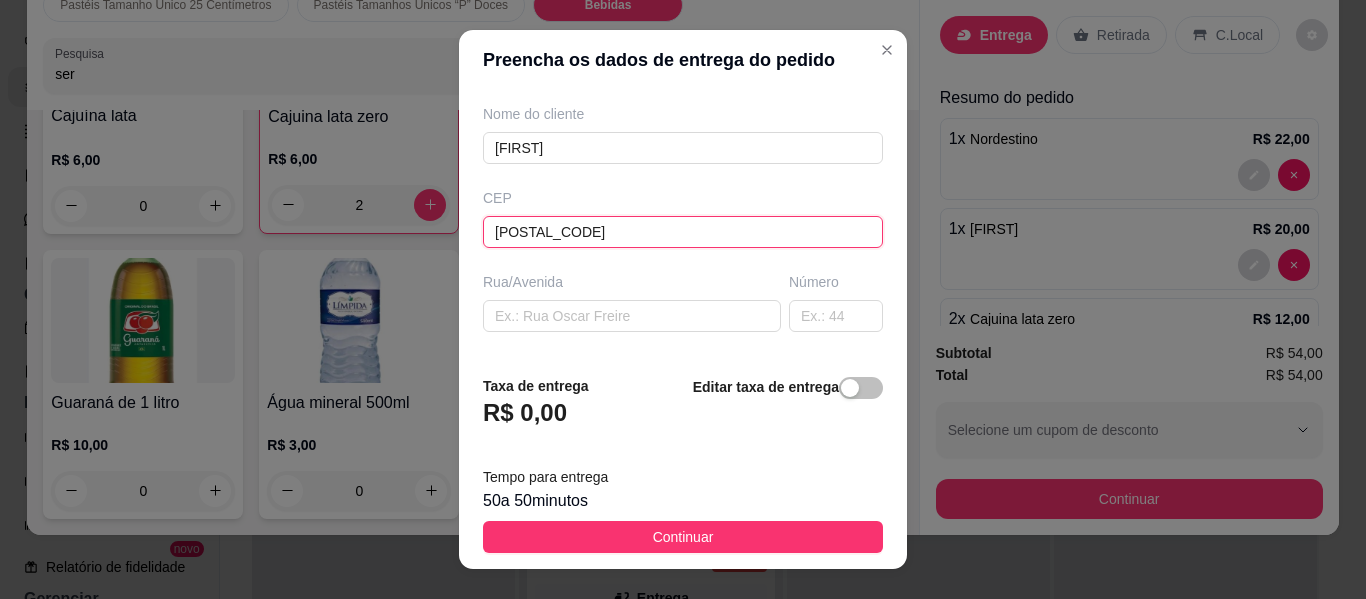type on "[CITY]" 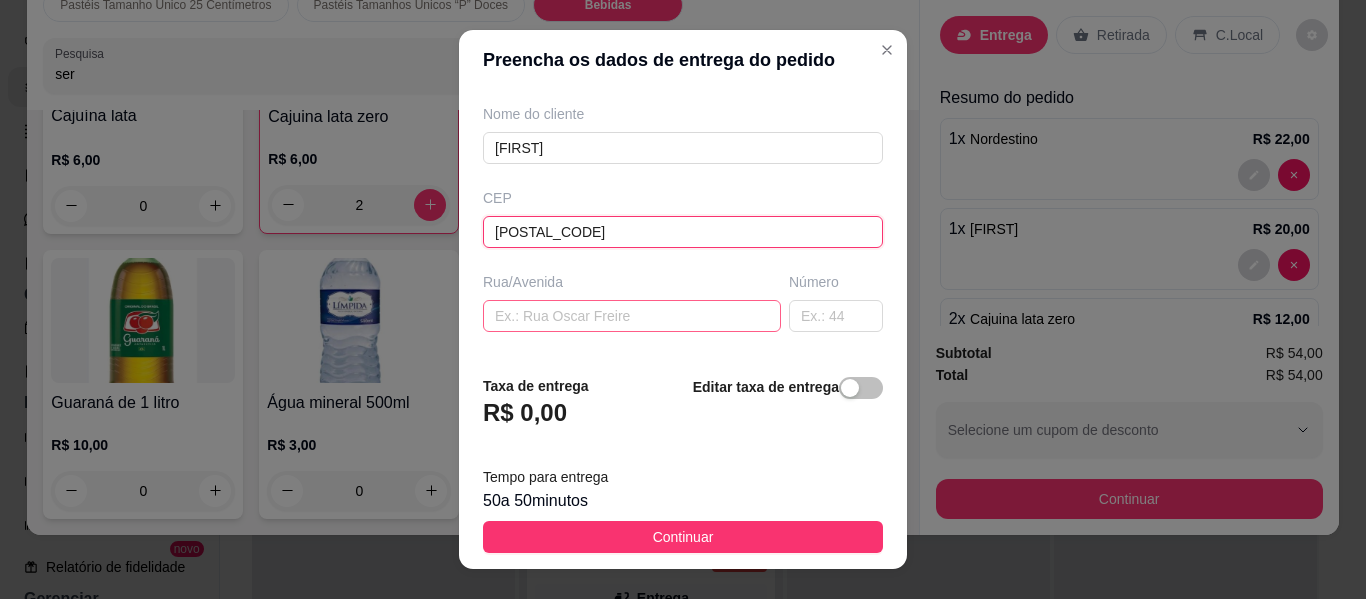 type on "[POSTAL_CODE]" 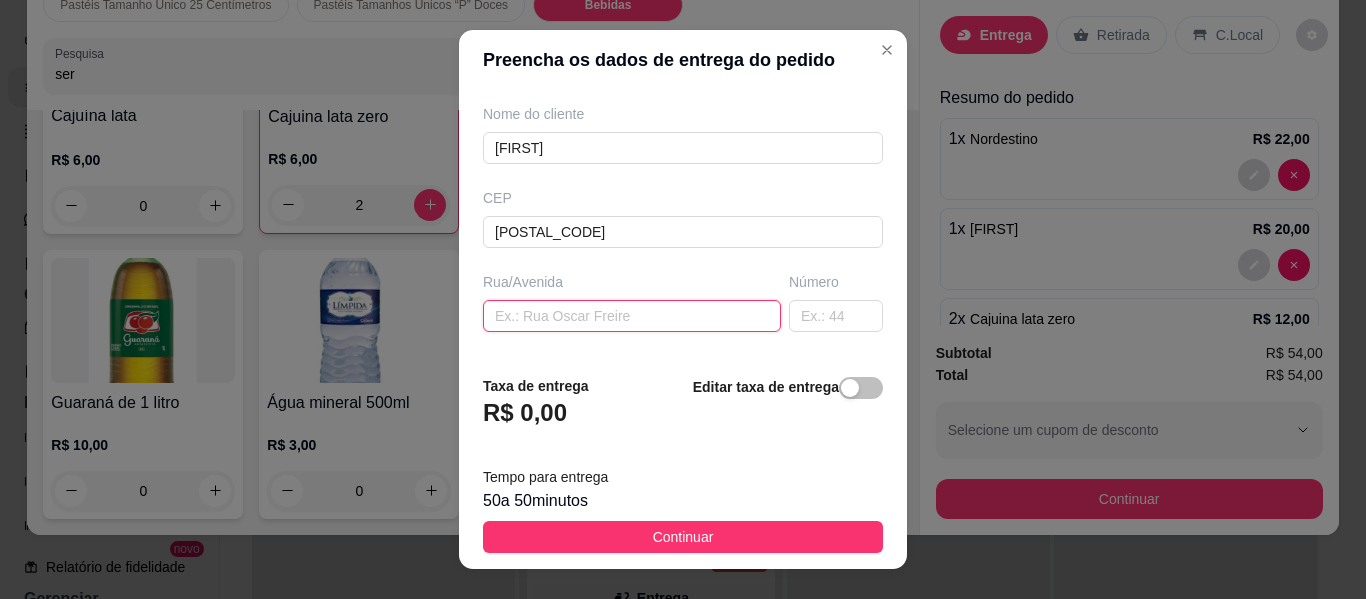 click at bounding box center (632, 316) 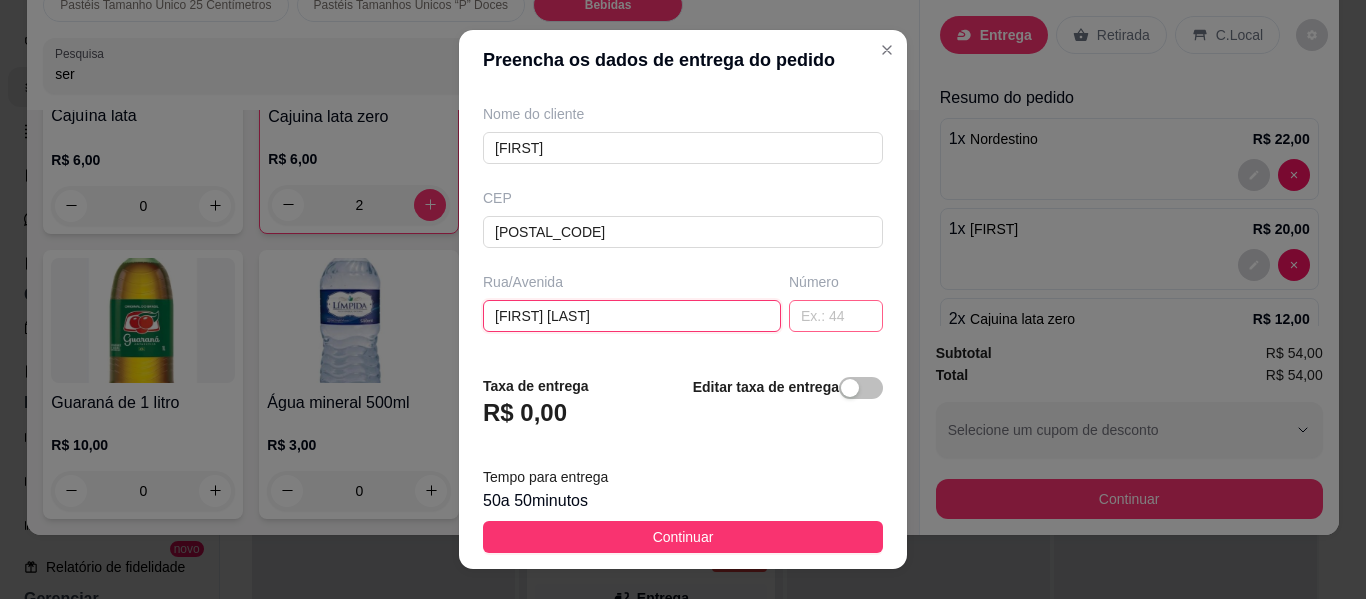 type on "[FIRST] [LAST]" 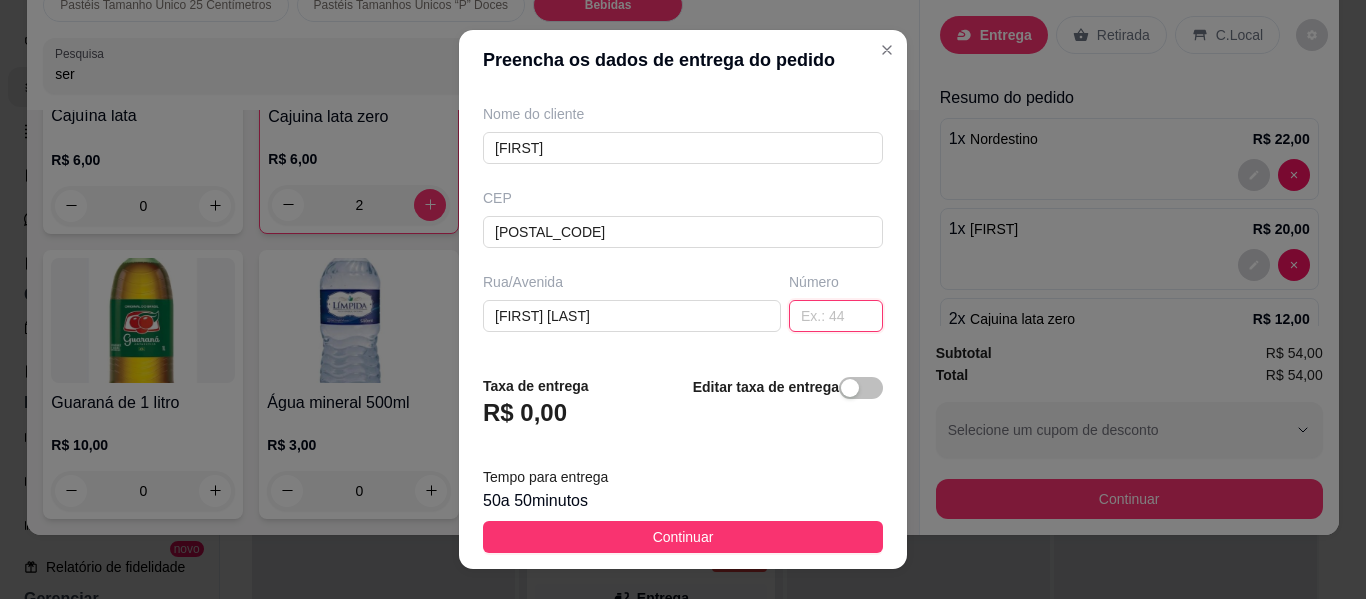click at bounding box center (836, 316) 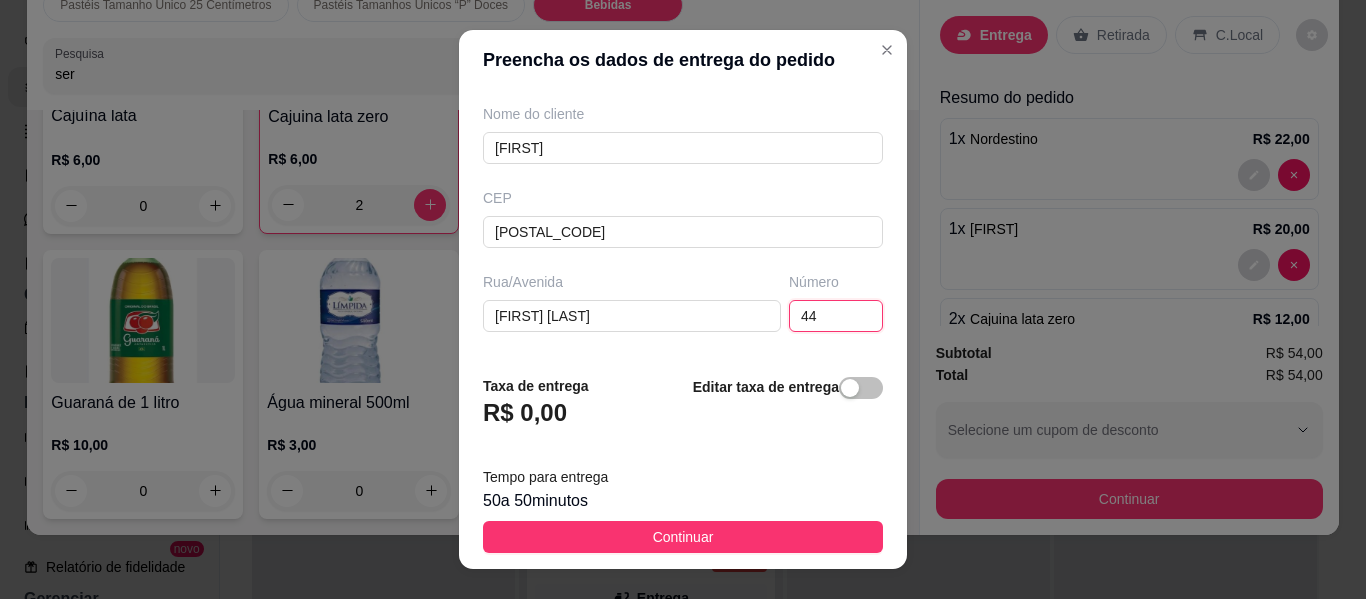 type on "44" 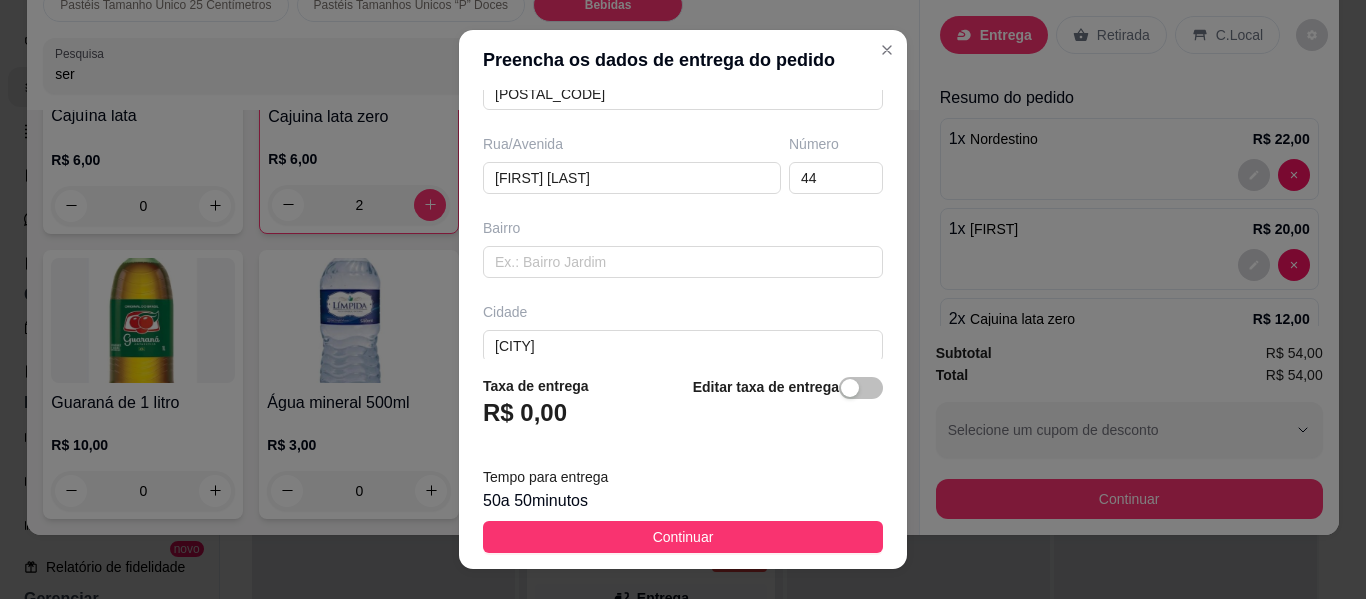 scroll, scrollTop: 360, scrollLeft: 0, axis: vertical 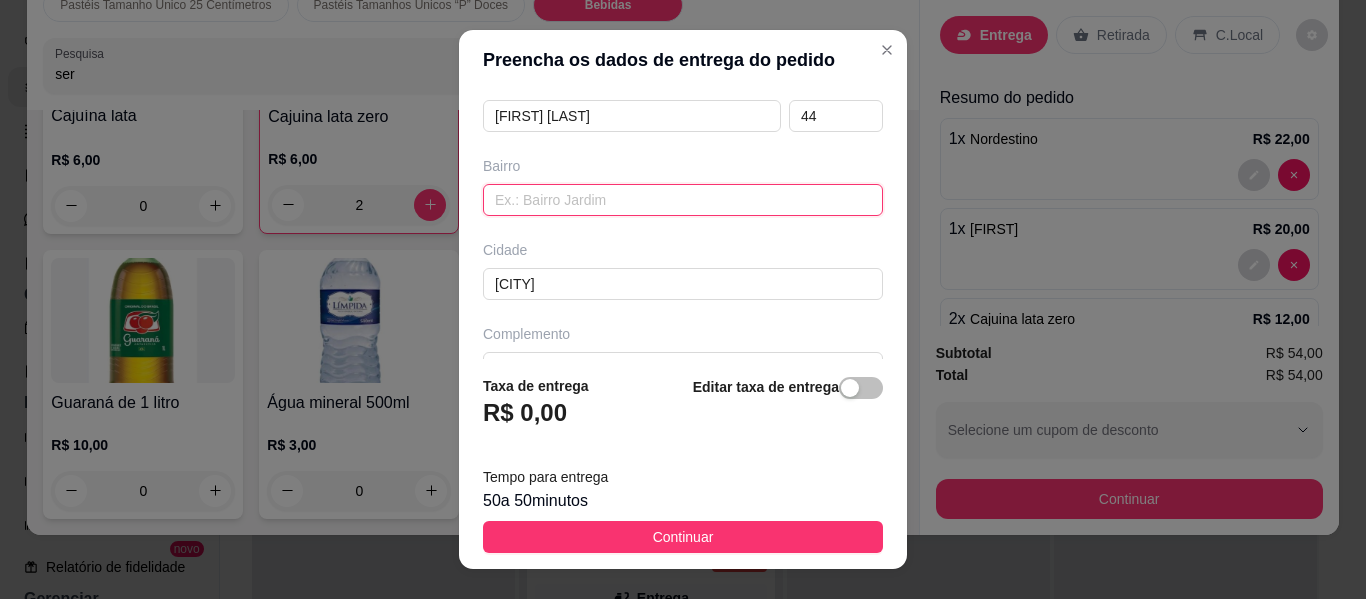 click at bounding box center (683, 200) 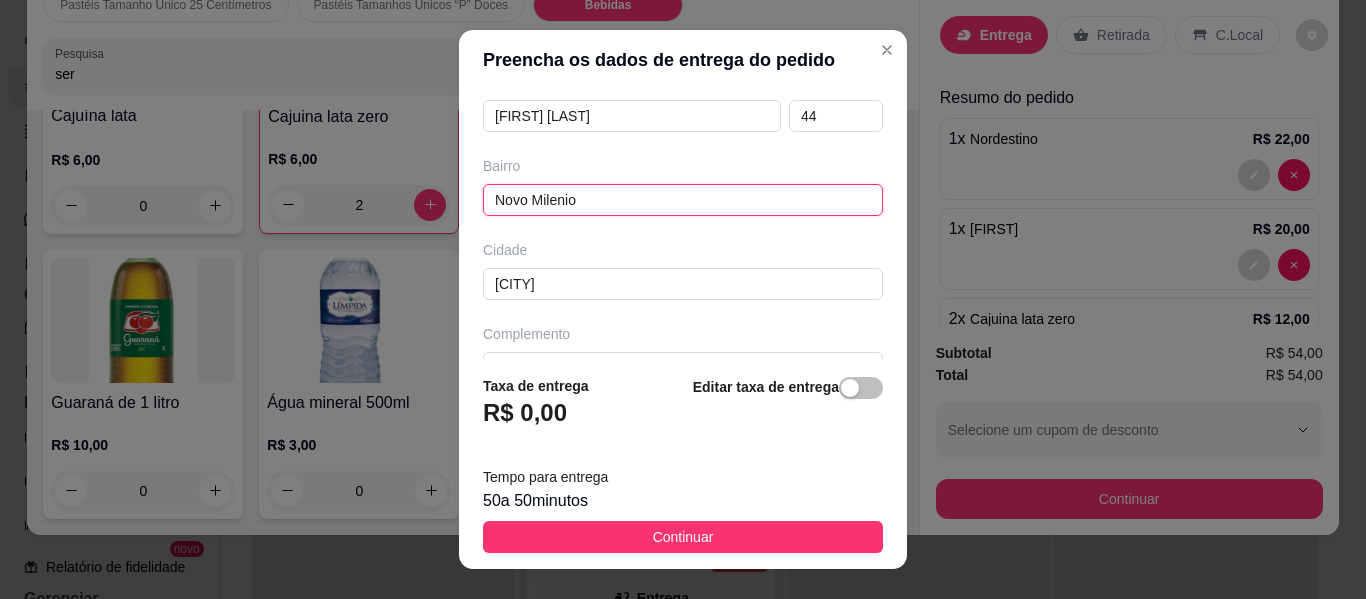 type on "Novo Milenio" 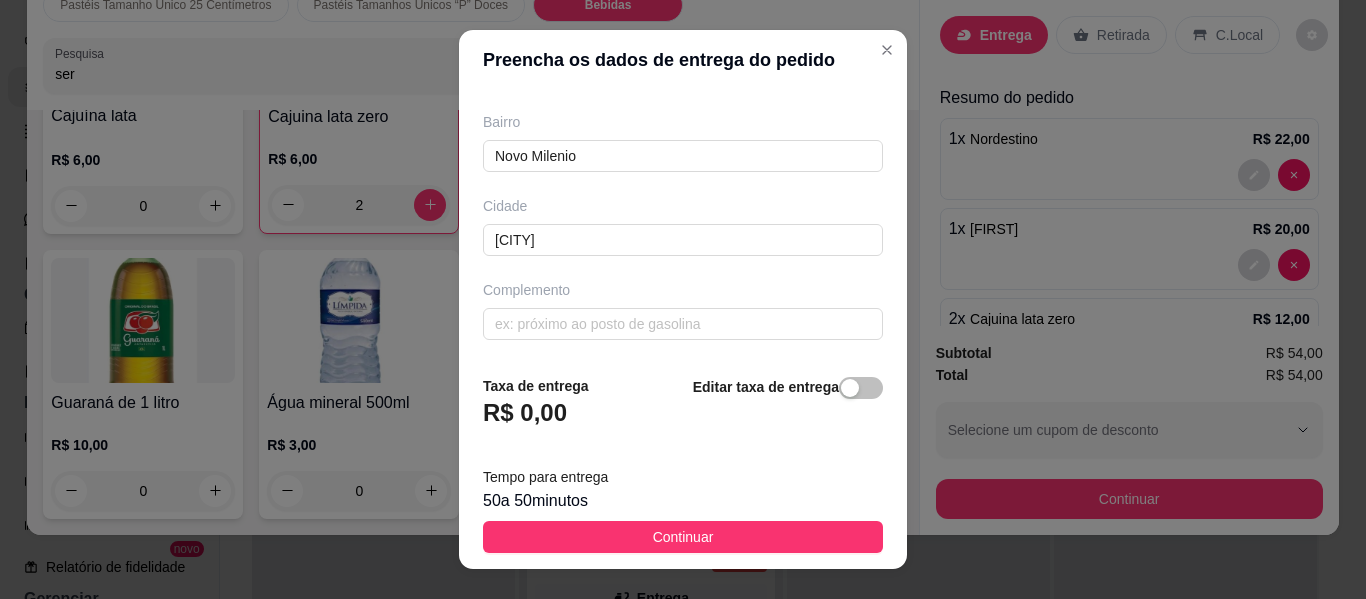 scroll, scrollTop: 405, scrollLeft: 0, axis: vertical 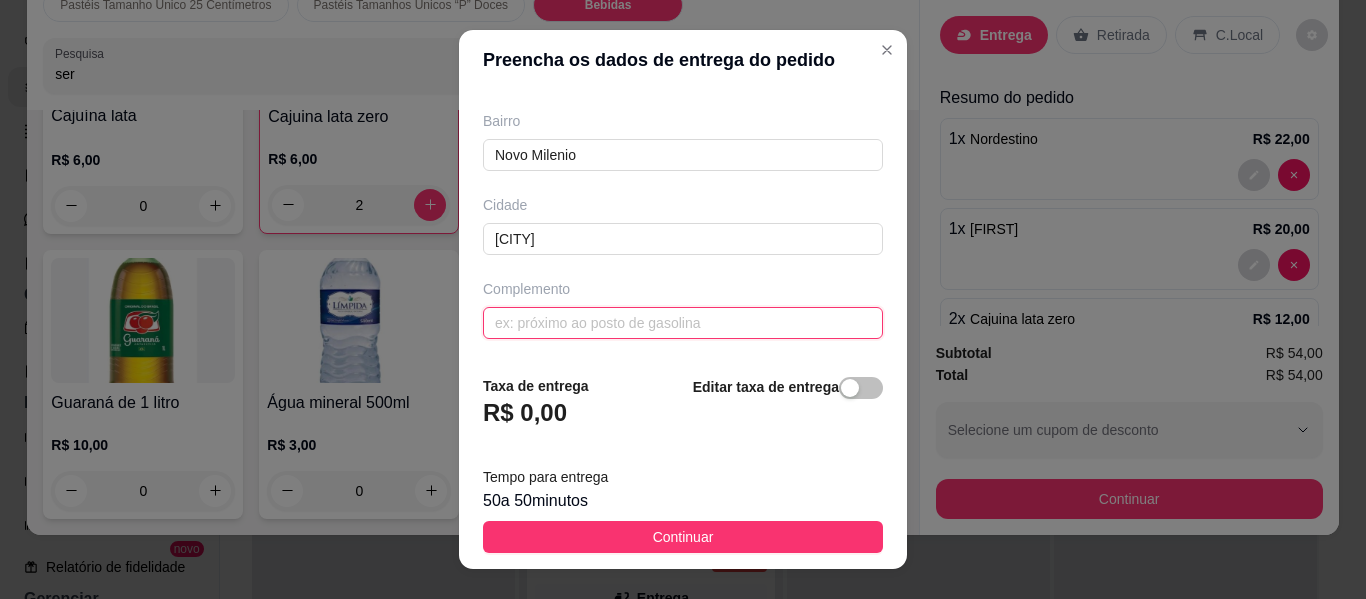 click at bounding box center [683, 323] 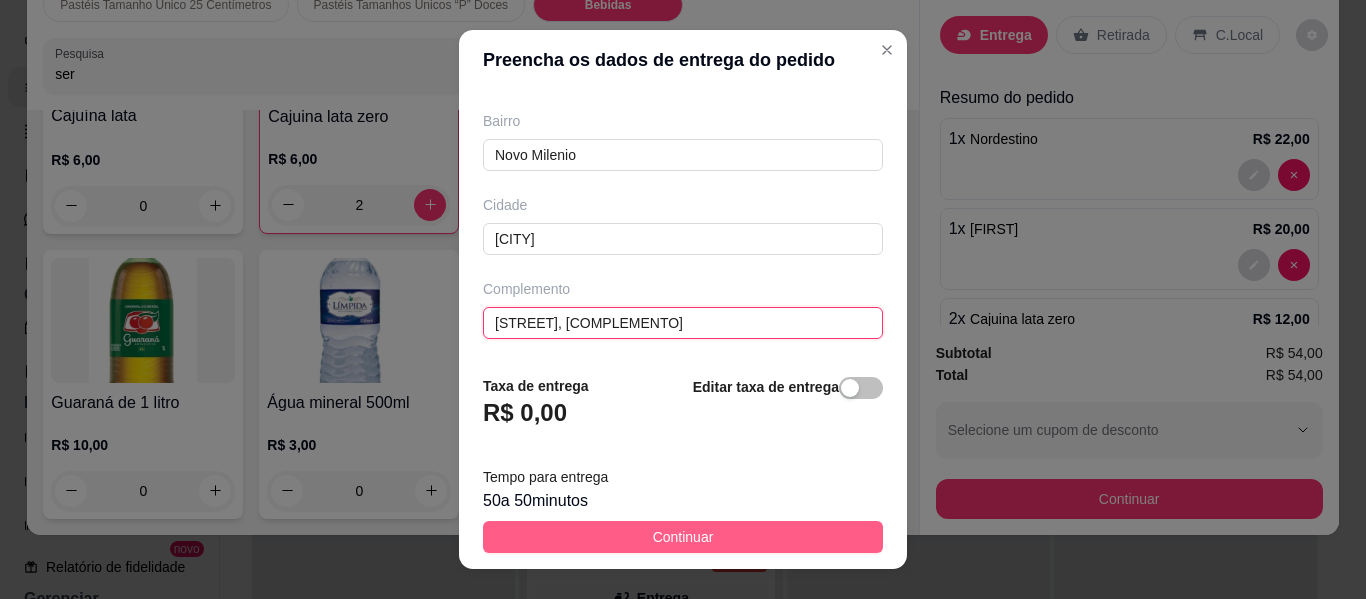 type on "[STREET], [COMPLEMENTO]" 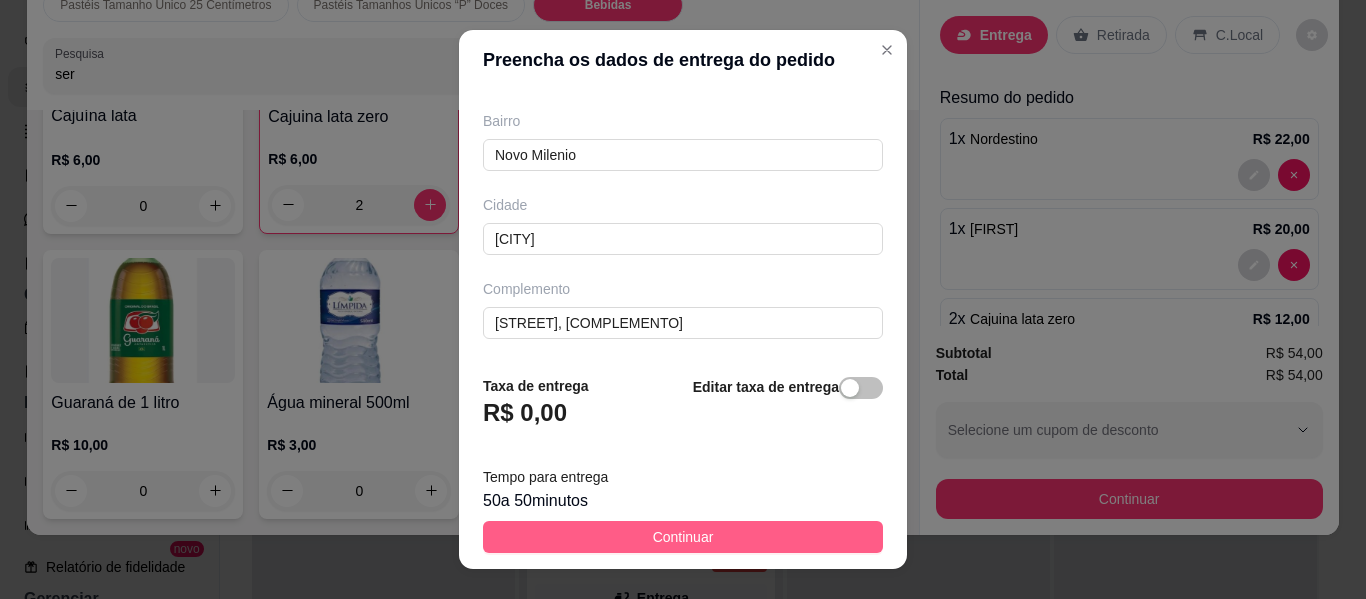 click on "Continuar" at bounding box center [683, 537] 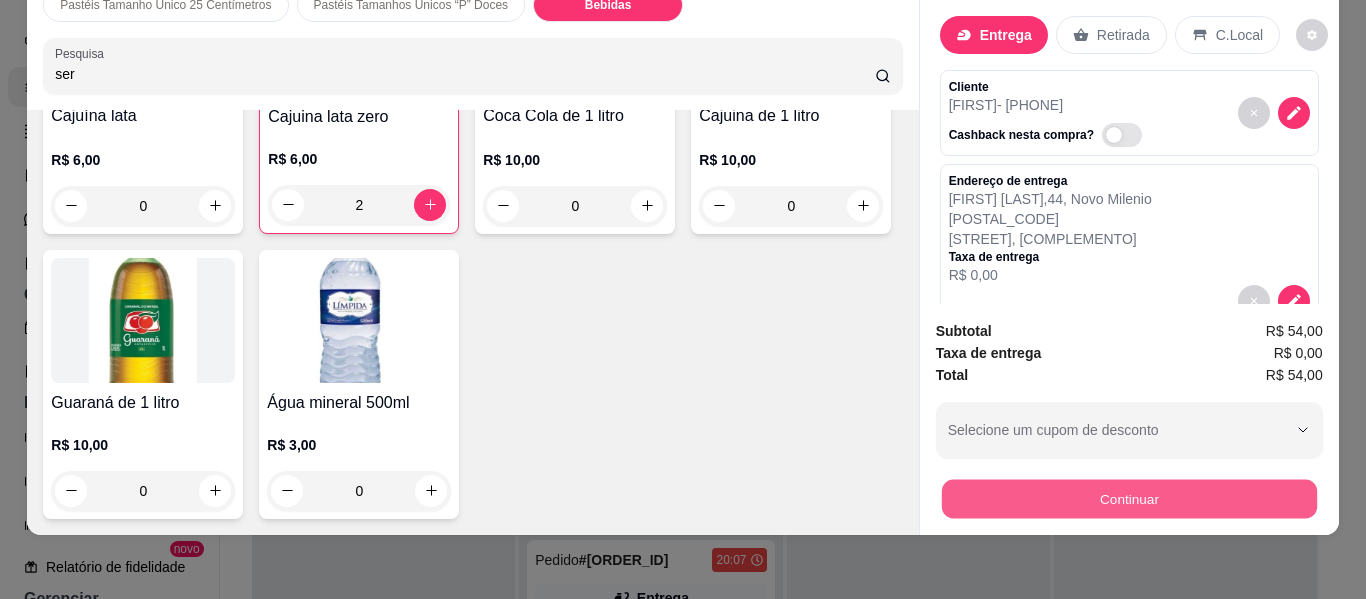 click on "Continuar" at bounding box center (1128, 499) 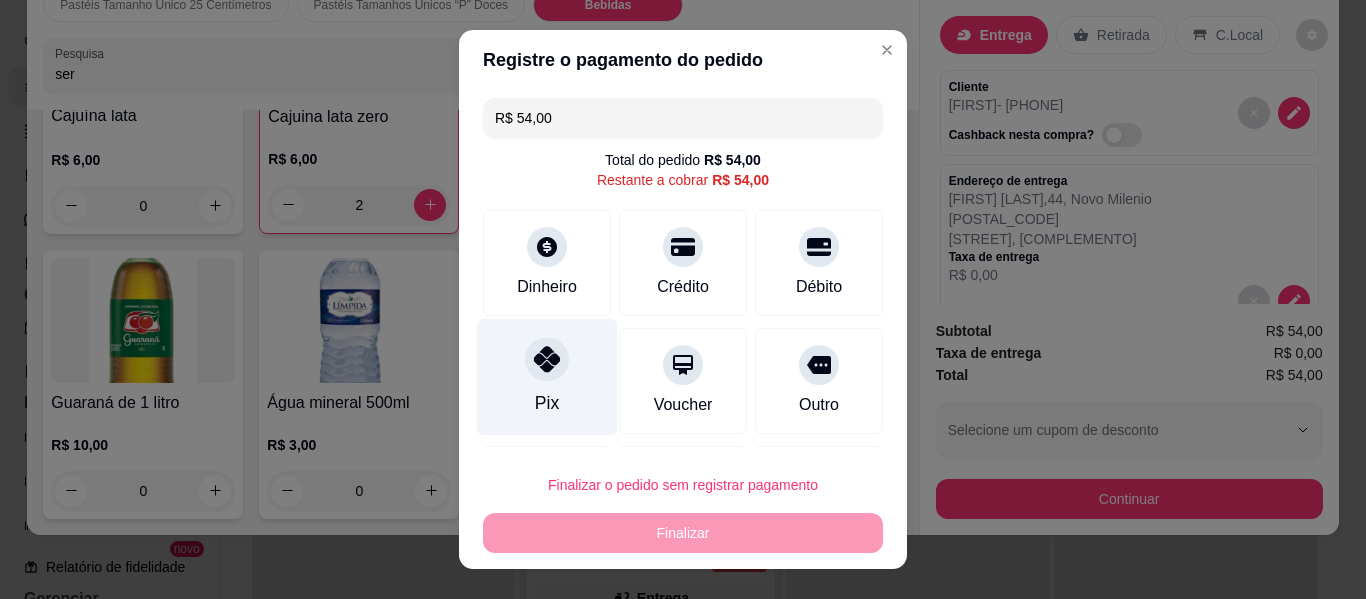click 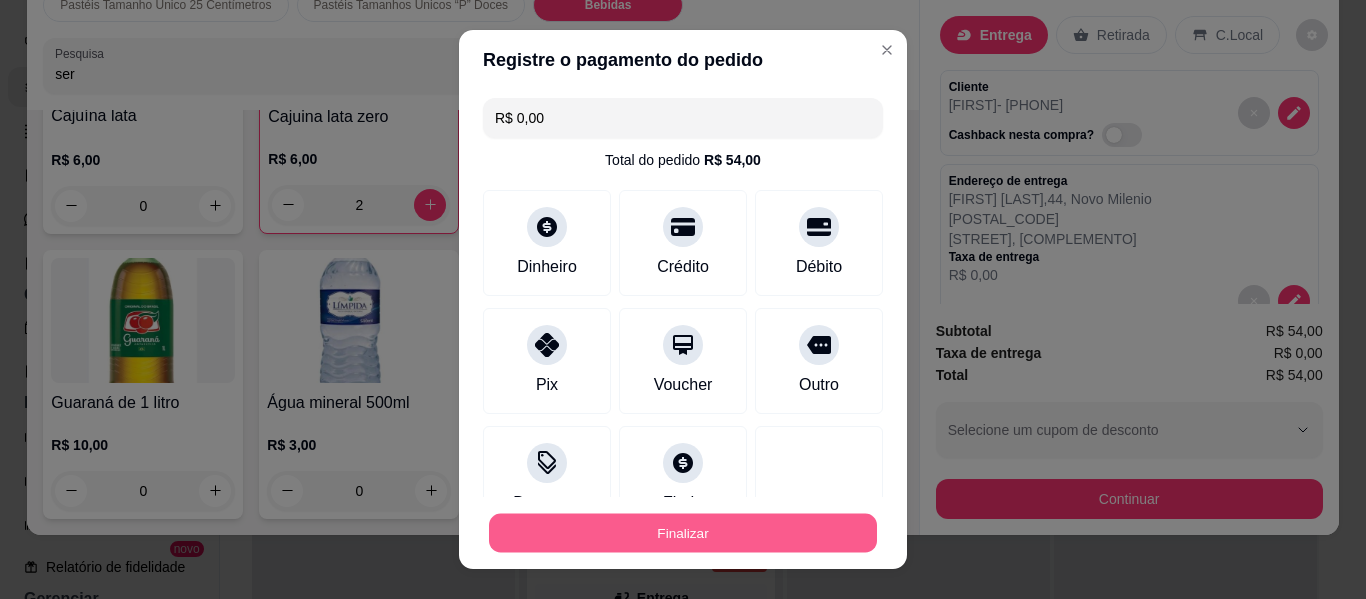 click on "Finalizar" at bounding box center [683, 533] 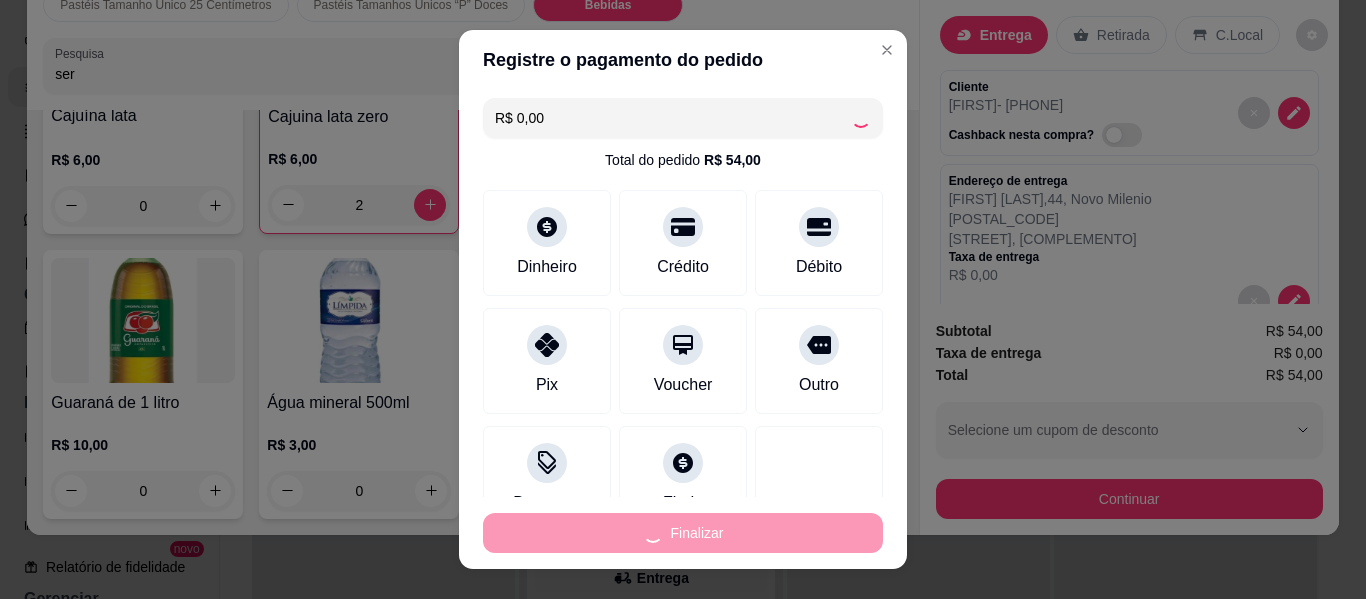 type on "0" 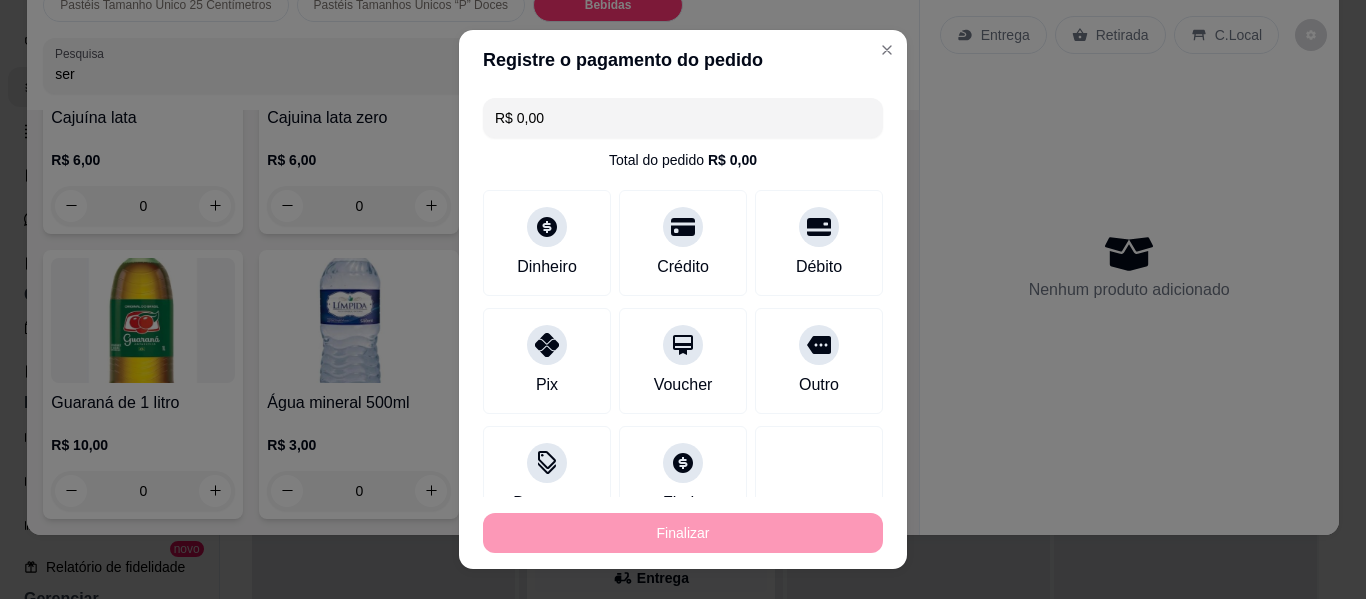 type on "-R$ 54,00" 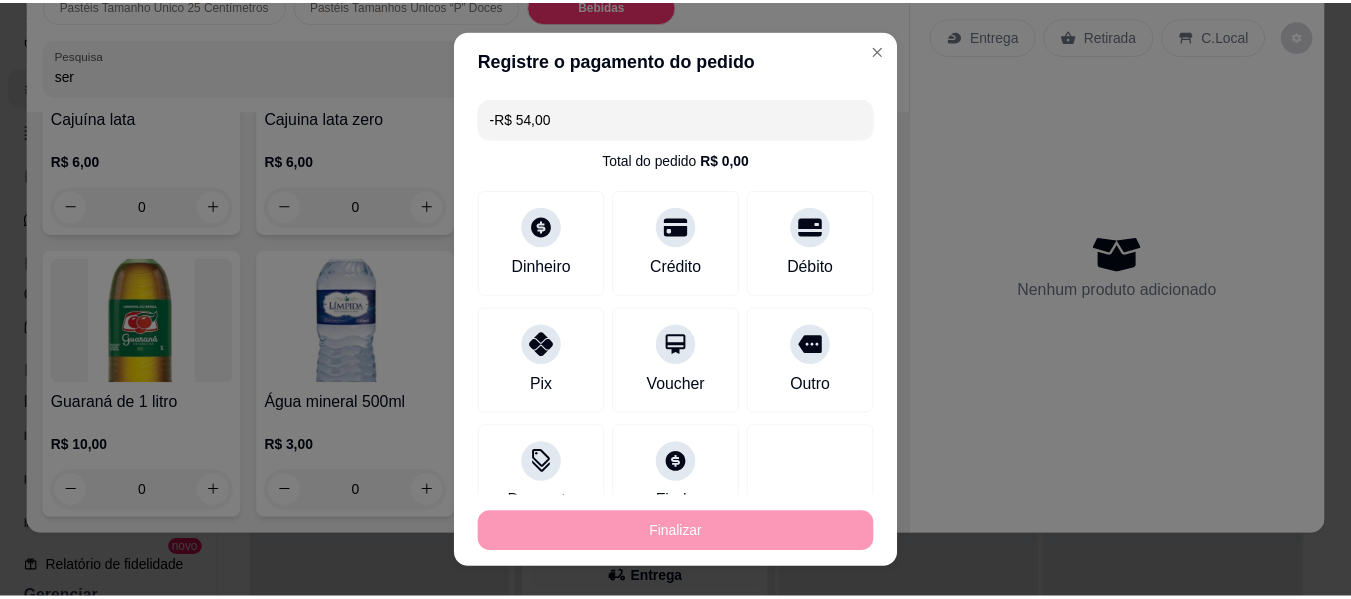 scroll, scrollTop: 4605, scrollLeft: 0, axis: vertical 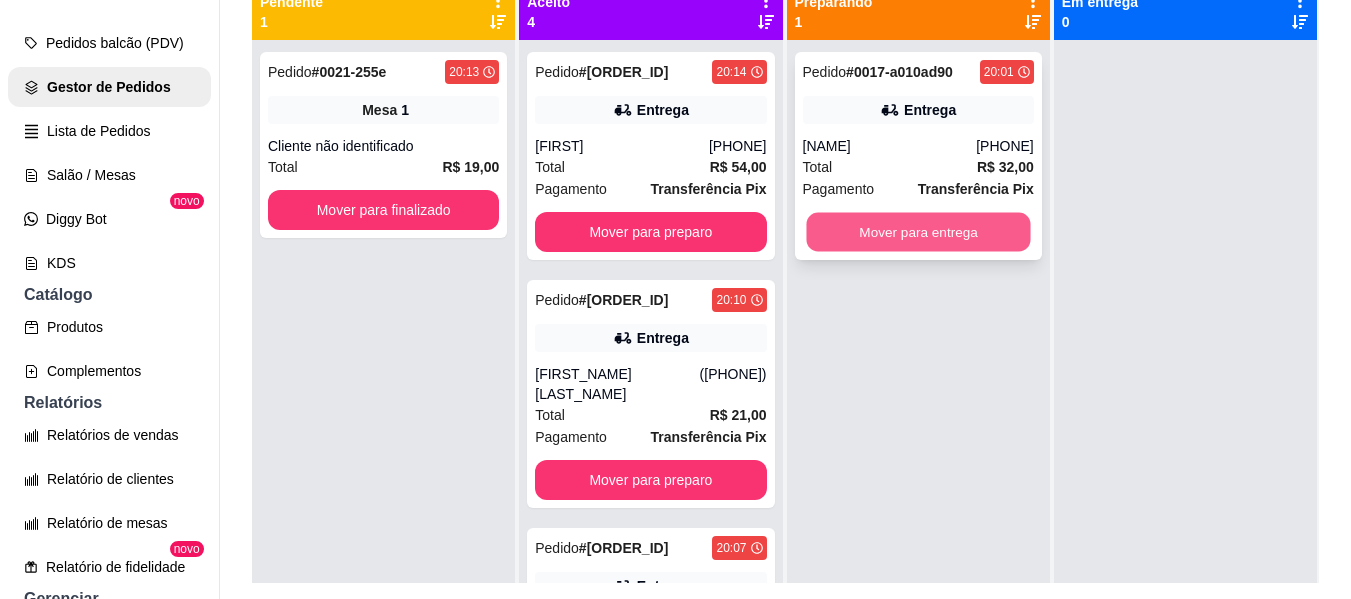click on "Mover para entrega" at bounding box center [918, 232] 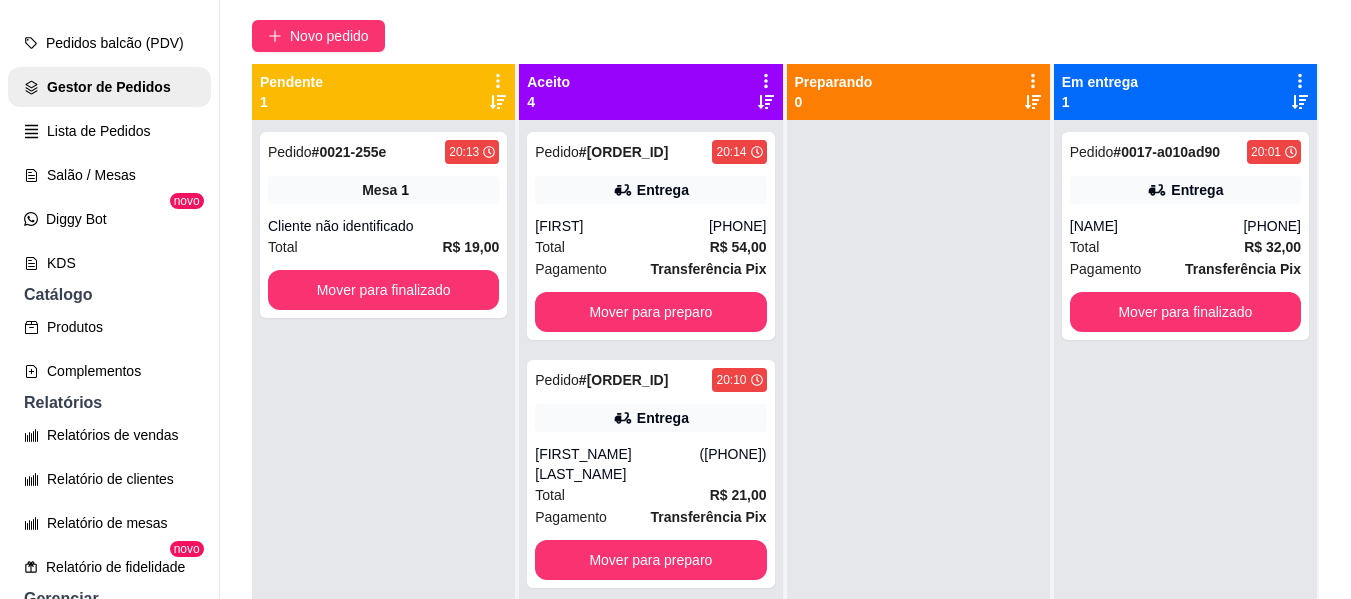scroll, scrollTop: 120, scrollLeft: 0, axis: vertical 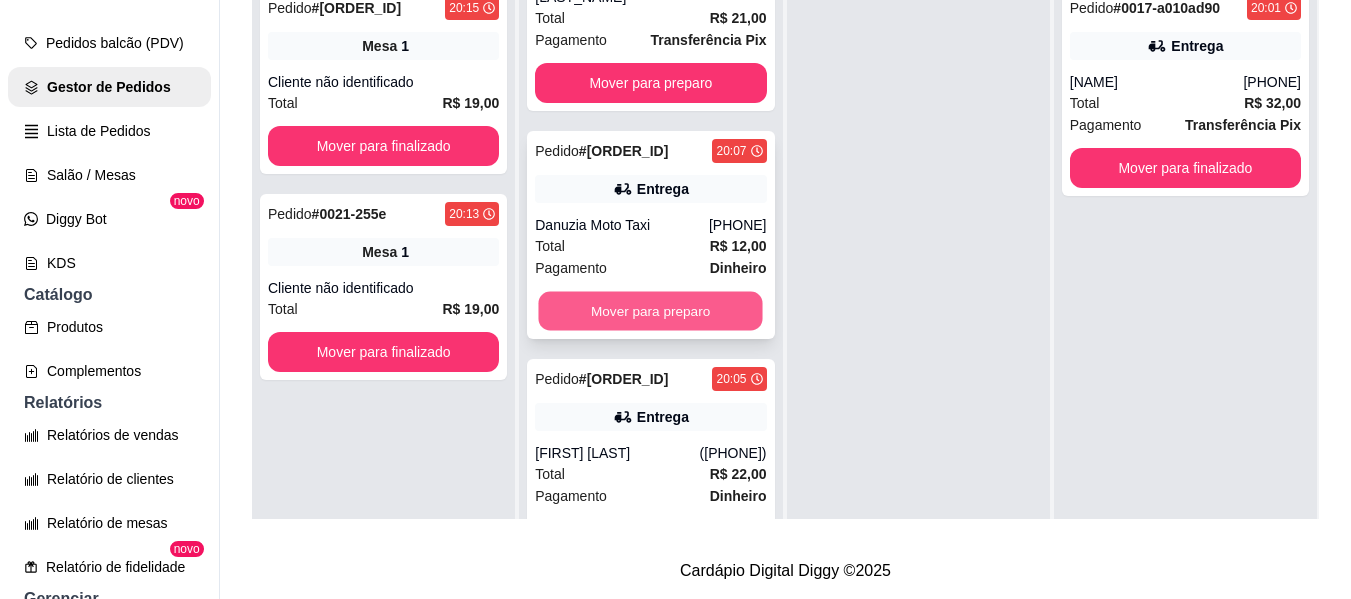 click on "Mover para preparo" at bounding box center (651, 311) 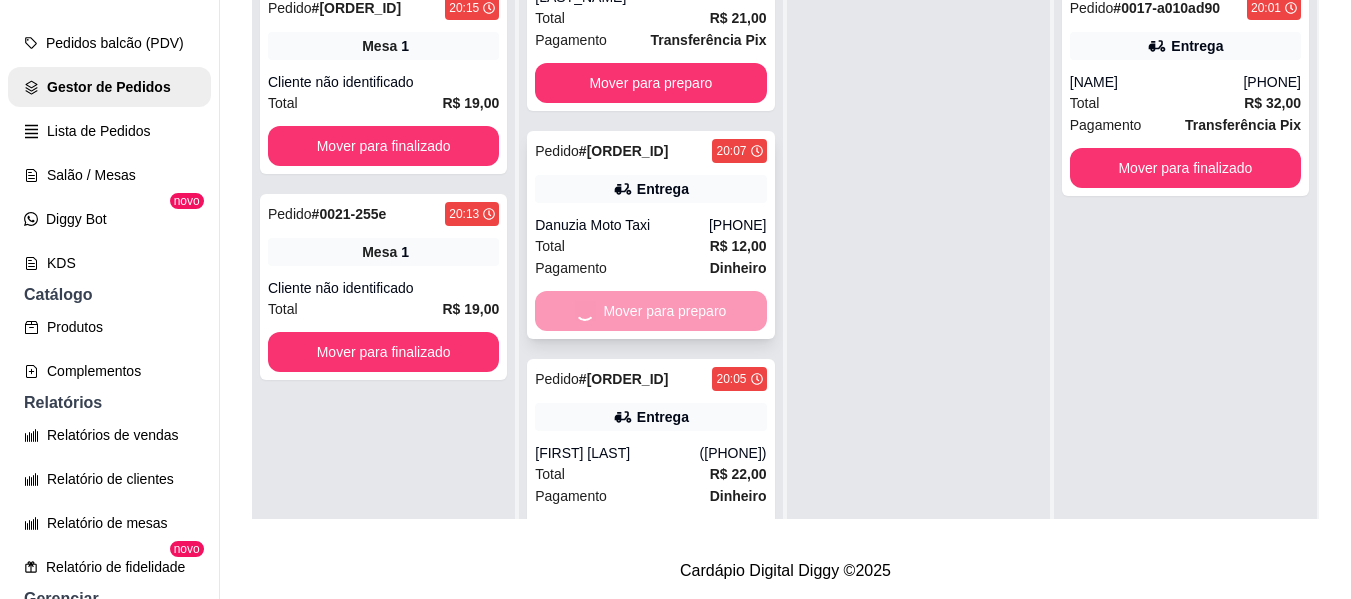 scroll, scrollTop: 105, scrollLeft: 0, axis: vertical 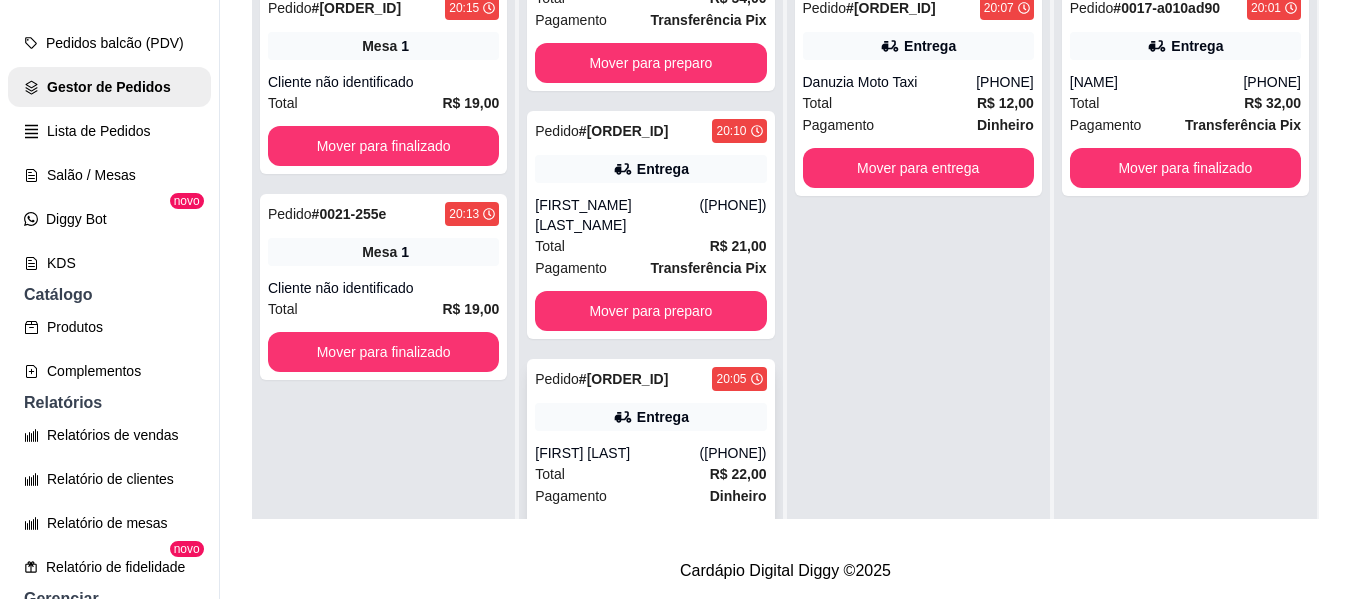click on "Mover para preparo" at bounding box center [651, 539] 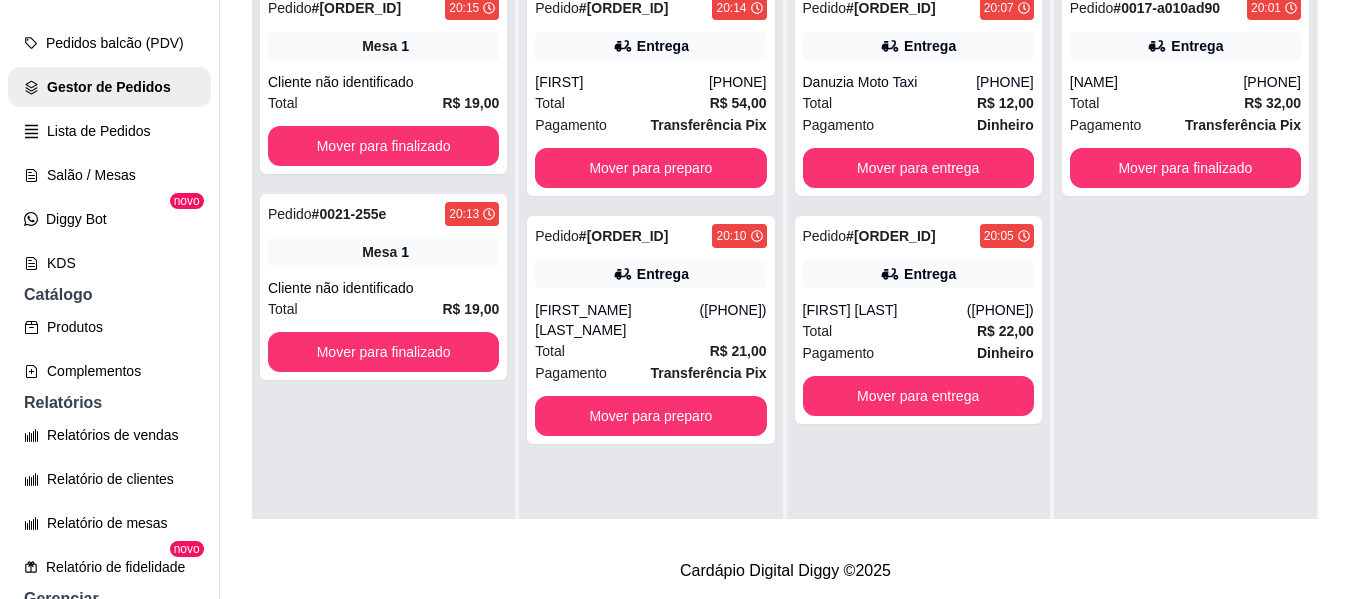 scroll, scrollTop: 0, scrollLeft: 0, axis: both 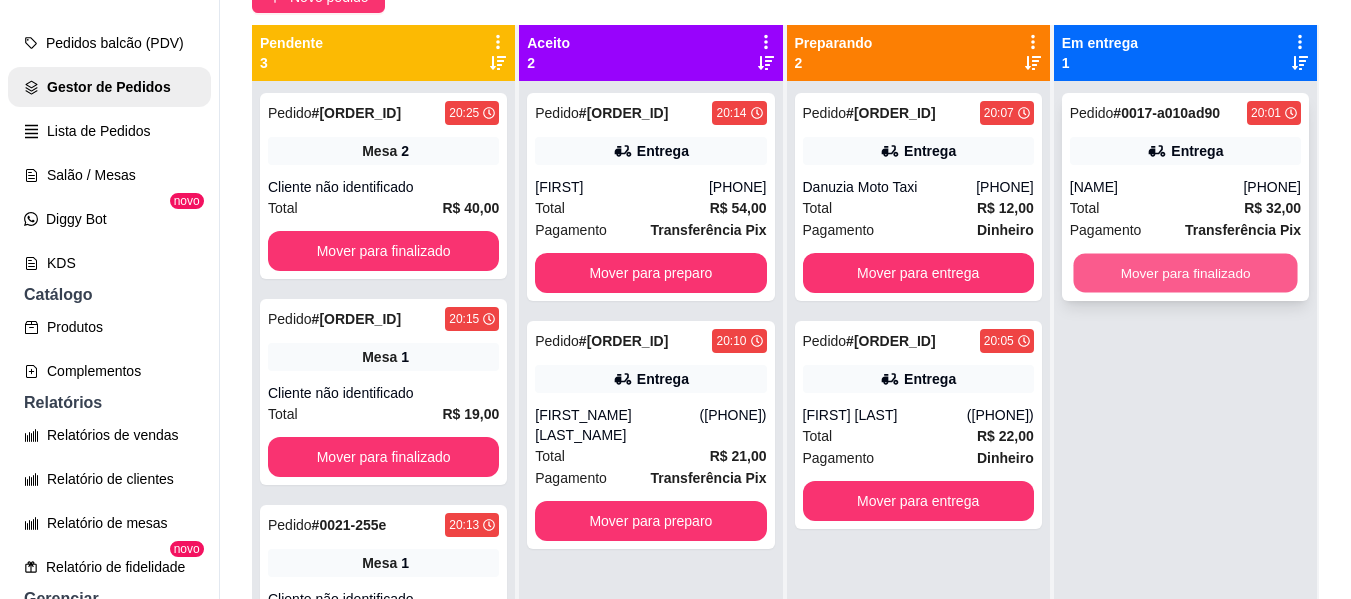click on "Mover para finalizado" at bounding box center (1185, 273) 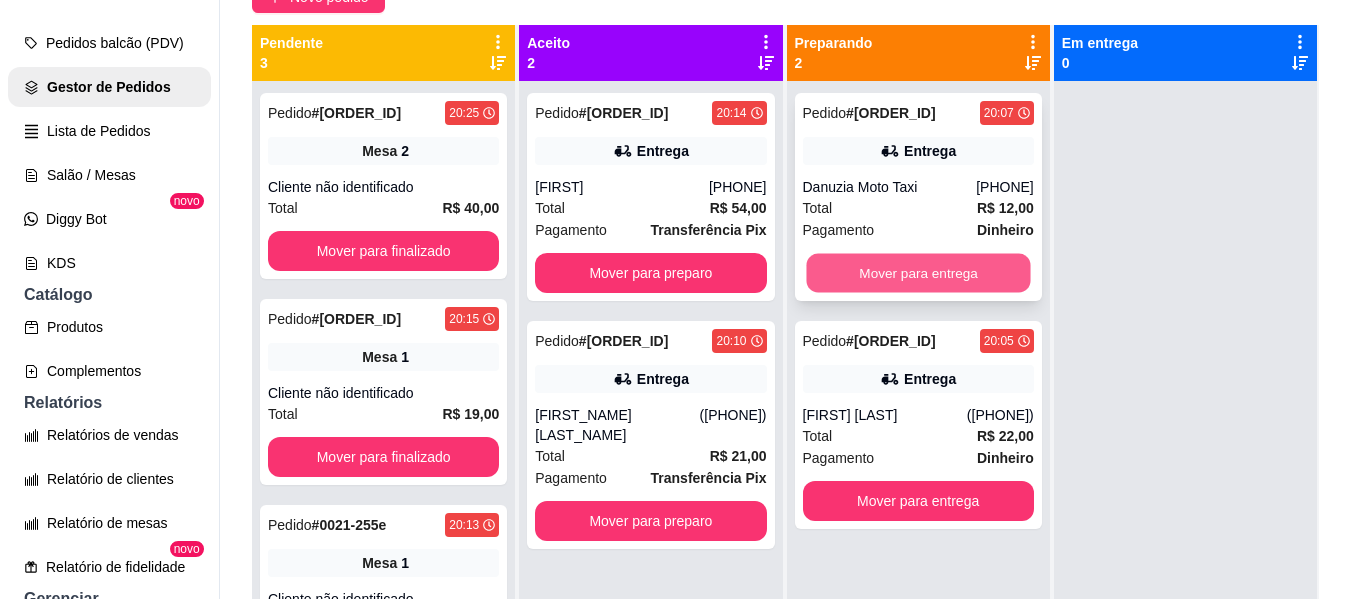 click on "Mover para entrega" at bounding box center (918, 273) 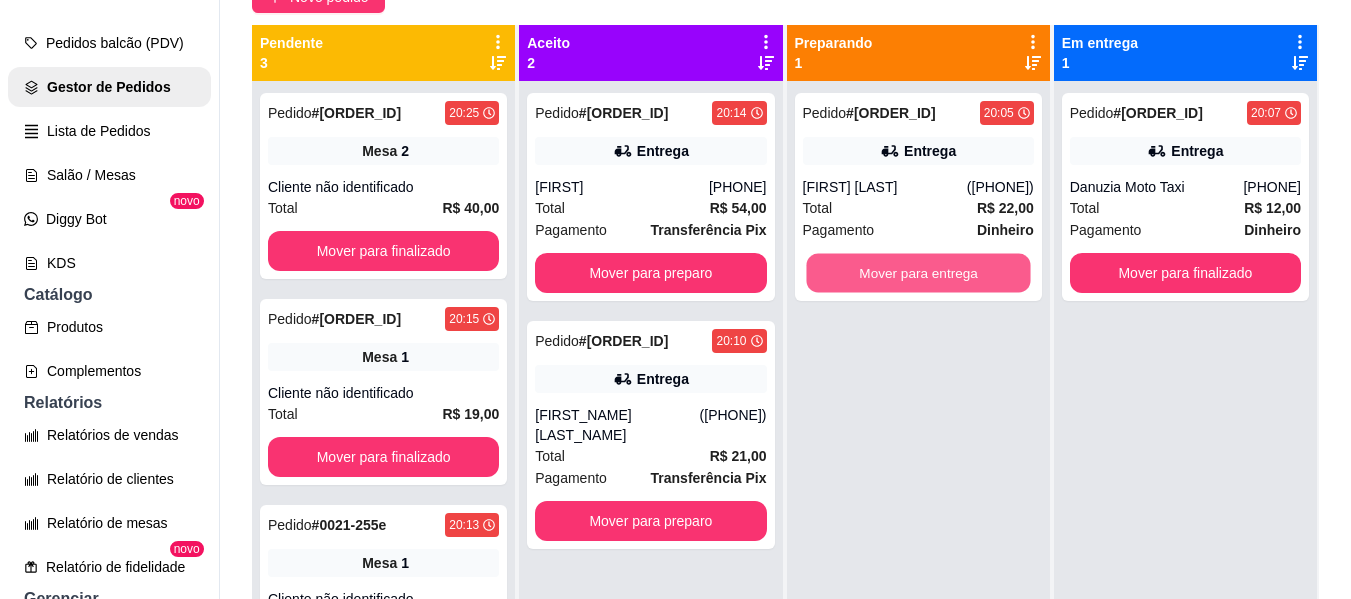 click on "Mover para entrega" at bounding box center (918, 273) 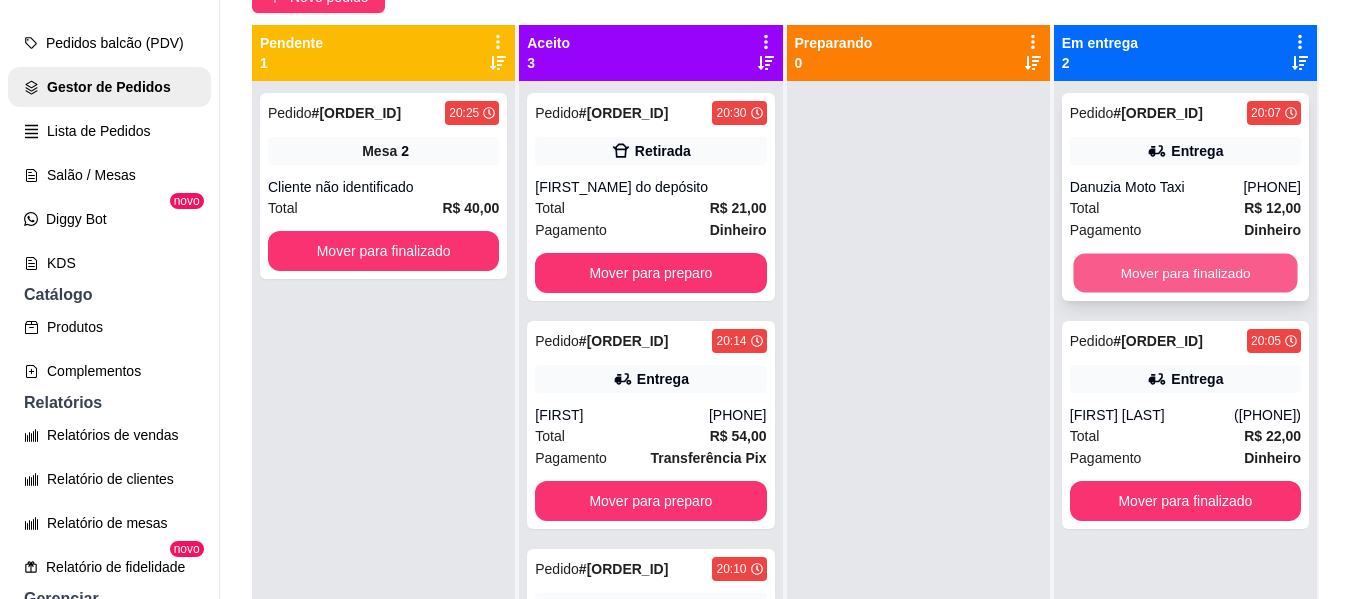 click on "Mover para finalizado" at bounding box center [1185, 273] 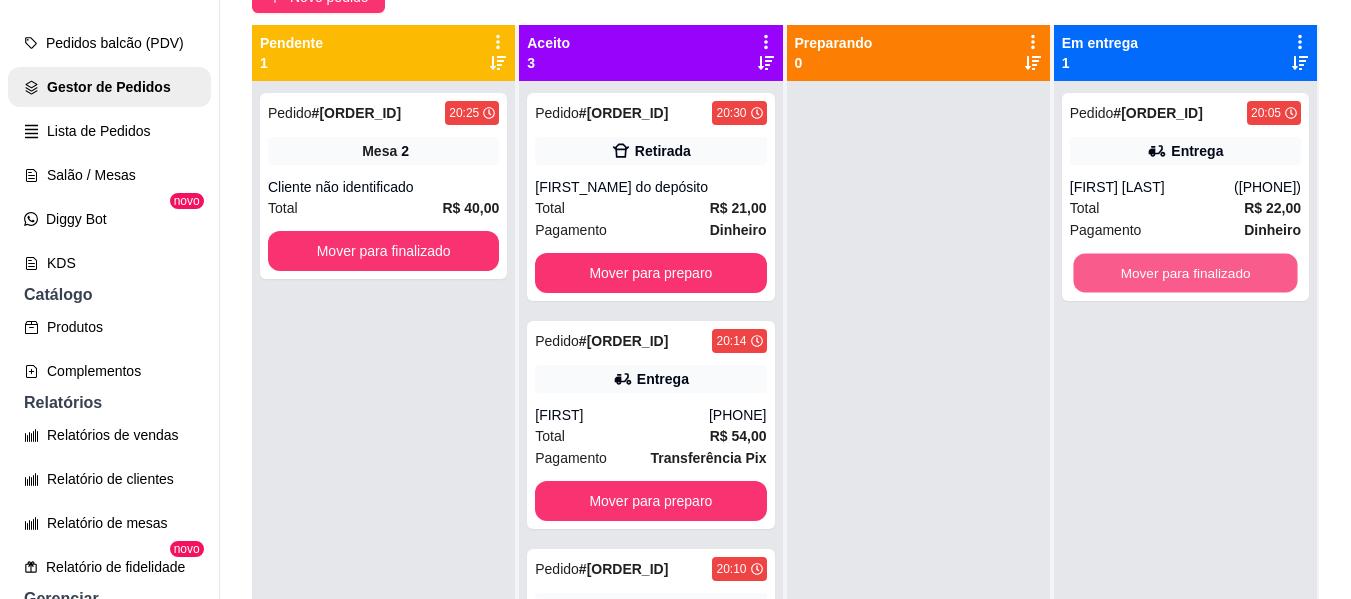 click on "Mover para finalizado" at bounding box center [1185, 273] 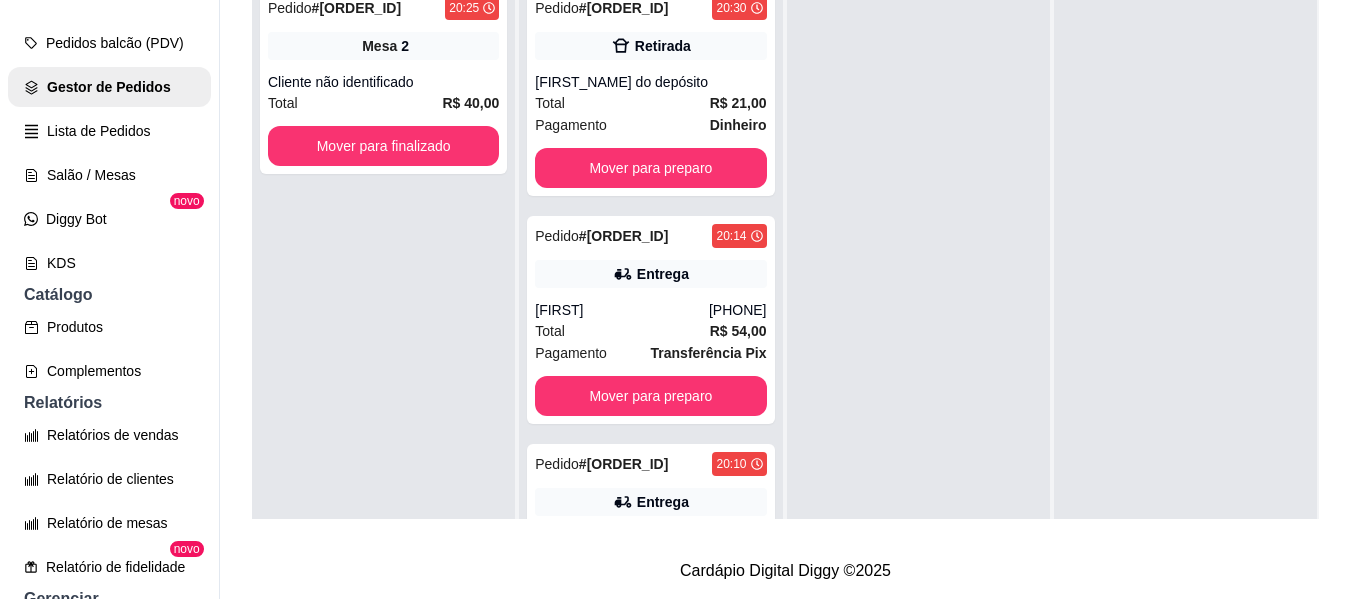 scroll, scrollTop: 319, scrollLeft: 0, axis: vertical 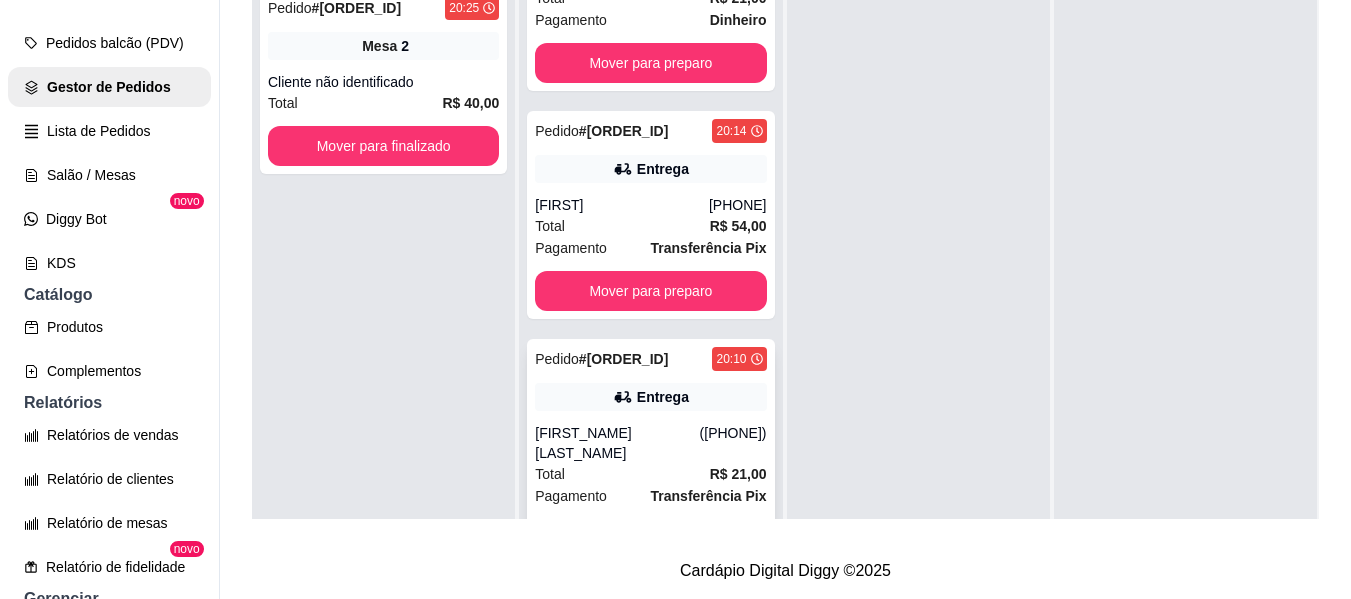 click on "Mover para preparo" at bounding box center [651, 539] 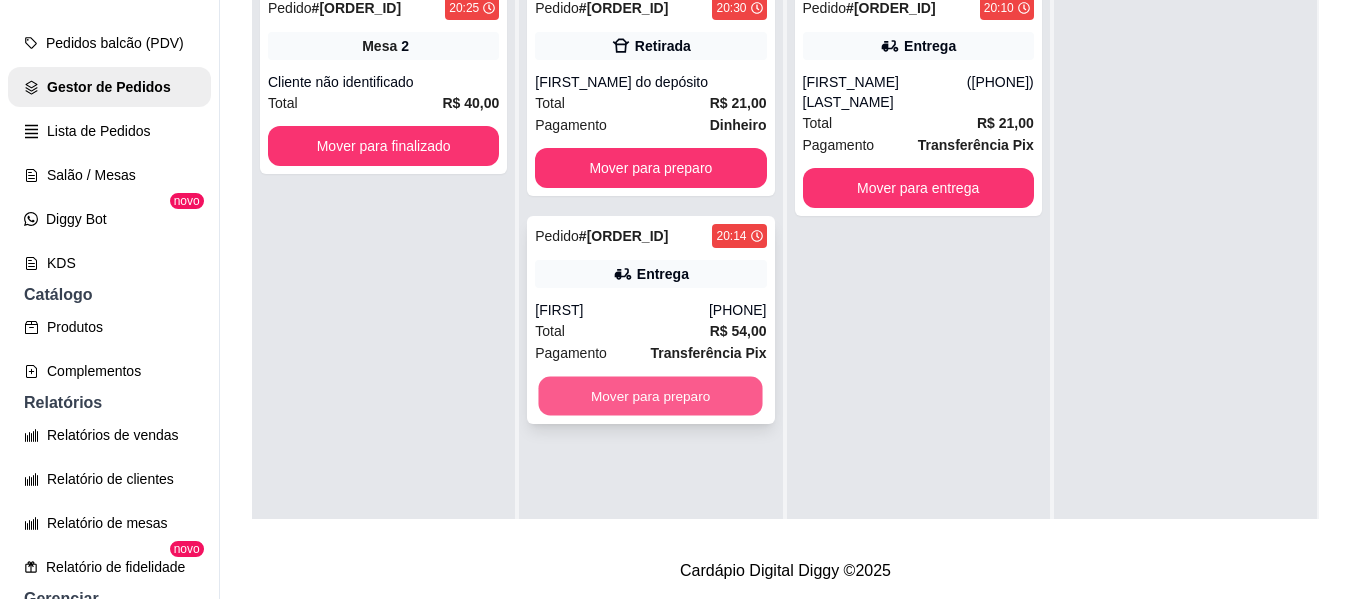 click on "Mover para preparo" at bounding box center [651, 396] 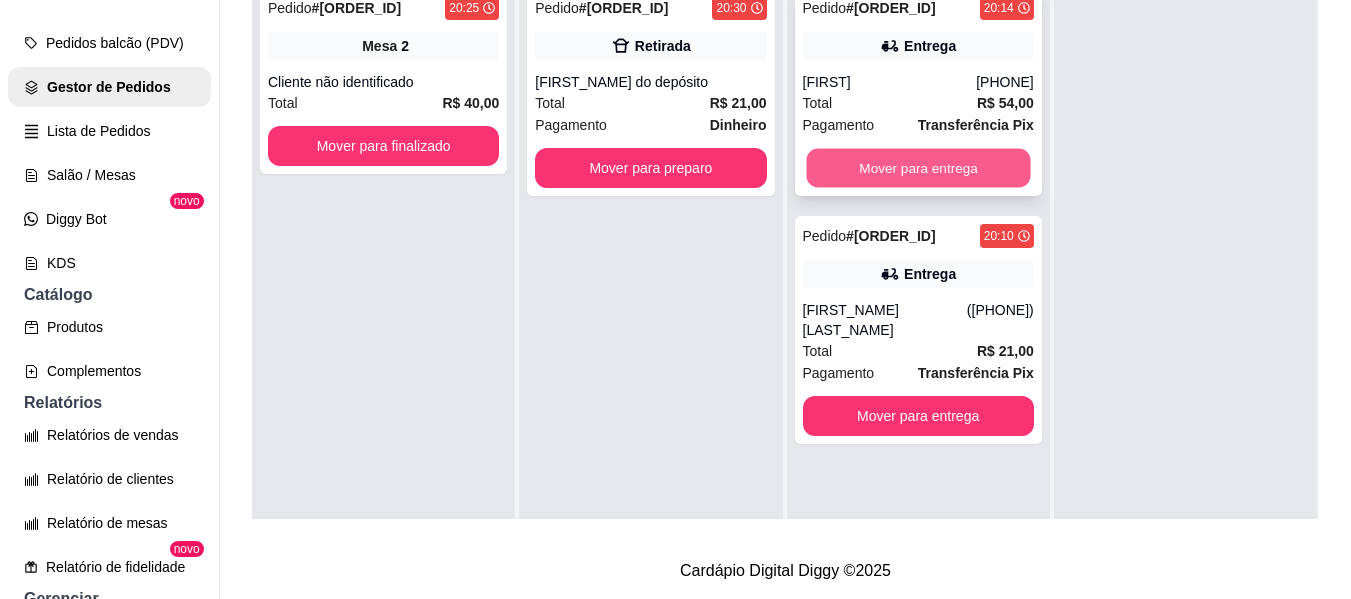 click on "Mover para entrega" at bounding box center (918, 168) 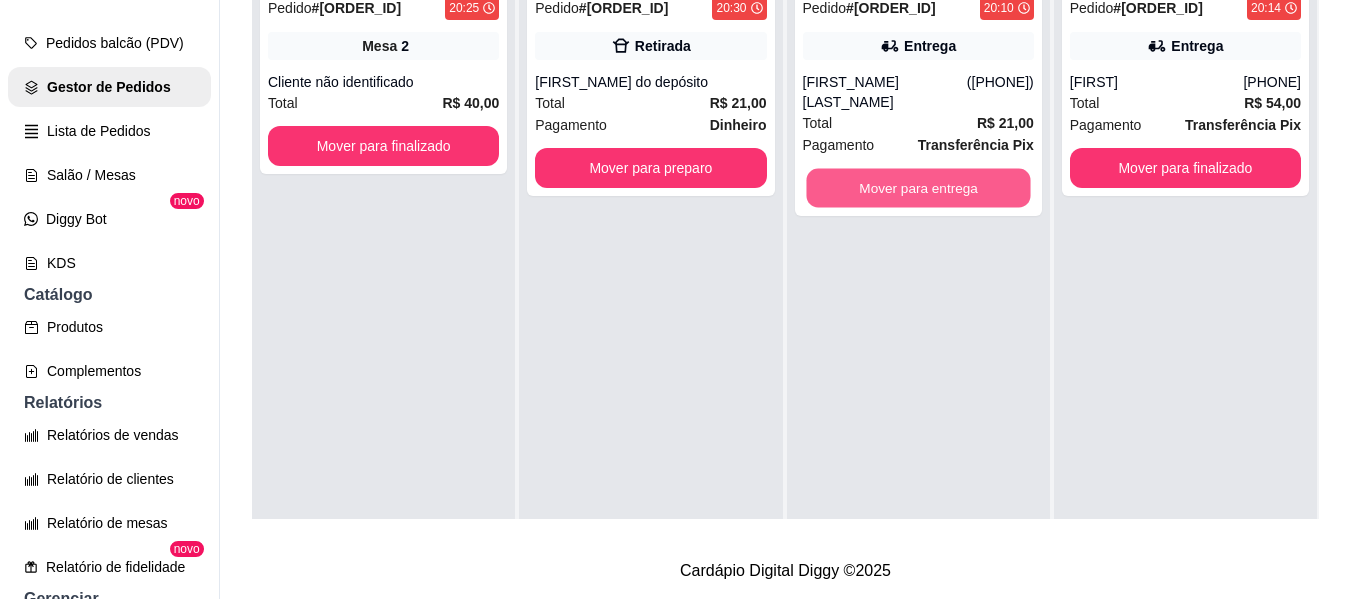 click on "Mover para entrega" at bounding box center (918, 188) 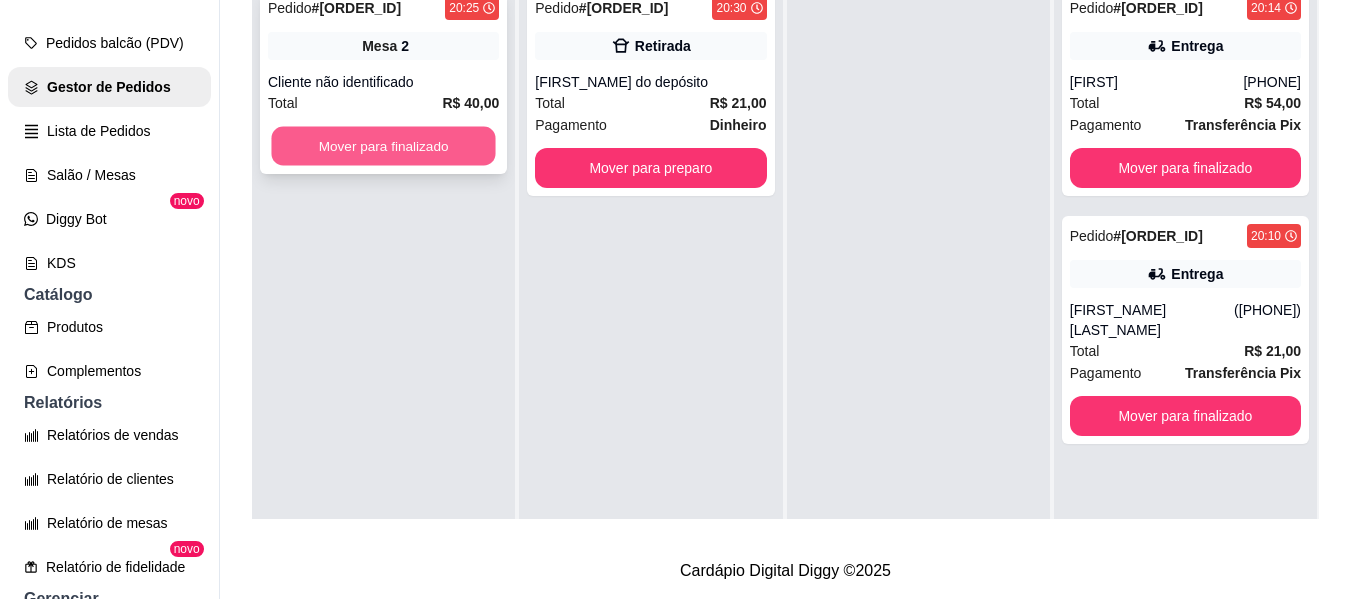 click on "Mover para finalizado" at bounding box center [383, 146] 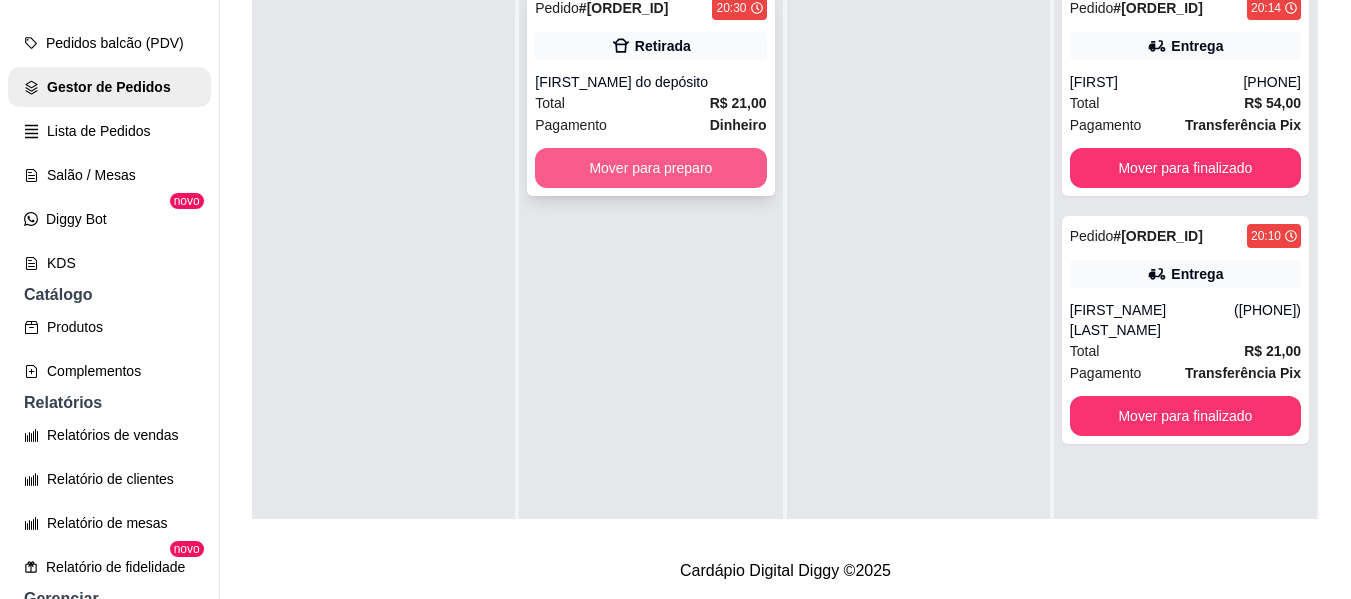 click on "Mover para preparo" at bounding box center [650, 168] 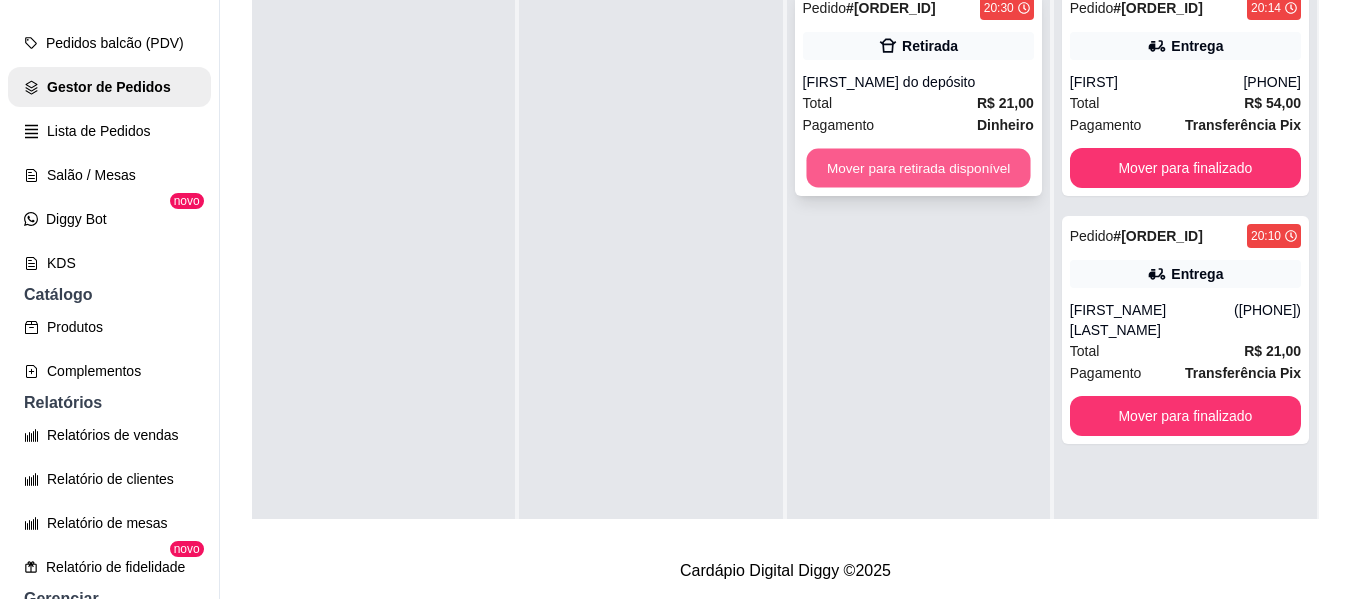 click on "Mover para retirada disponível" at bounding box center (918, 168) 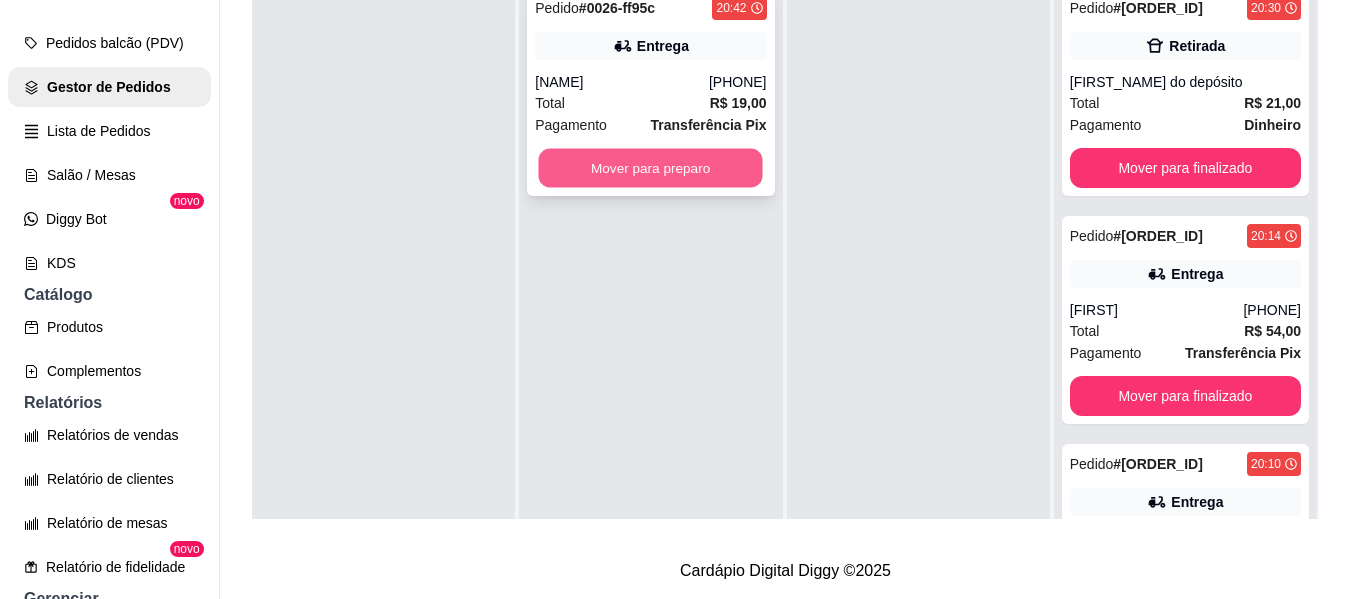 click on "Mover para preparo" at bounding box center (651, 168) 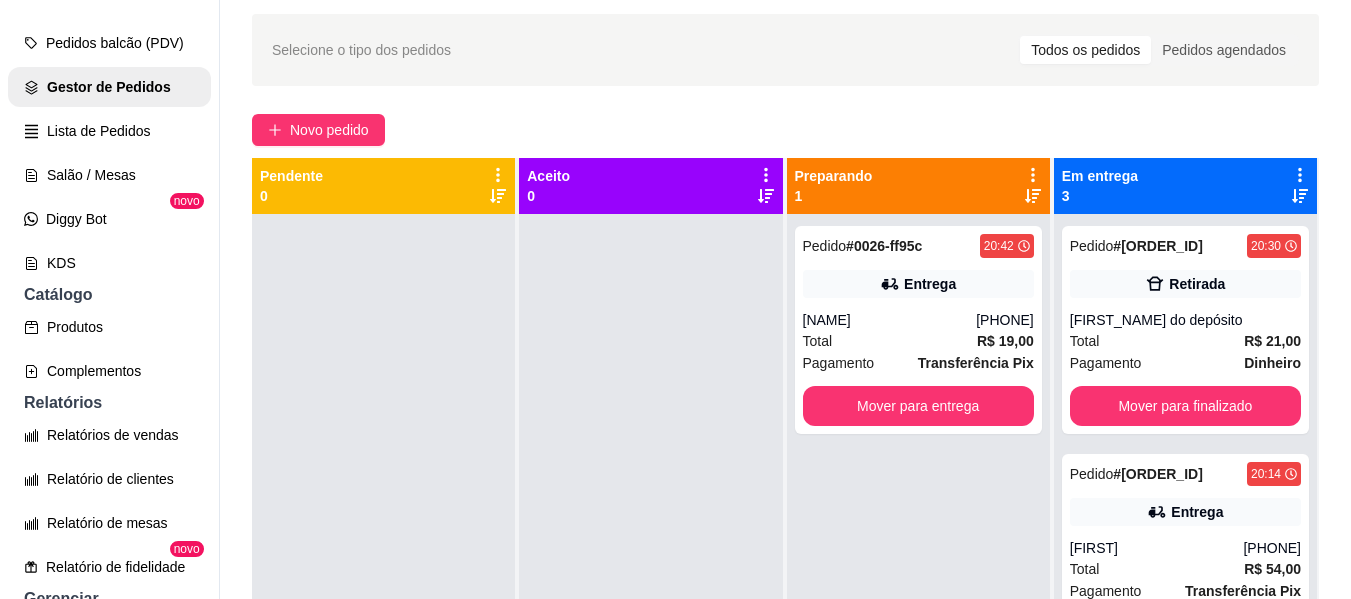 scroll, scrollTop: 318, scrollLeft: 0, axis: vertical 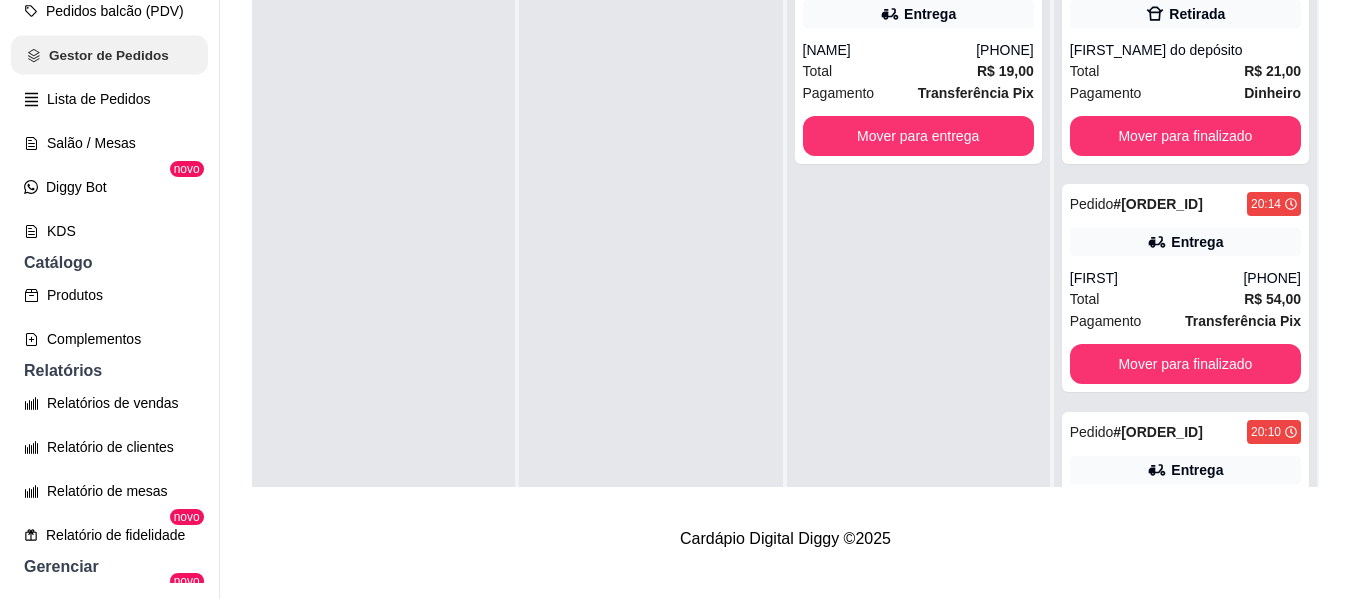 click on "Gestor de Pedidos" at bounding box center [109, 55] 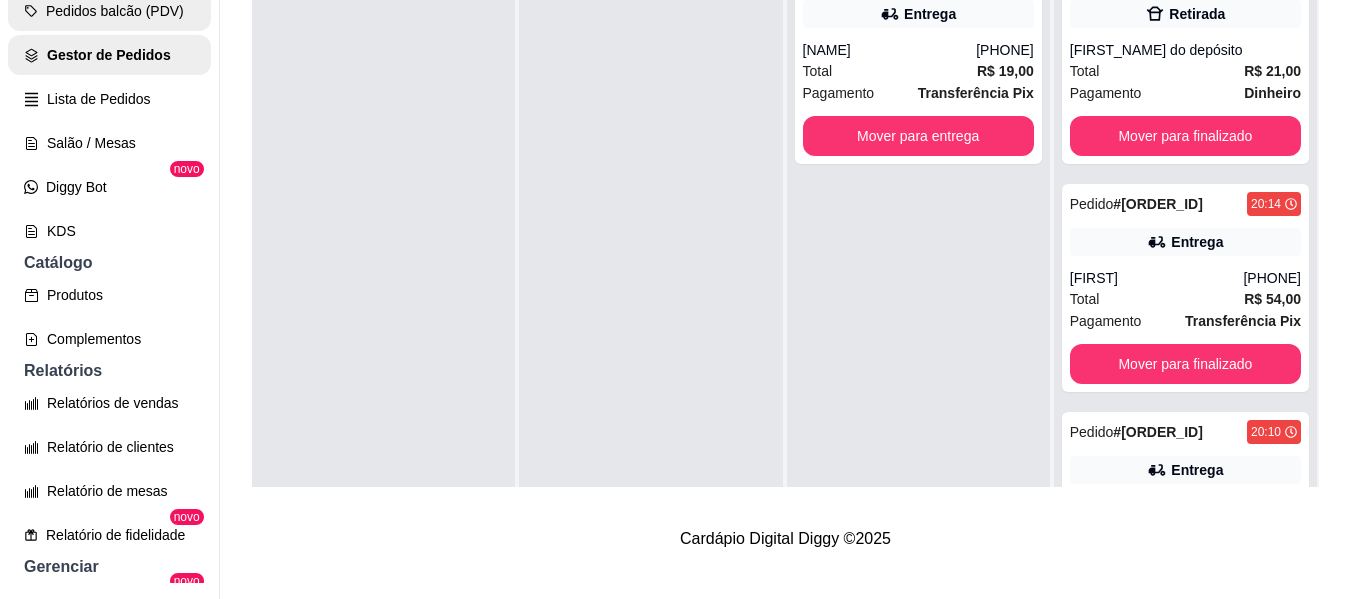 scroll, scrollTop: 0, scrollLeft: 0, axis: both 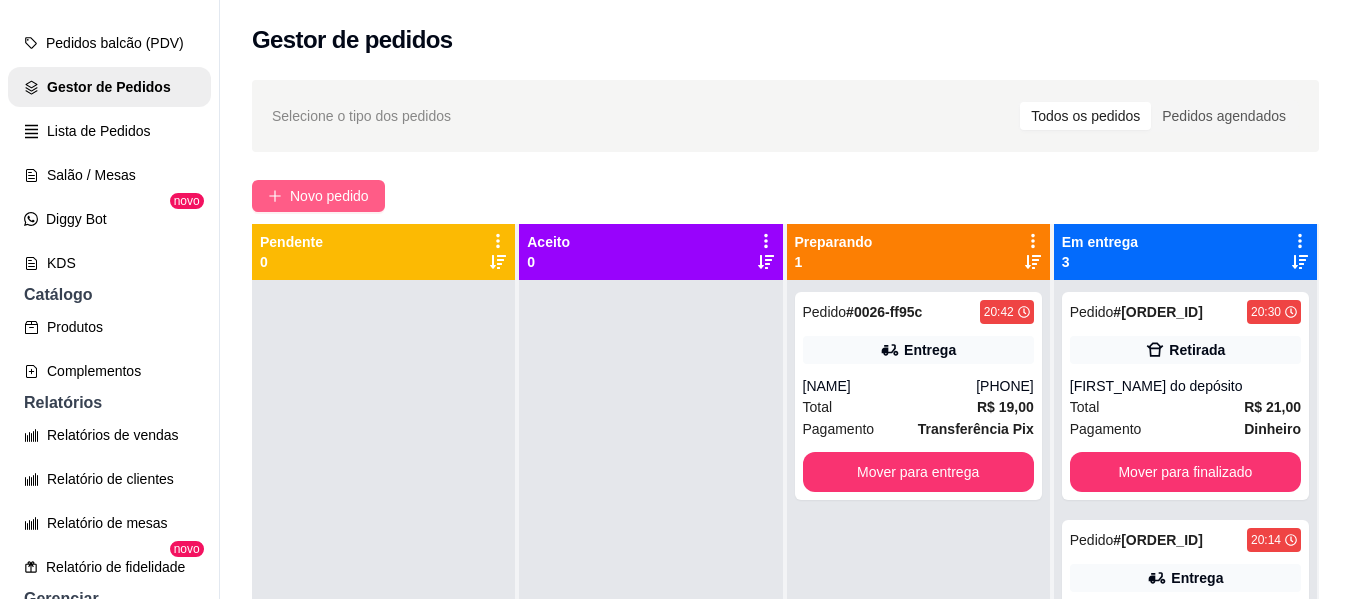 click on "Novo pedido" at bounding box center [329, 196] 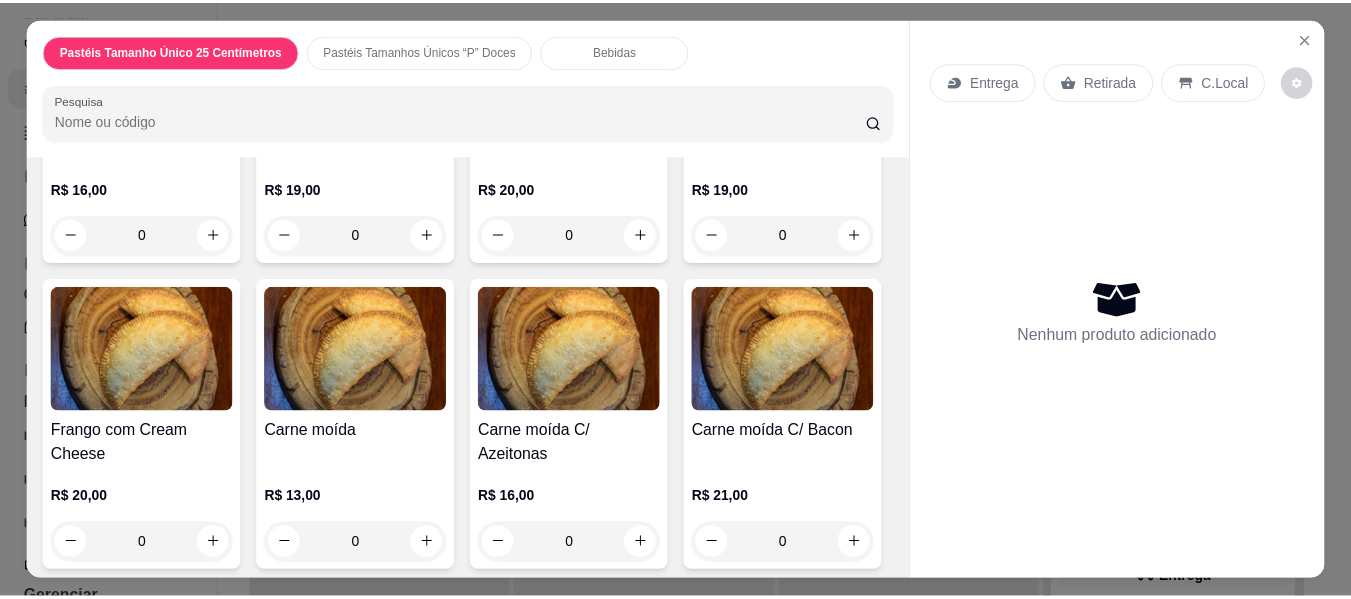 scroll, scrollTop: 1520, scrollLeft: 0, axis: vertical 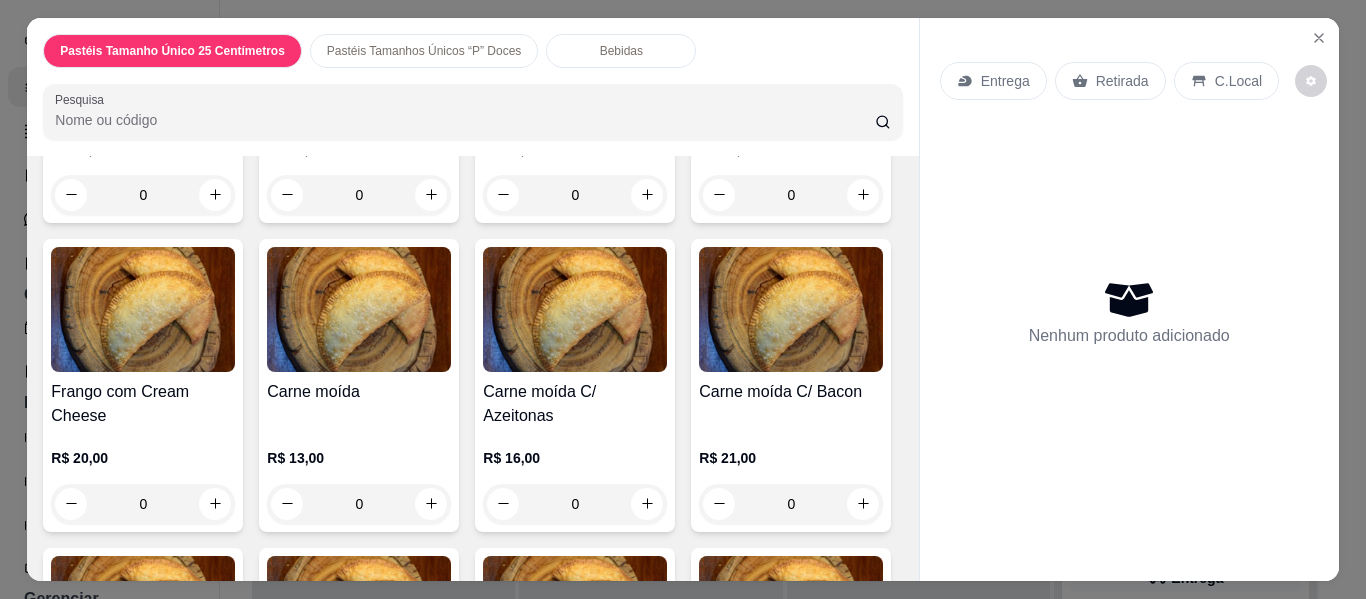 click on "0" at bounding box center [791, -114] 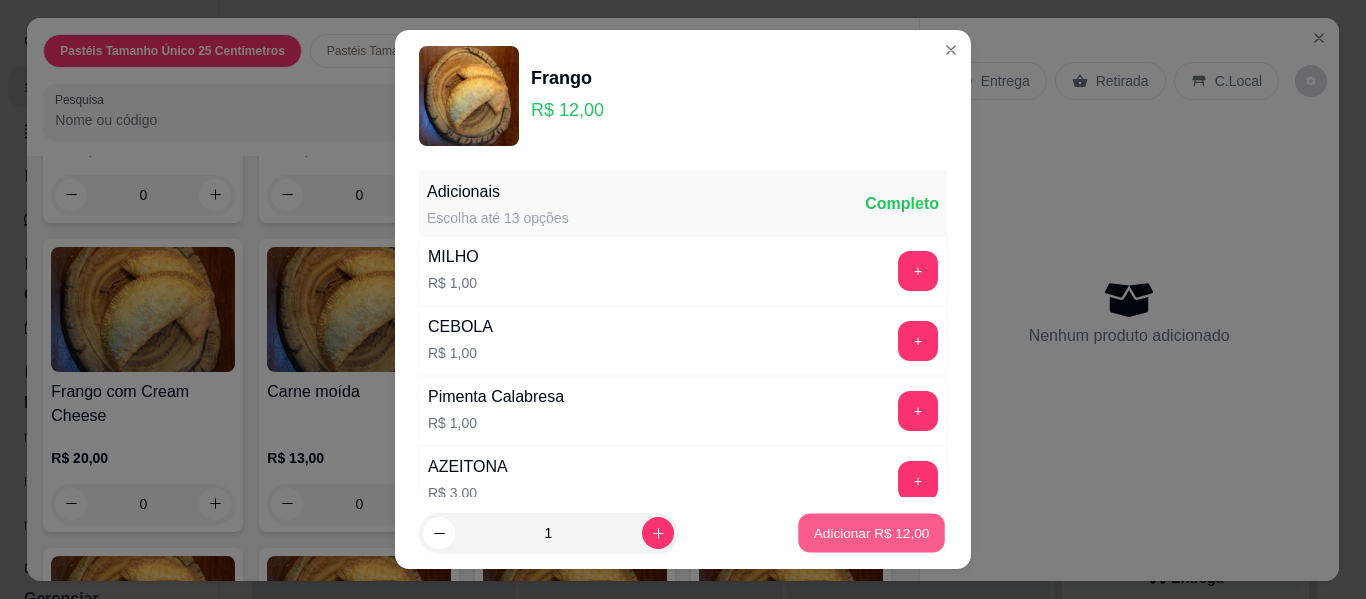 click on "Adicionar   R$ 12,00" at bounding box center [872, 532] 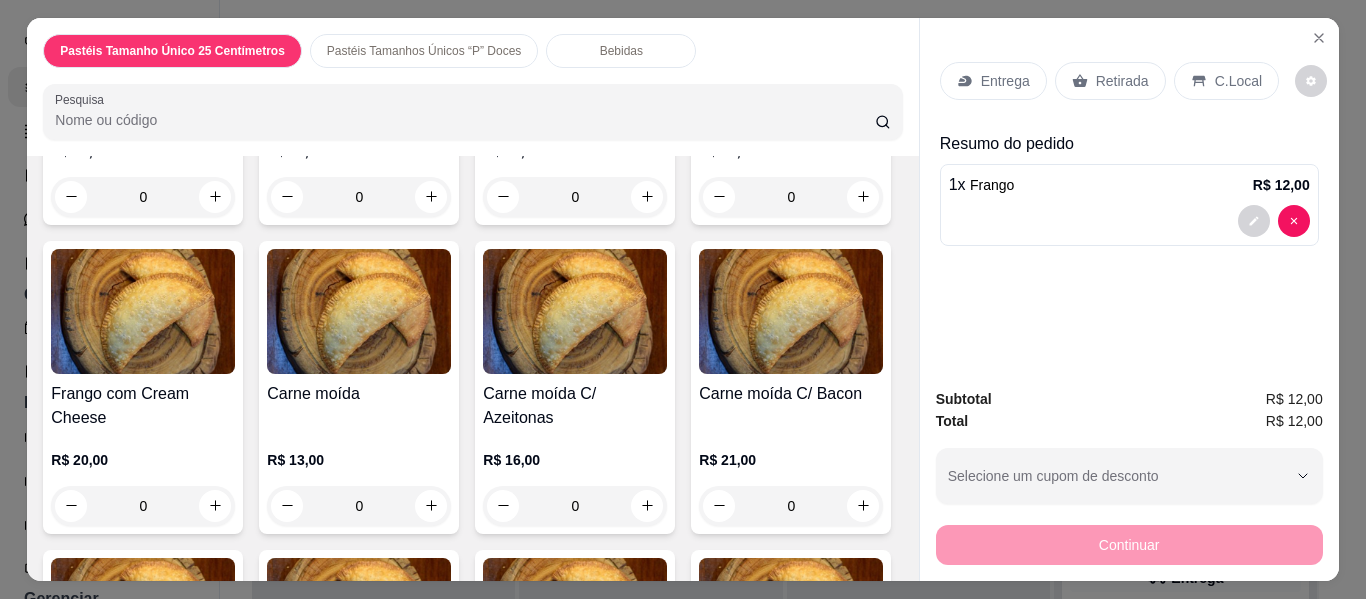 click on "Retirada" at bounding box center (1122, 81) 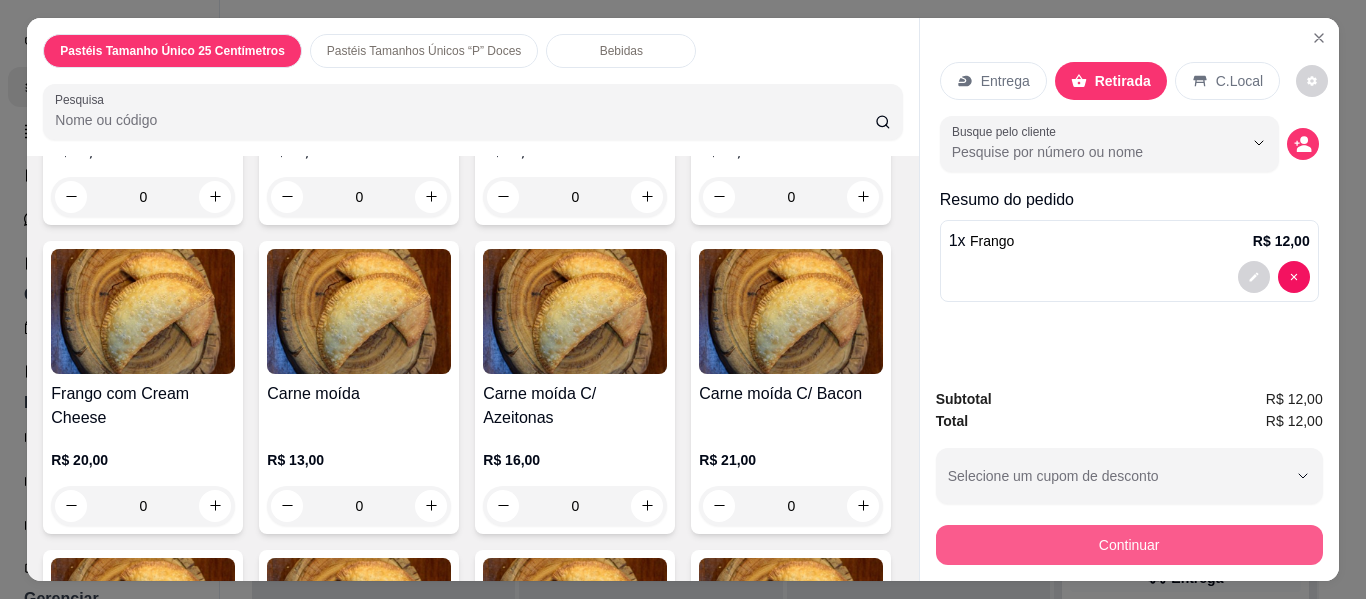 click on "Continuar" at bounding box center (1129, 545) 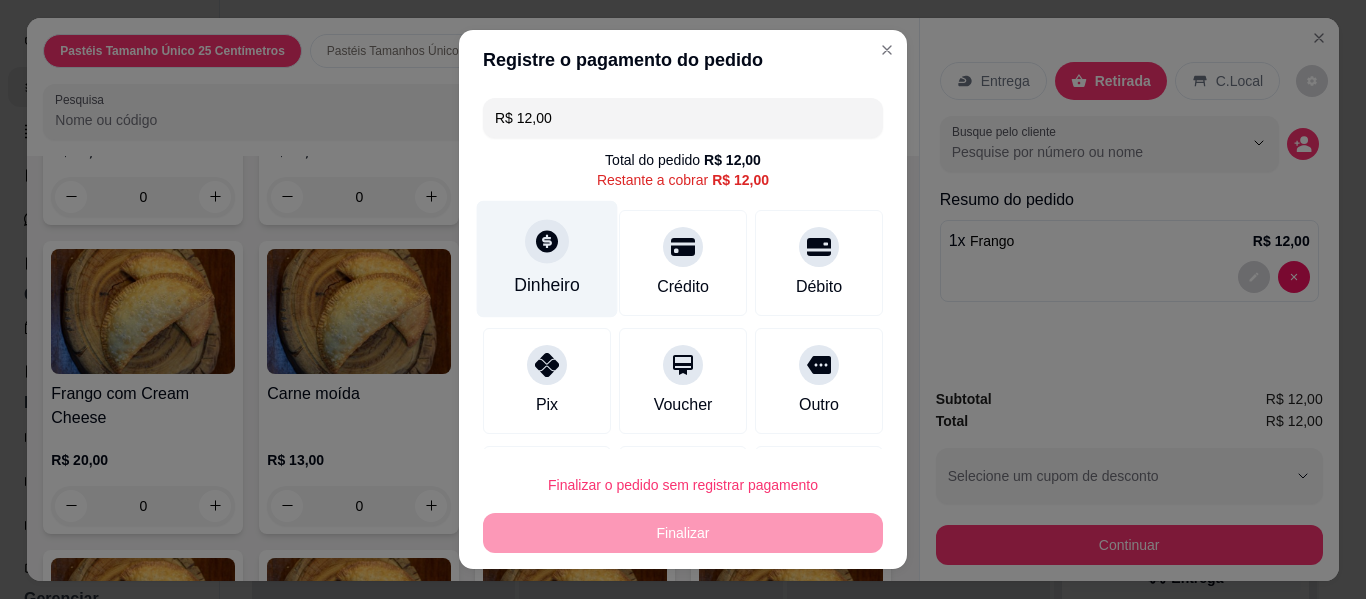 click 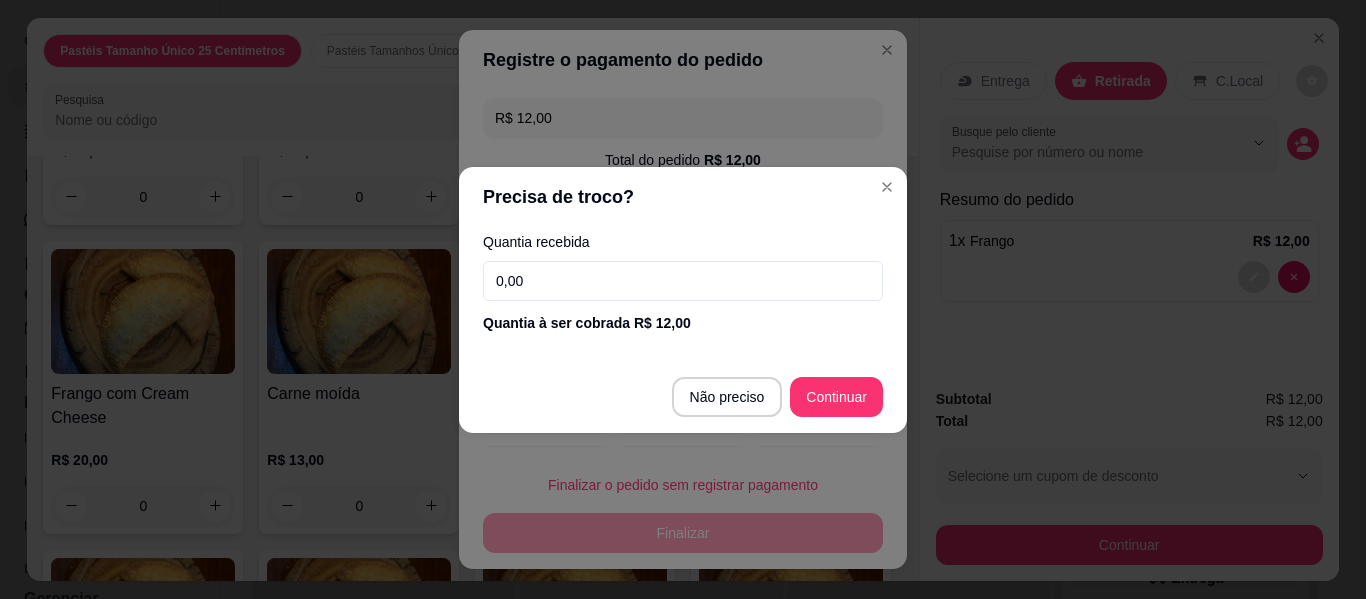 click on "0,00" at bounding box center [683, 281] 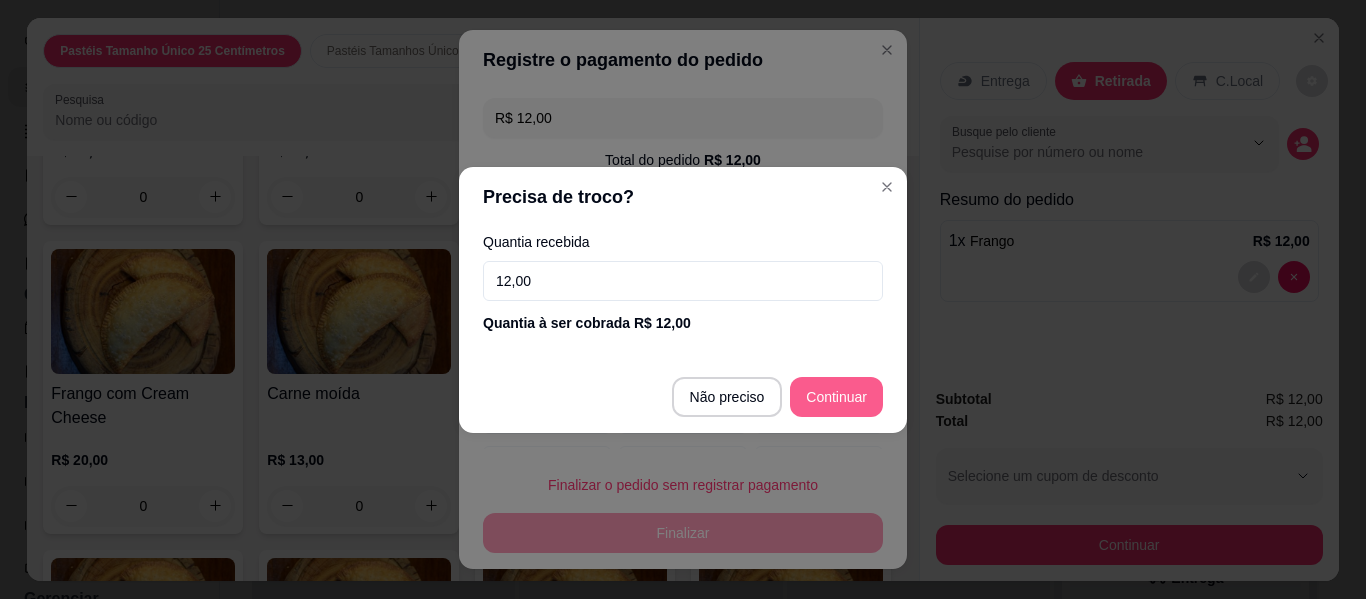 type on "12,00" 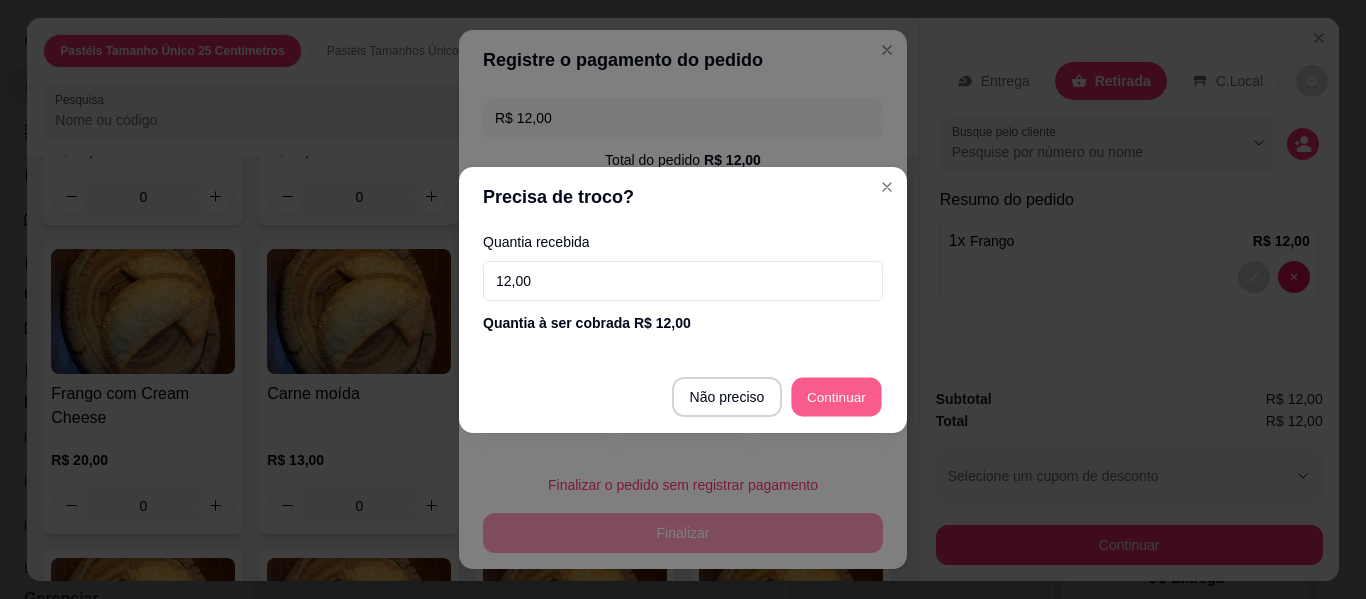 type on "R$ 0,00" 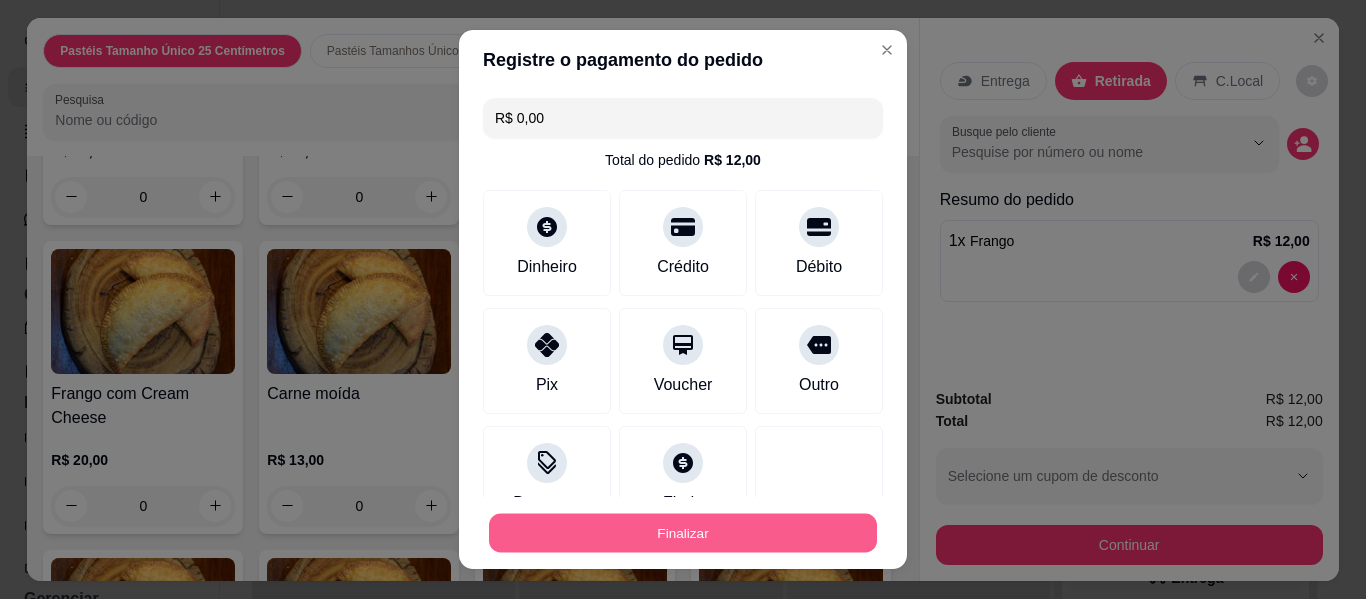 click on "Finalizar" at bounding box center [683, 533] 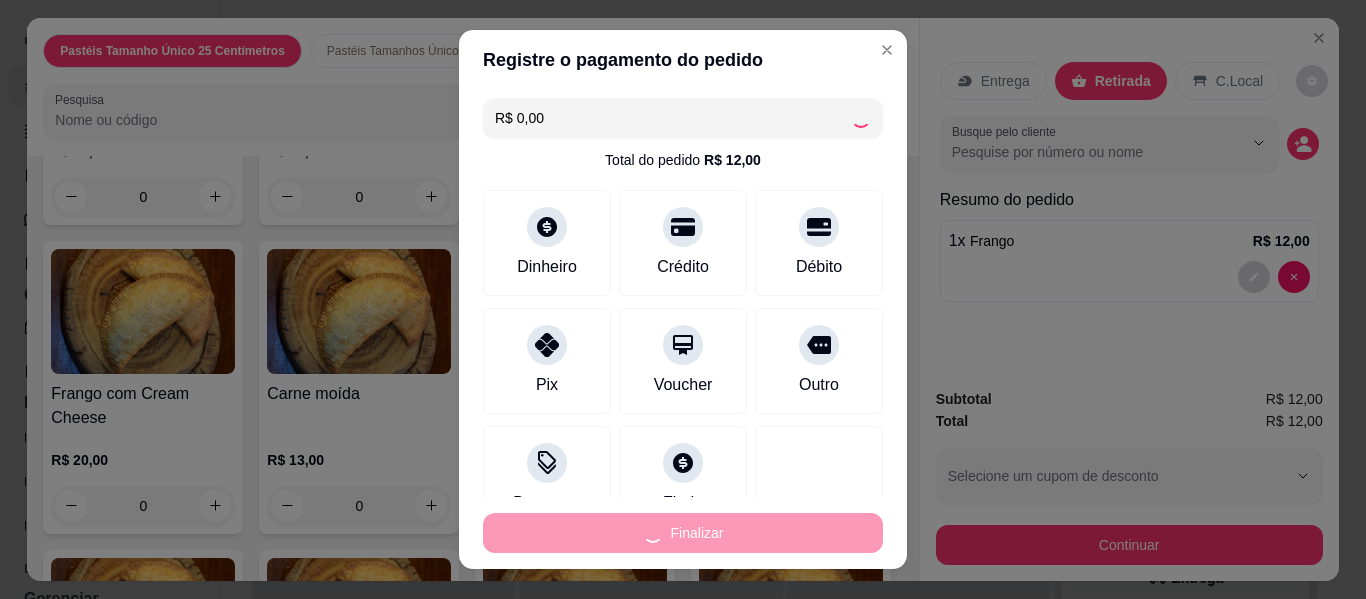 type on "0" 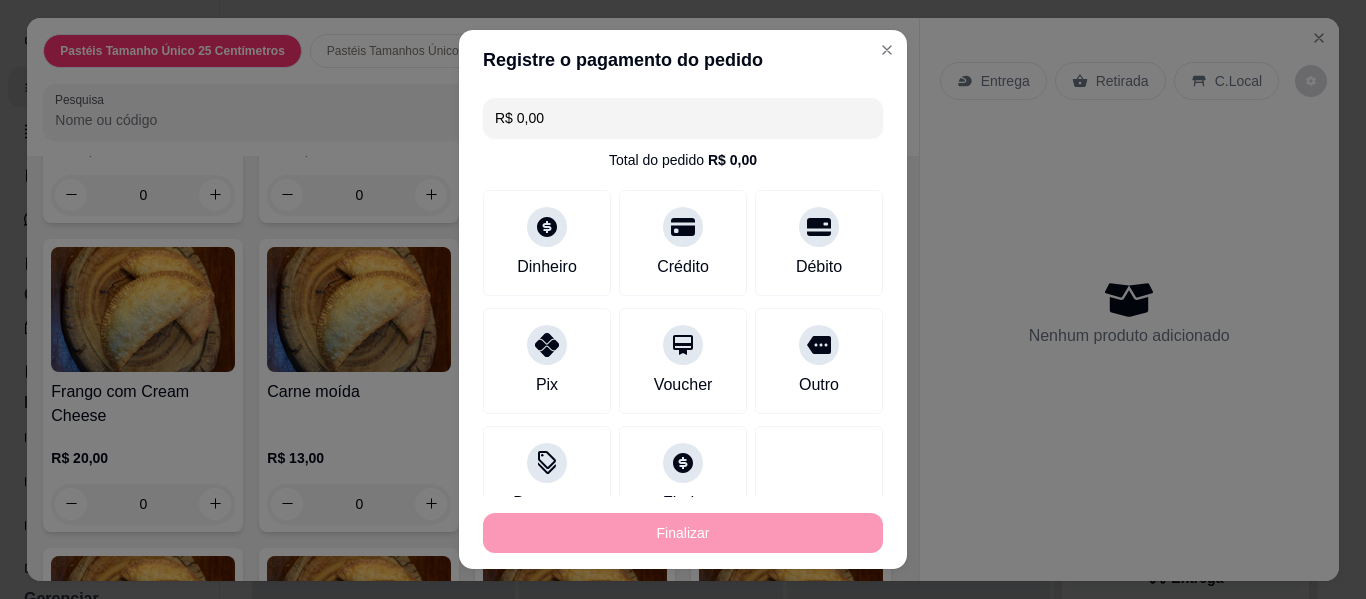 type on "-R$ 12,00" 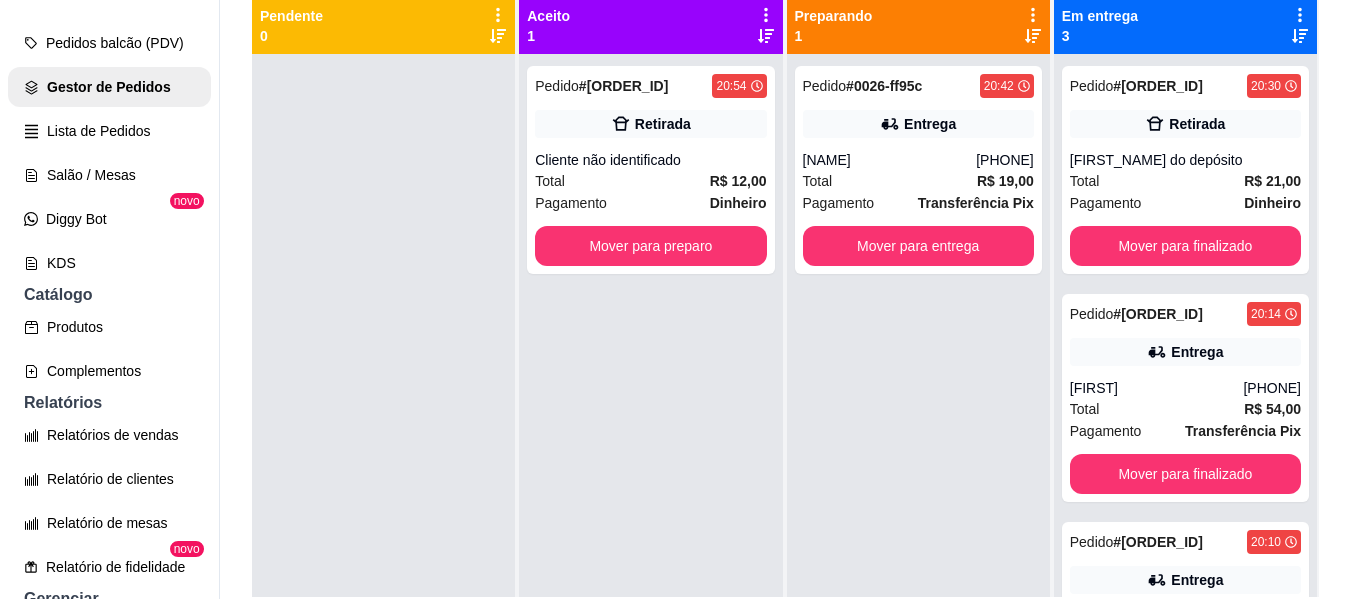 scroll, scrollTop: 240, scrollLeft: 0, axis: vertical 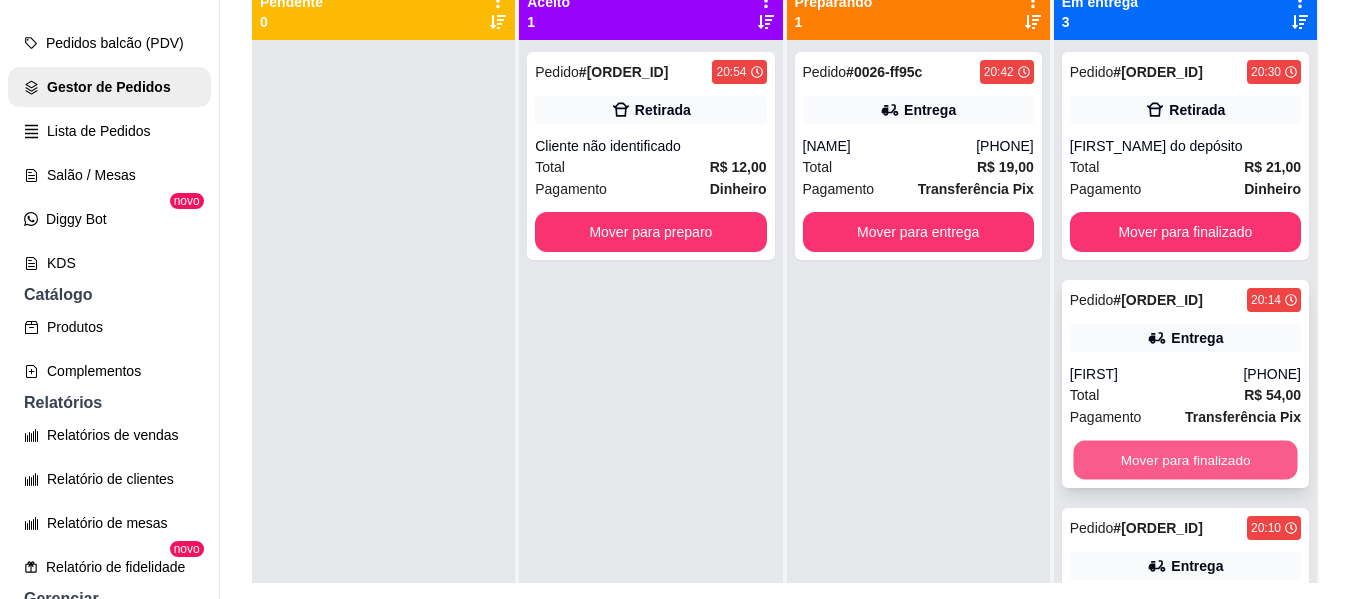 click on "Mover para finalizado" at bounding box center [1185, 460] 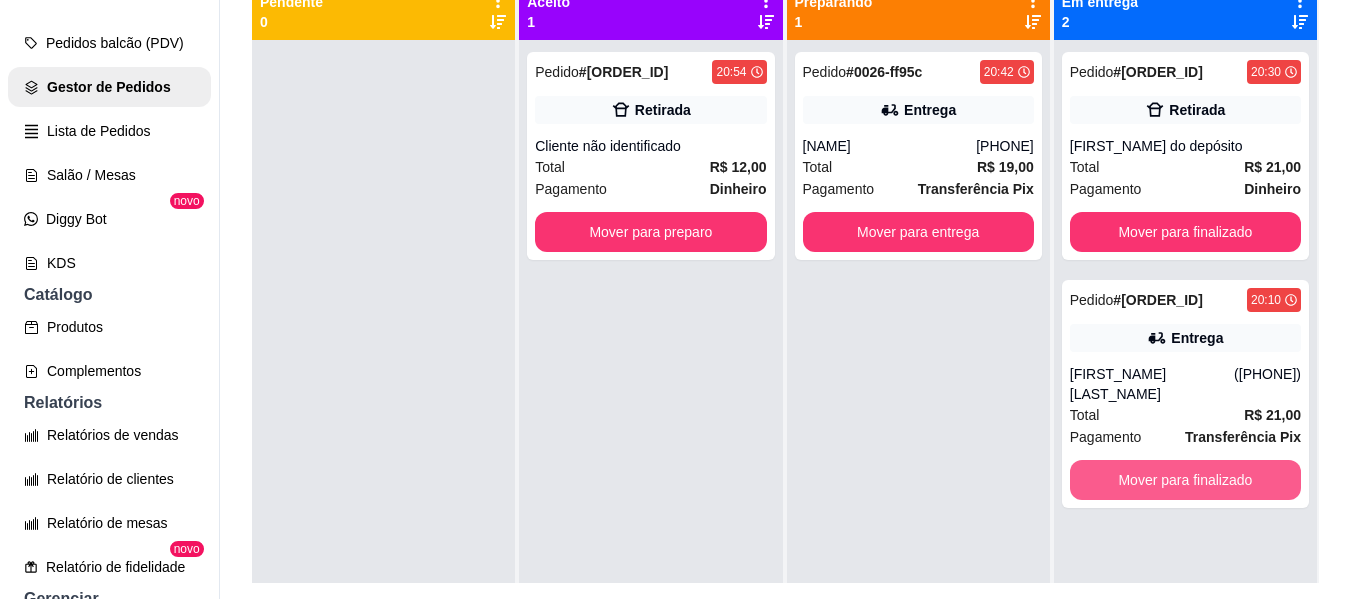 click on "Mover para finalizado" at bounding box center [1185, 480] 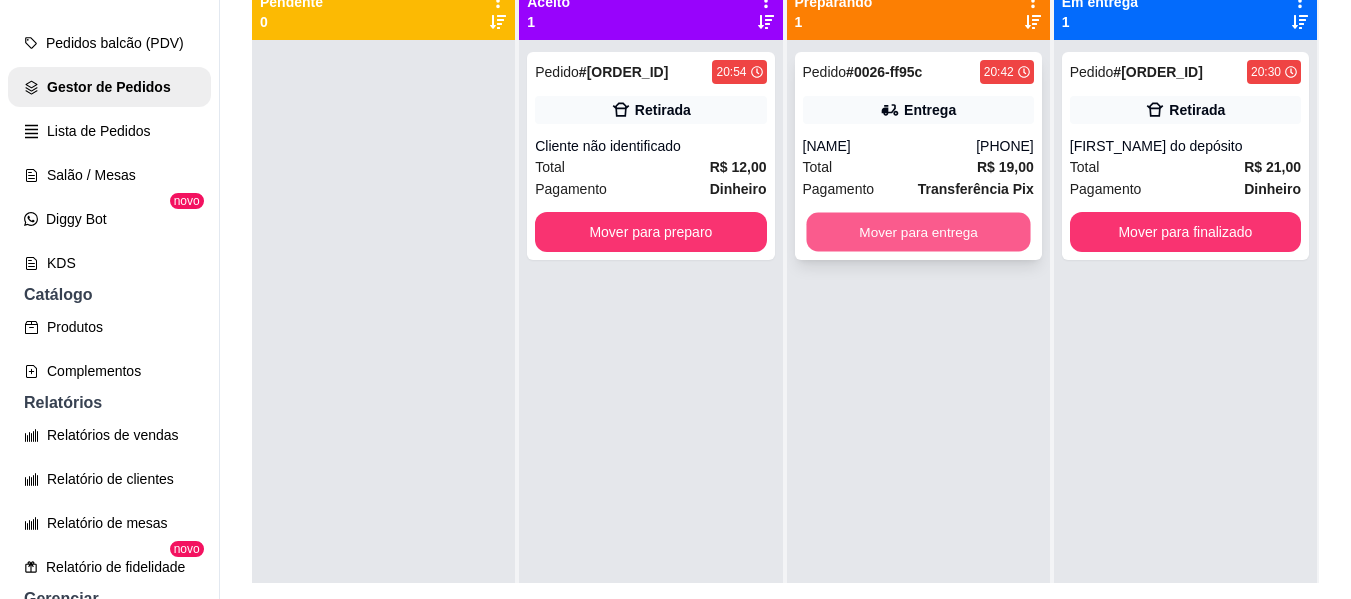 click on "Mover para entrega" at bounding box center [918, 232] 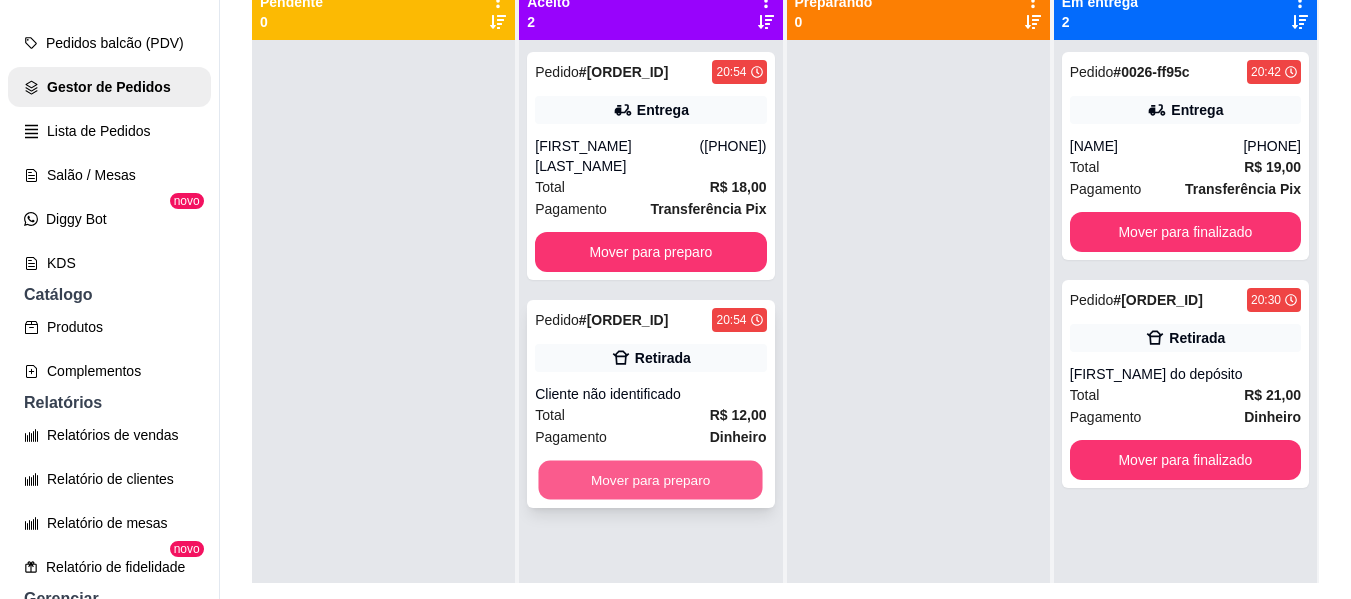 click on "Mover para preparo" at bounding box center [651, 480] 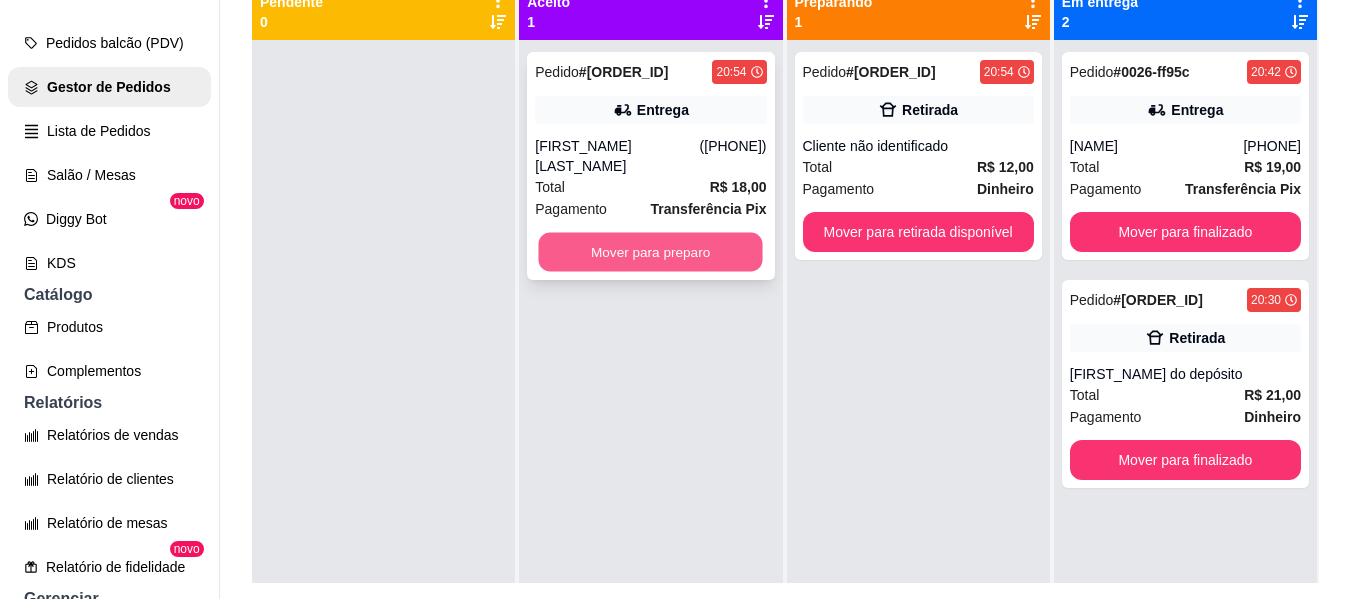 click on "Mover para preparo" at bounding box center [651, 252] 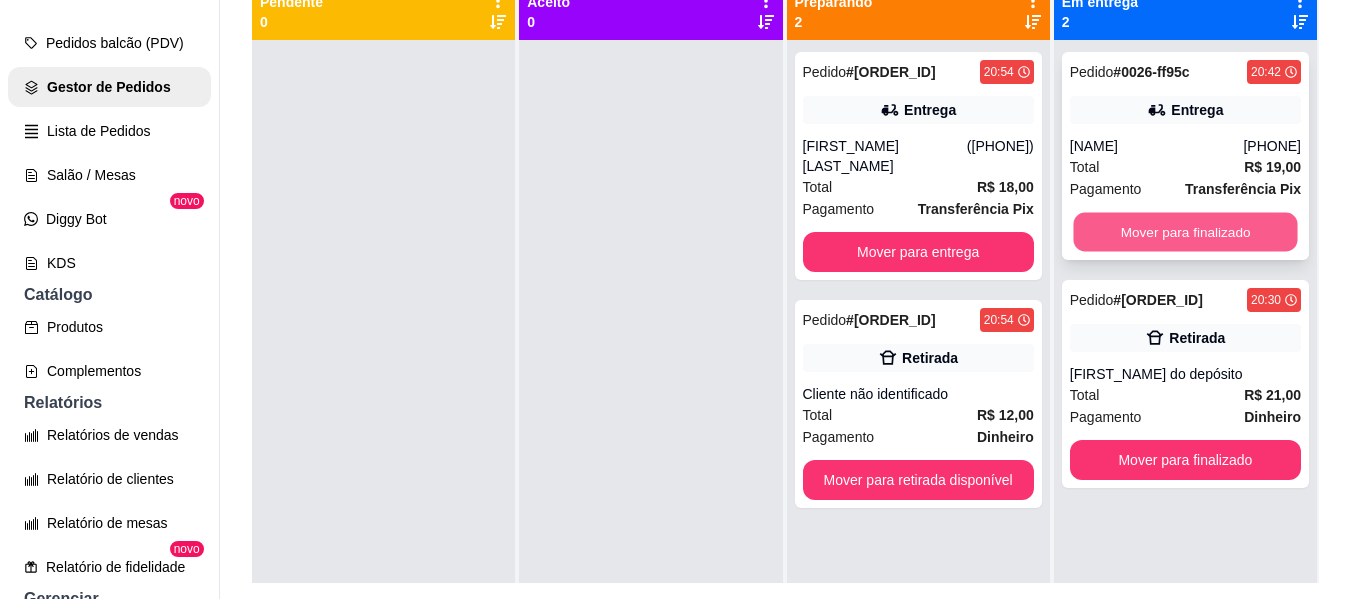 click on "Mover para finalizado" at bounding box center (1185, 232) 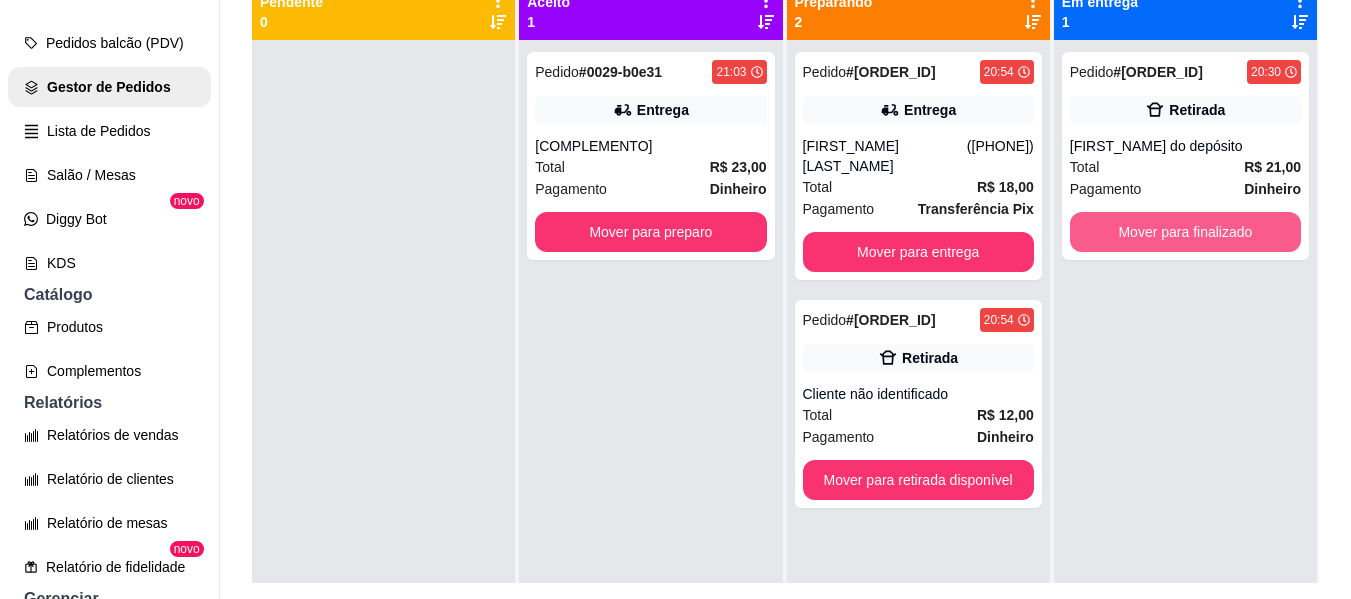 click on "Mover para finalizado" at bounding box center [1185, 232] 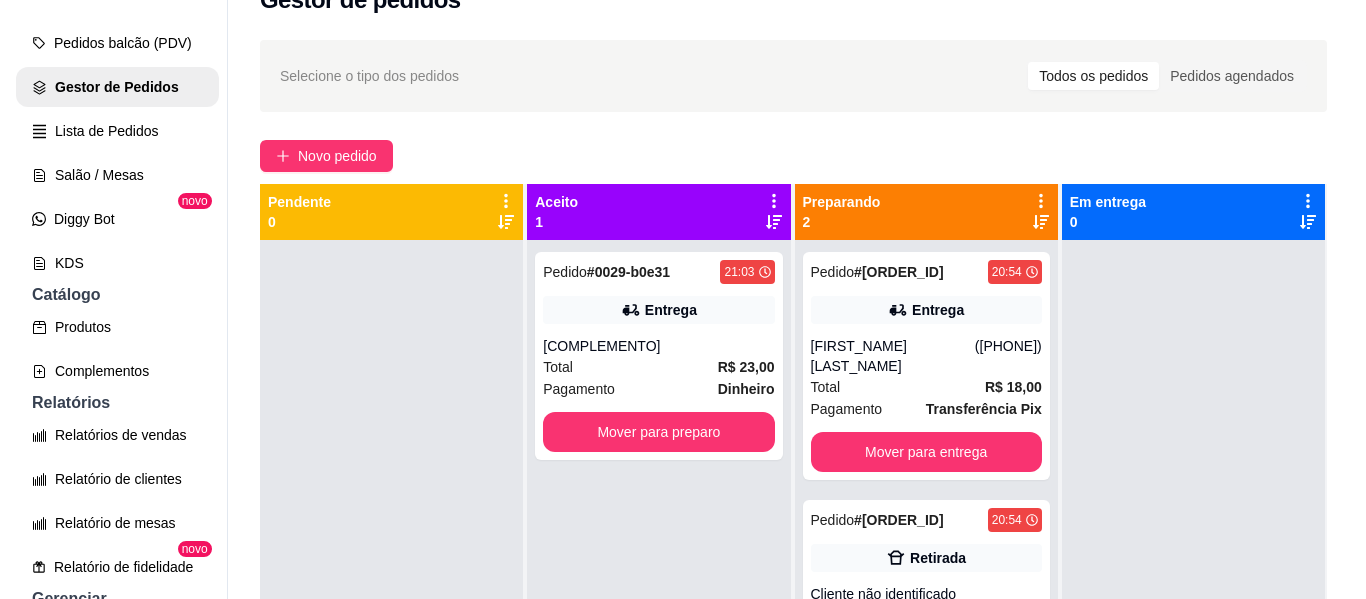 scroll, scrollTop: 0, scrollLeft: 0, axis: both 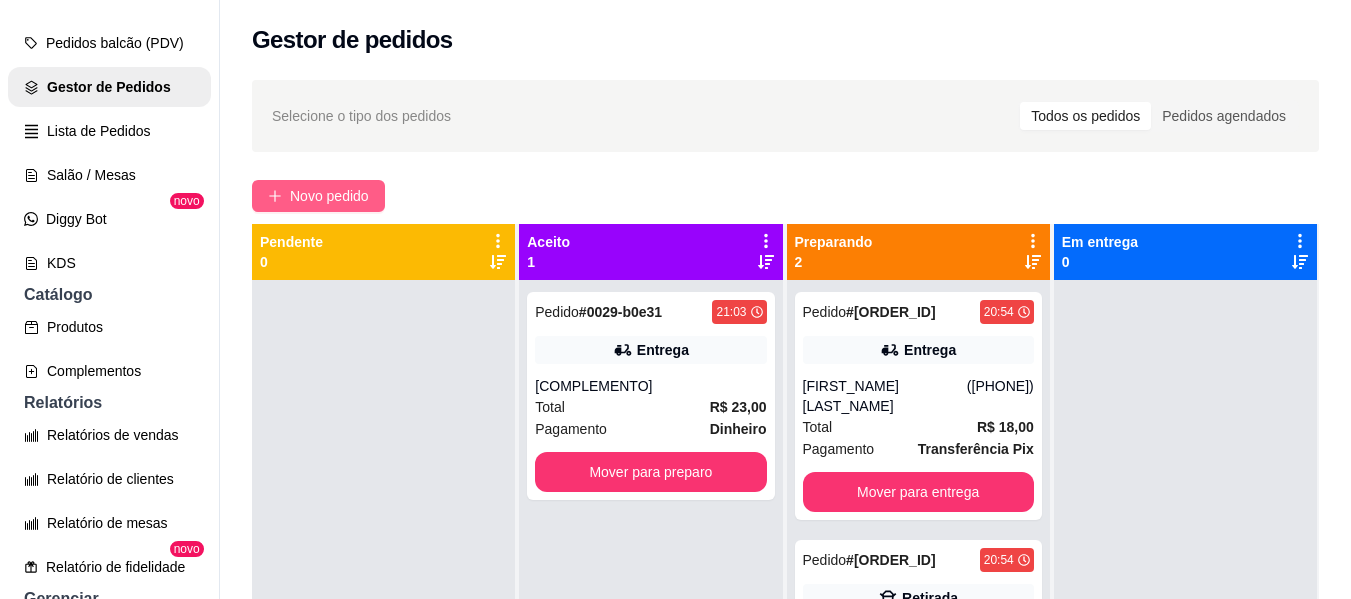 click on "Novo pedido" at bounding box center [329, 196] 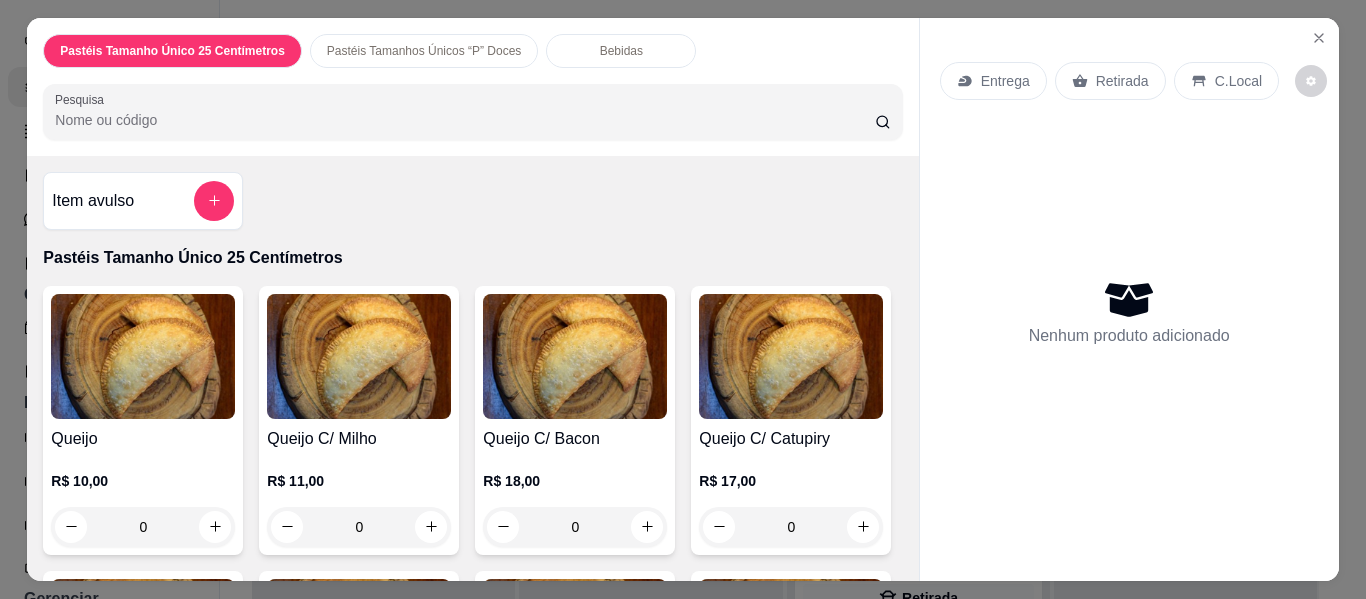 click at bounding box center [143, 356] 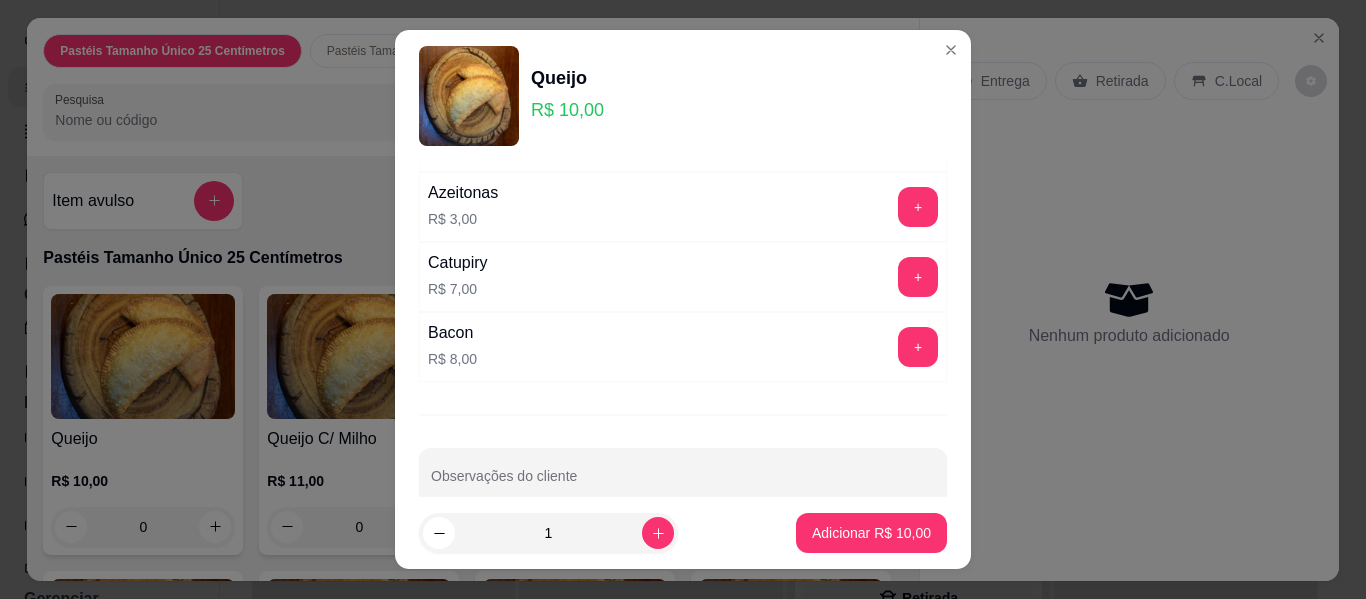 scroll, scrollTop: 239, scrollLeft: 0, axis: vertical 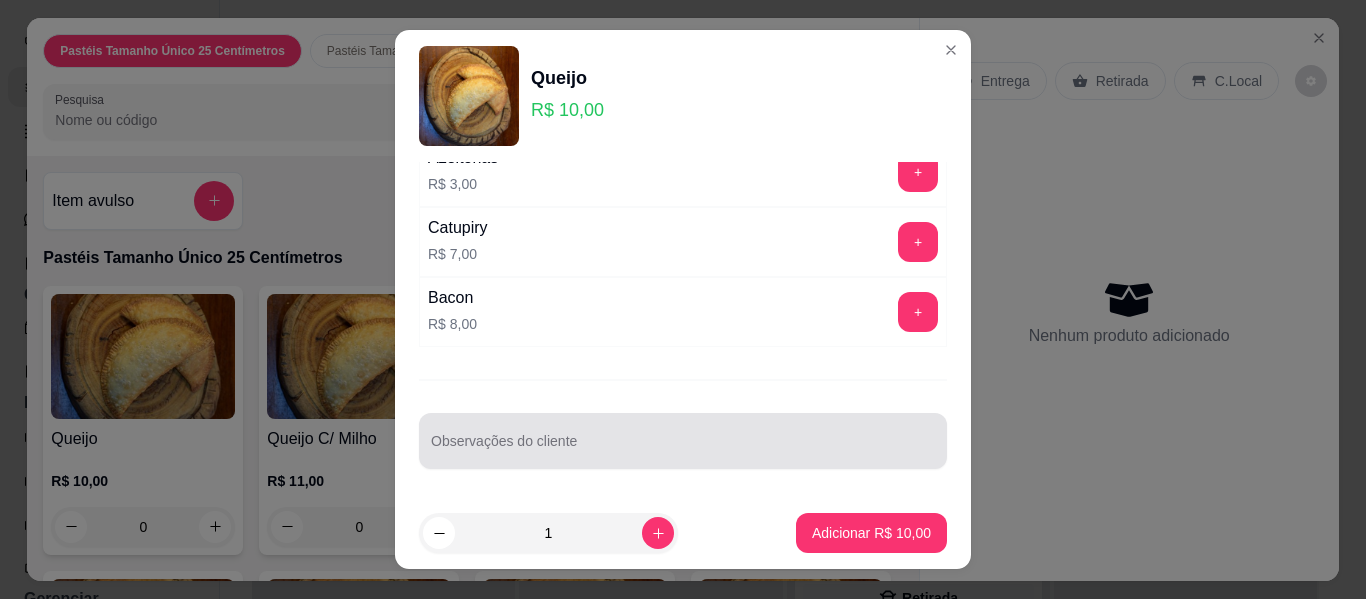 click at bounding box center (683, 441) 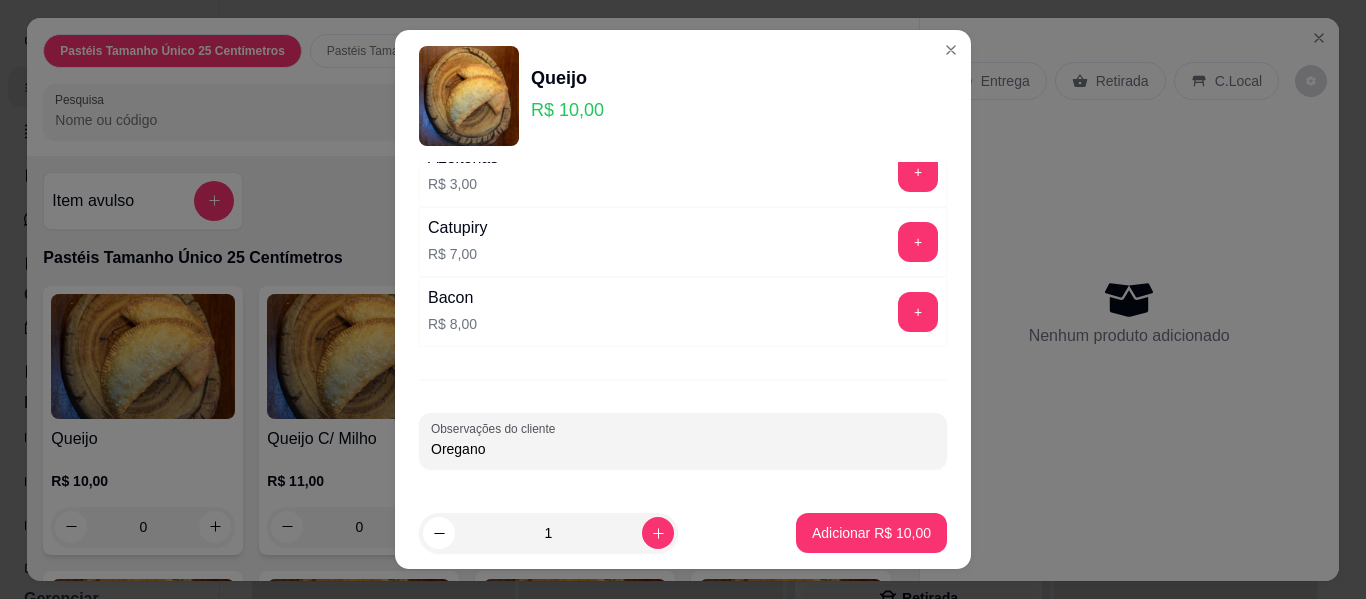 type on "Oregano" 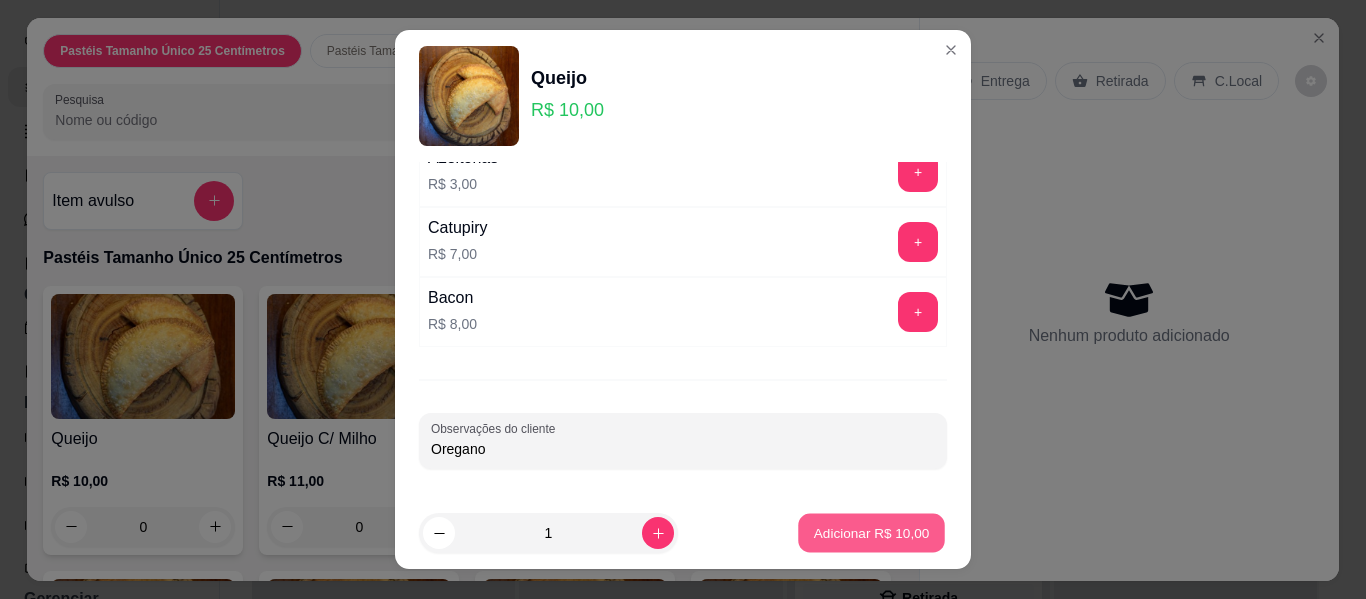 click on "Adicionar   R$ 10,00" at bounding box center (872, 532) 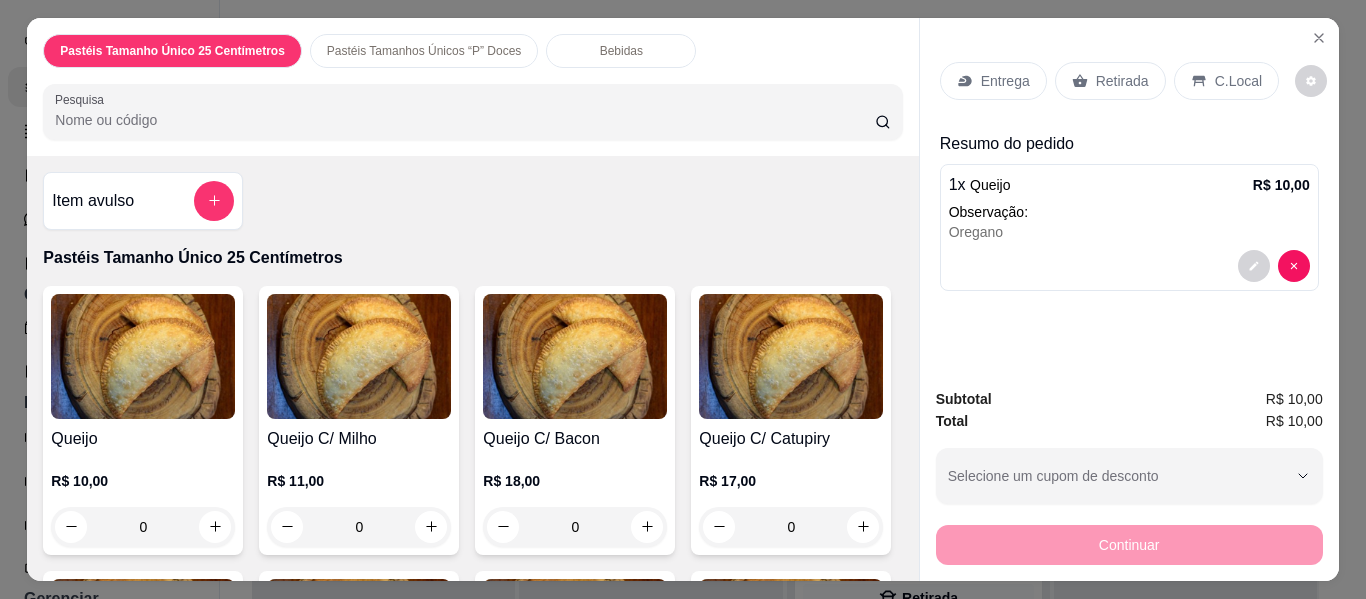 click on "Pesquisa" at bounding box center [465, 120] 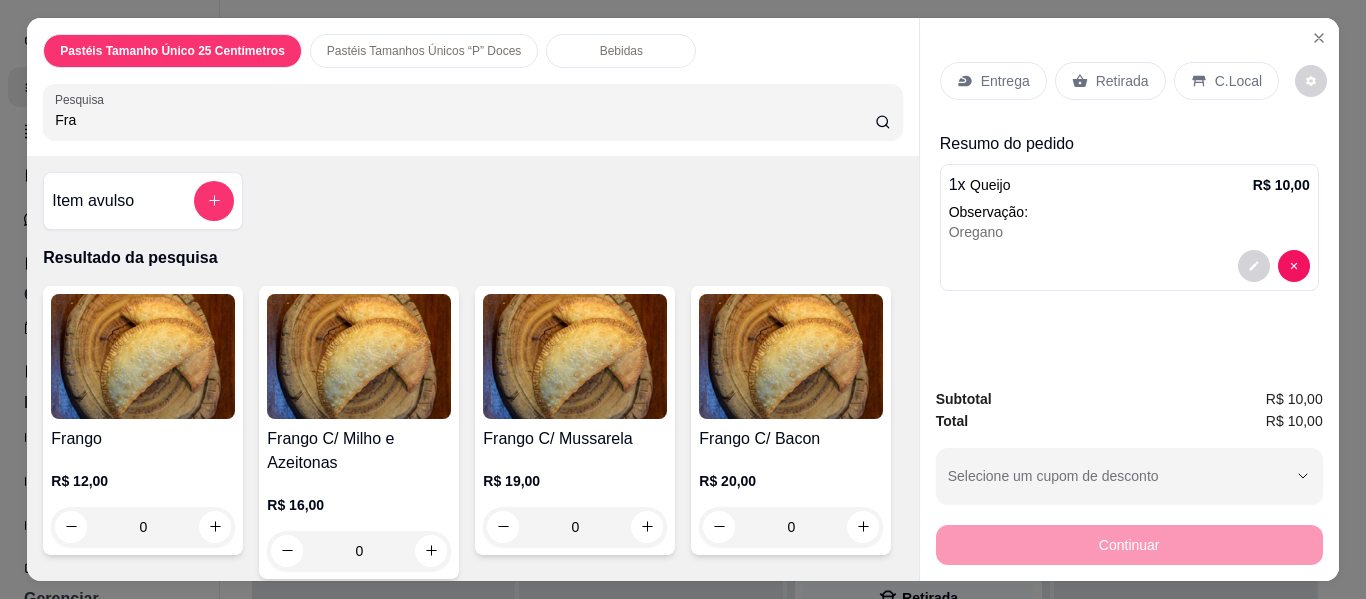 type on "Fra" 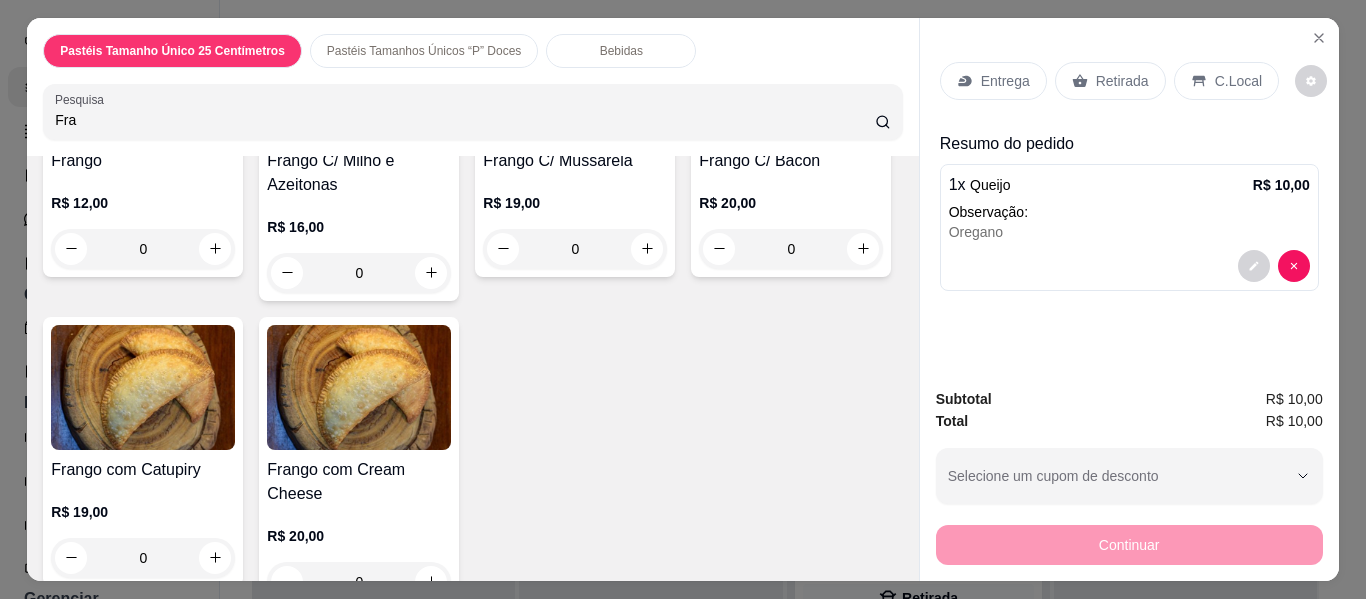 scroll, scrollTop: 280, scrollLeft: 0, axis: vertical 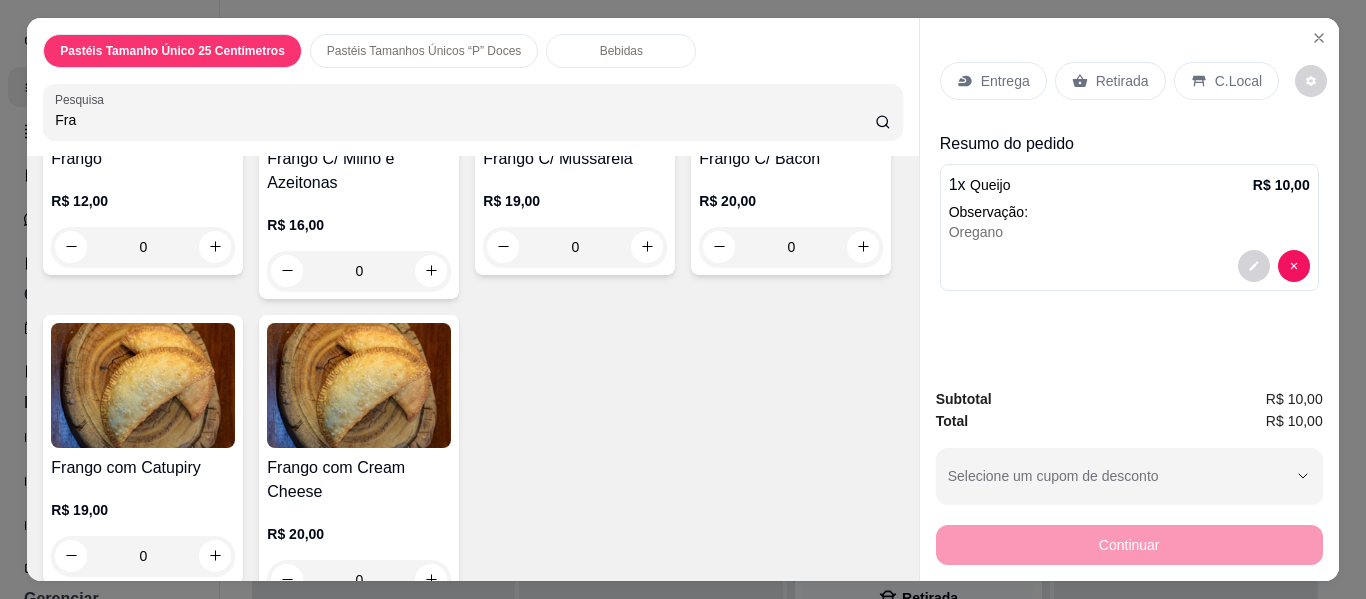 click at bounding box center [791, 76] 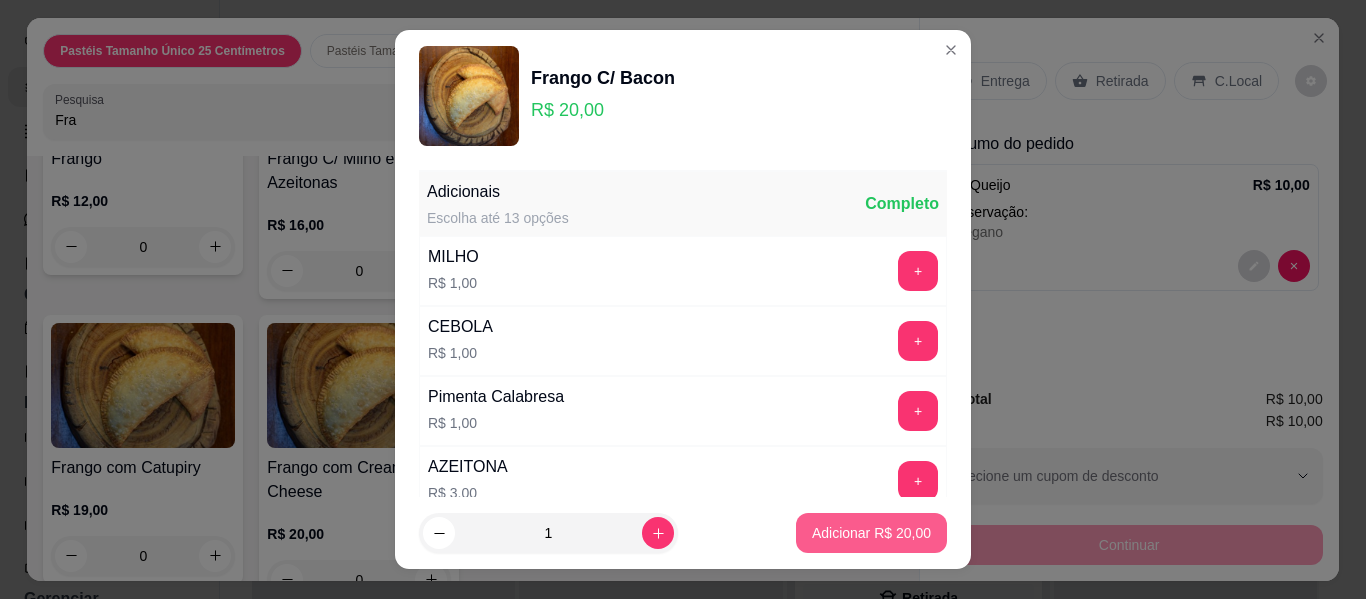 click on "Adicionar   R$ 20,00" at bounding box center [871, 533] 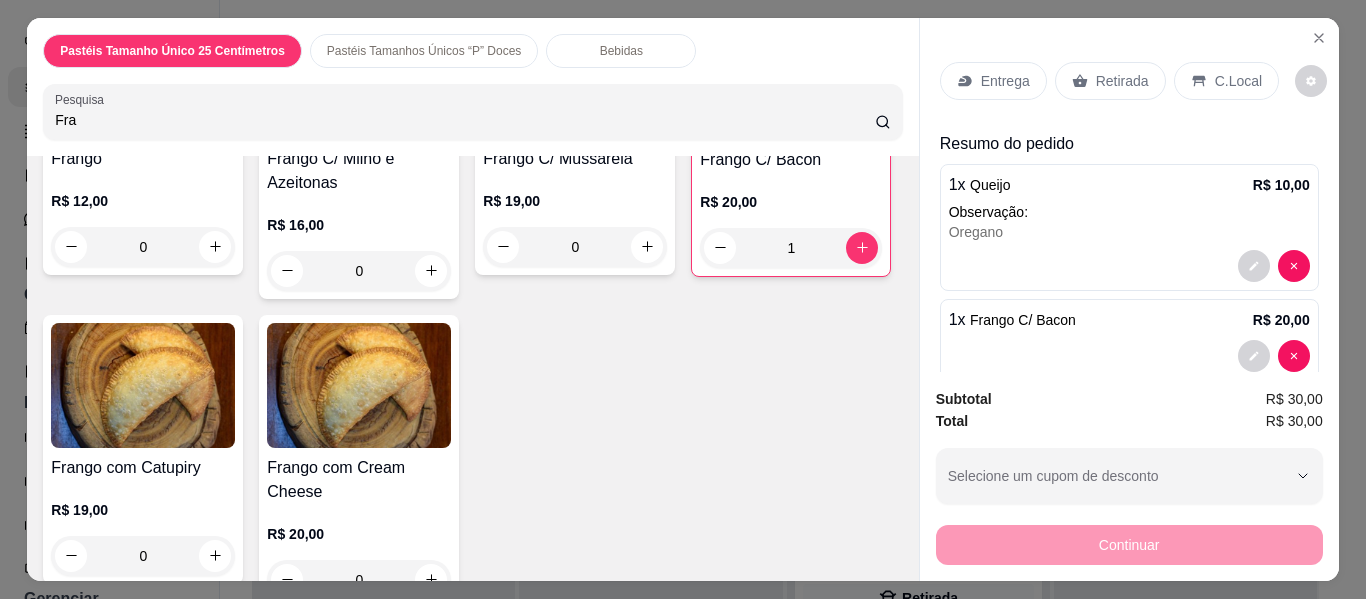 type on "1" 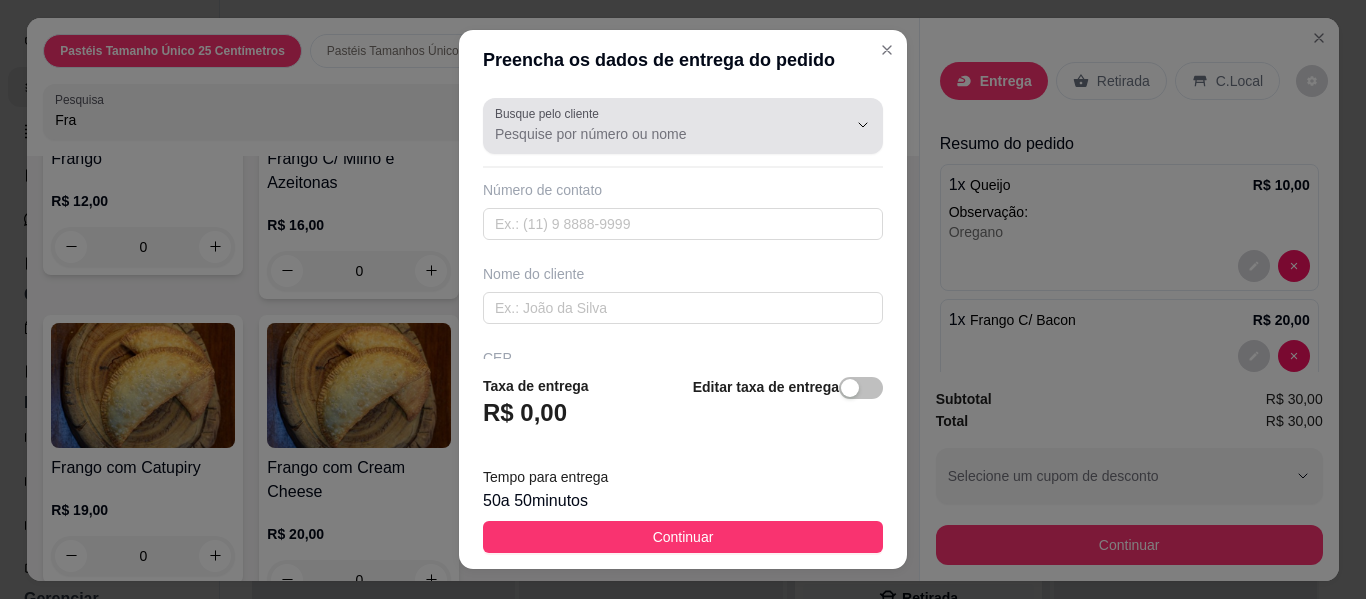 click on "Busque pelo cliente" at bounding box center (655, 134) 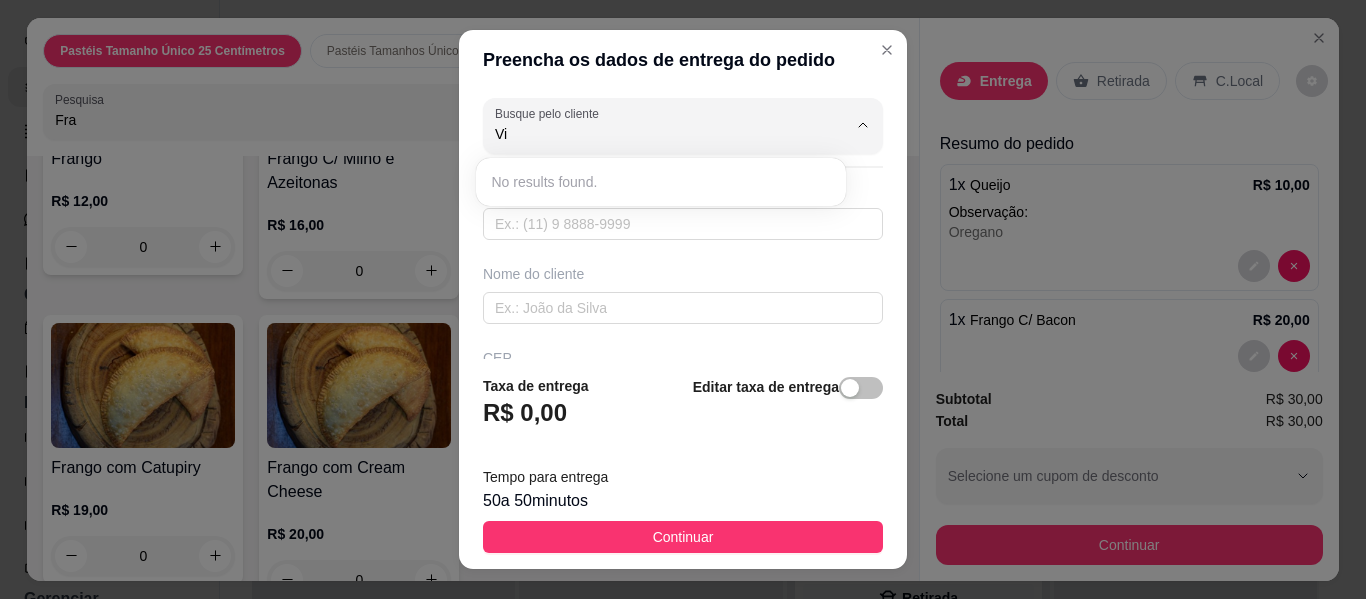 type on "V" 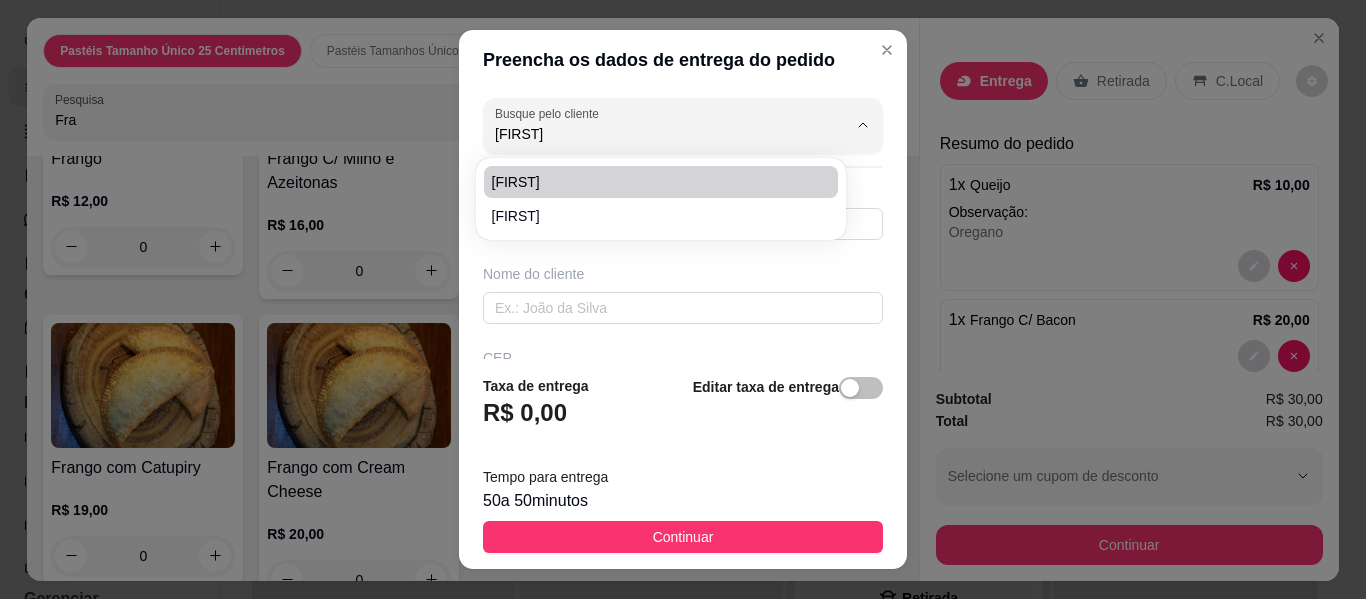 click on "[FIRST]" at bounding box center [651, 182] 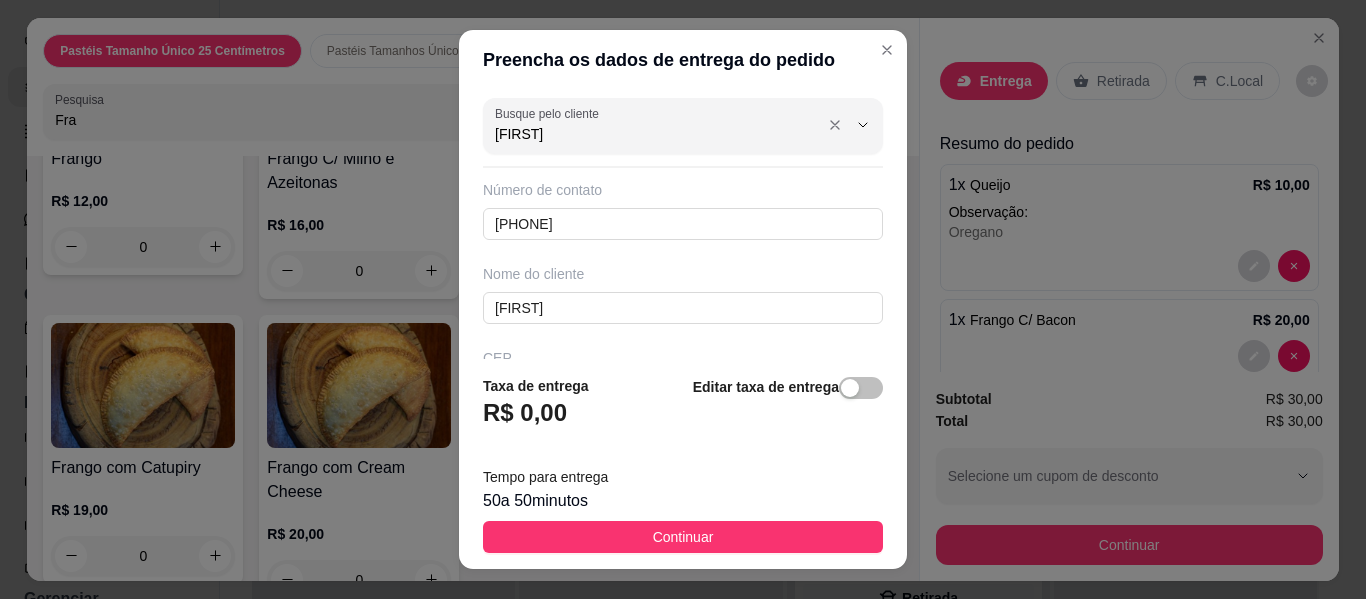 click on "[FIRST]" at bounding box center (655, 134) 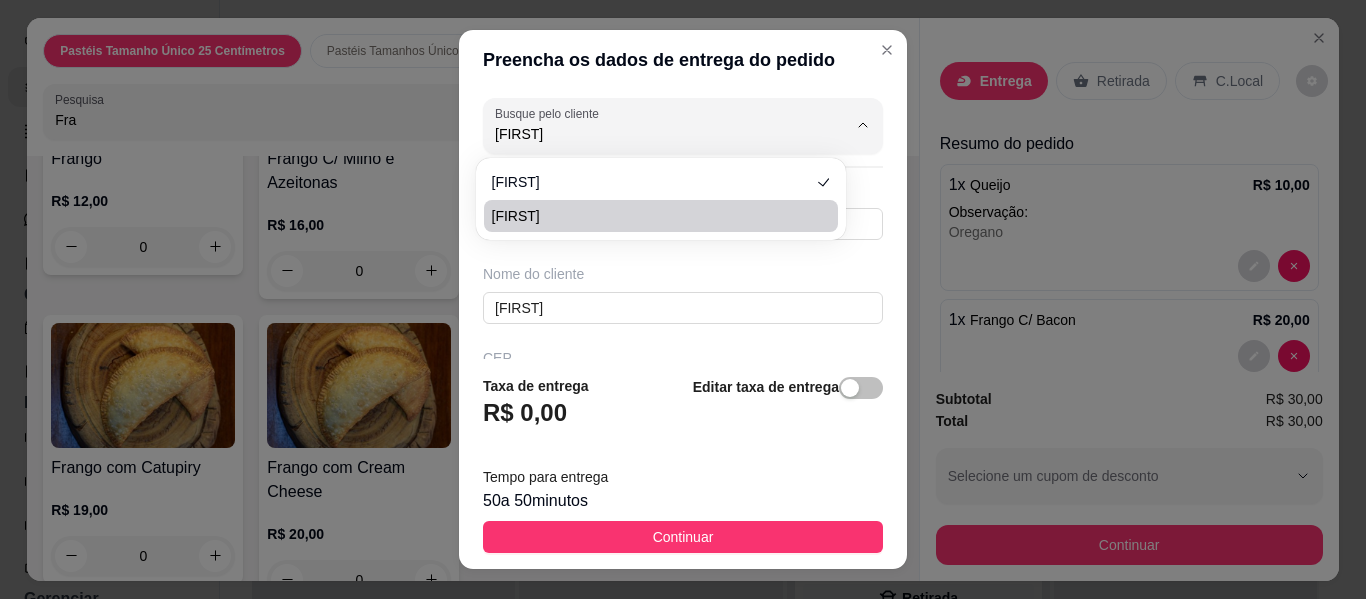 click on "[FIRST]" at bounding box center [651, 216] 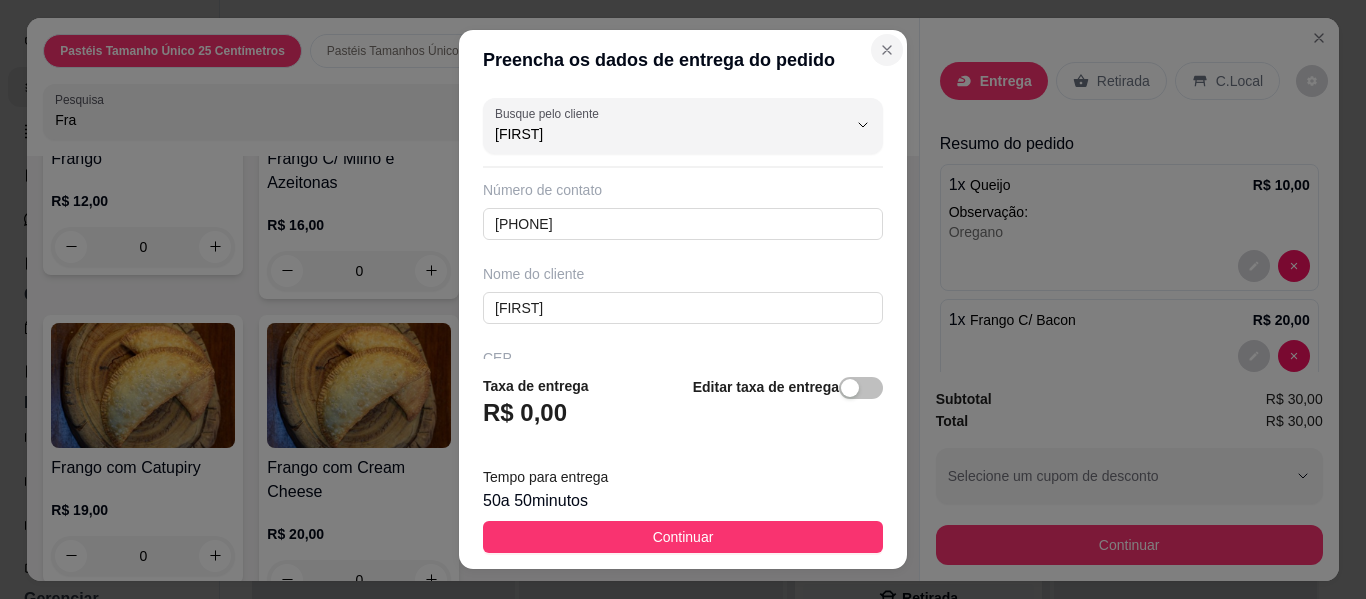 type on "[FIRST]" 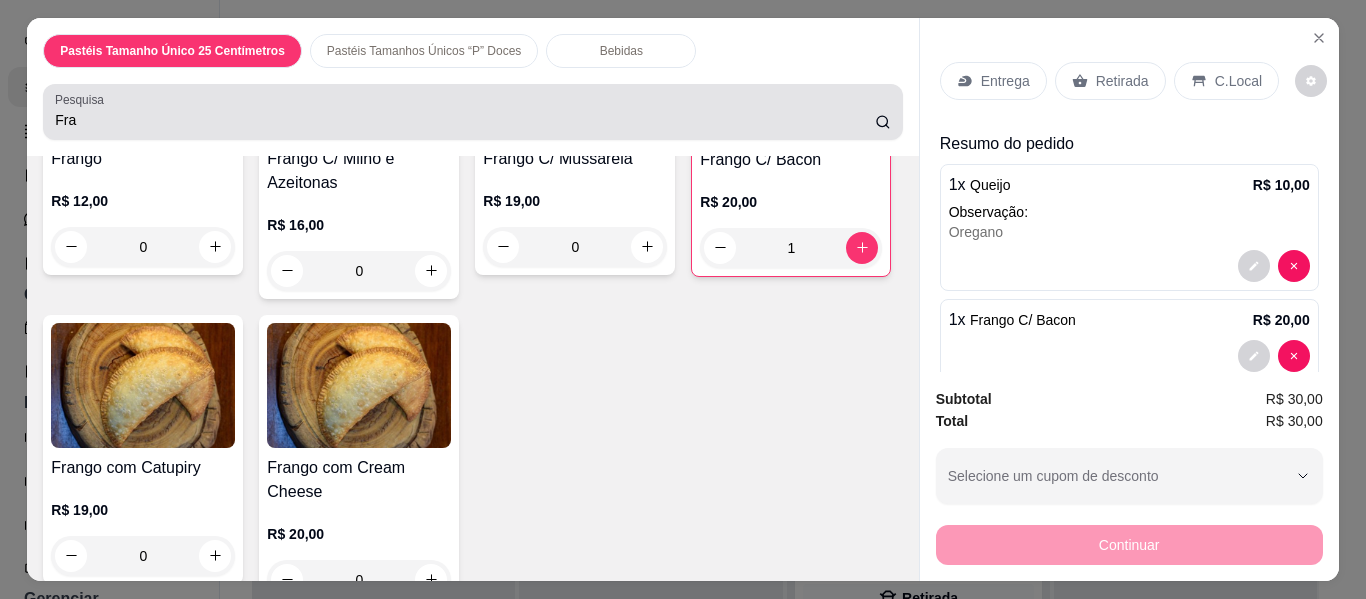 click on "Fra" at bounding box center (465, 120) 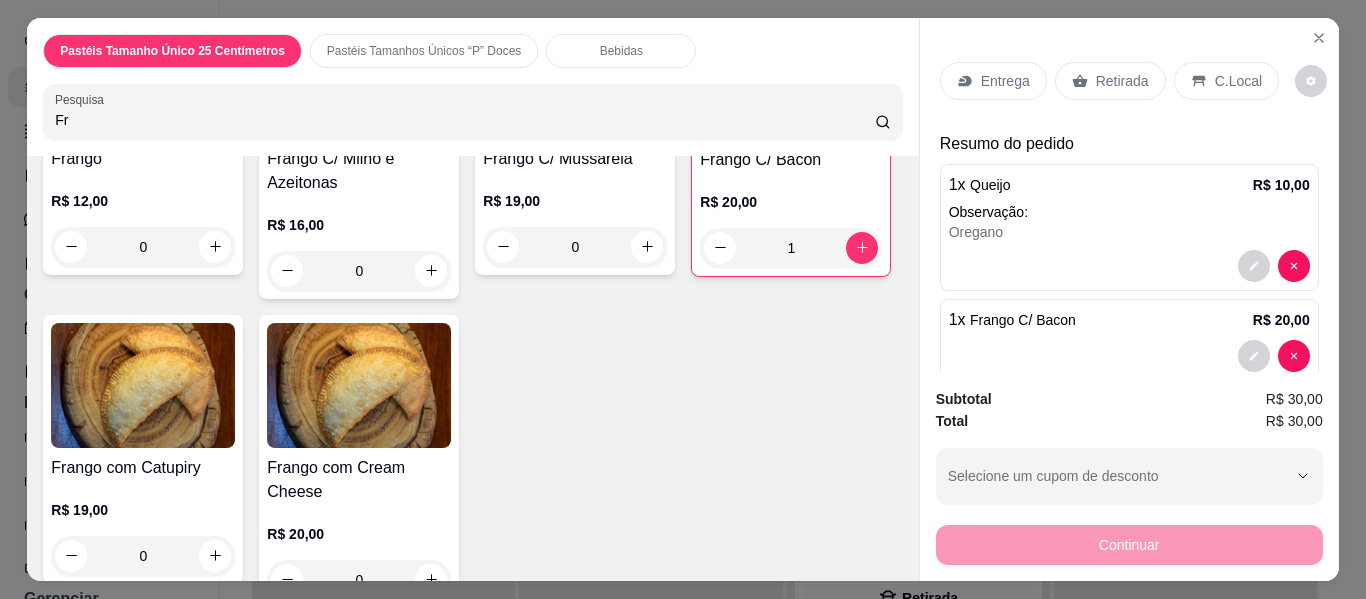 type on "F" 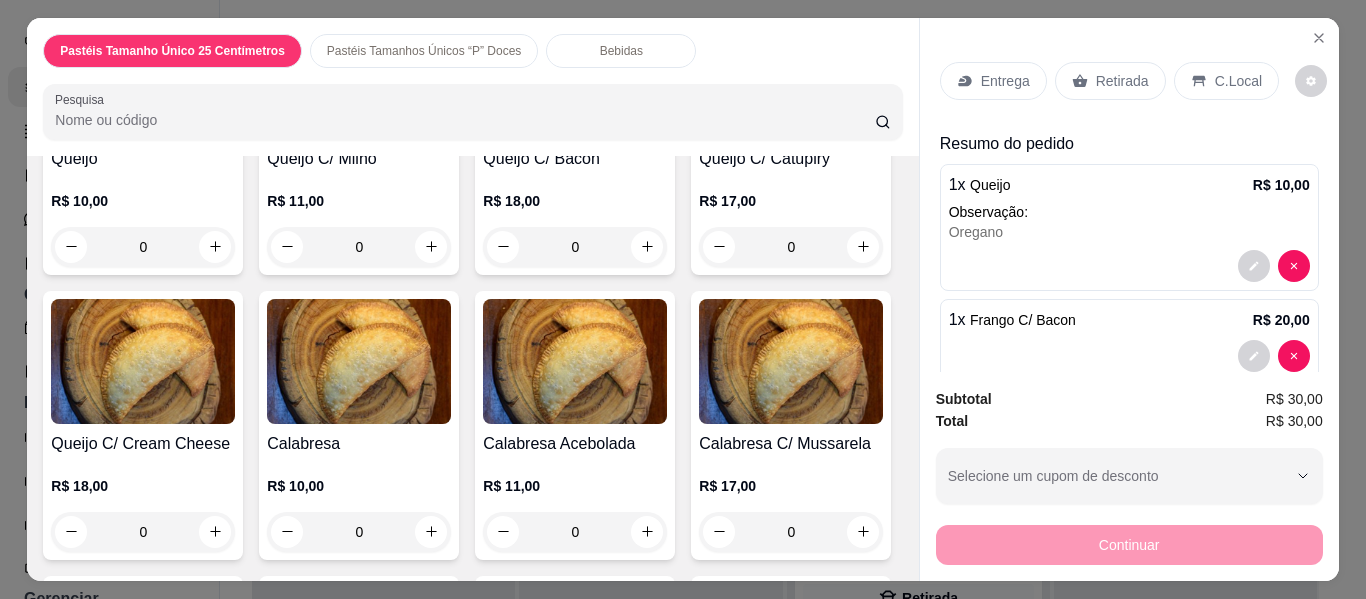 type 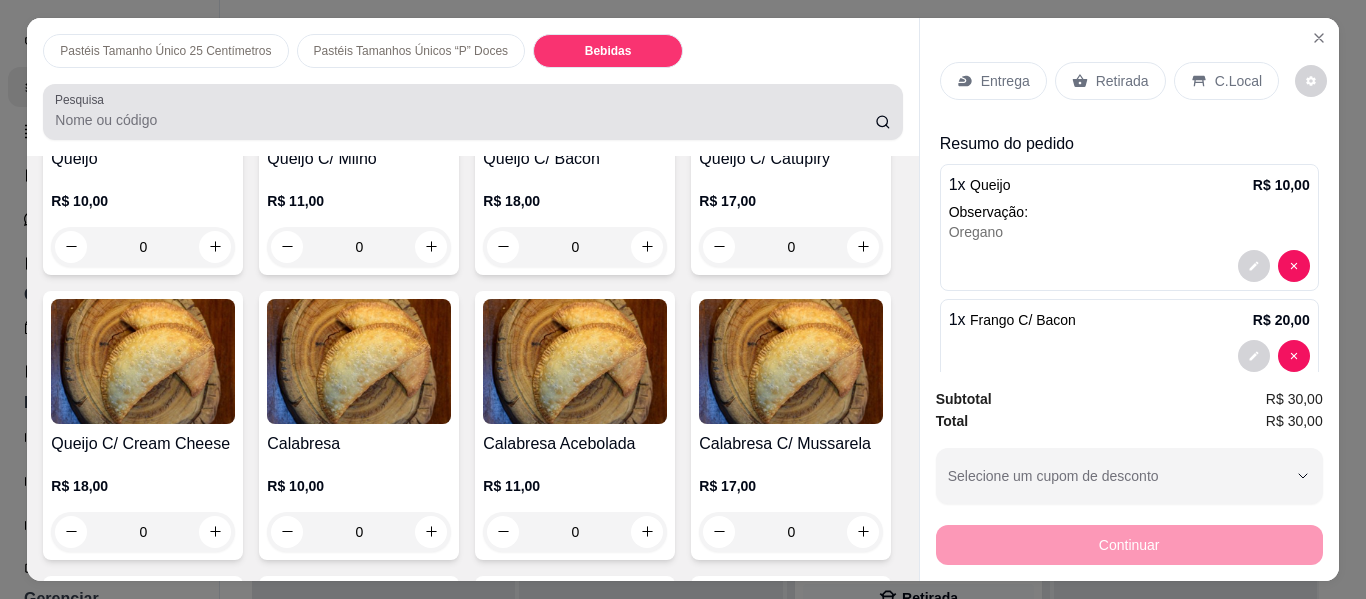 scroll, scrollTop: 4280, scrollLeft: 0, axis: vertical 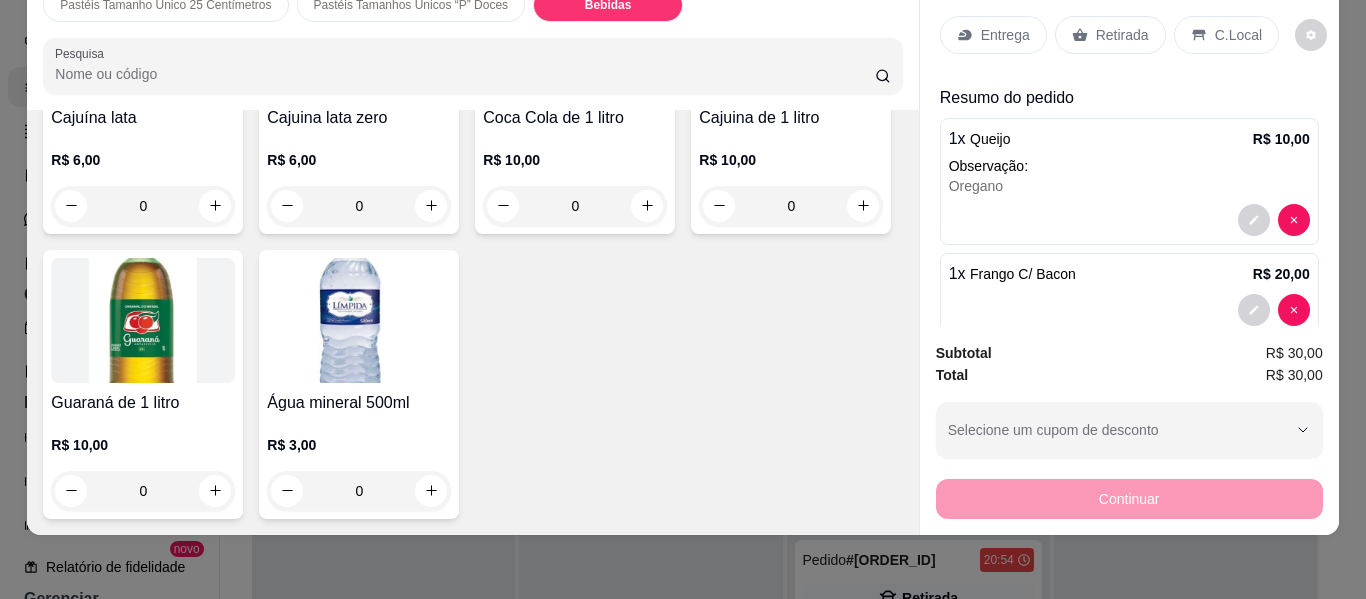 click at bounding box center [791, 35] 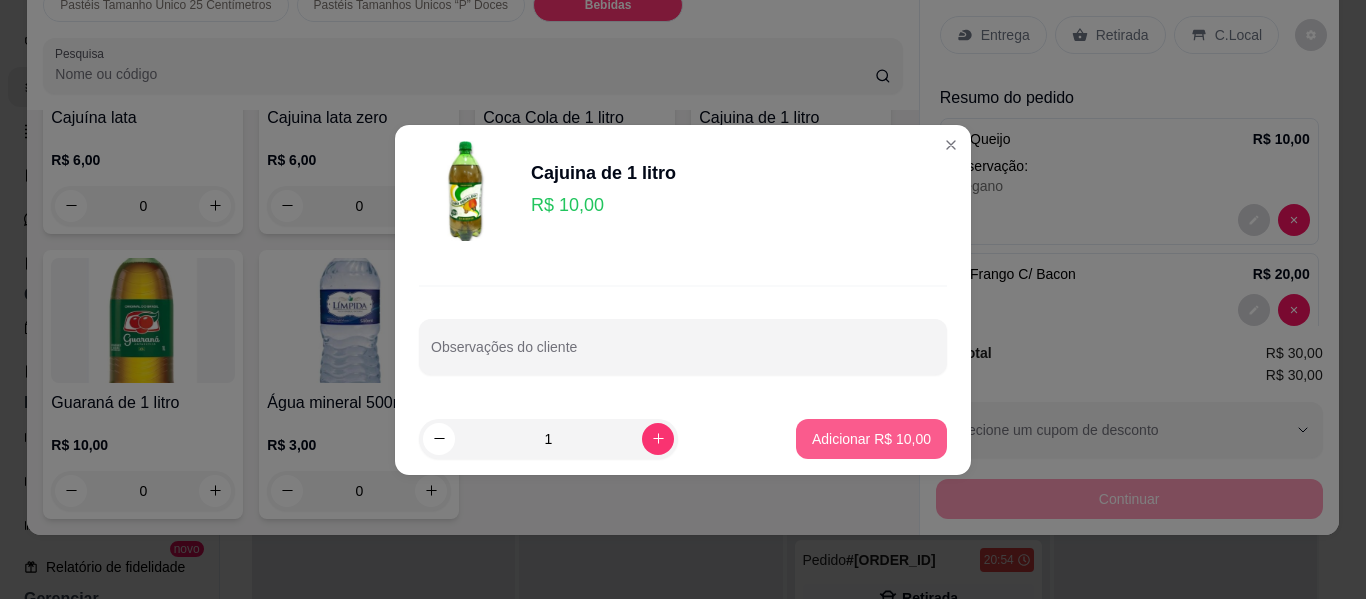 click on "Adicionar   R$ 10,00" at bounding box center (871, 439) 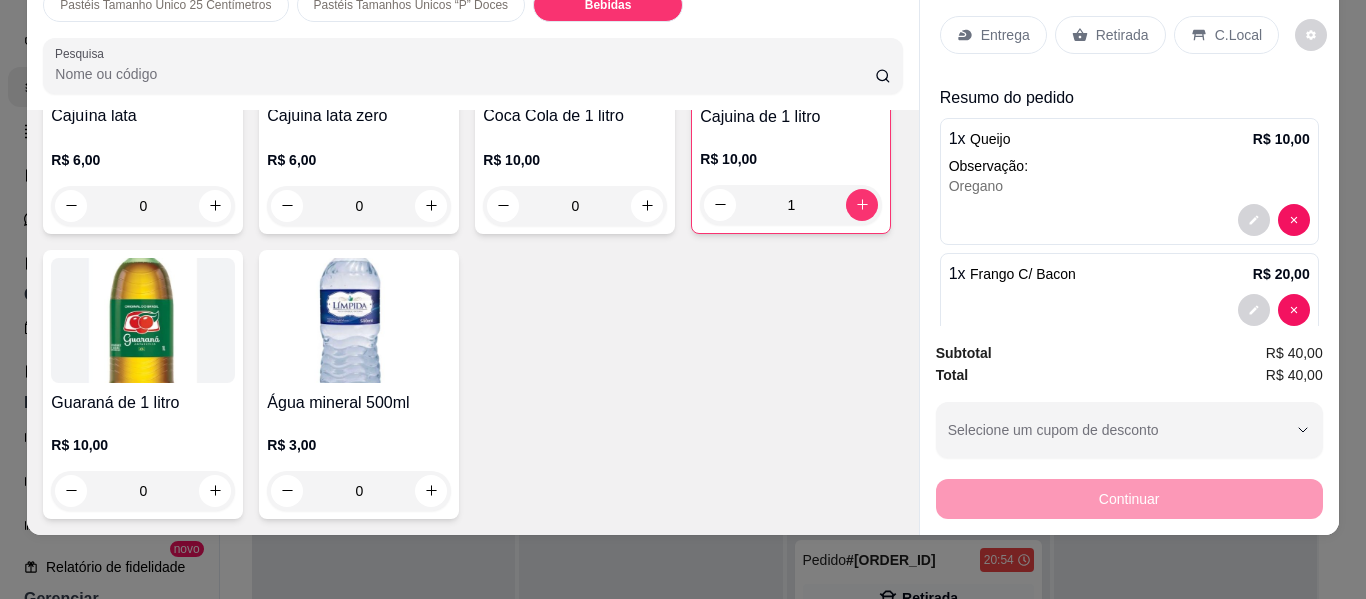 click on "Entrega" at bounding box center (1005, 35) 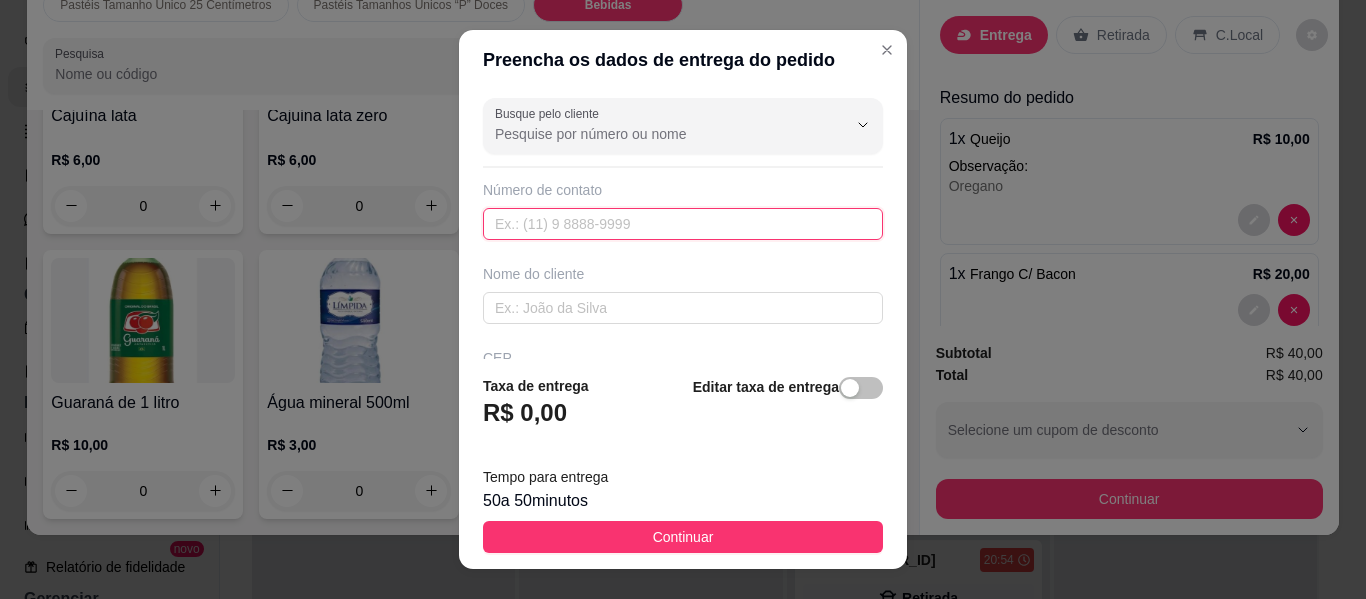 click at bounding box center [683, 224] 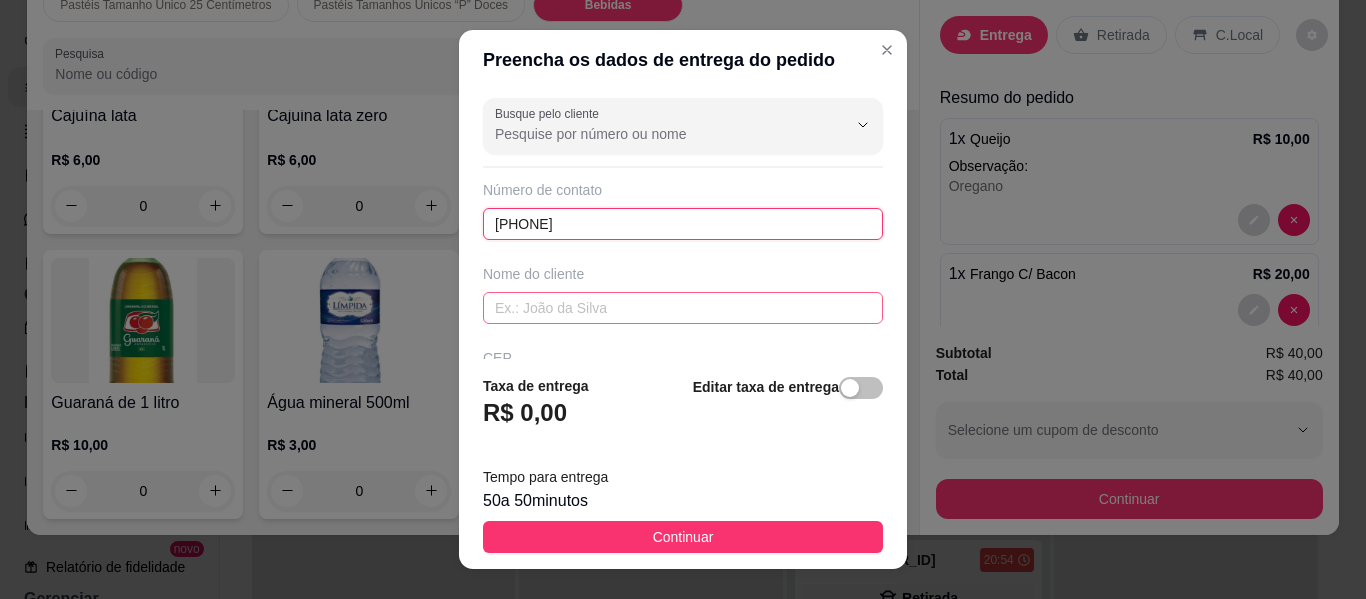 type on "[PHONE]" 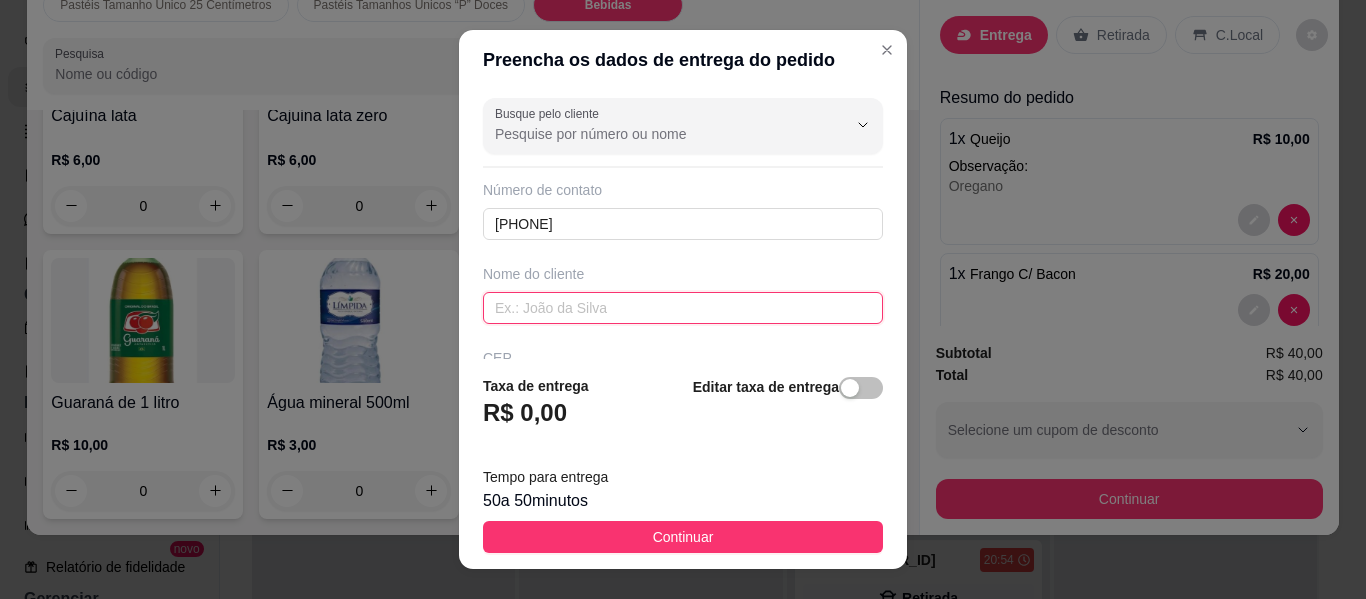 click at bounding box center (683, 308) 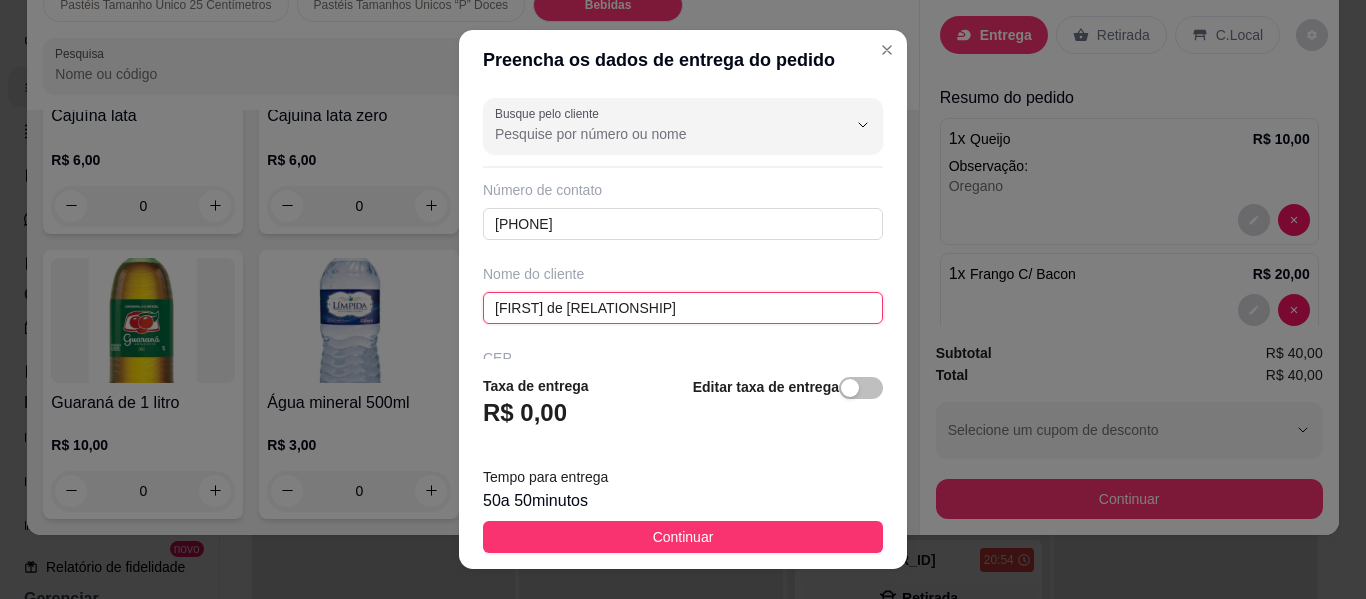 type on "[FIRST] de [RELATIONSHIP]" 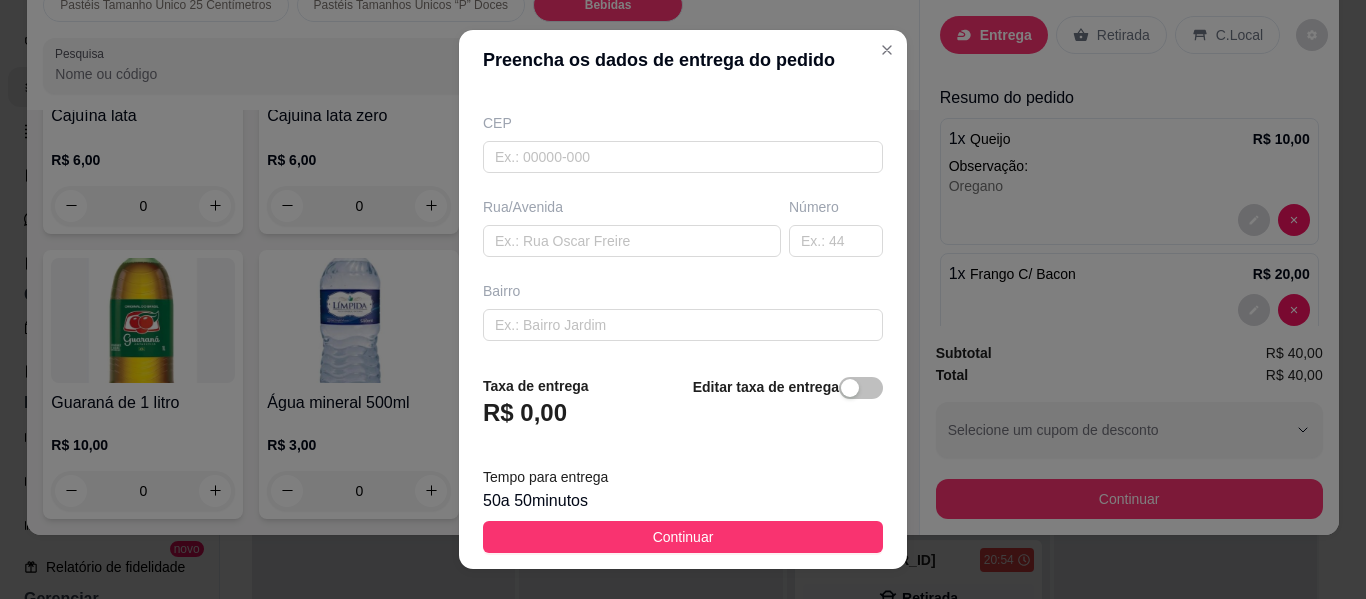 scroll, scrollTop: 240, scrollLeft: 0, axis: vertical 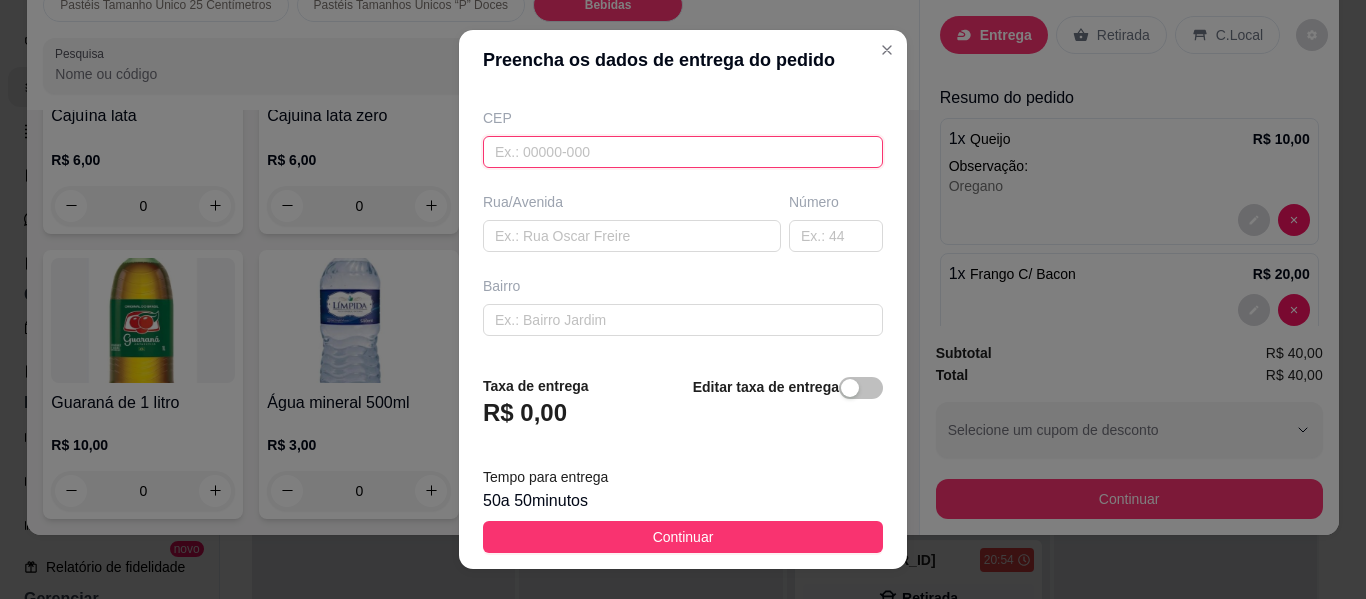click at bounding box center (683, 152) 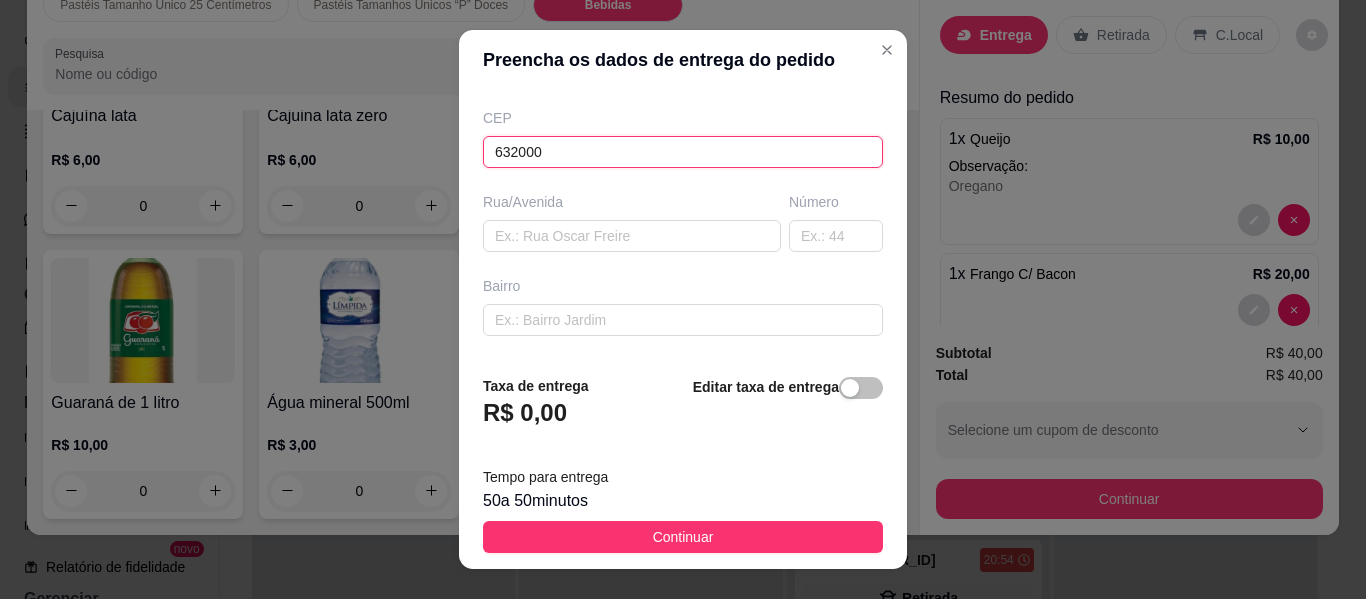 type on "[POSTAL_CODE]" 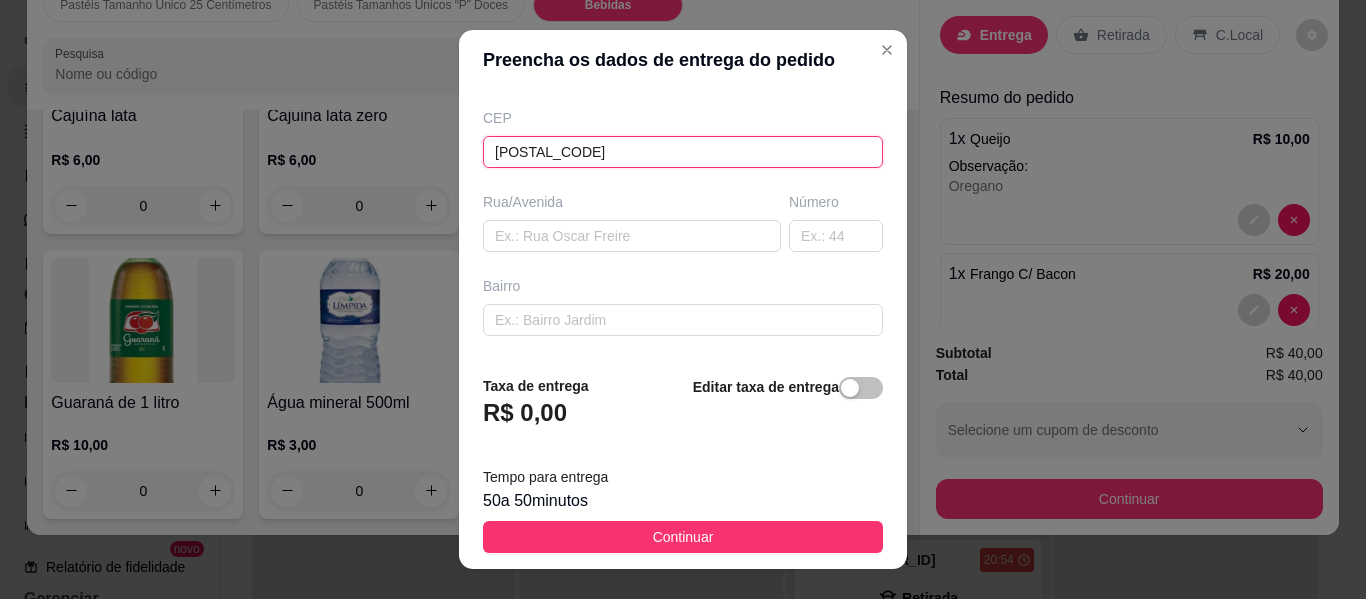 type on "[CITY]" 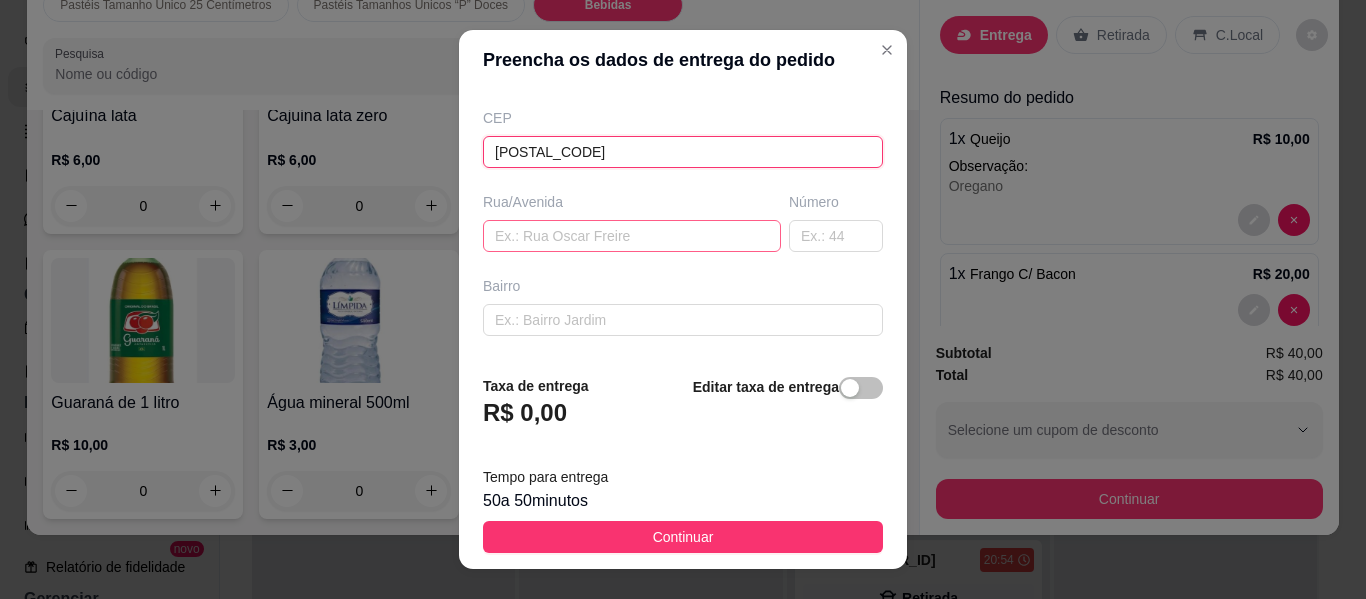 type on "[POSTAL_CODE]" 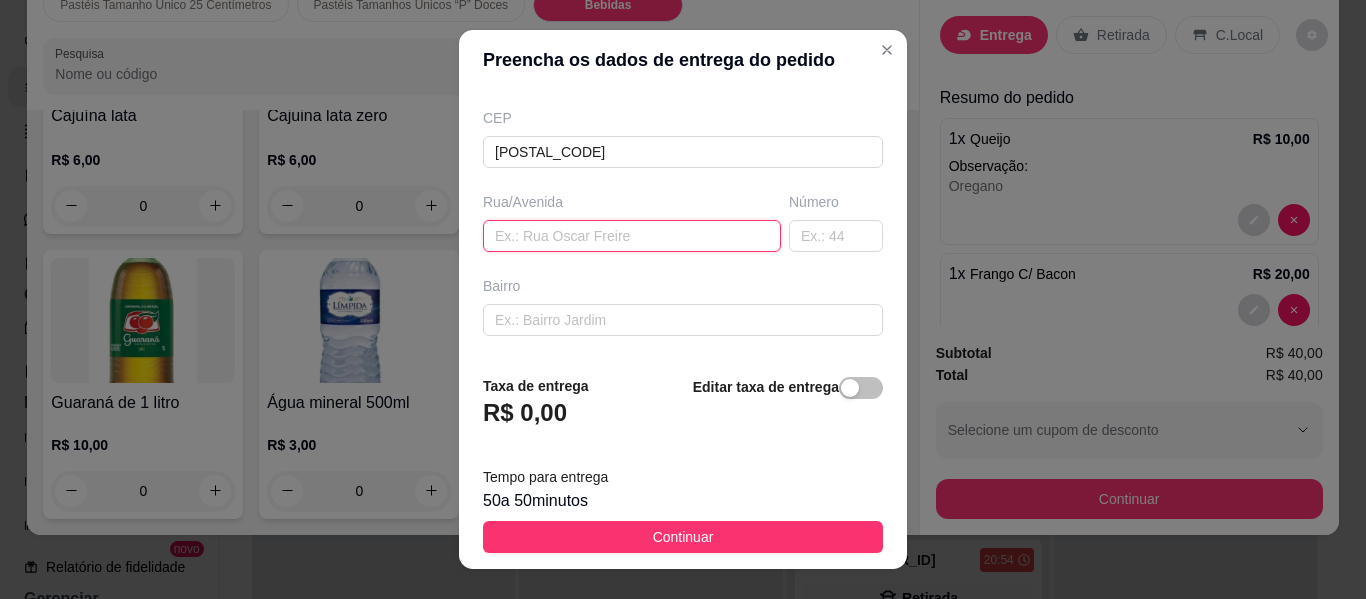 click at bounding box center [632, 236] 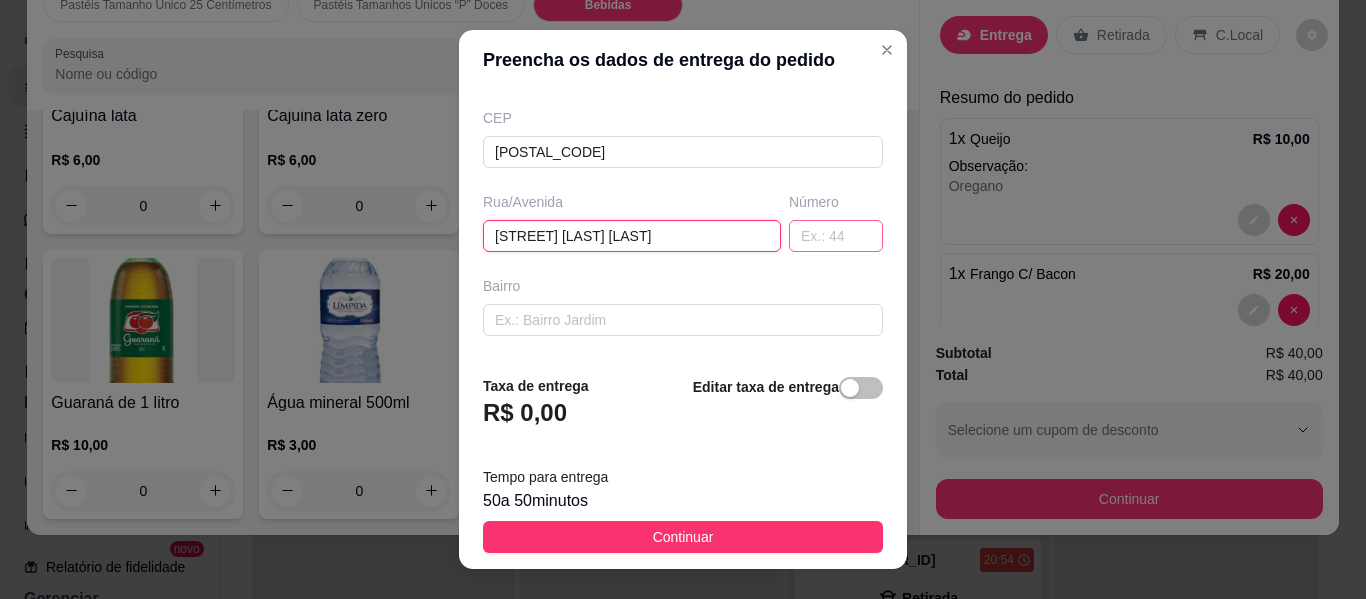 type on "[STREET] [LAST] [LAST]" 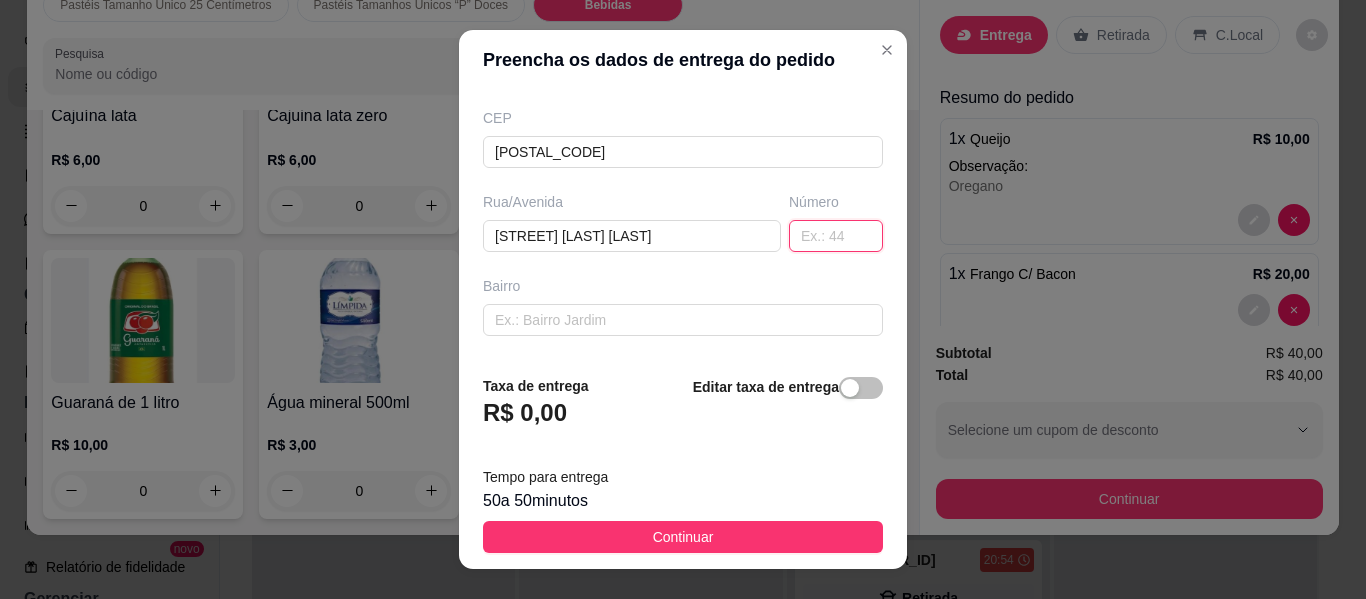 click at bounding box center [836, 236] 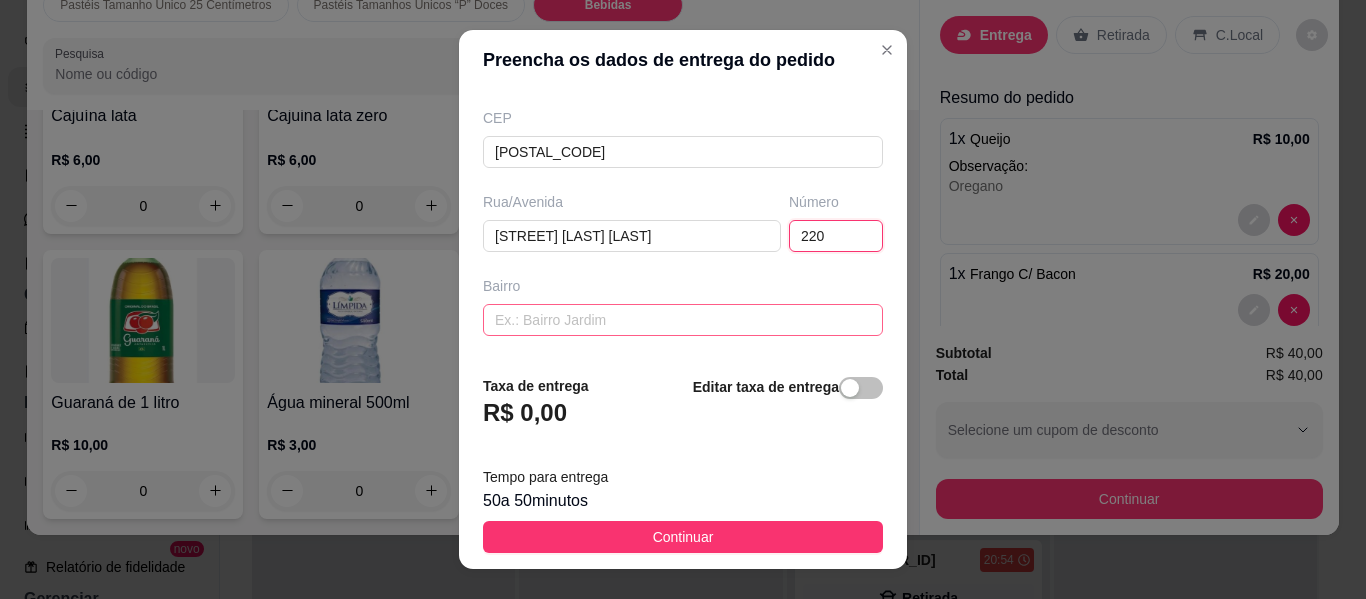 type on "220" 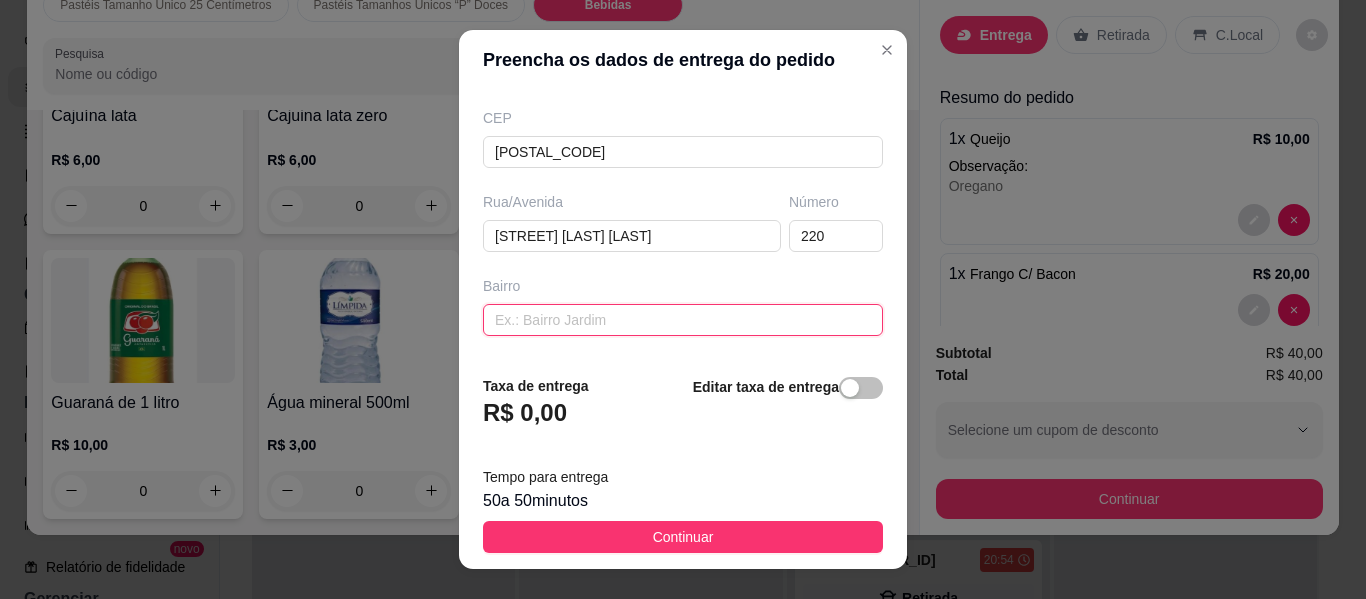 click at bounding box center [683, 320] 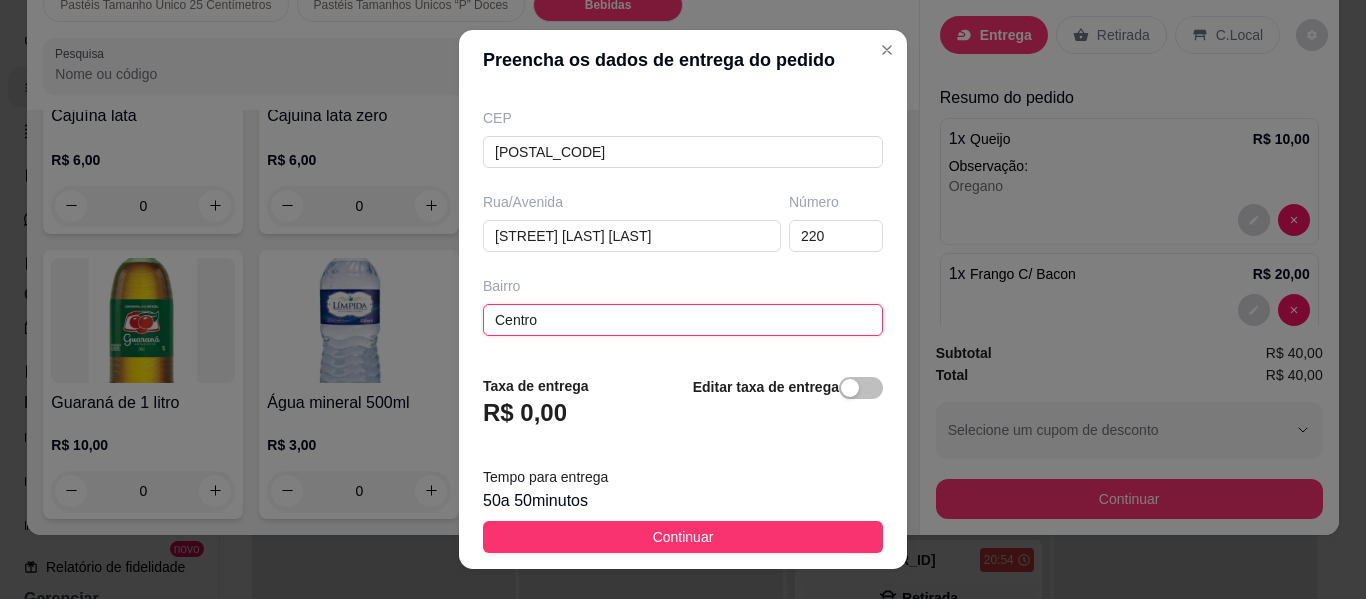 type on "Centro" 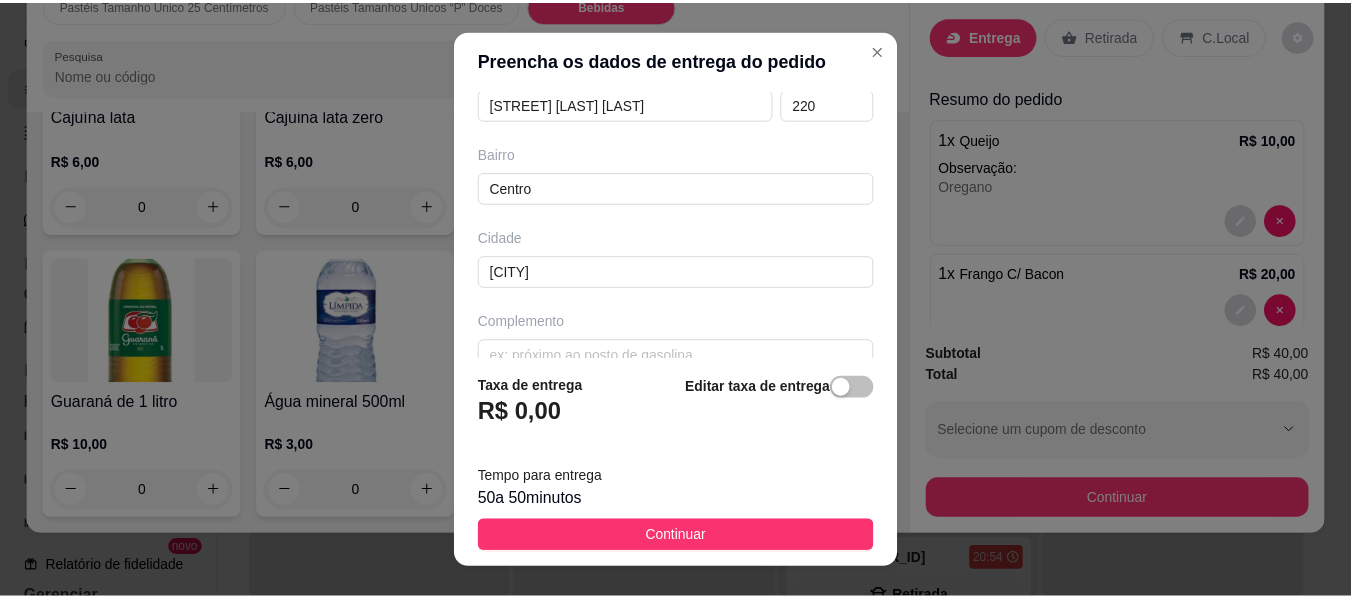 scroll, scrollTop: 405, scrollLeft: 0, axis: vertical 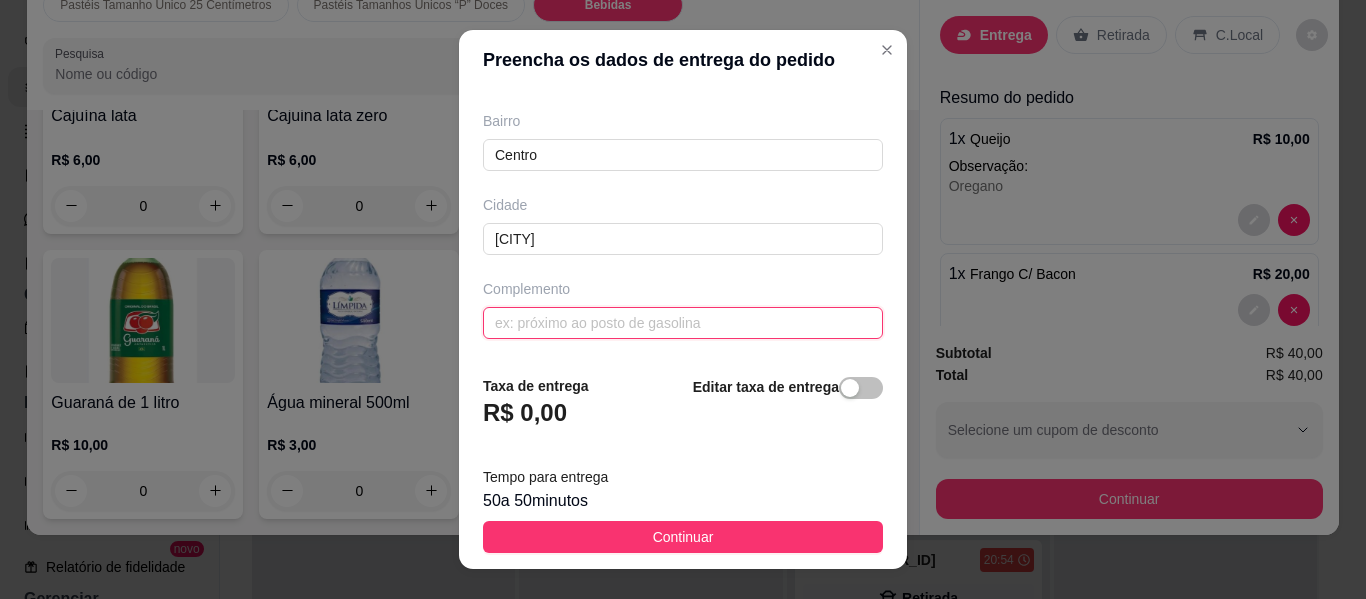 click at bounding box center (683, 323) 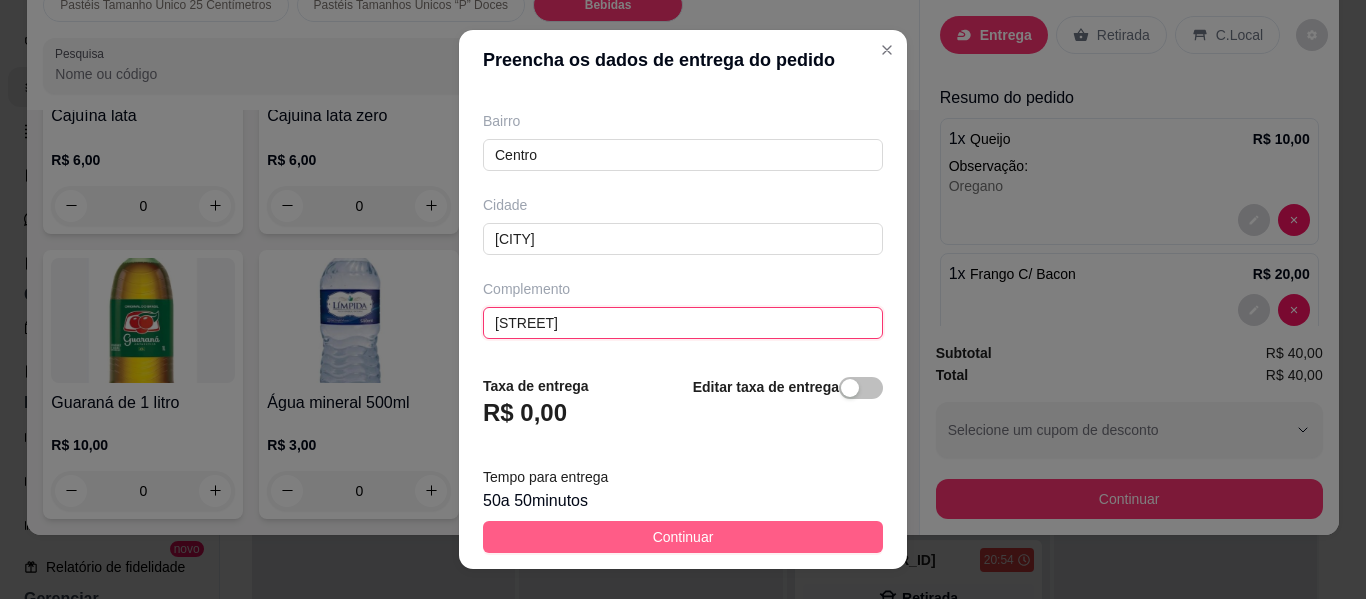 type on "[STREET]" 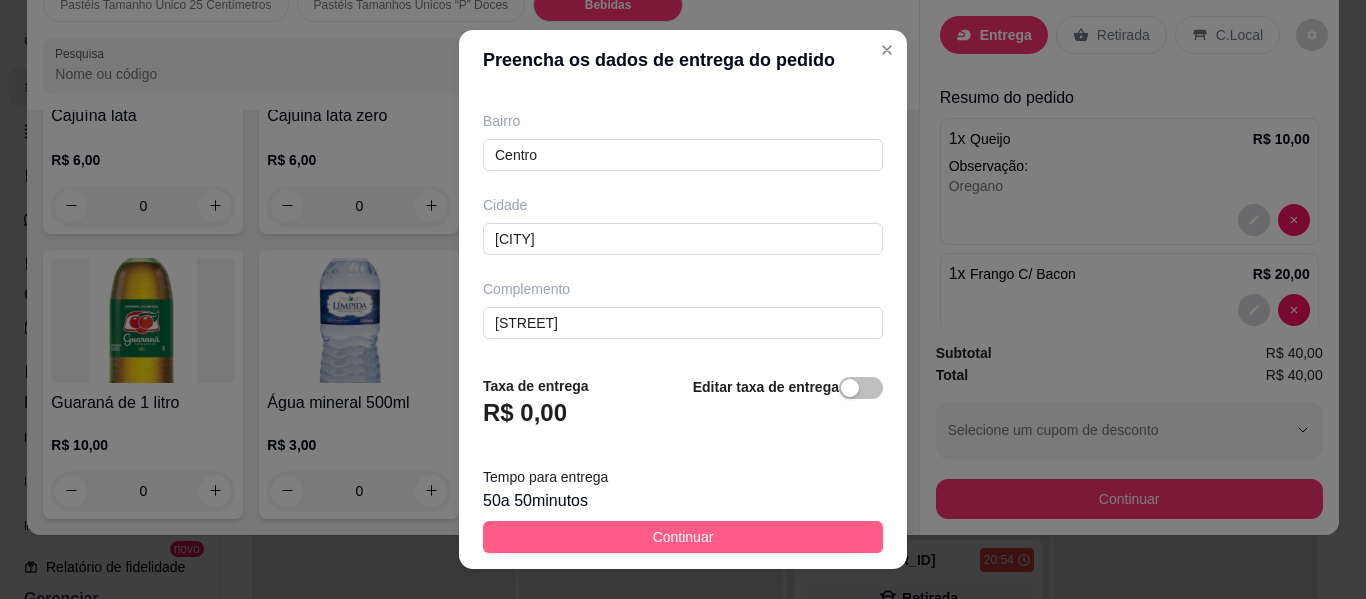 click on "Continuar" at bounding box center [683, 537] 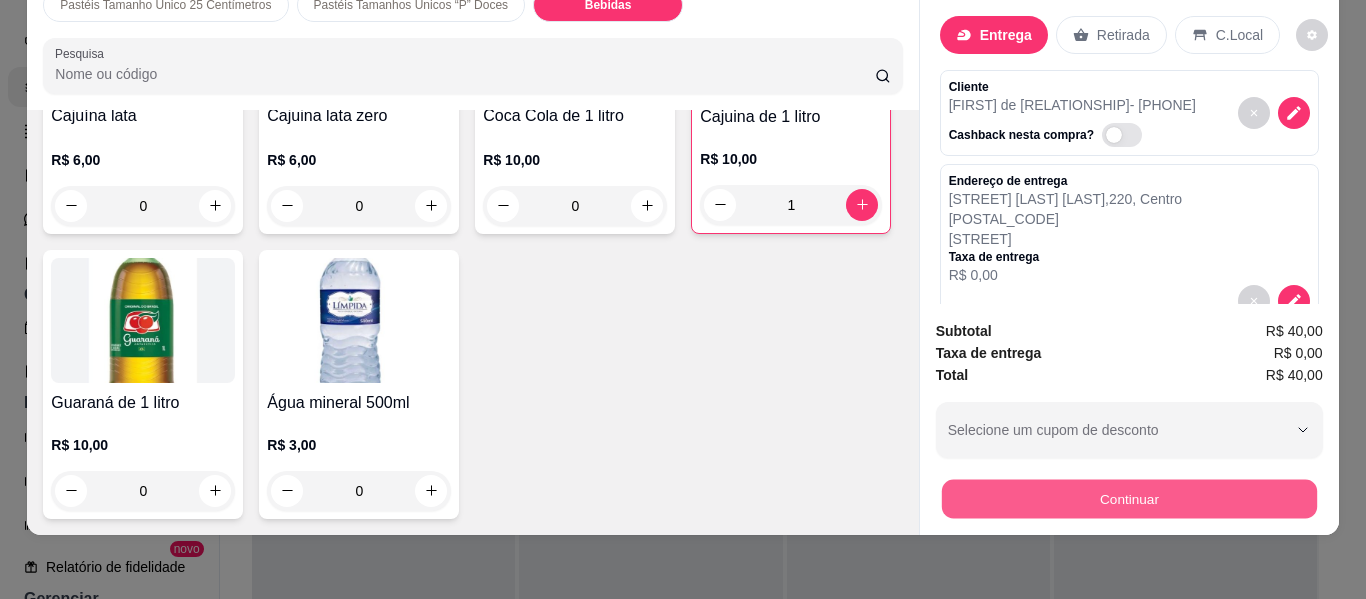 click on "Continuar" at bounding box center (1128, 499) 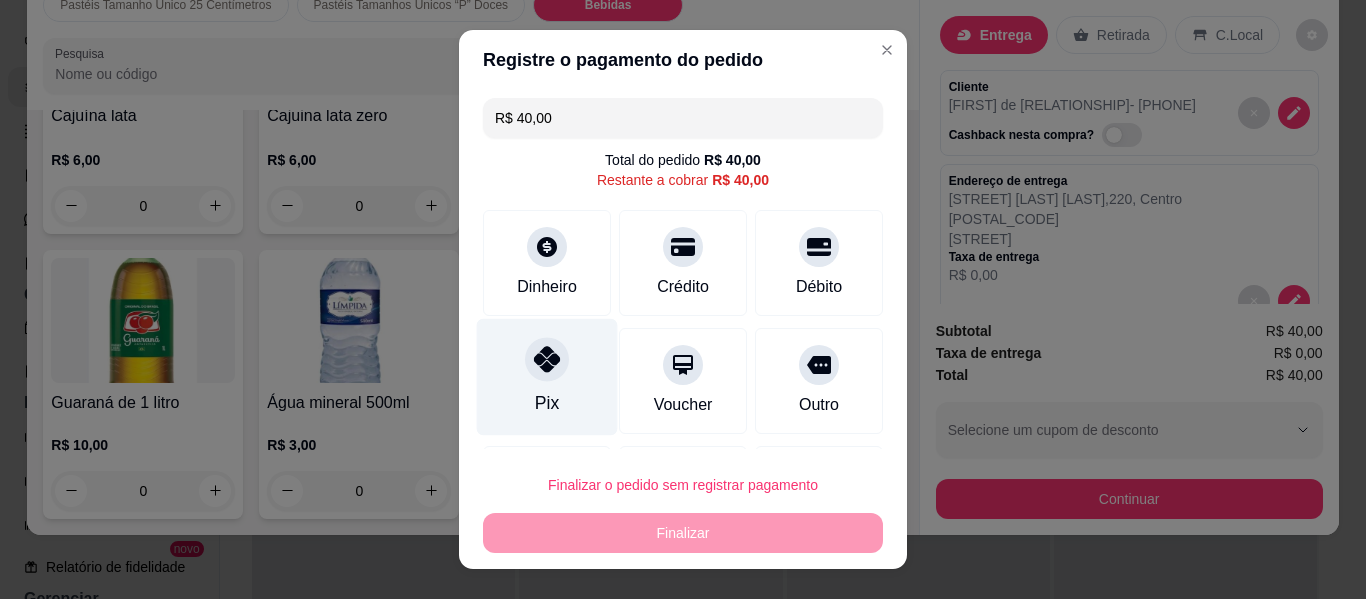 click 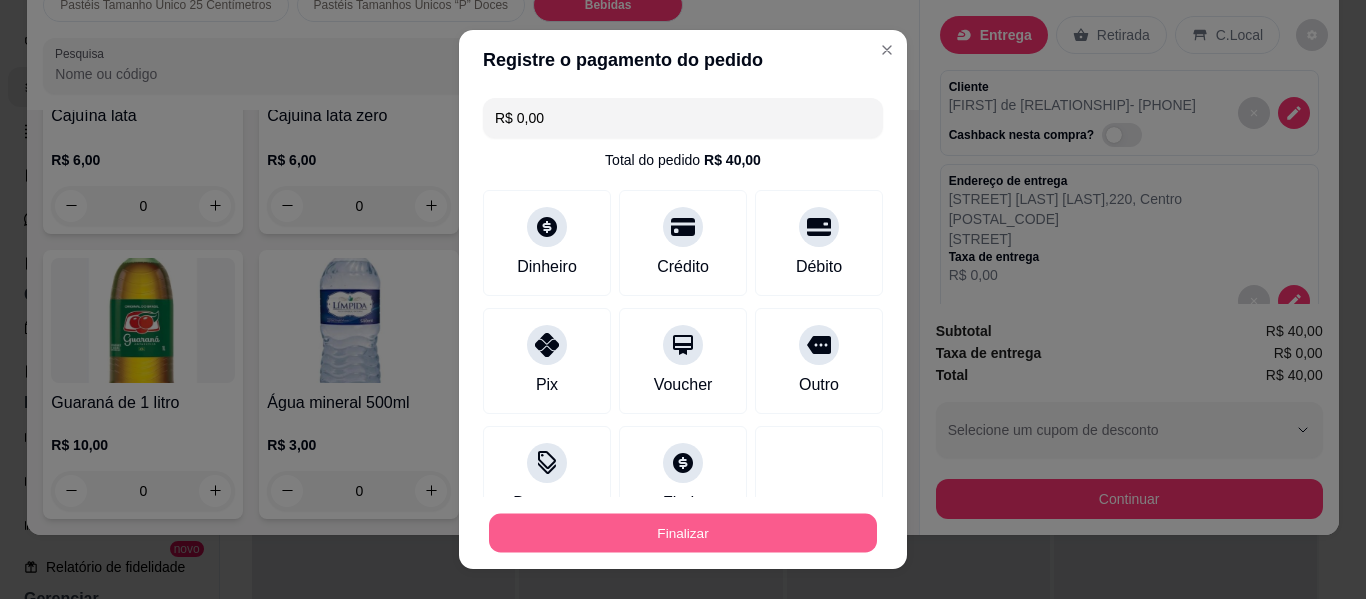click on "Finalizar" at bounding box center (683, 533) 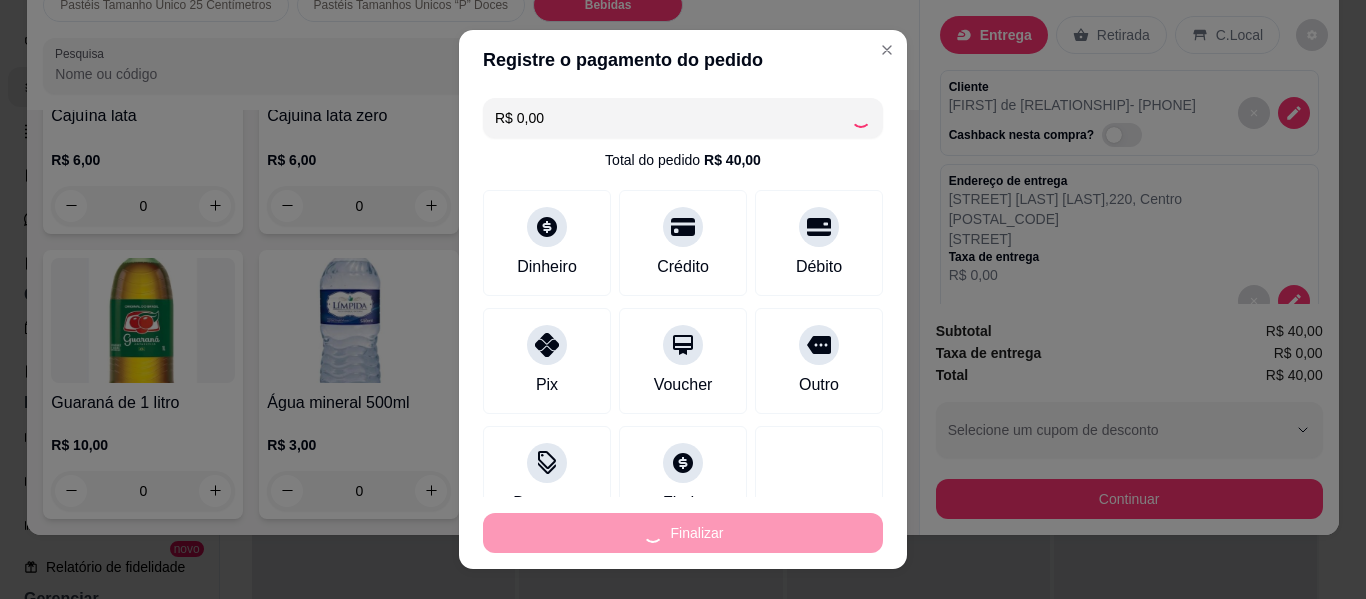 type on "0" 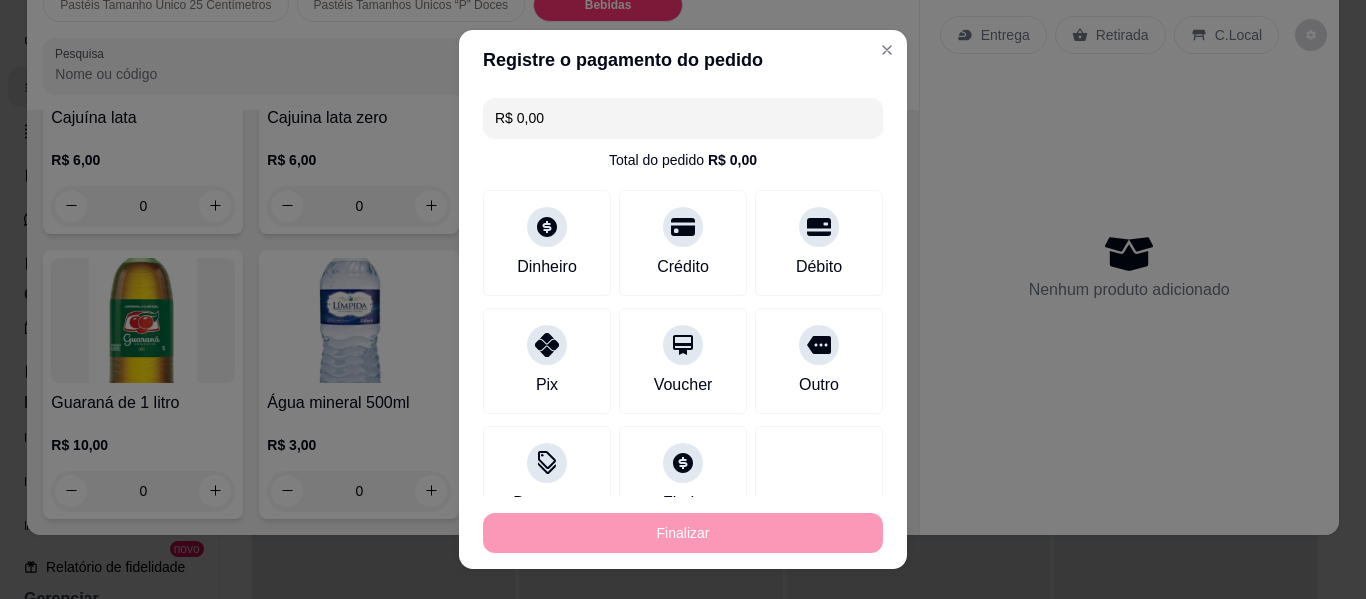 type on "-R$ 40,00" 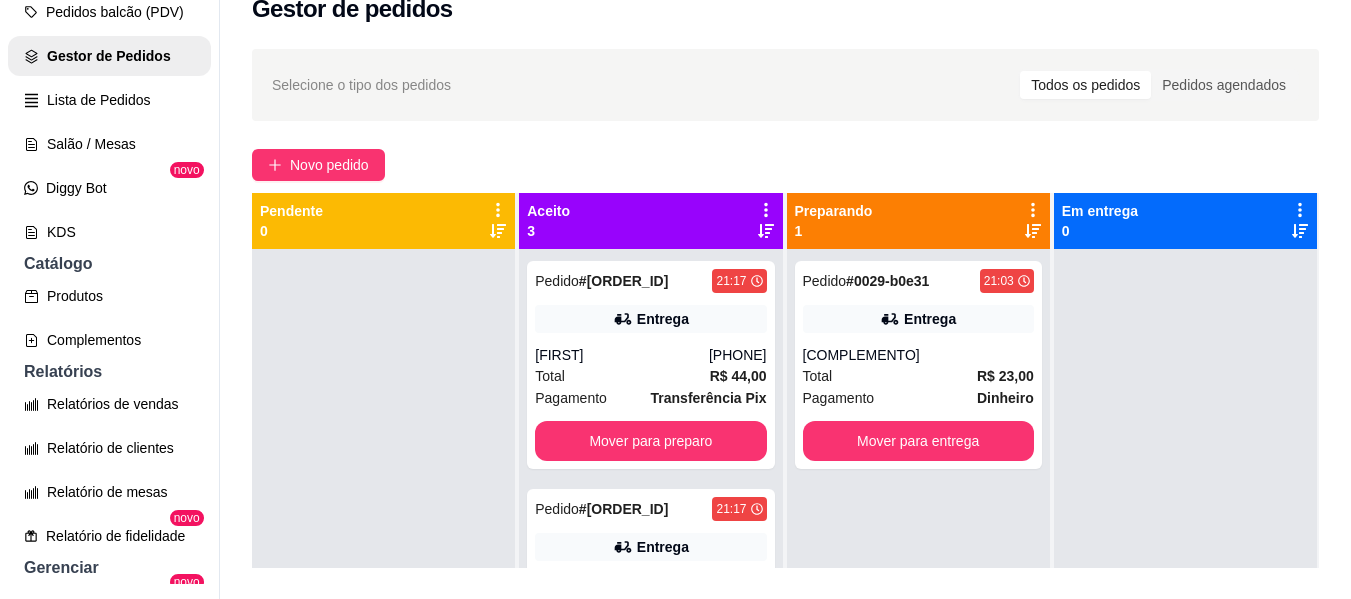 scroll, scrollTop: 32, scrollLeft: 0, axis: vertical 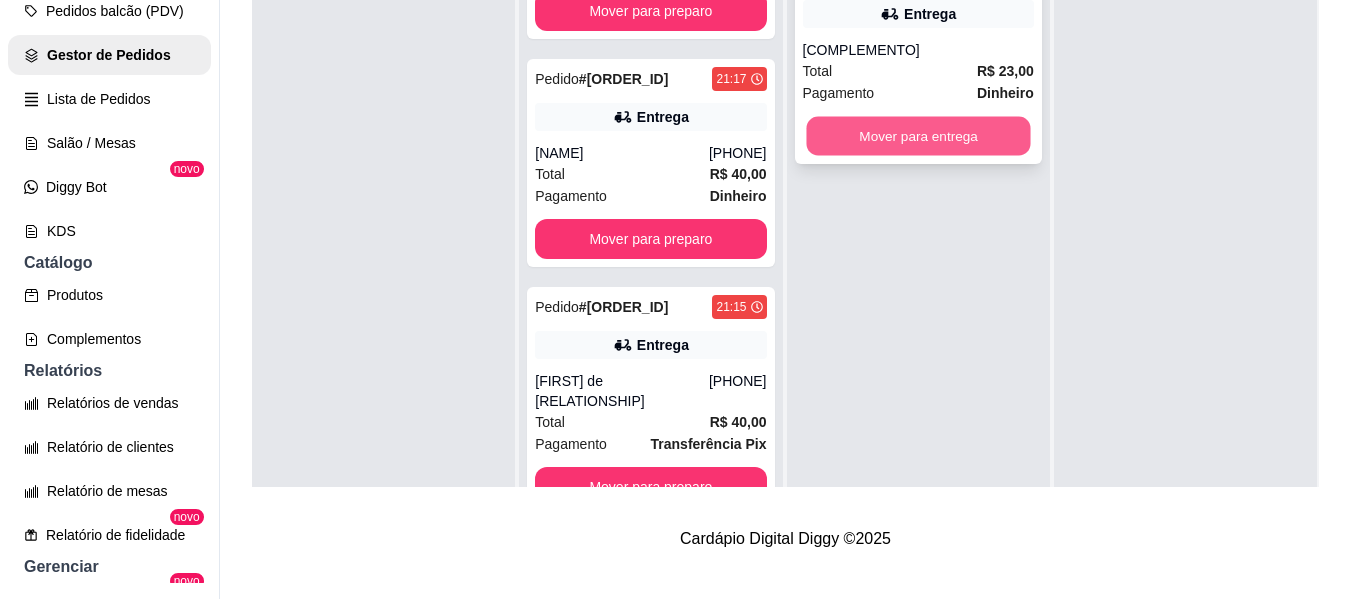 click on "Mover para entrega" at bounding box center [918, 136] 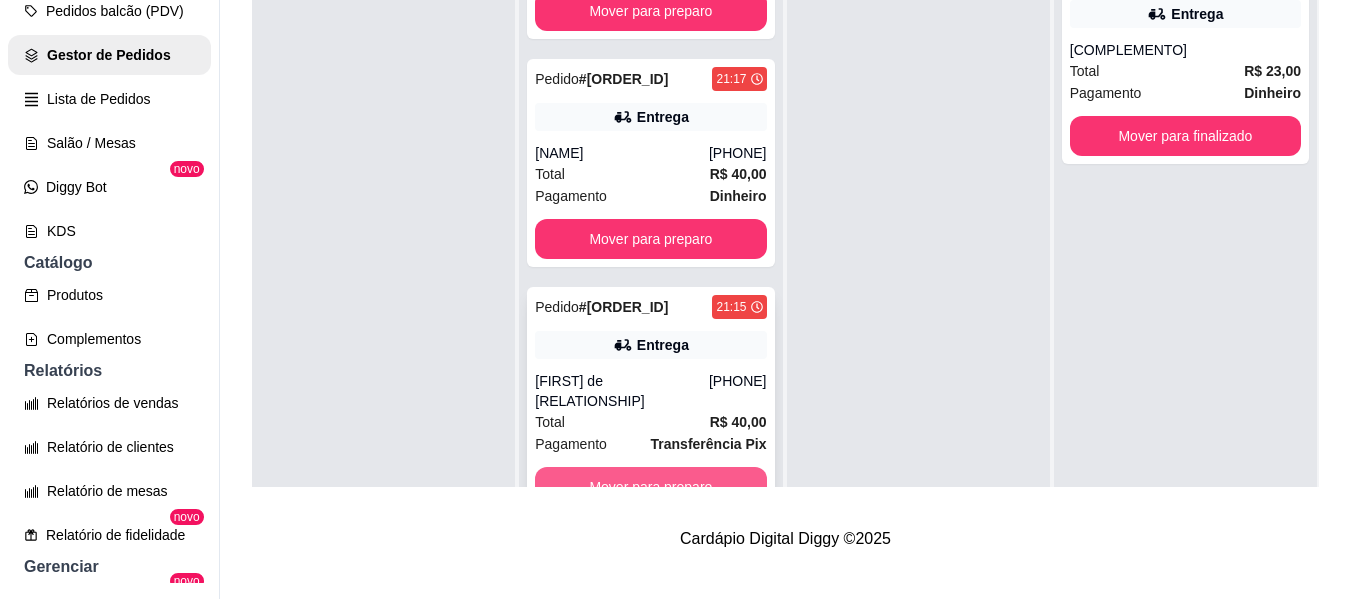 click on "Mover para preparo" at bounding box center (650, 487) 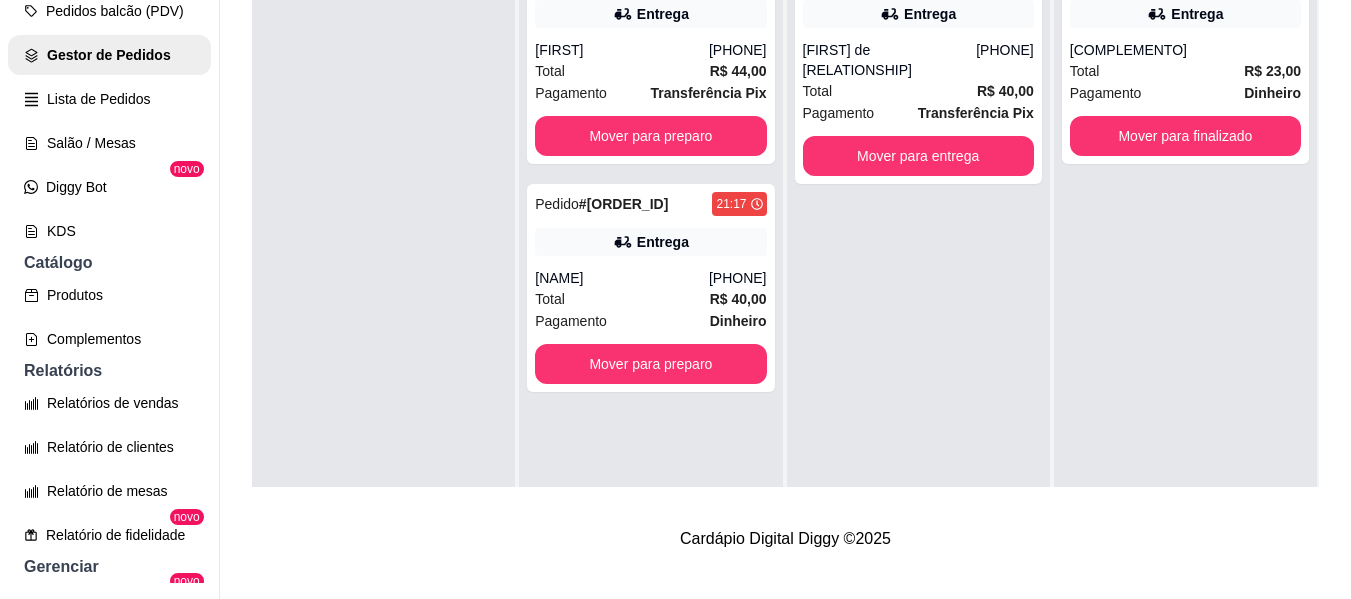 scroll, scrollTop: 0, scrollLeft: 0, axis: both 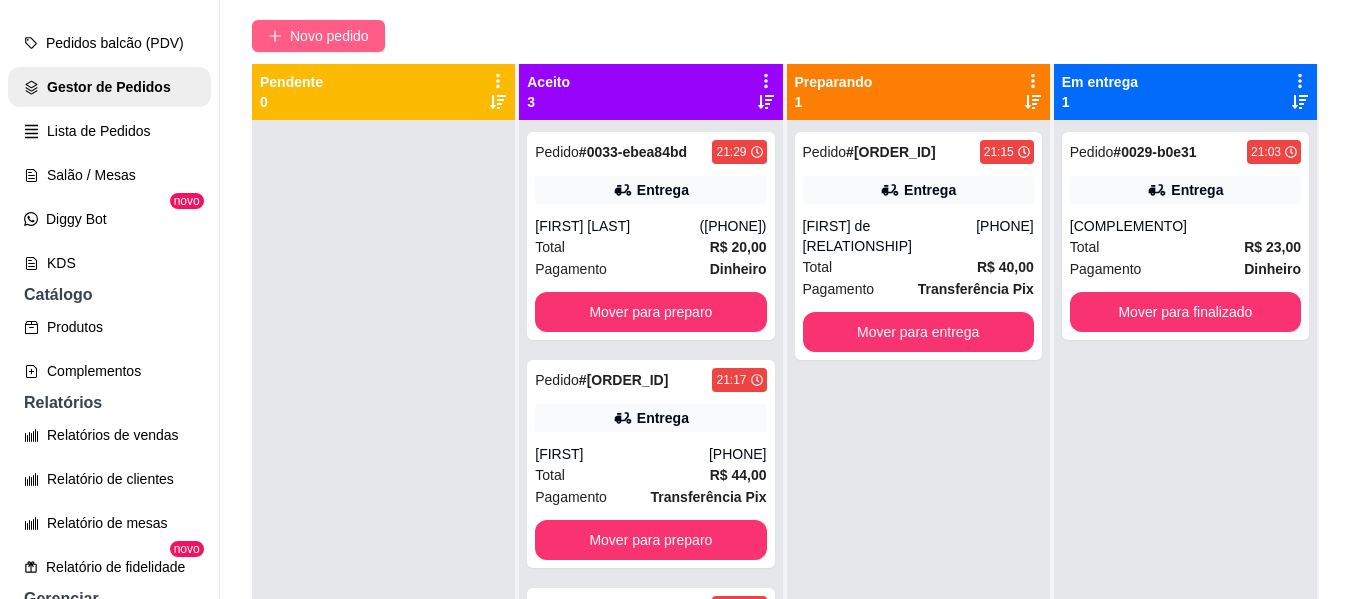 click on "Novo pedido" at bounding box center (329, 36) 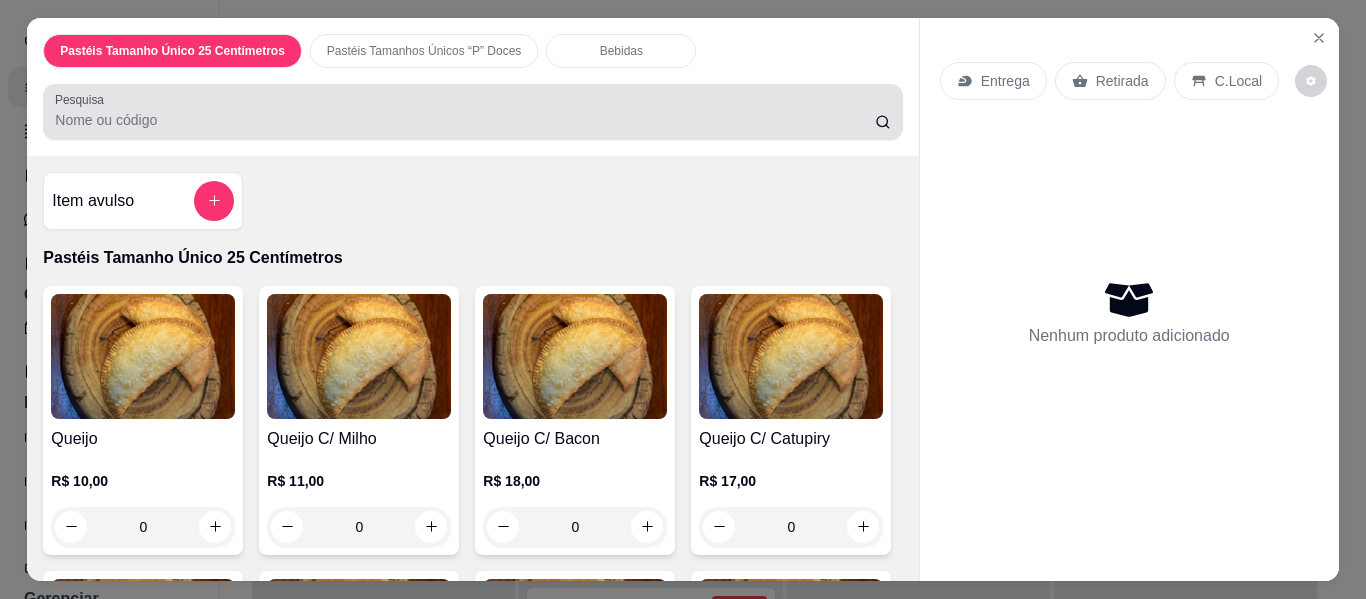 click on "Pesquisa" at bounding box center [465, 120] 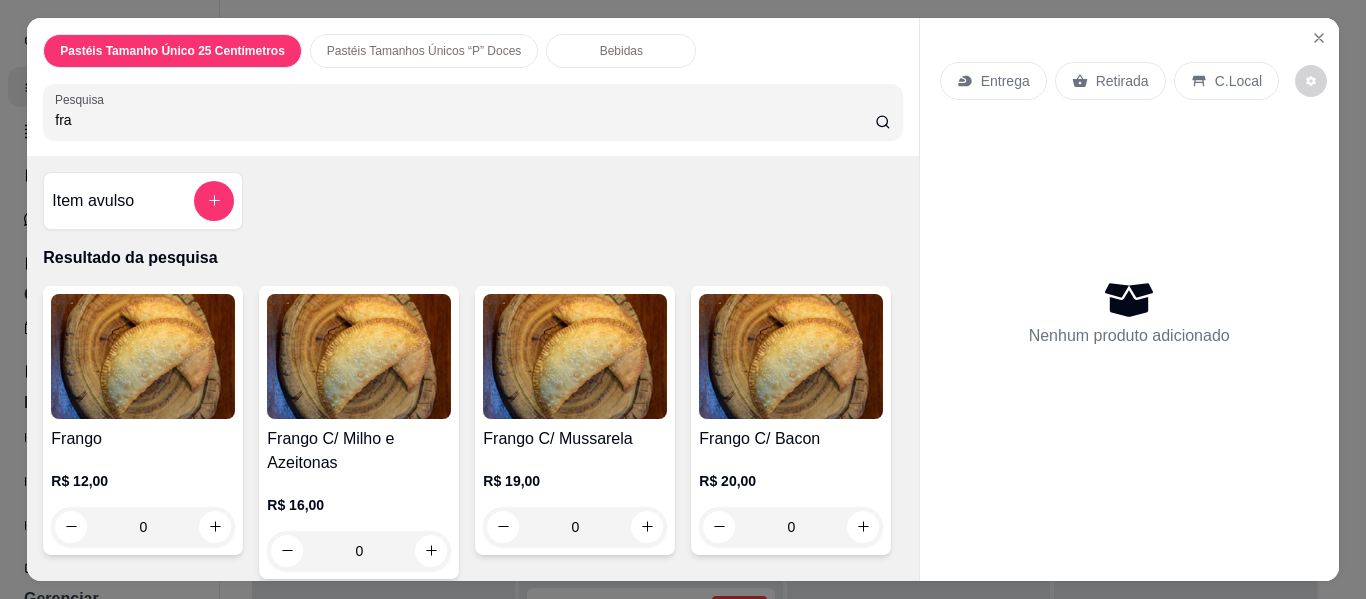 type on "fra" 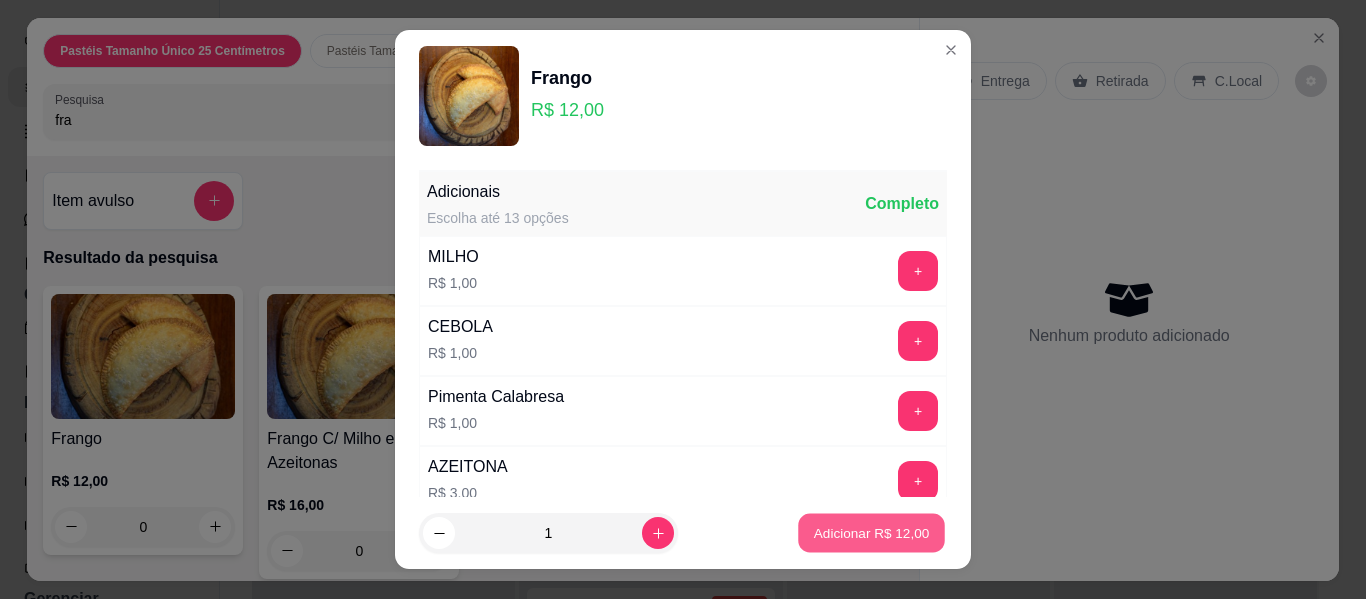click on "Adicionar   R$ 12,00" at bounding box center (872, 532) 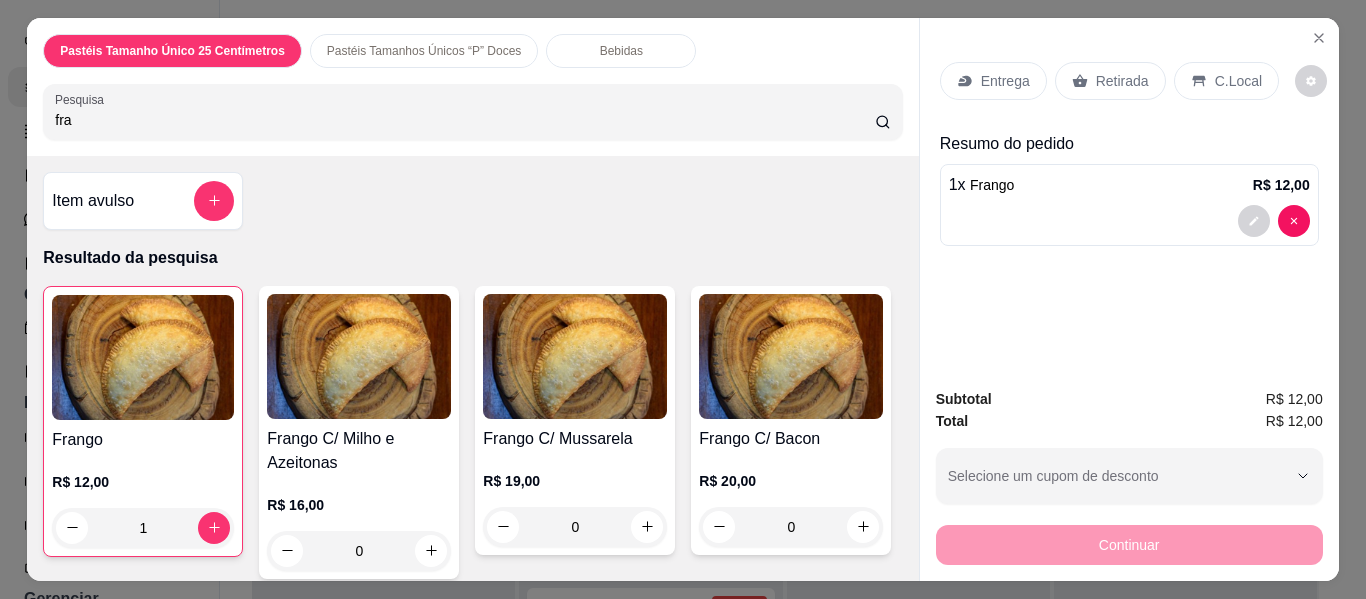 click on "Retirada" at bounding box center [1122, 81] 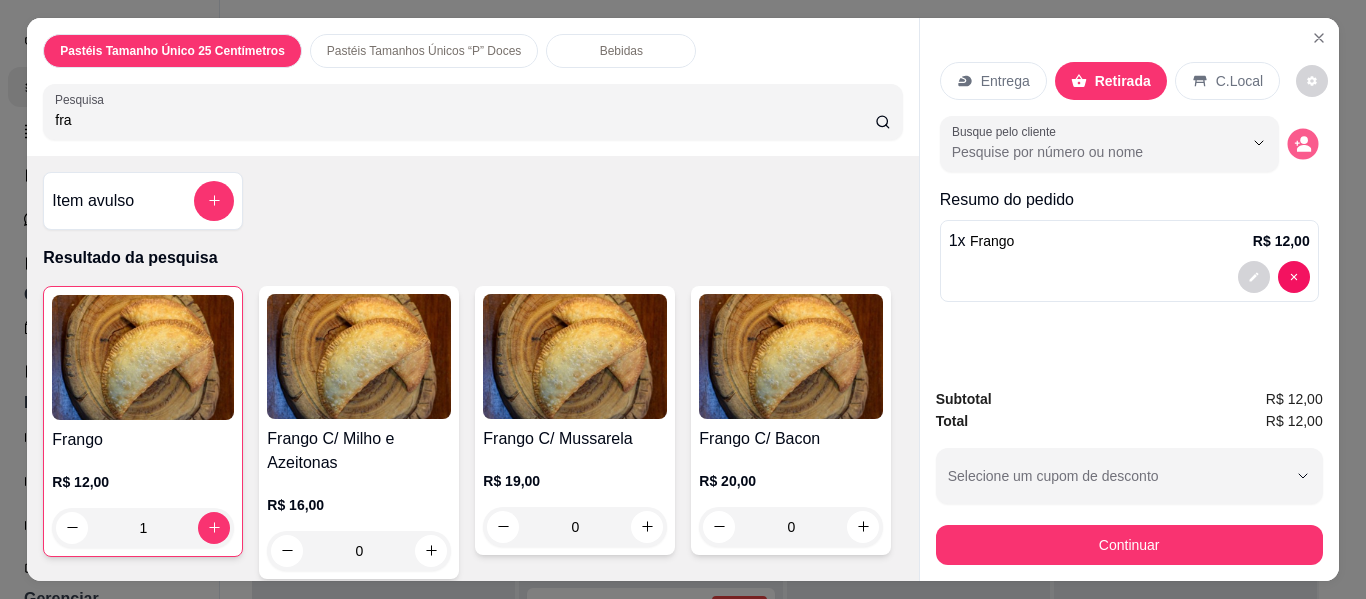 click 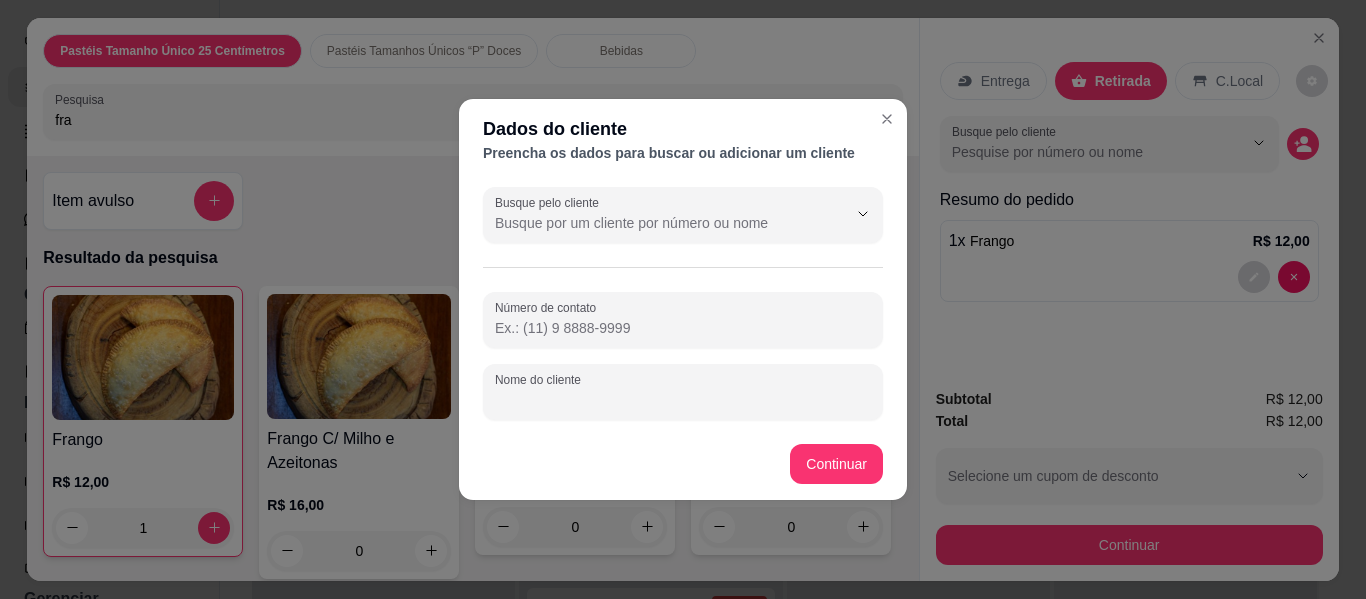 click on "Nome do cliente" at bounding box center [683, 400] 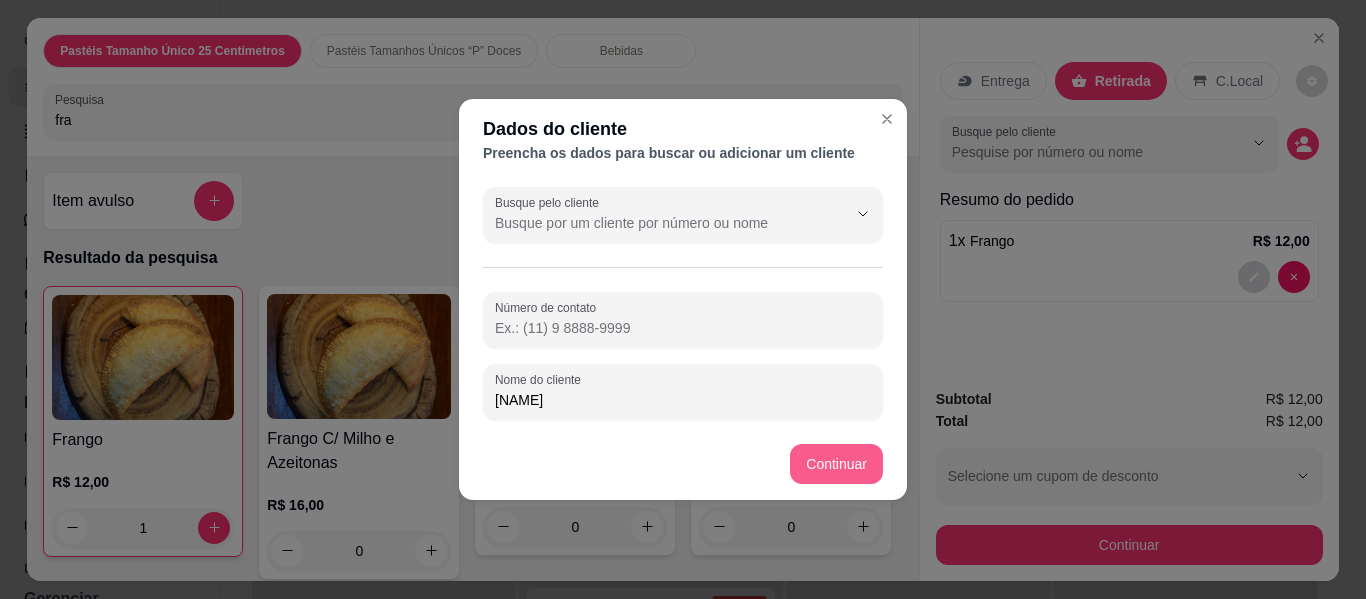 type on "[NAME]" 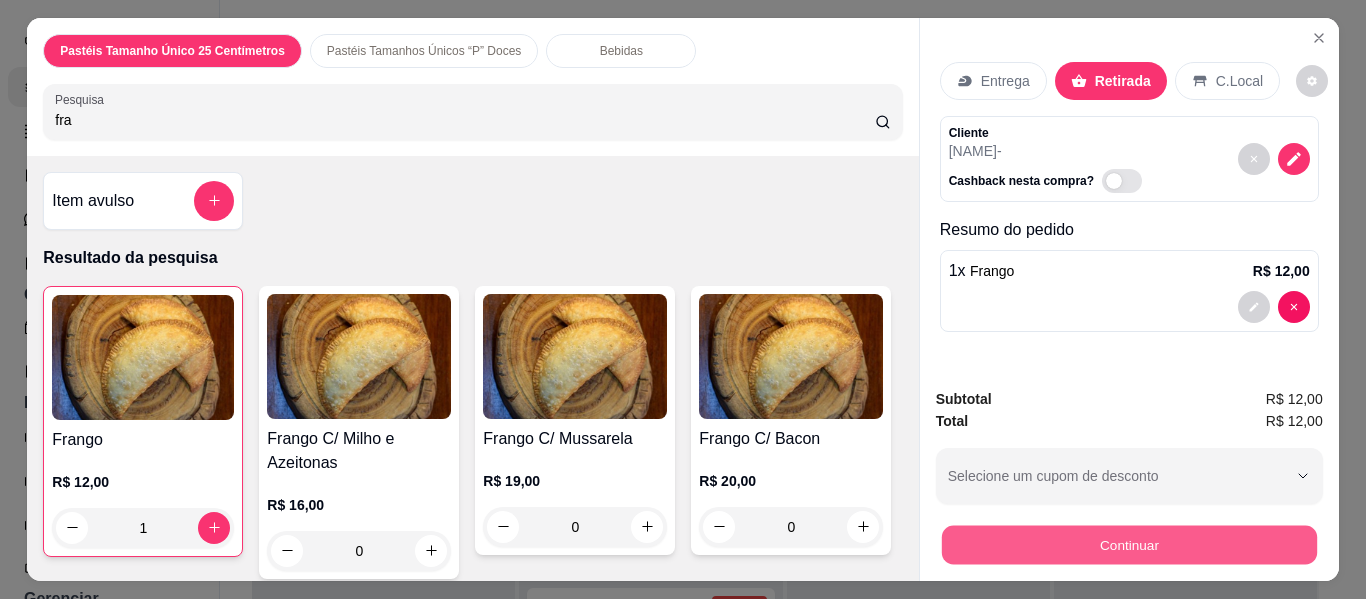 click on "Continuar" at bounding box center (1128, 545) 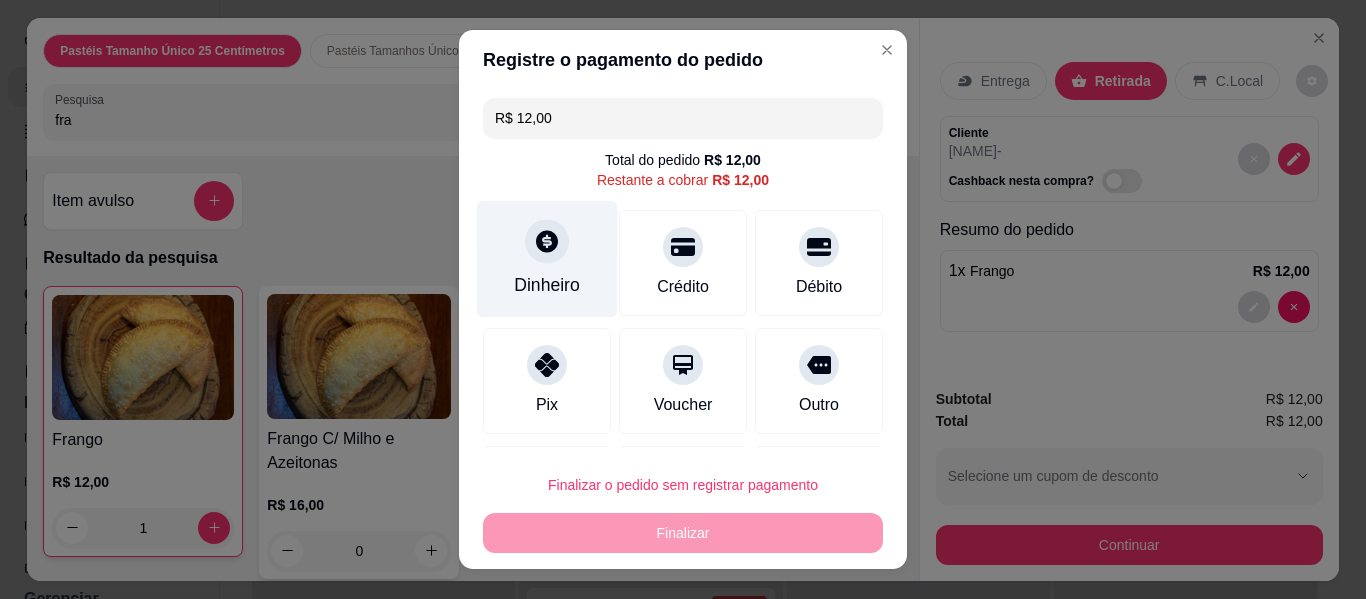 click on "Dinheiro" at bounding box center (547, 259) 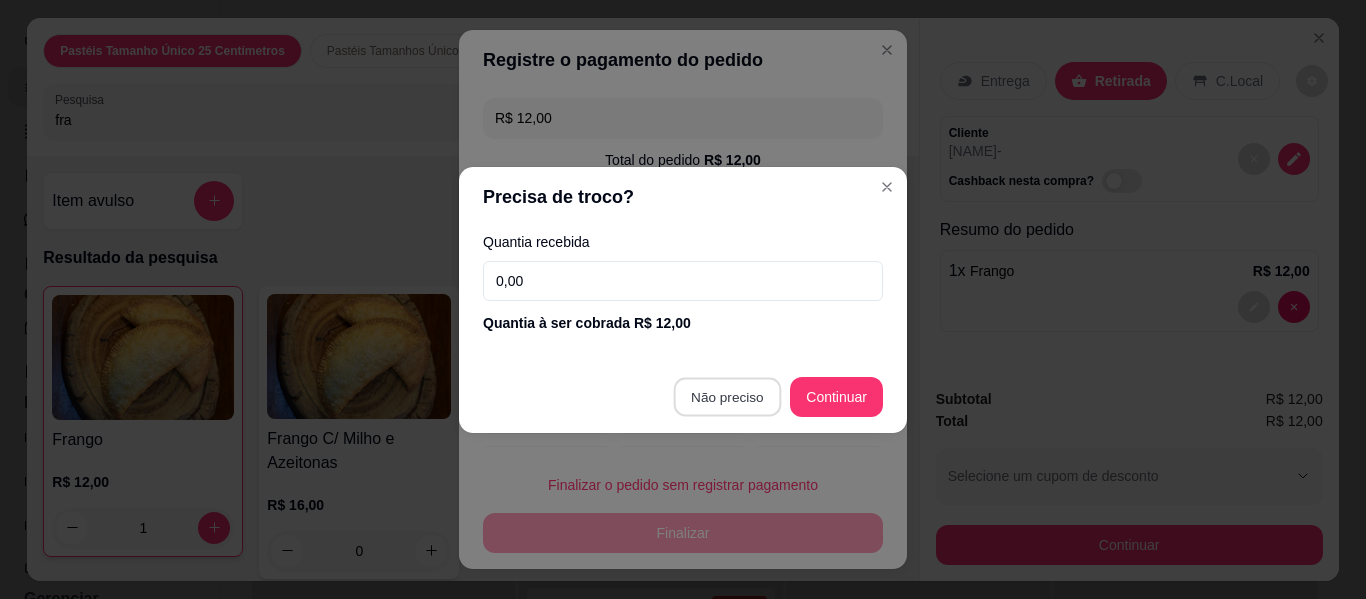 type on "R$ 0,00" 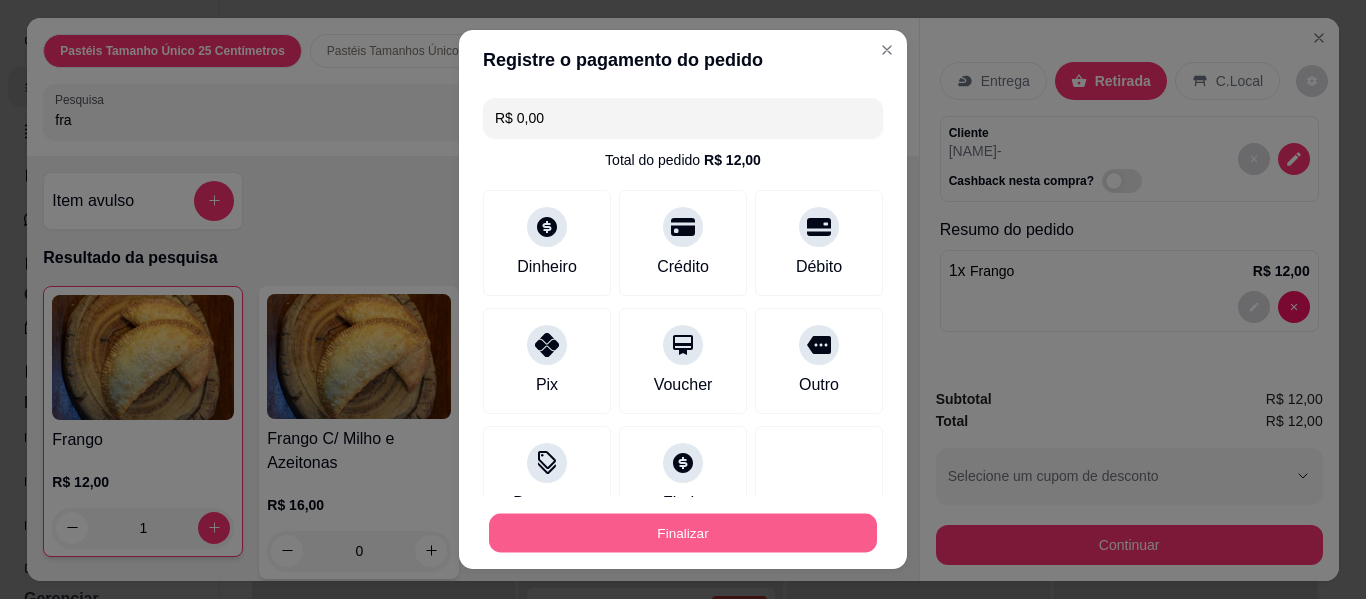 click on "Finalizar" at bounding box center [683, 533] 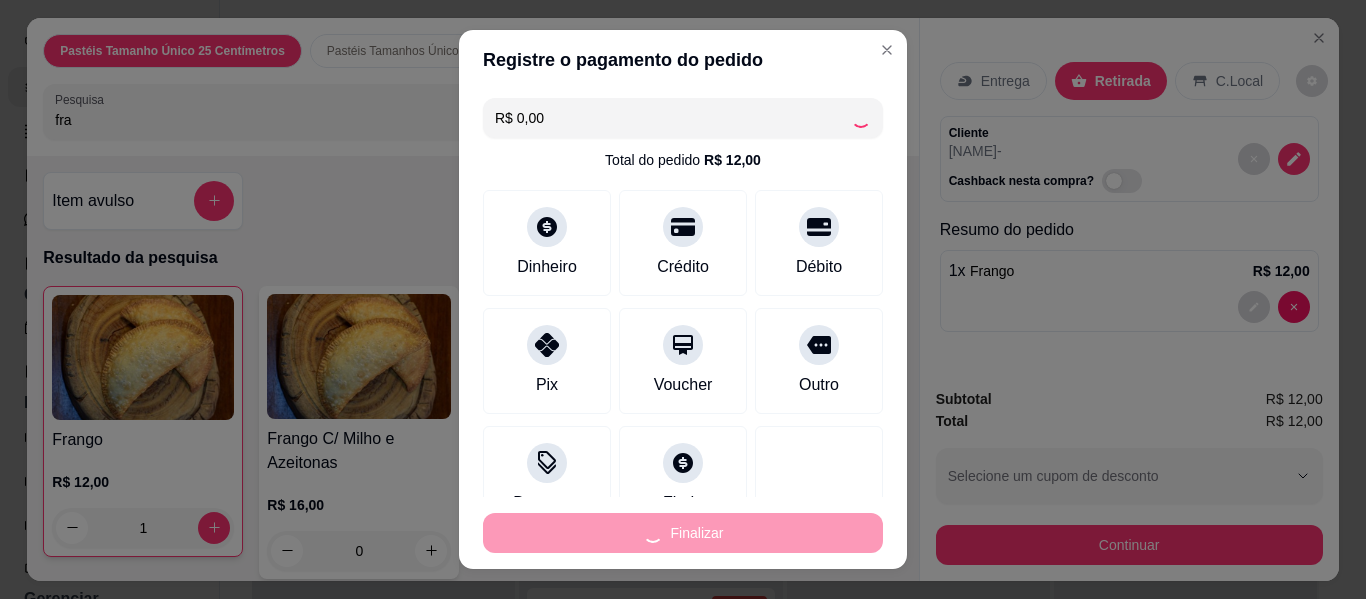 type on "0" 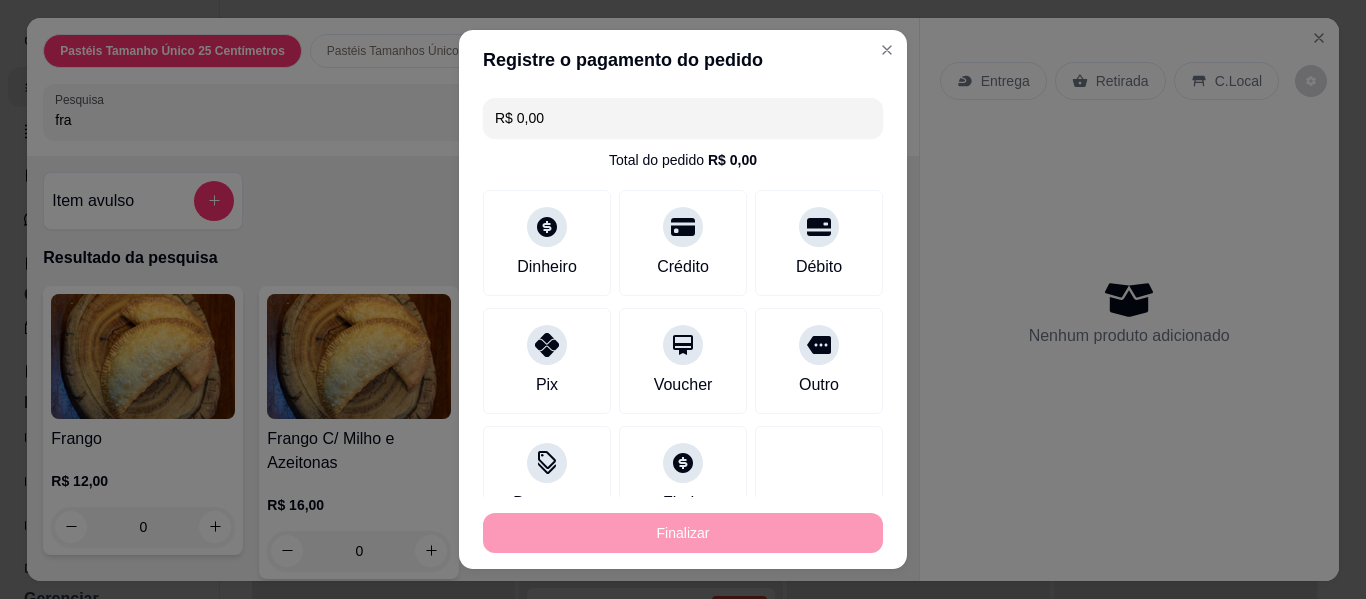 type on "-R$ 12,00" 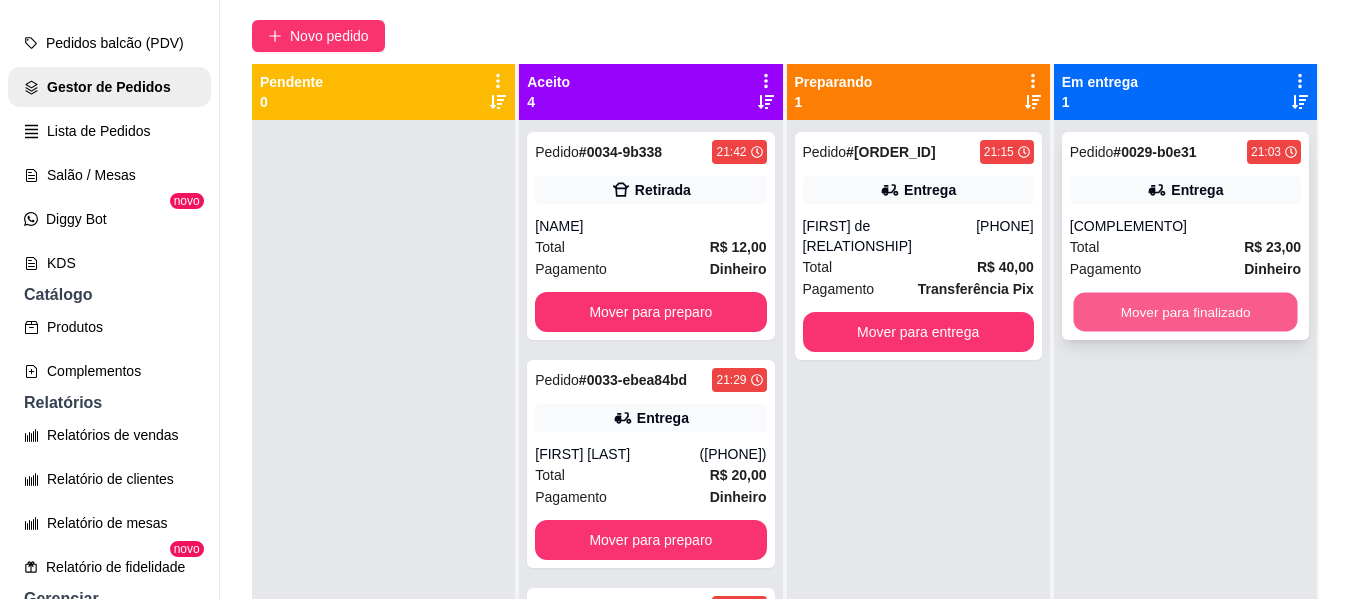 click on "Mover para finalizado" at bounding box center (1185, 312) 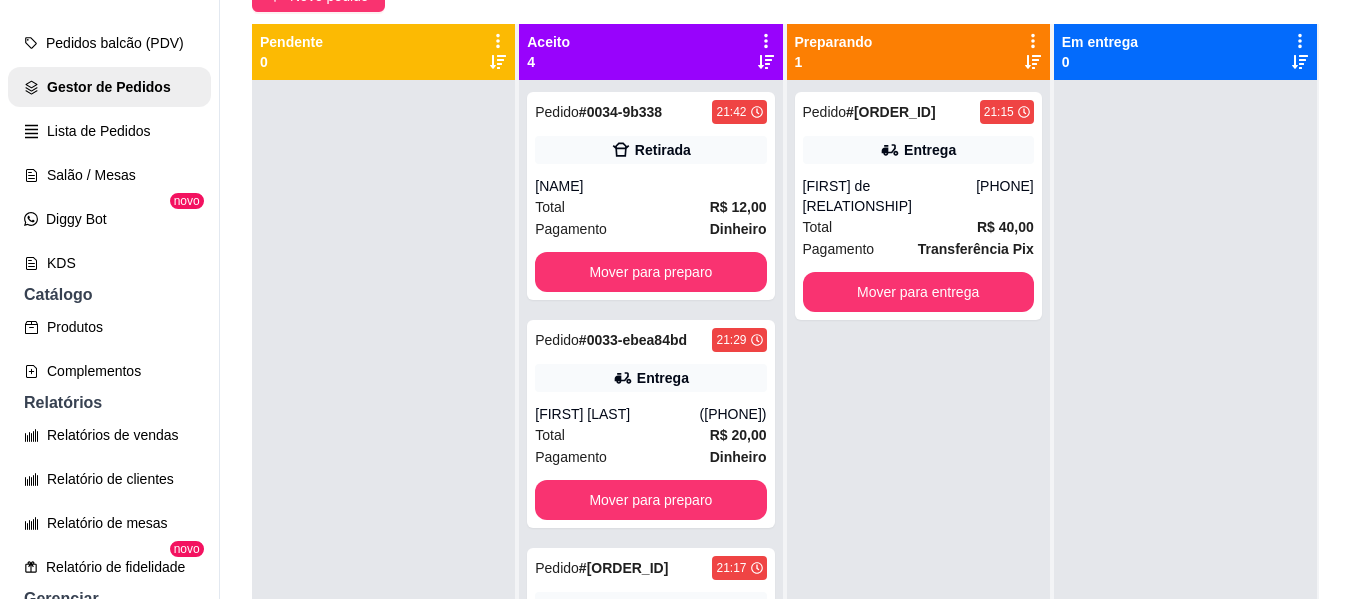 scroll, scrollTop: 319, scrollLeft: 0, axis: vertical 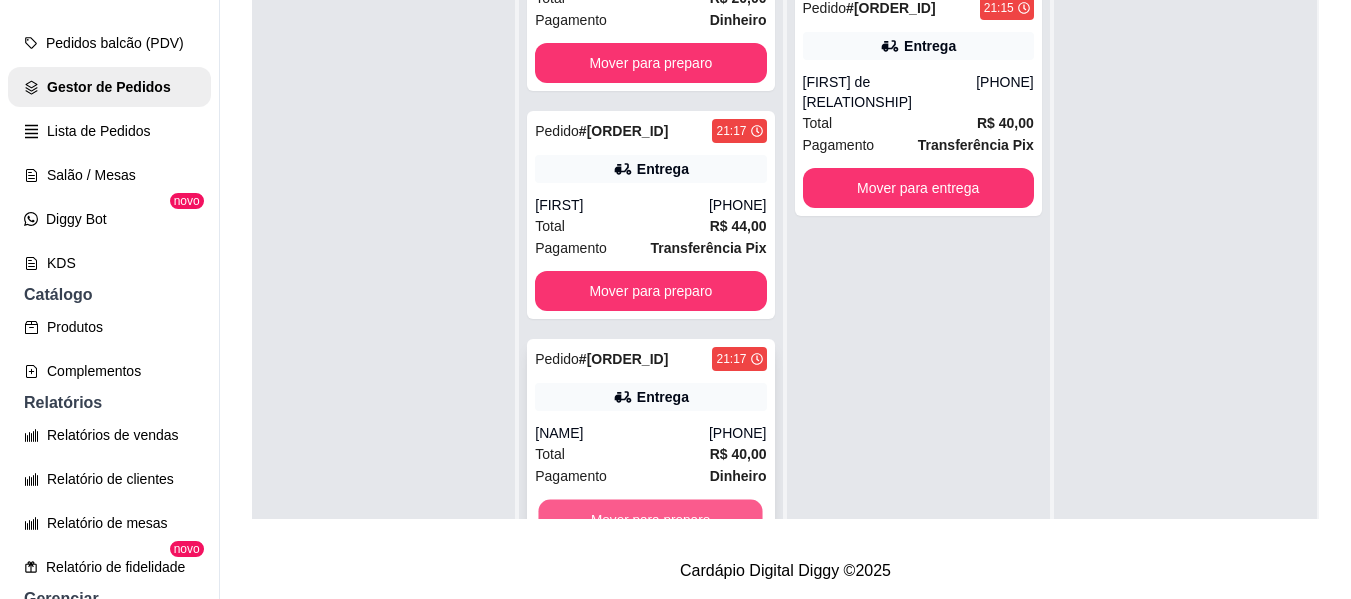 click on "Mover para preparo" at bounding box center (651, 519) 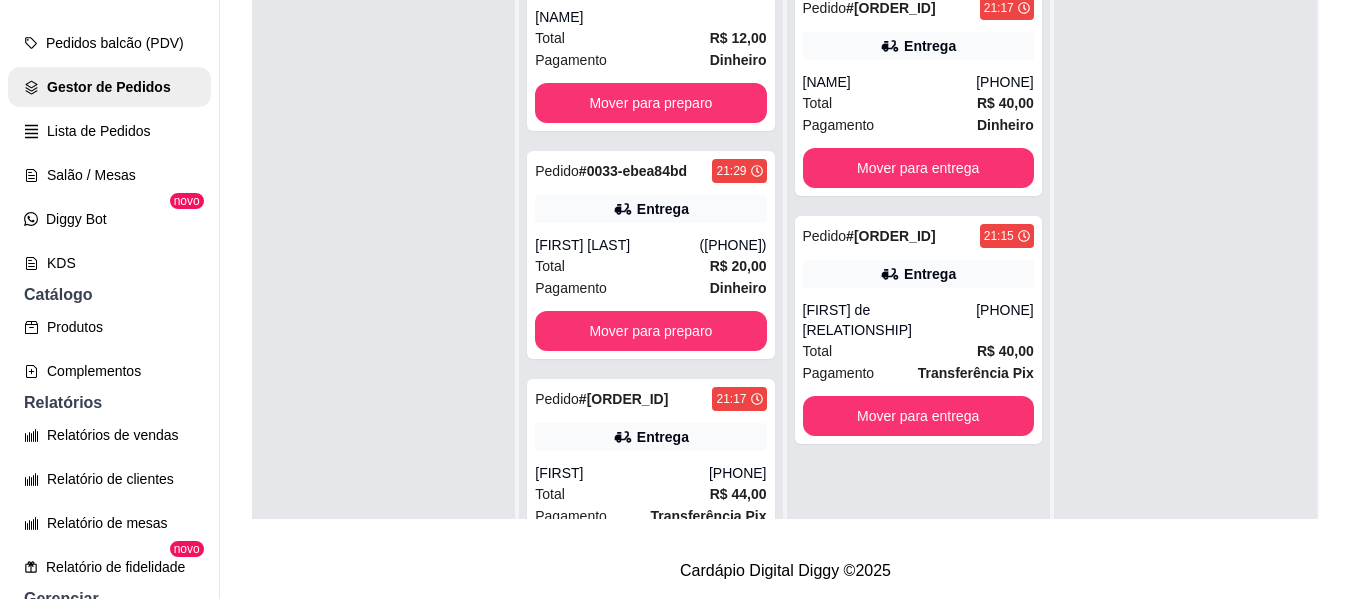 scroll, scrollTop: 0, scrollLeft: 0, axis: both 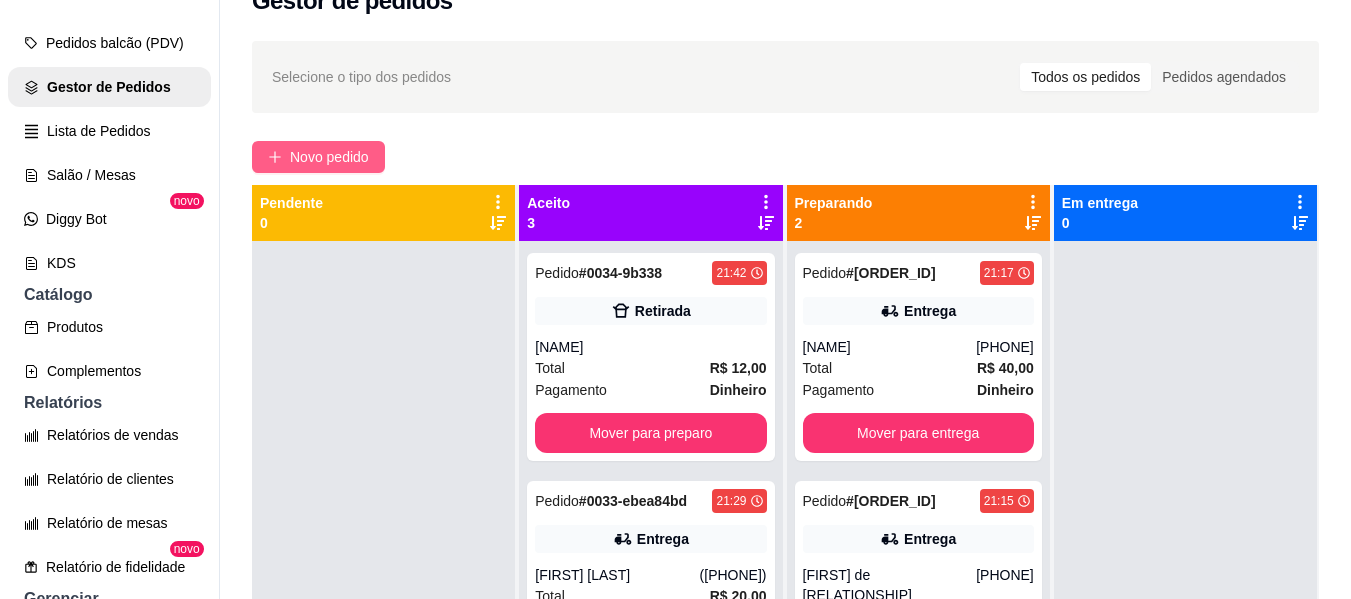 click on "Novo pedido" at bounding box center (329, 157) 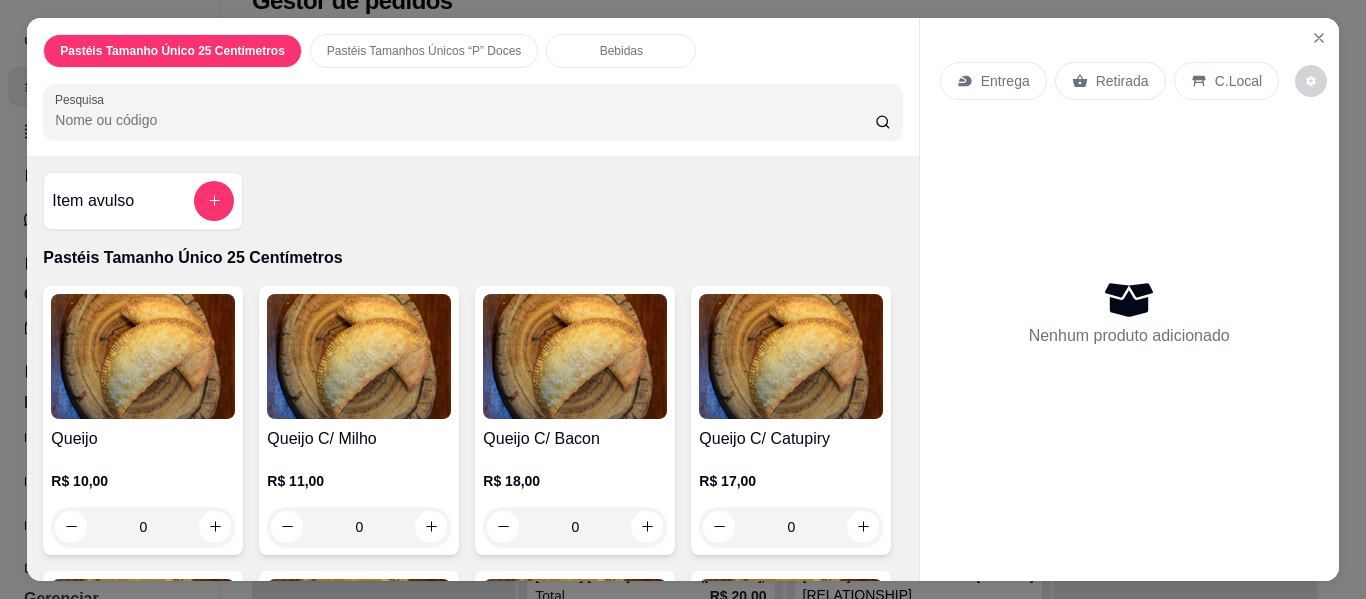 click on "Pesquisa" at bounding box center (465, 120) 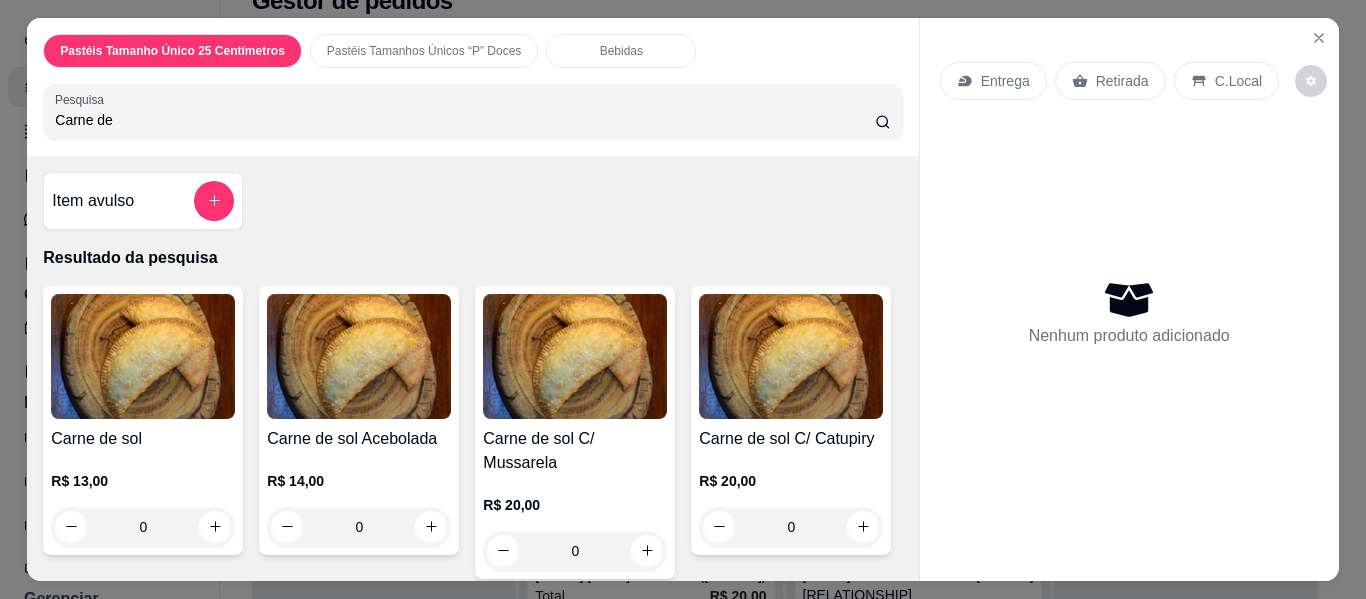 type on "Carne de" 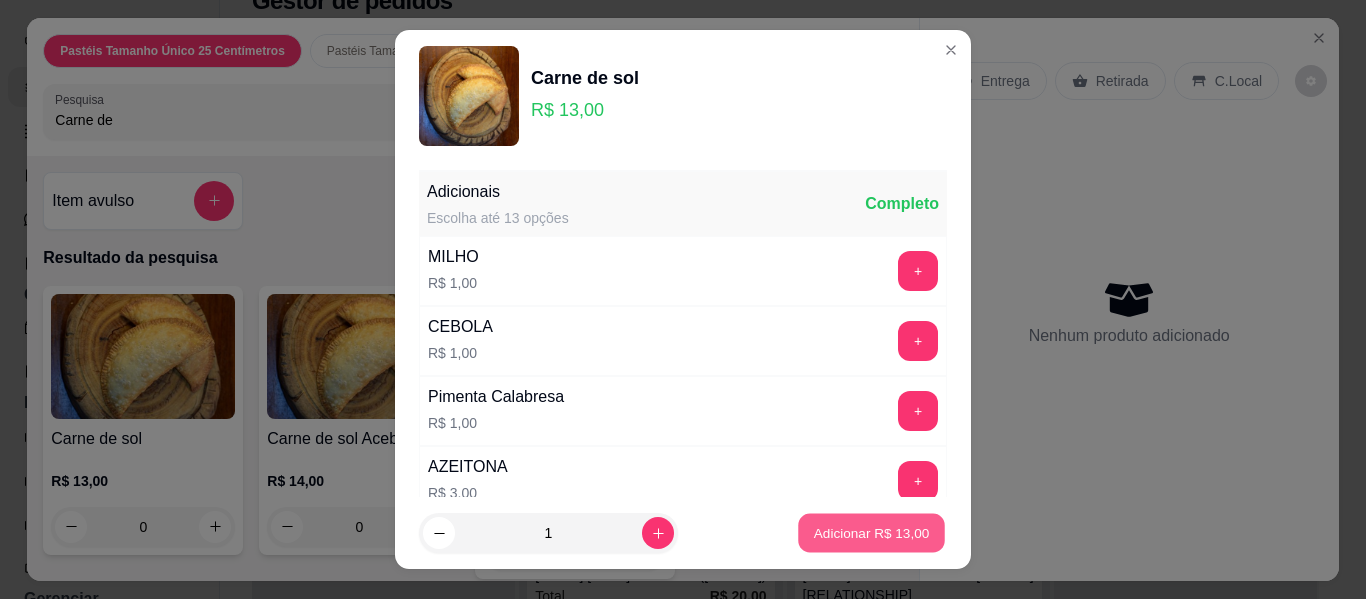 click on "Adicionar   R$ 13,00" at bounding box center [872, 532] 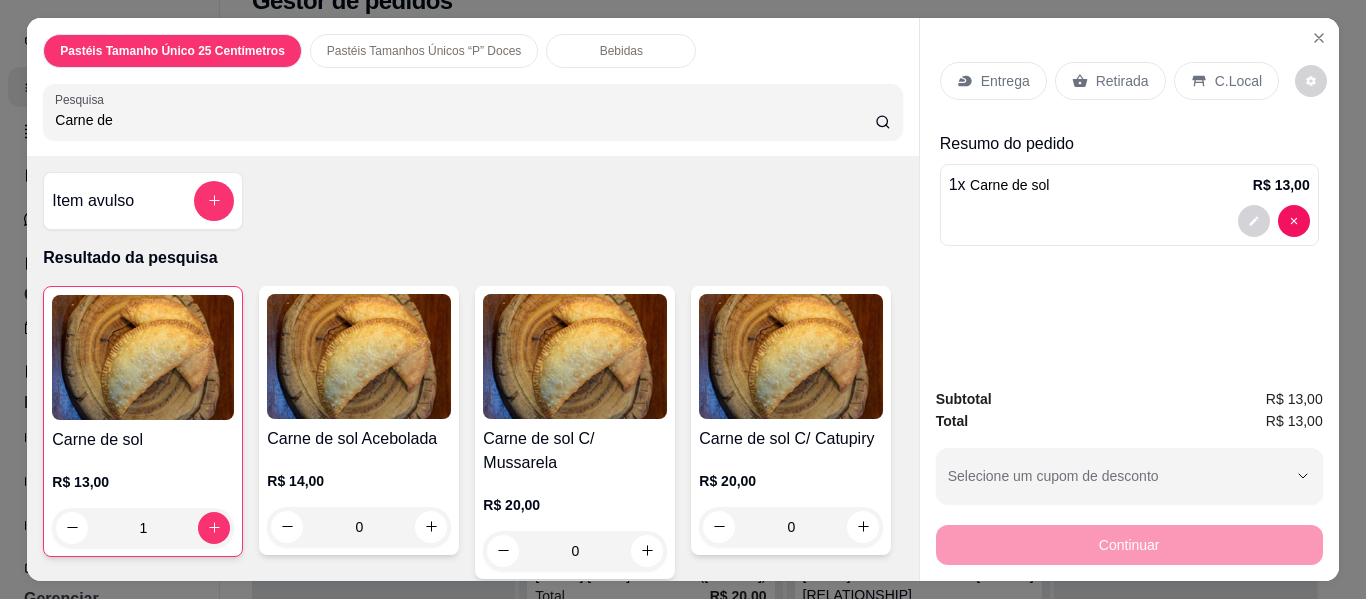 click on "Bebidas" at bounding box center [621, 51] 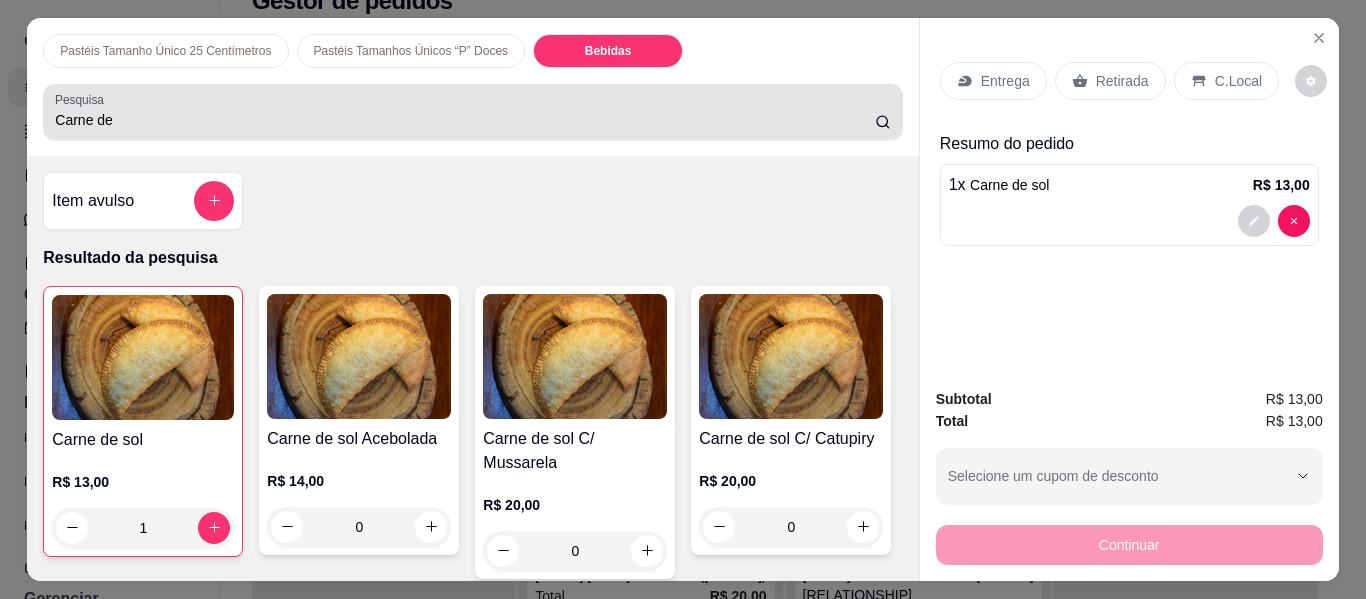 scroll, scrollTop: 4918, scrollLeft: 0, axis: vertical 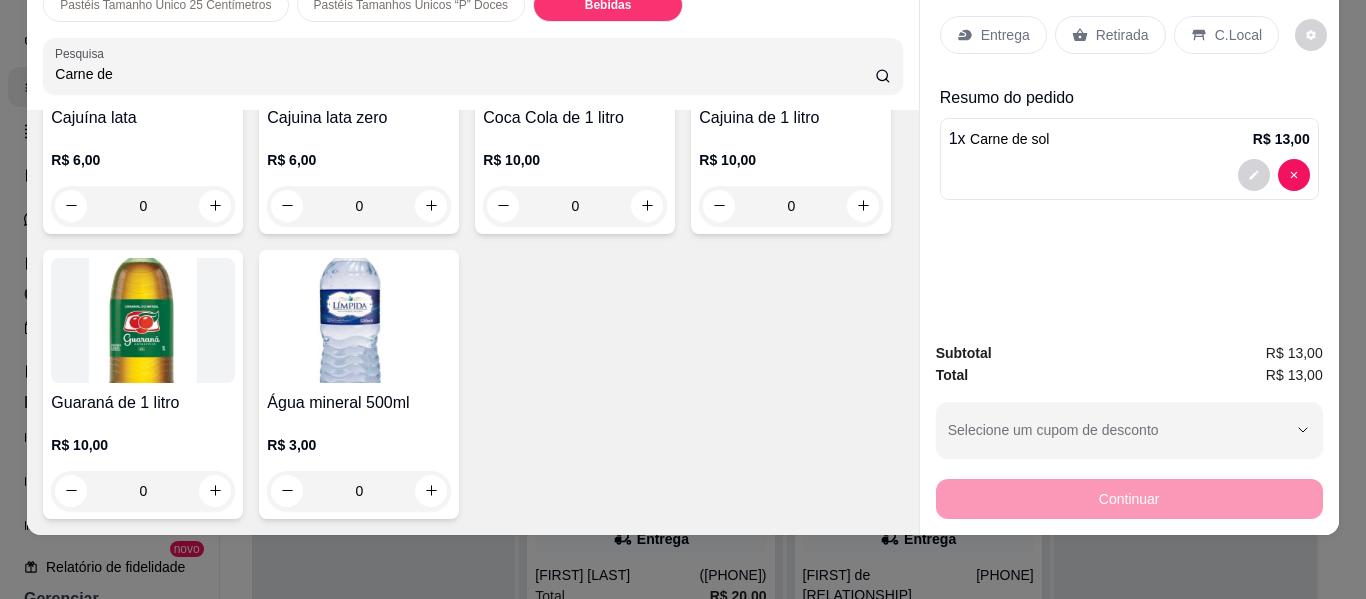 click at bounding box center [143, -250] 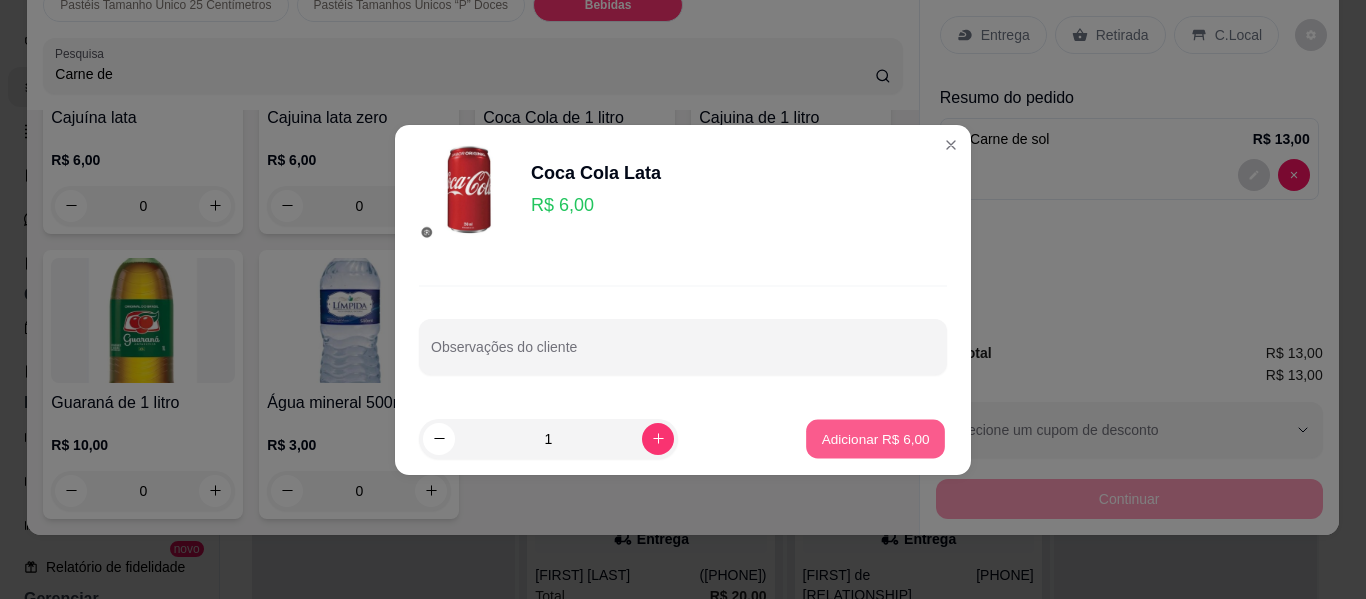 click on "Adicionar   R$ 6,00" at bounding box center [875, 438] 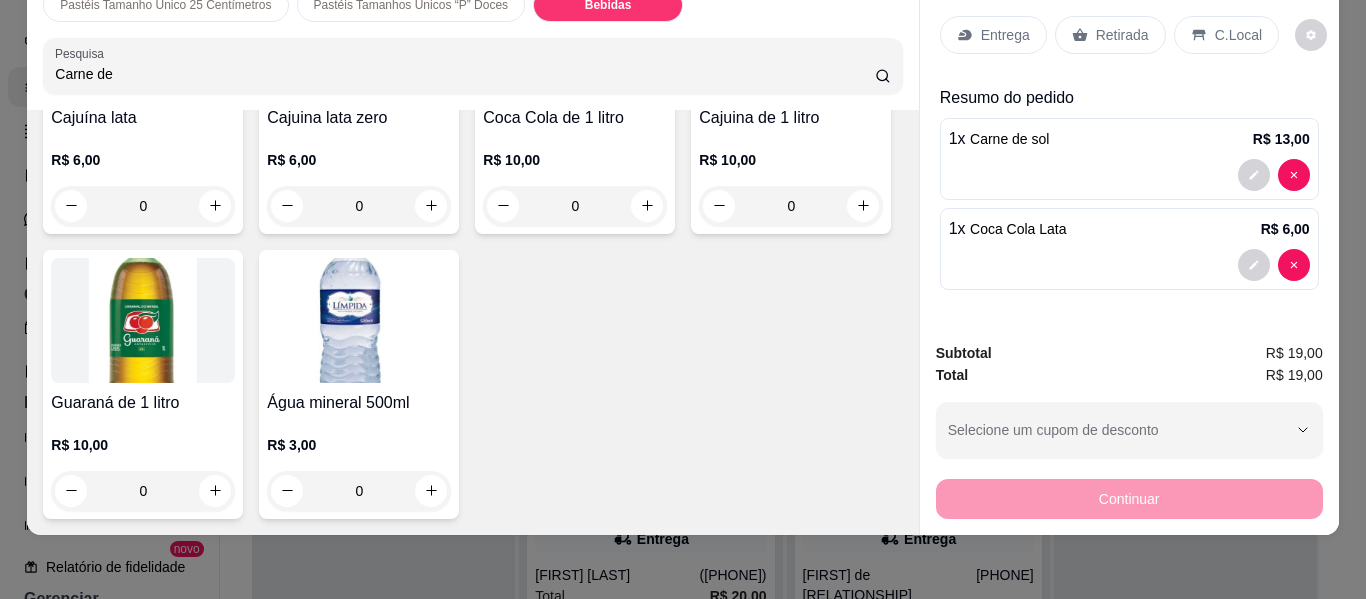 click on "Entrega" at bounding box center [1005, 35] 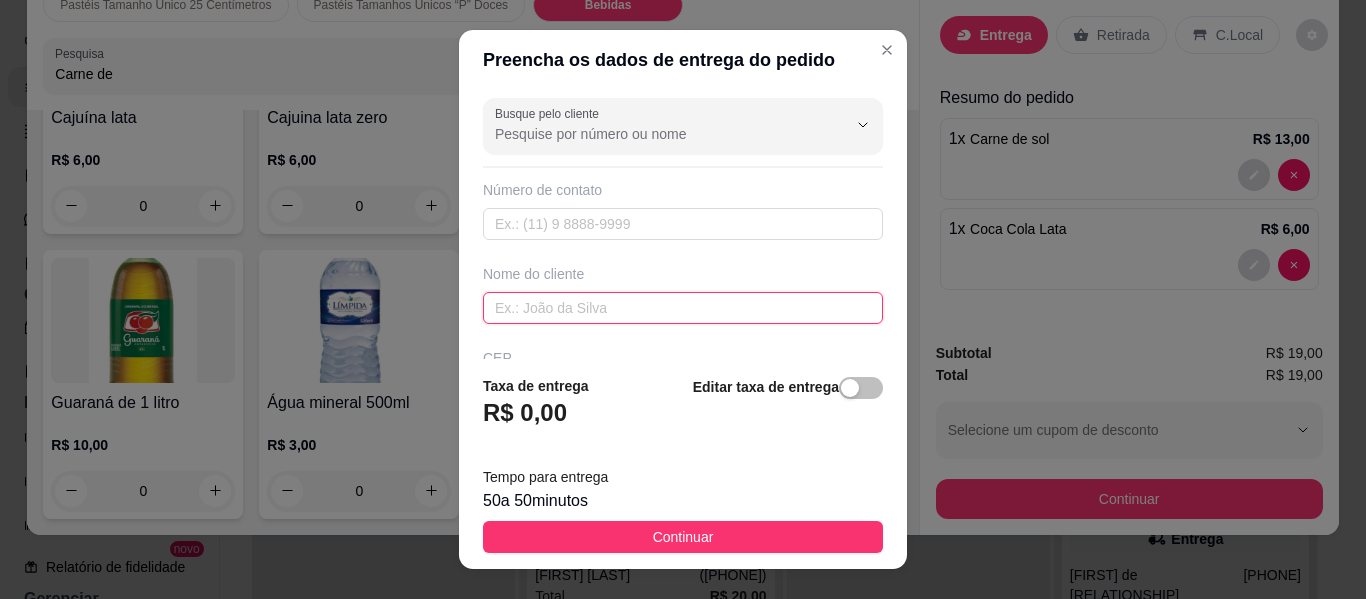 click at bounding box center [683, 308] 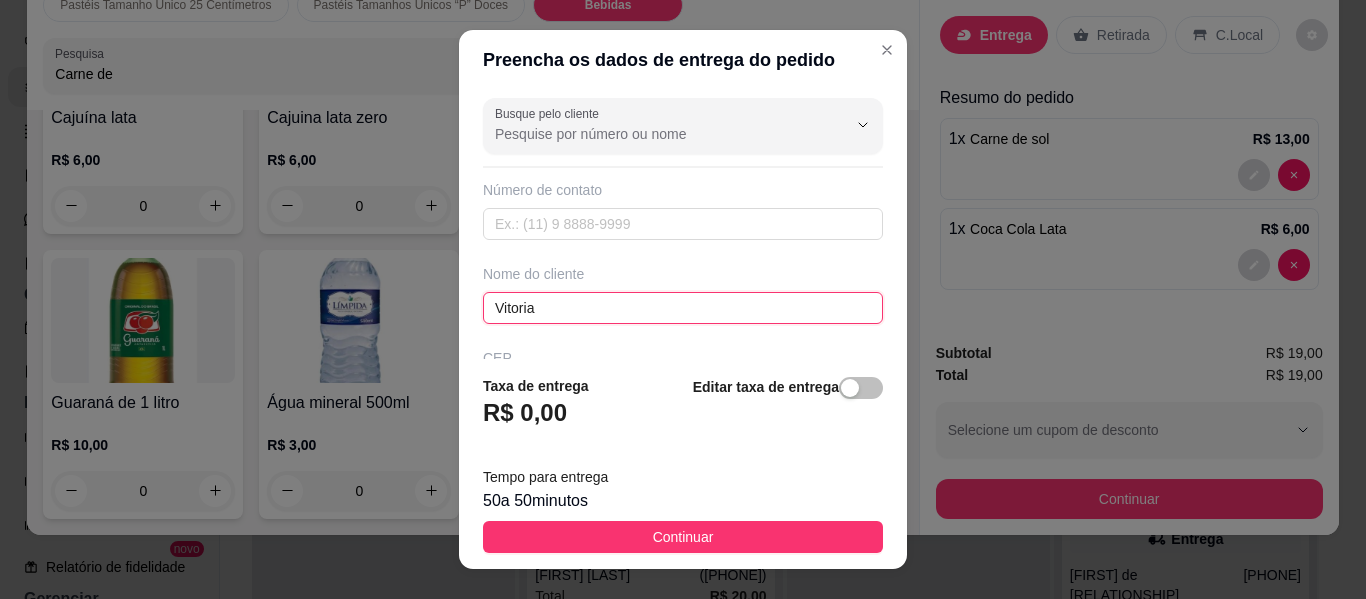 type on "Vitoria" 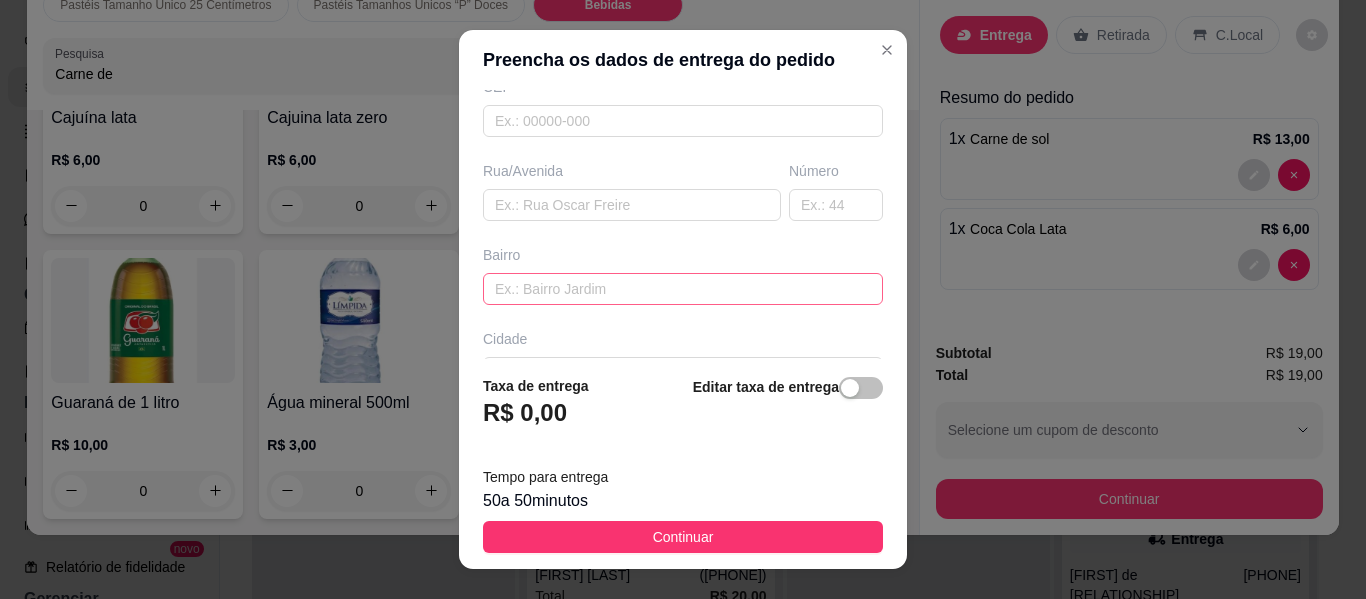 scroll, scrollTop: 280, scrollLeft: 0, axis: vertical 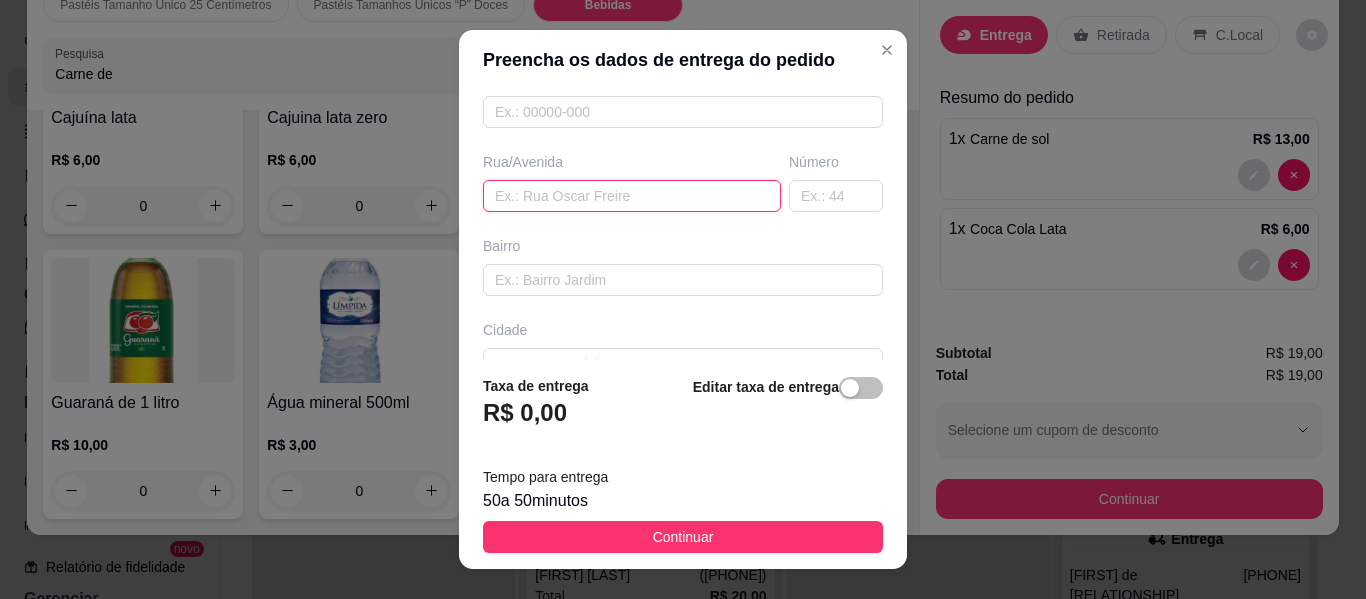 click at bounding box center [632, 196] 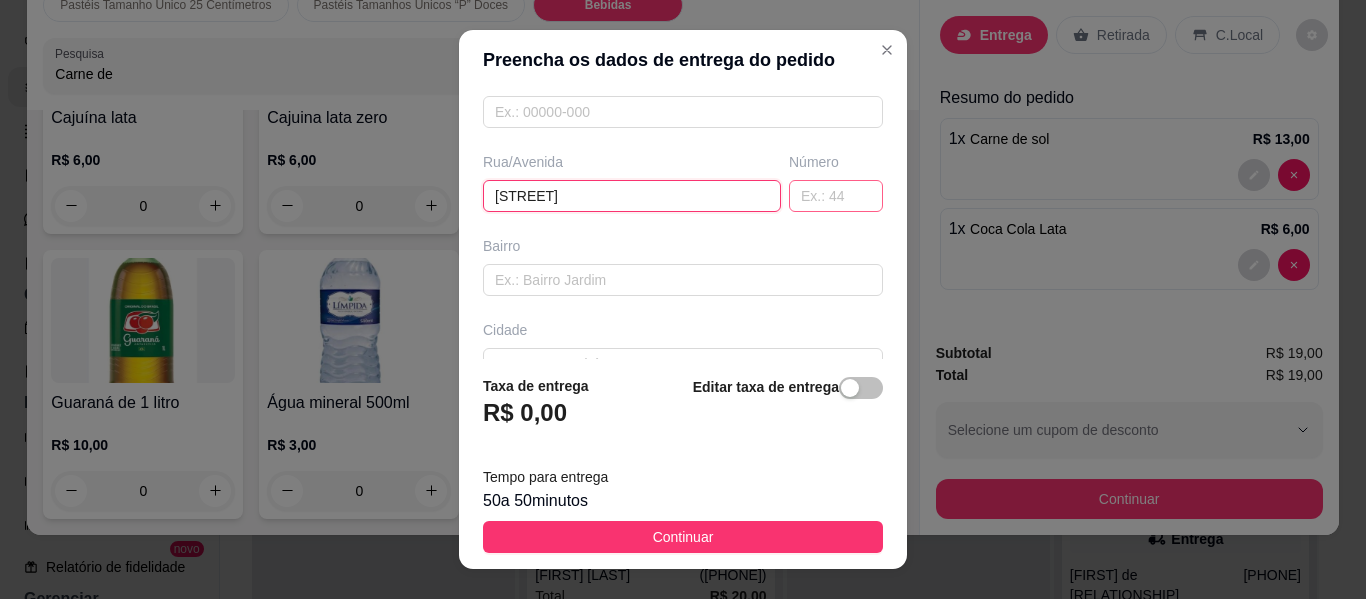 type on "[STREET]" 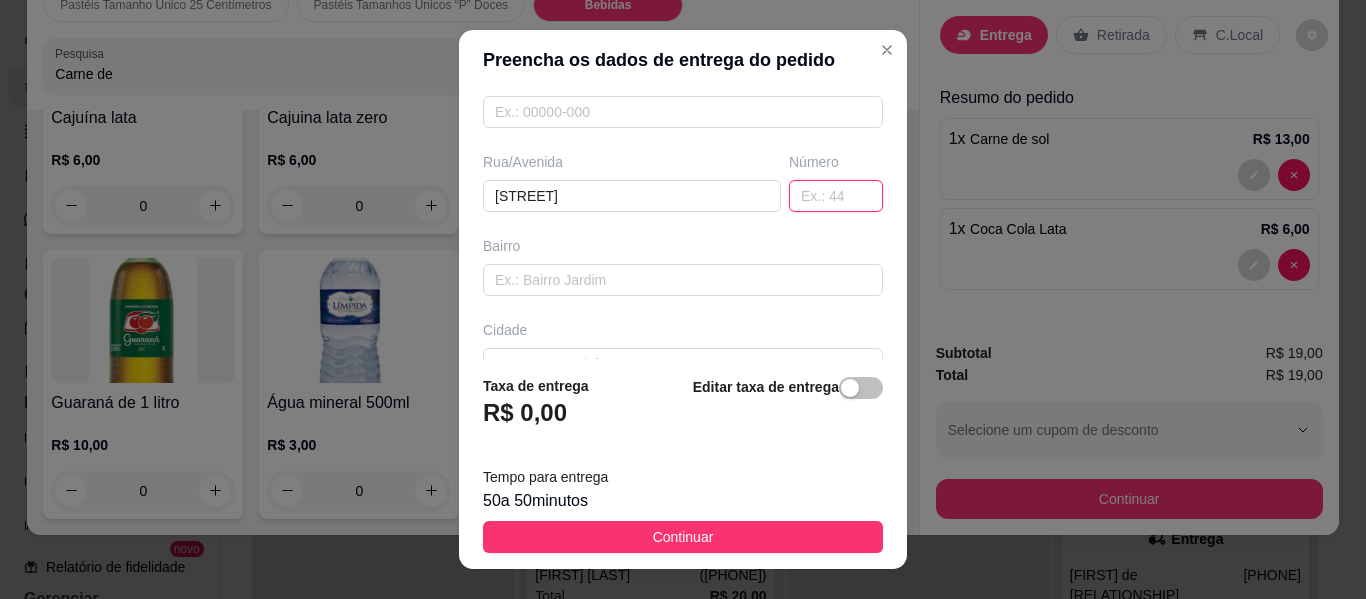 click at bounding box center [836, 196] 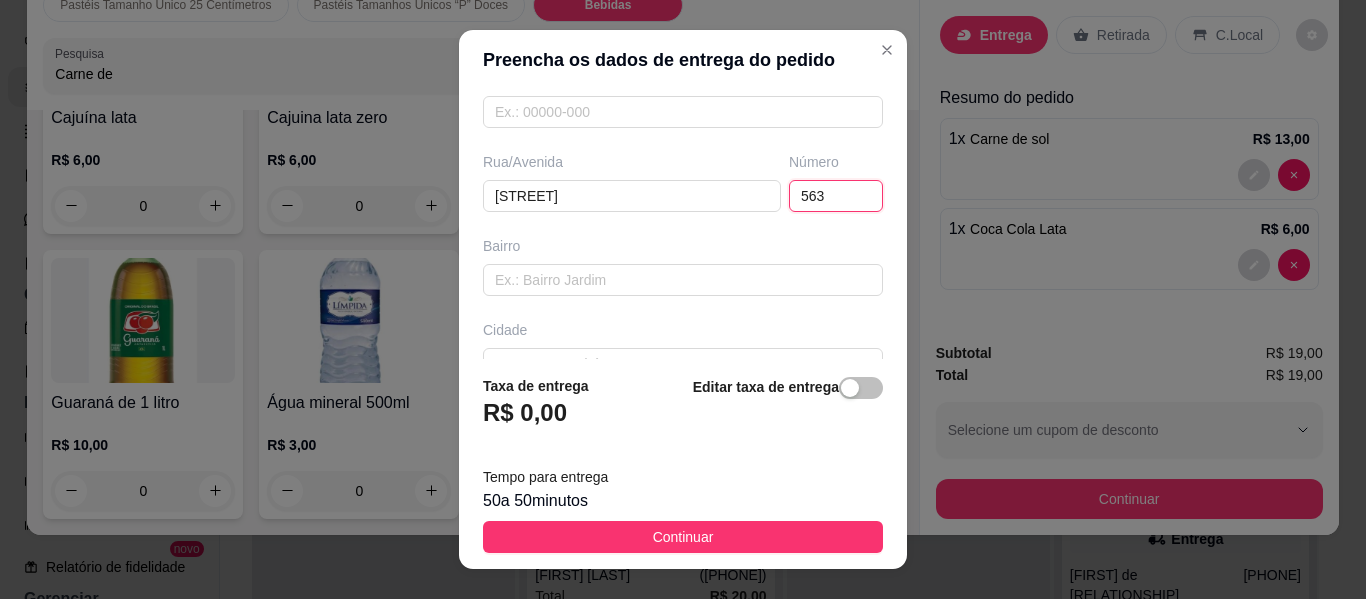 type on "563" 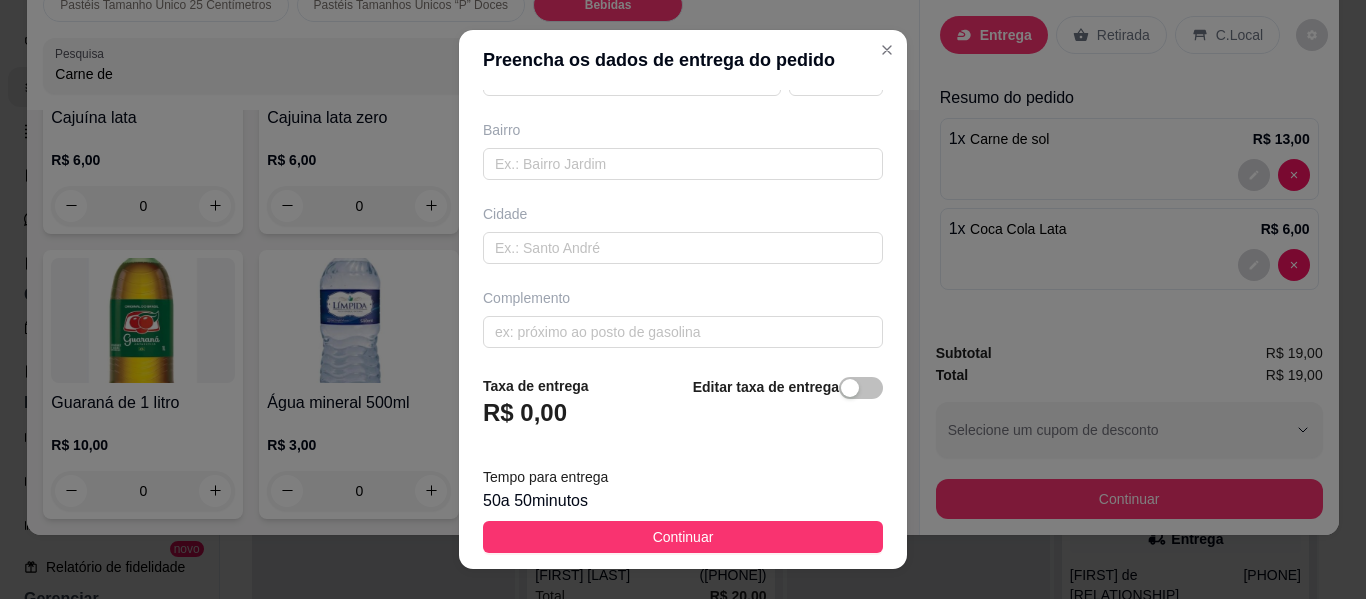 scroll, scrollTop: 405, scrollLeft: 0, axis: vertical 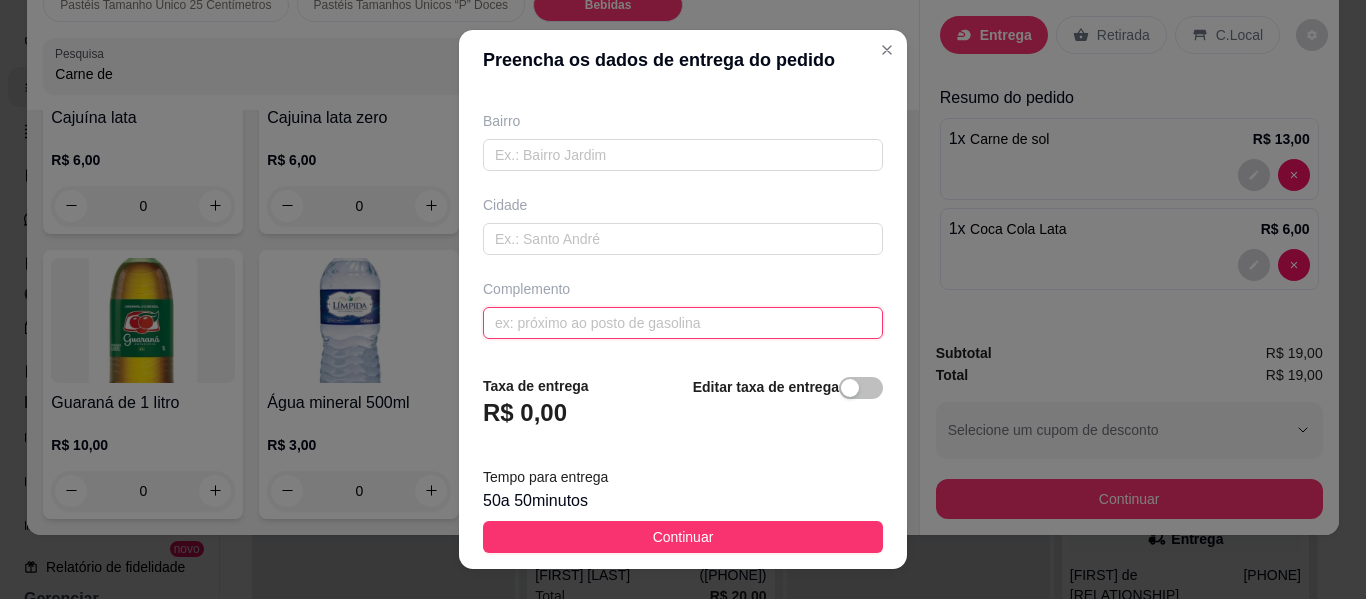 click at bounding box center [683, 323] 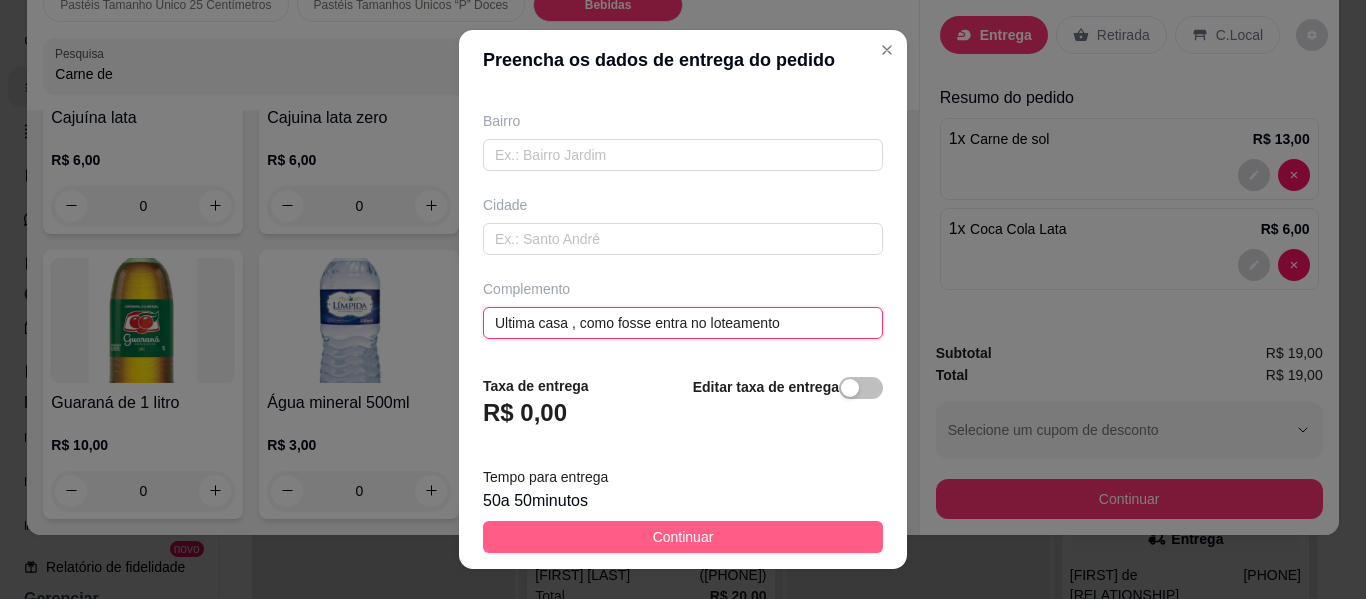 type on "Ultima casa , como fosse entra no loteamento" 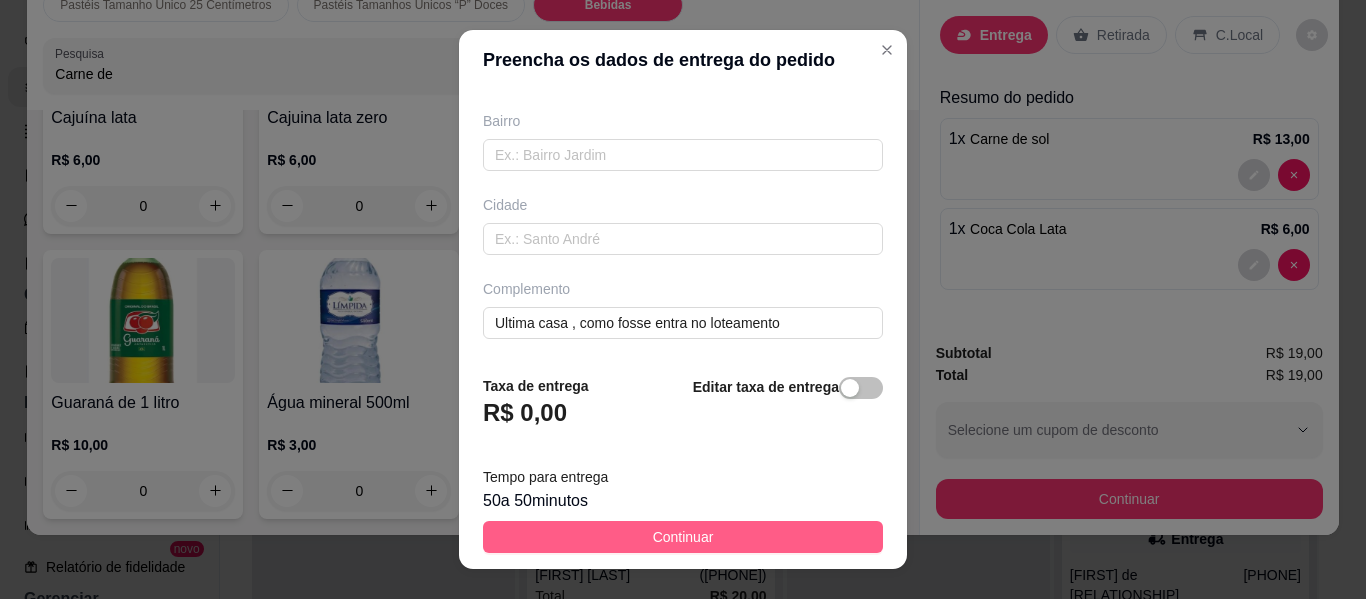 click on "Continuar" at bounding box center [683, 537] 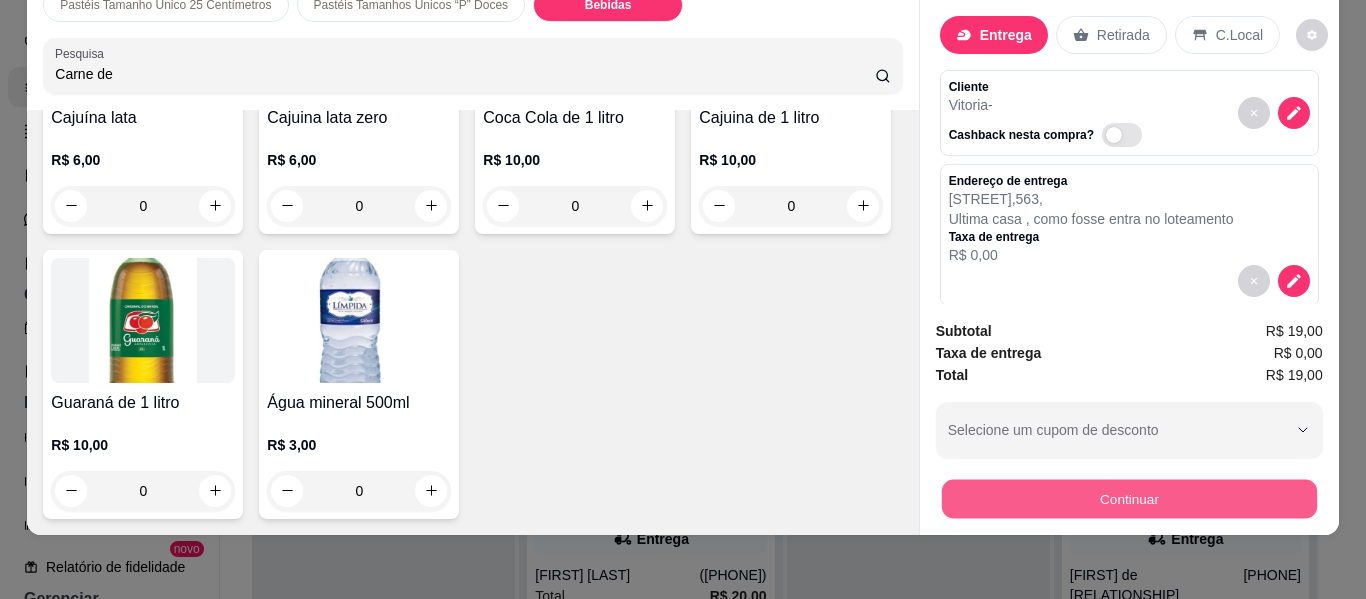 click on "Continuar" at bounding box center (1128, 499) 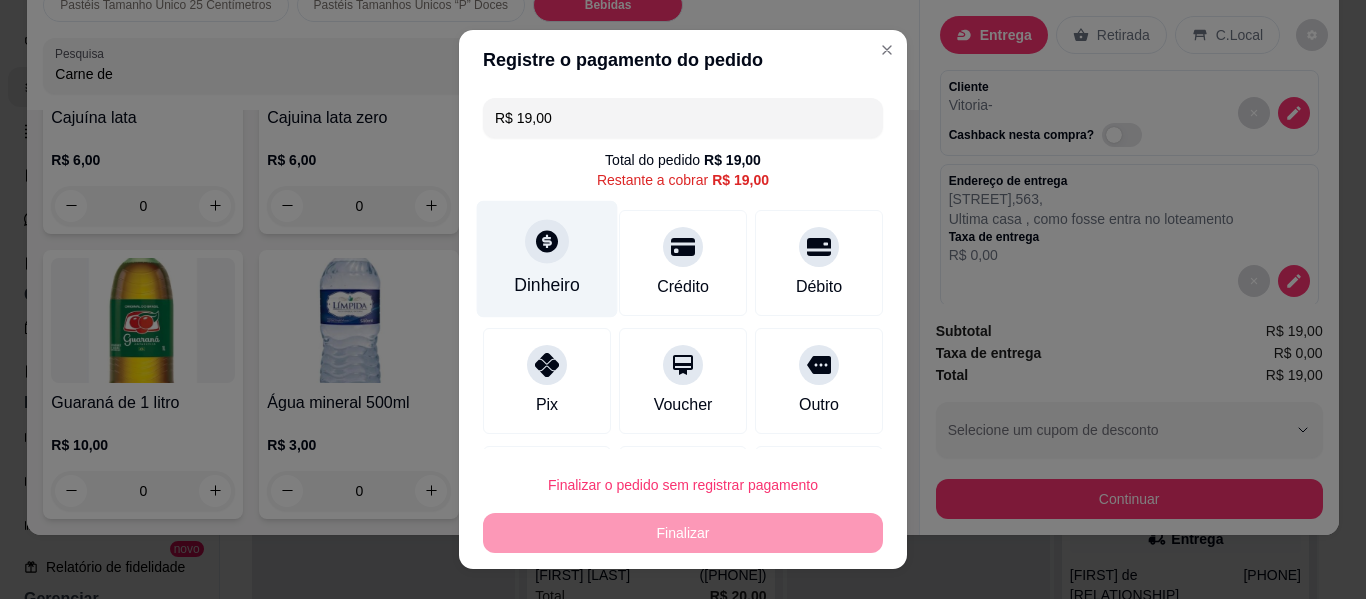 click on "Dinheiro" at bounding box center [547, 285] 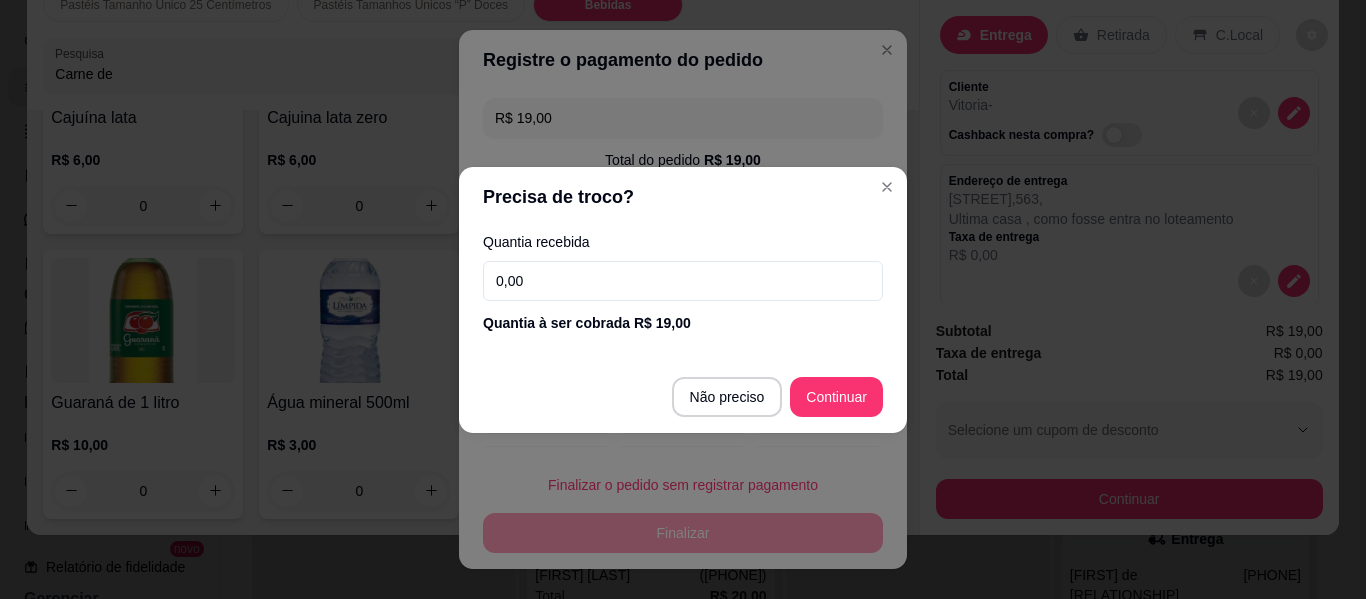 click on "0,00" at bounding box center [683, 281] 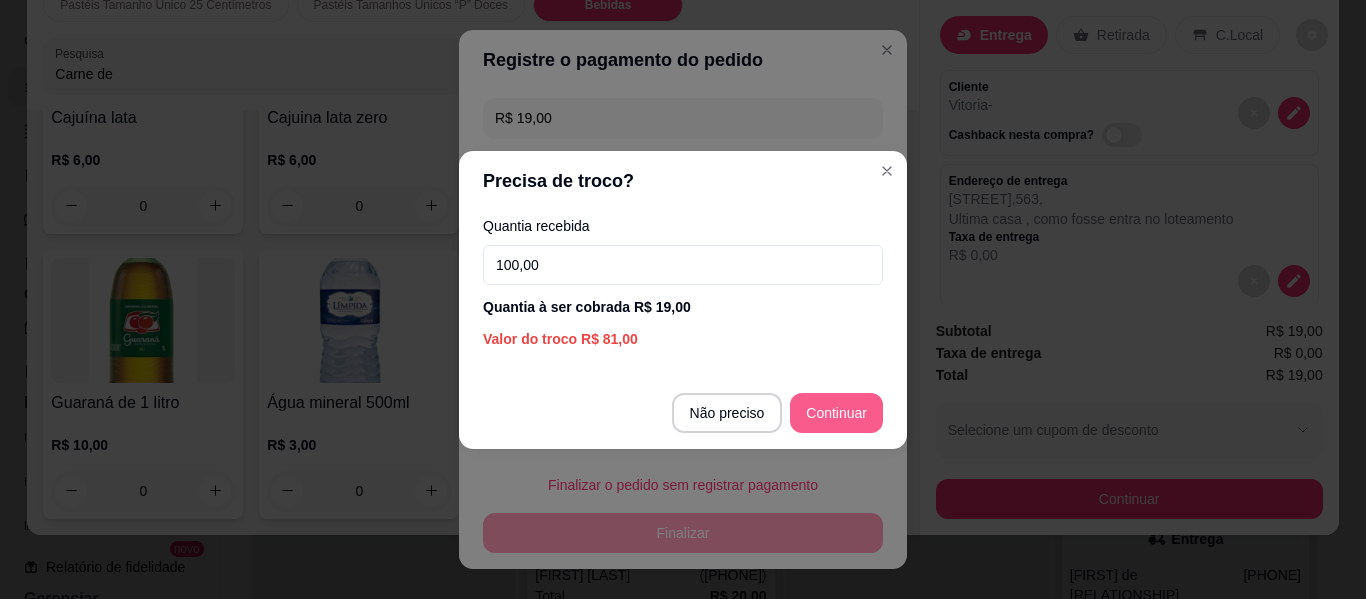 type on "100,00" 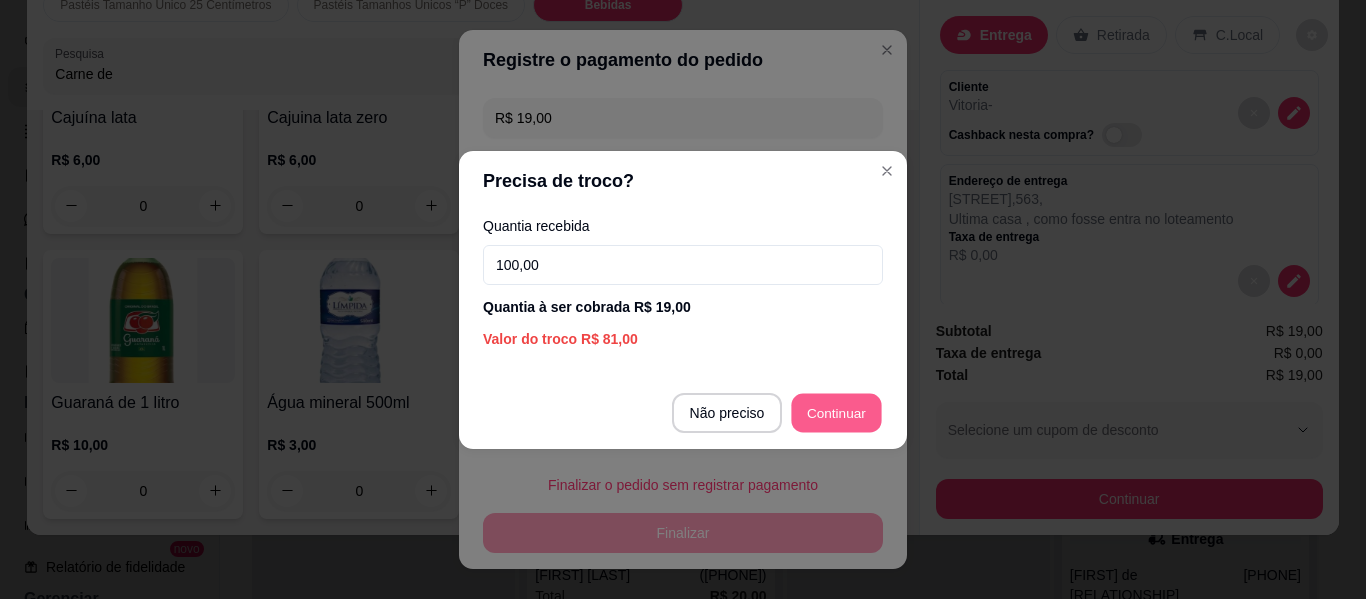 type on "R$ 0,00" 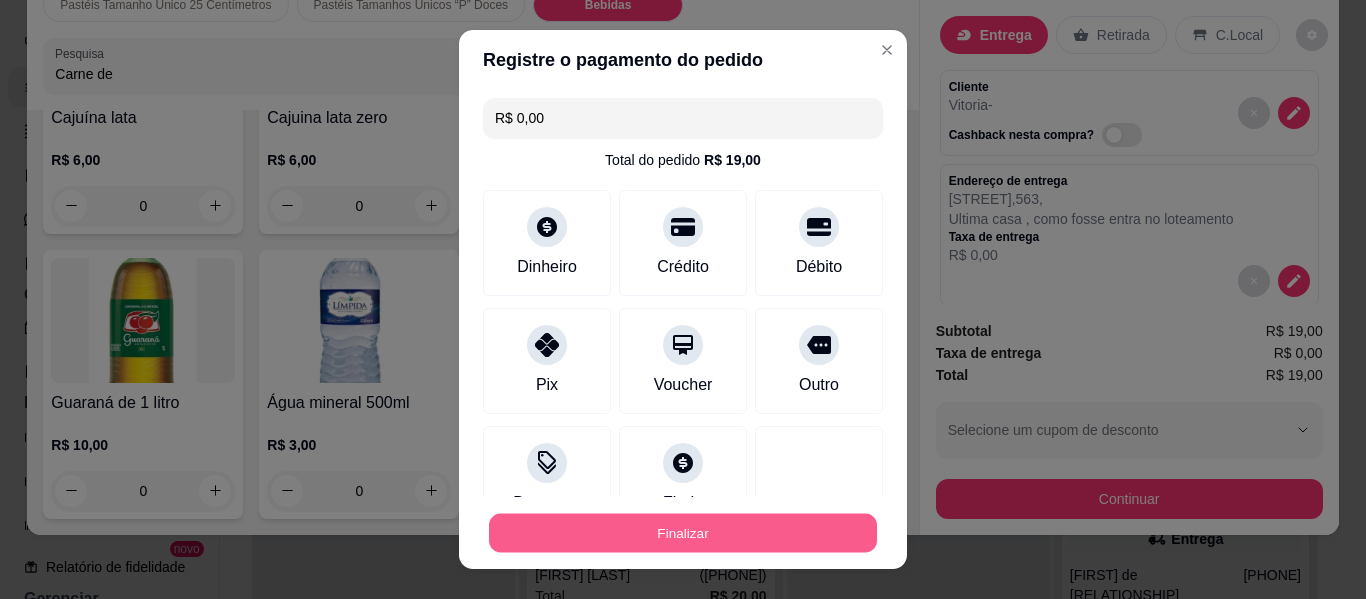 click on "Finalizar" at bounding box center [683, 533] 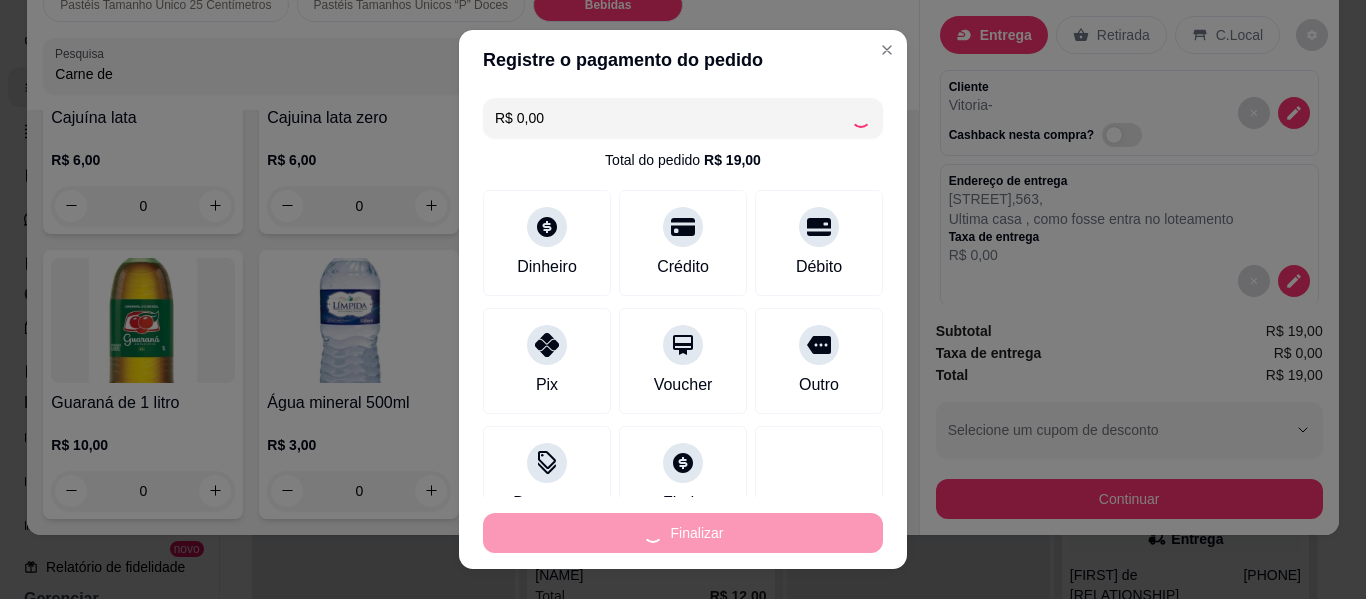 type on "0" 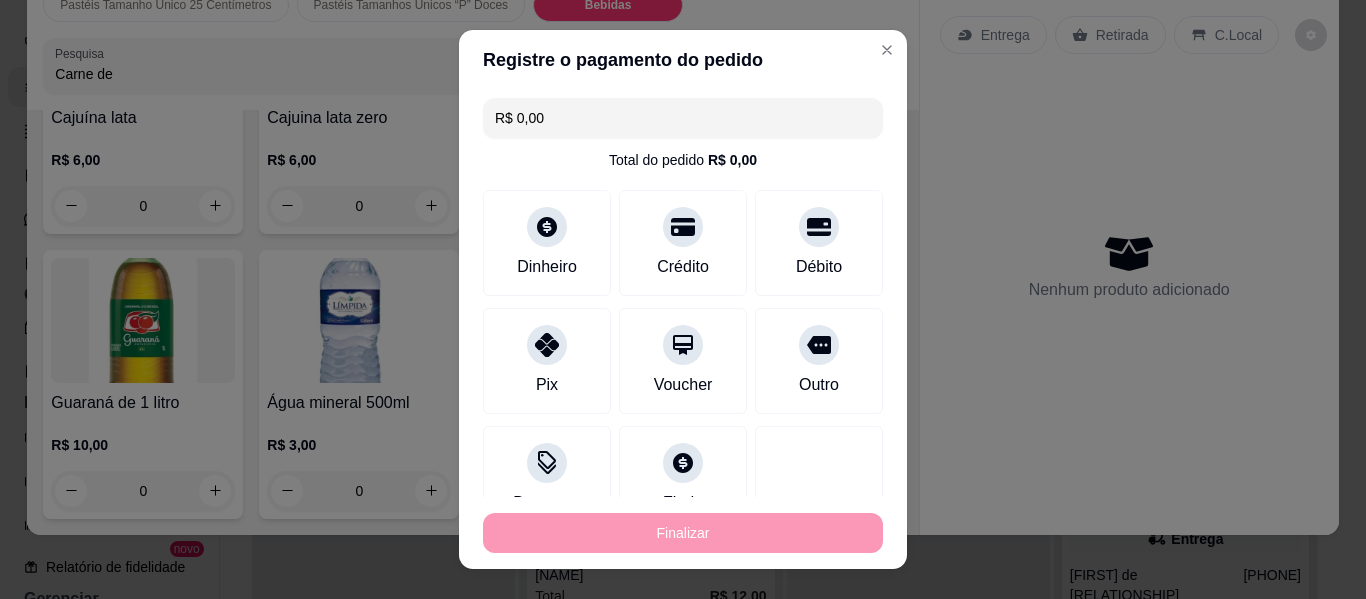 type on "-R$ 19,00" 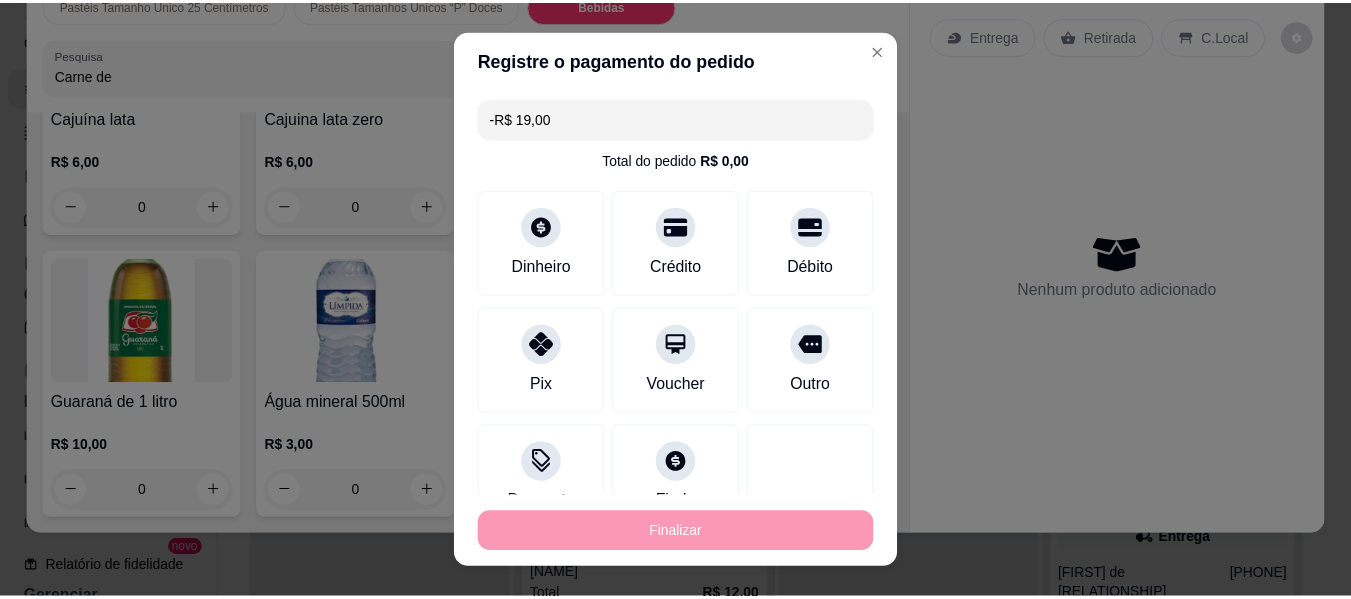 scroll, scrollTop: 4914, scrollLeft: 0, axis: vertical 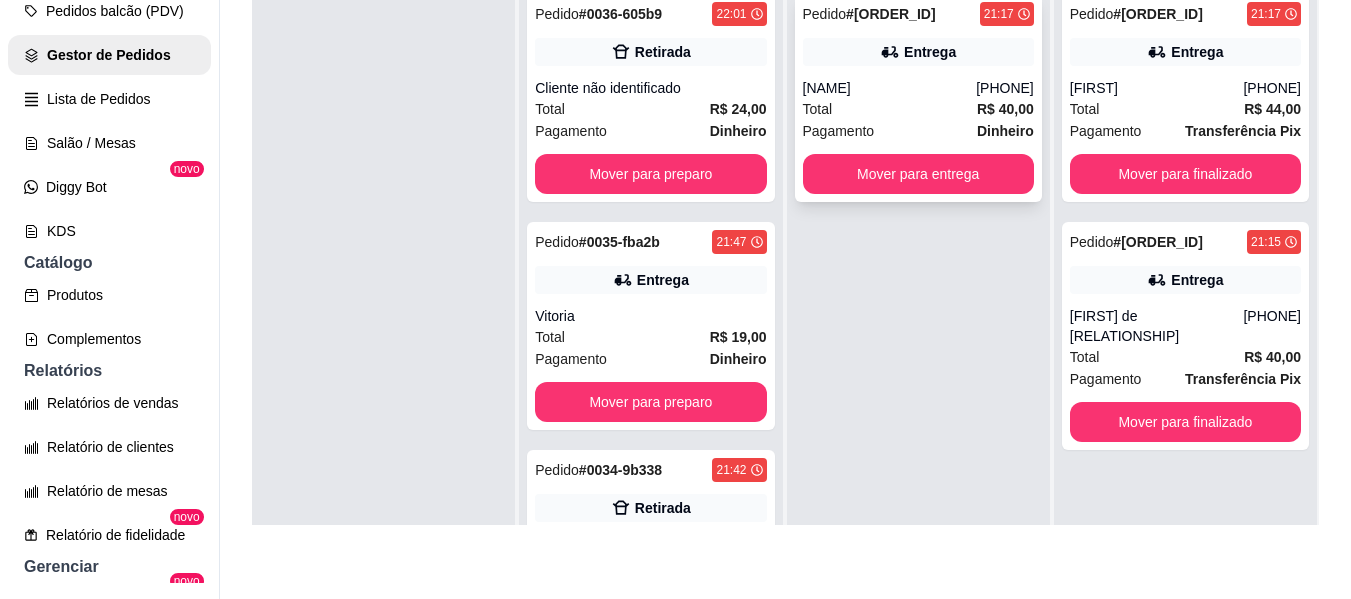 click on "Total R$ 40,00" at bounding box center (918, 109) 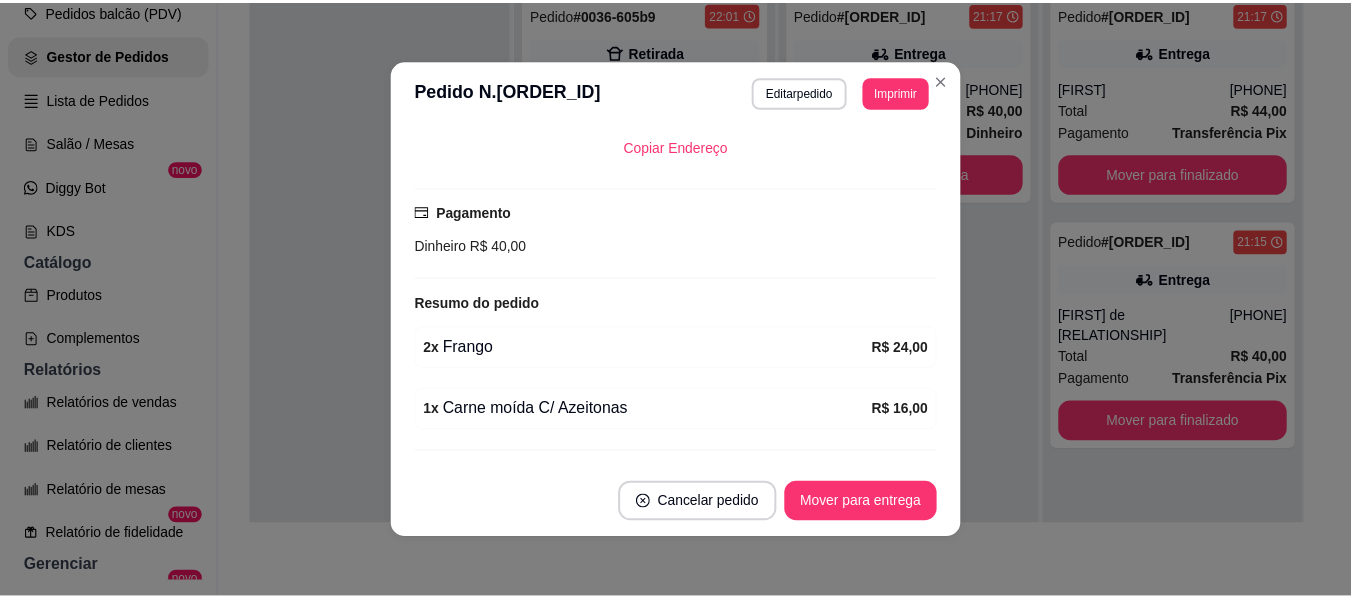 scroll, scrollTop: 480, scrollLeft: 0, axis: vertical 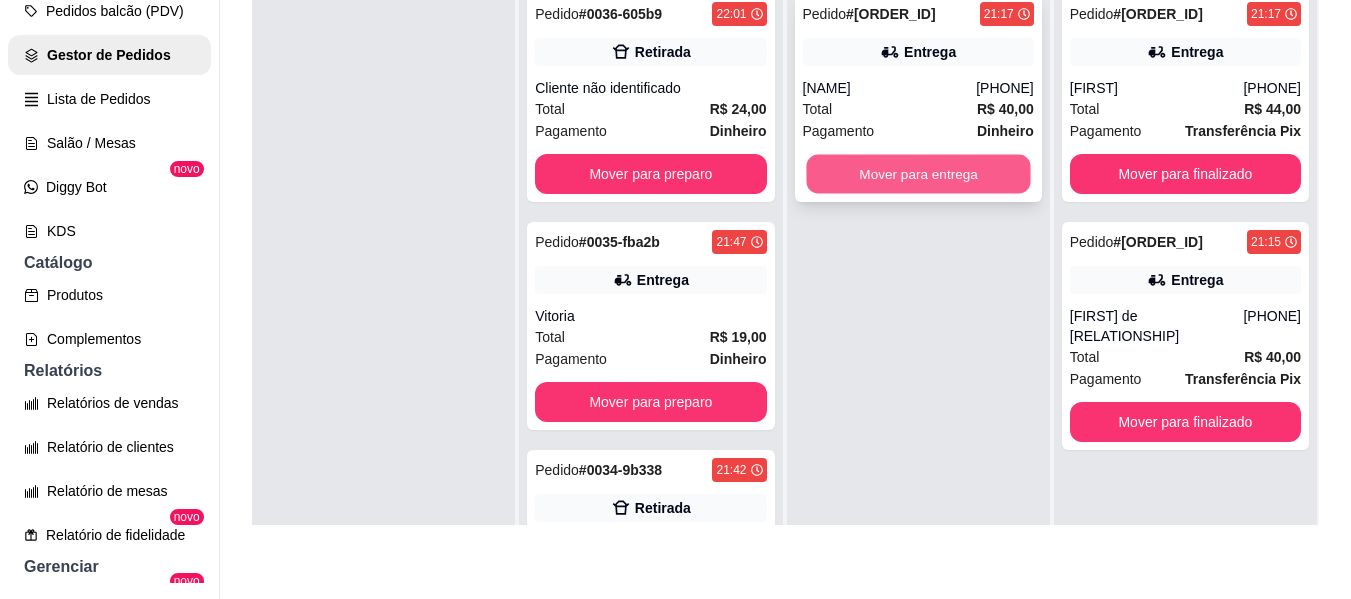 click on "Mover para entrega" at bounding box center [918, 174] 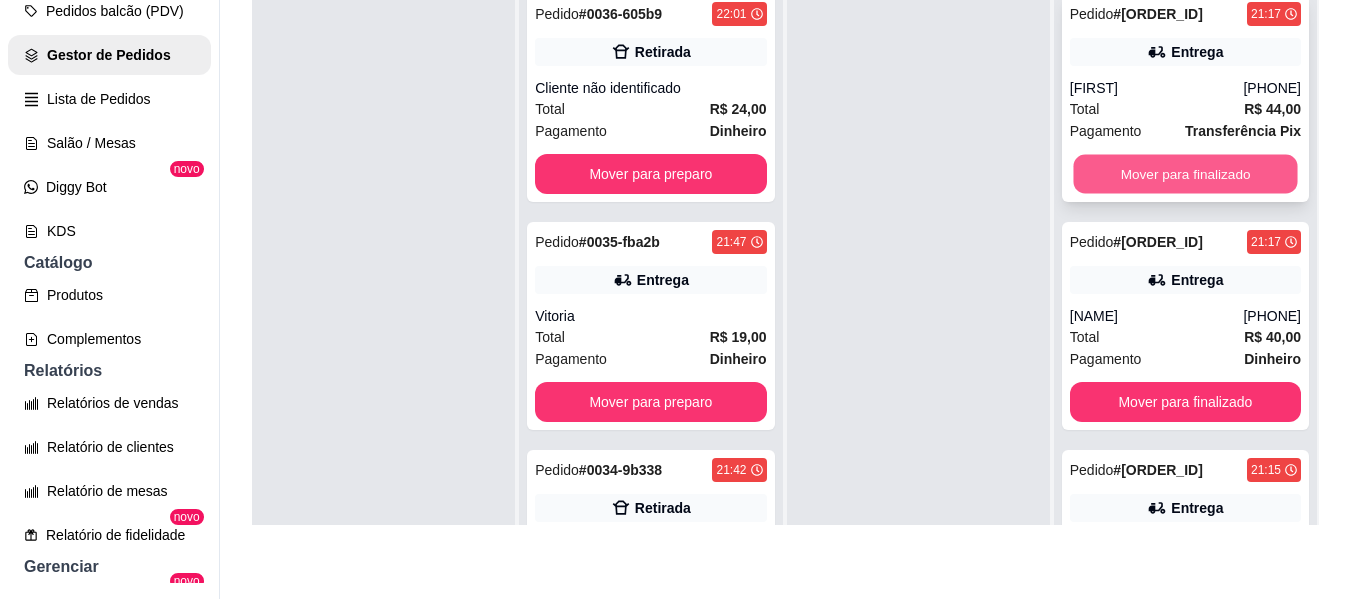 click on "Mover para finalizado" at bounding box center [1185, 174] 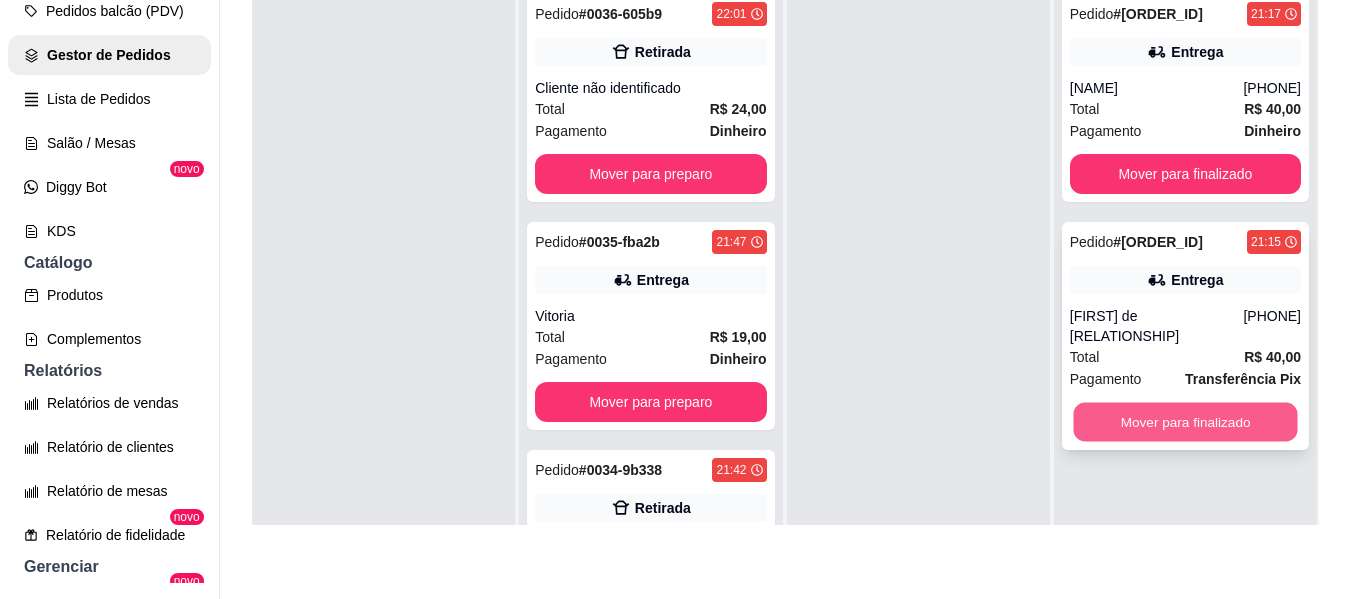 click on "Mover para finalizado" at bounding box center (1185, 422) 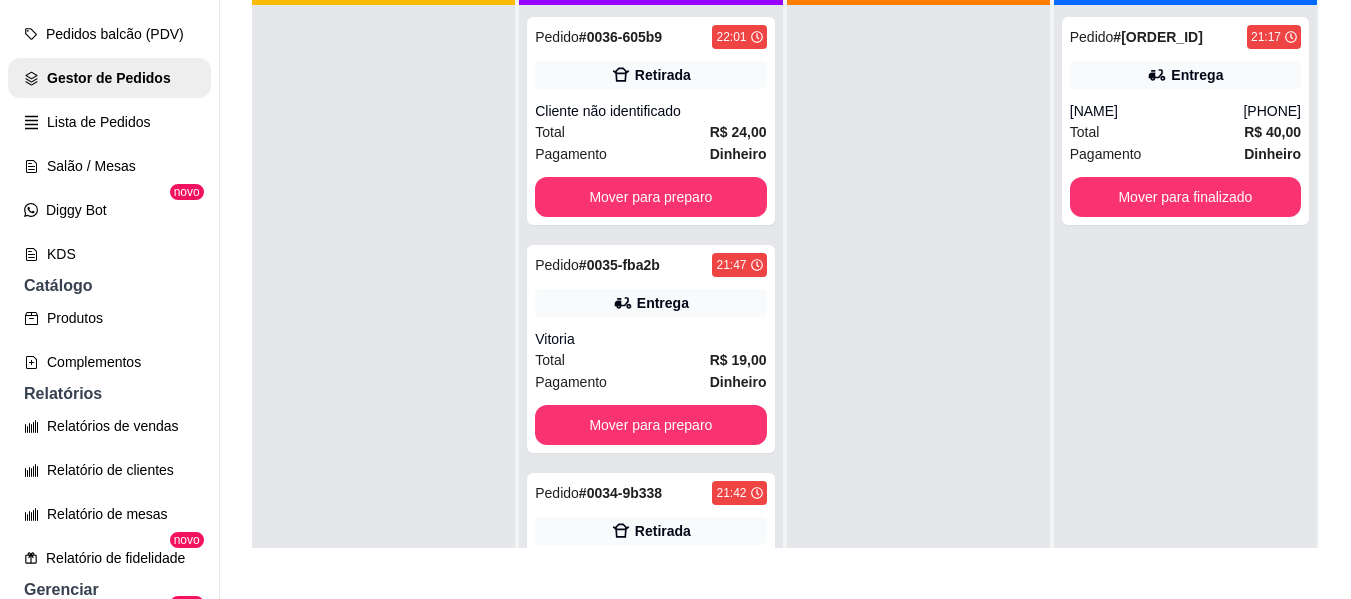 scroll, scrollTop: 0, scrollLeft: 0, axis: both 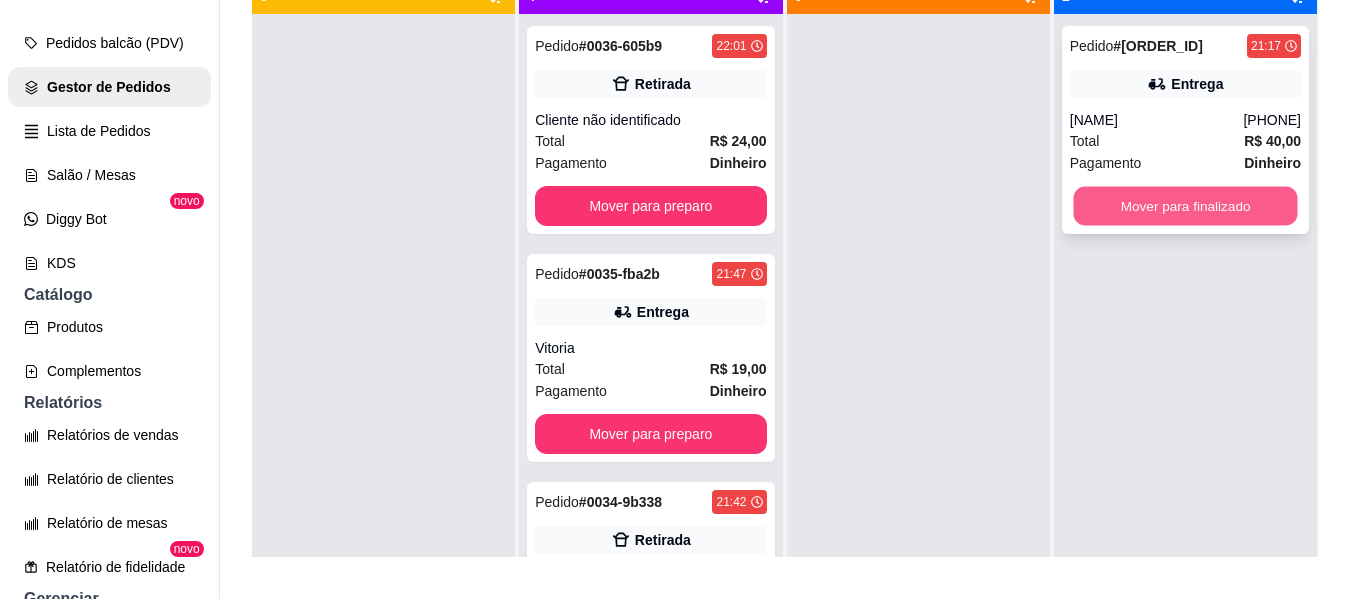 click on "Mover para finalizado" at bounding box center [1185, 206] 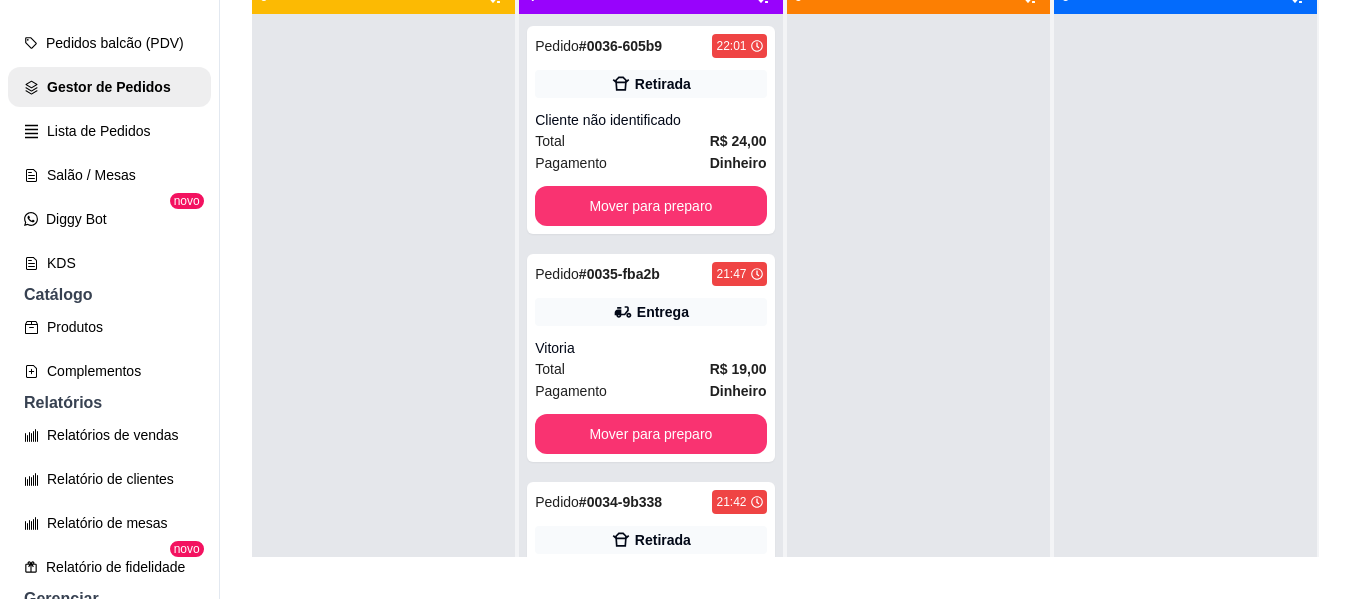 scroll, scrollTop: 333, scrollLeft: 0, axis: vertical 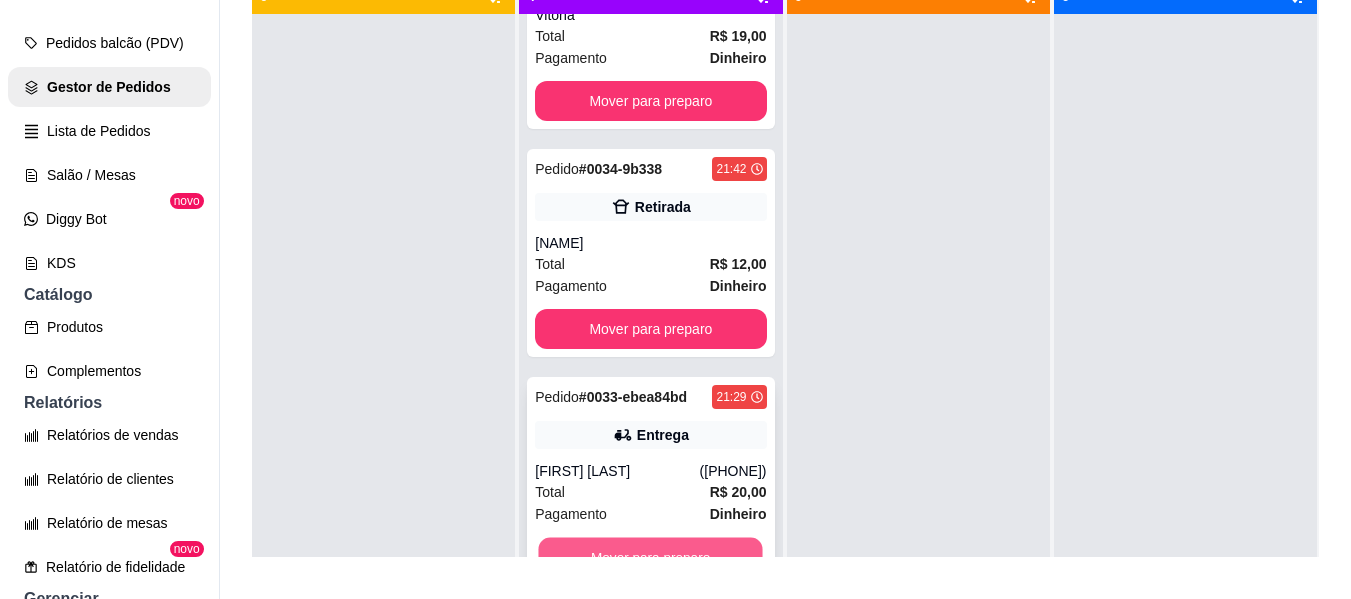 click on "Mover para preparo" at bounding box center [651, 557] 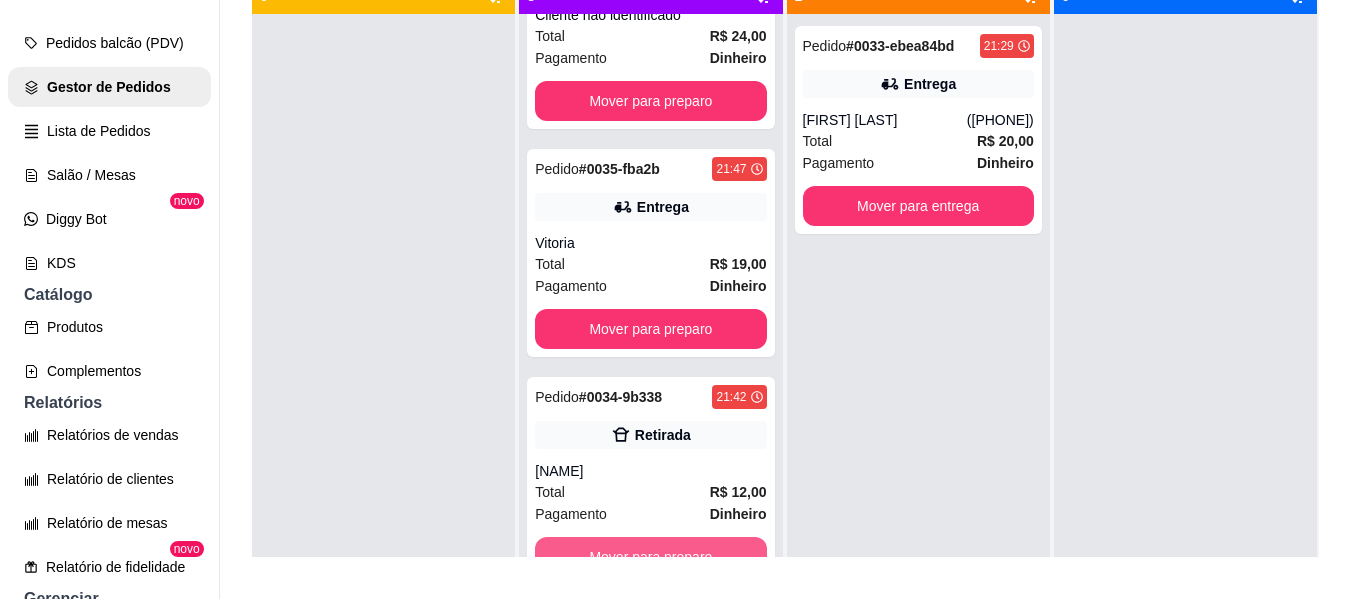 scroll, scrollTop: 105, scrollLeft: 0, axis: vertical 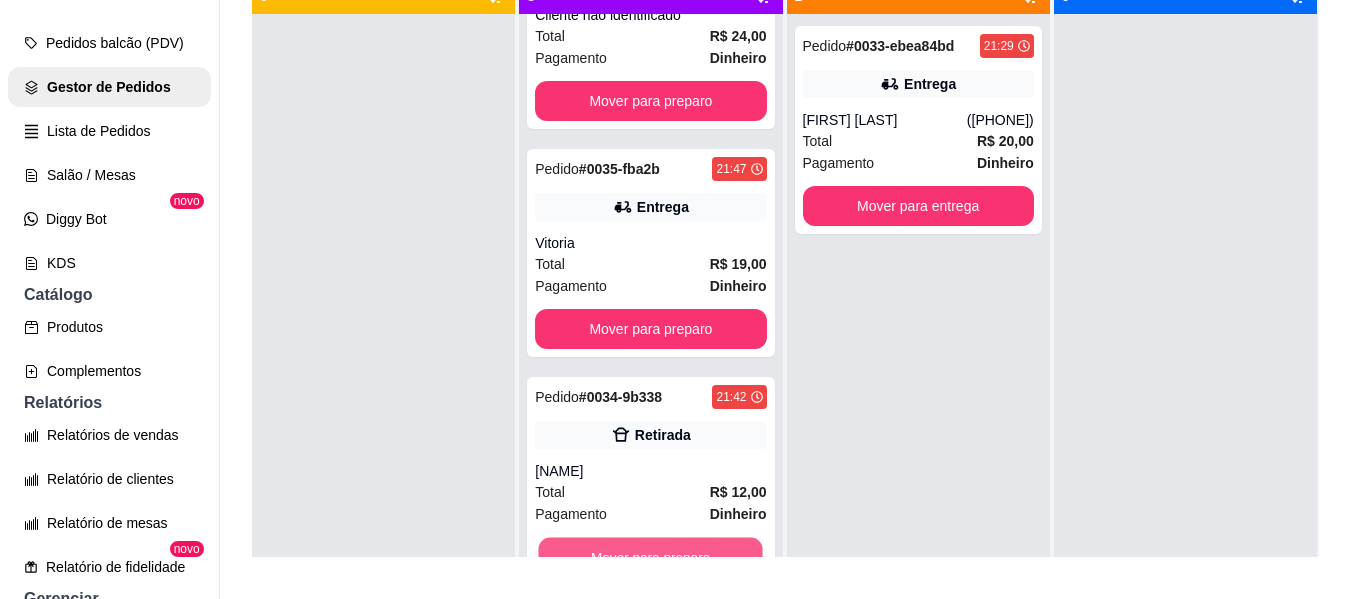 click on "Mover para preparo" at bounding box center (651, 557) 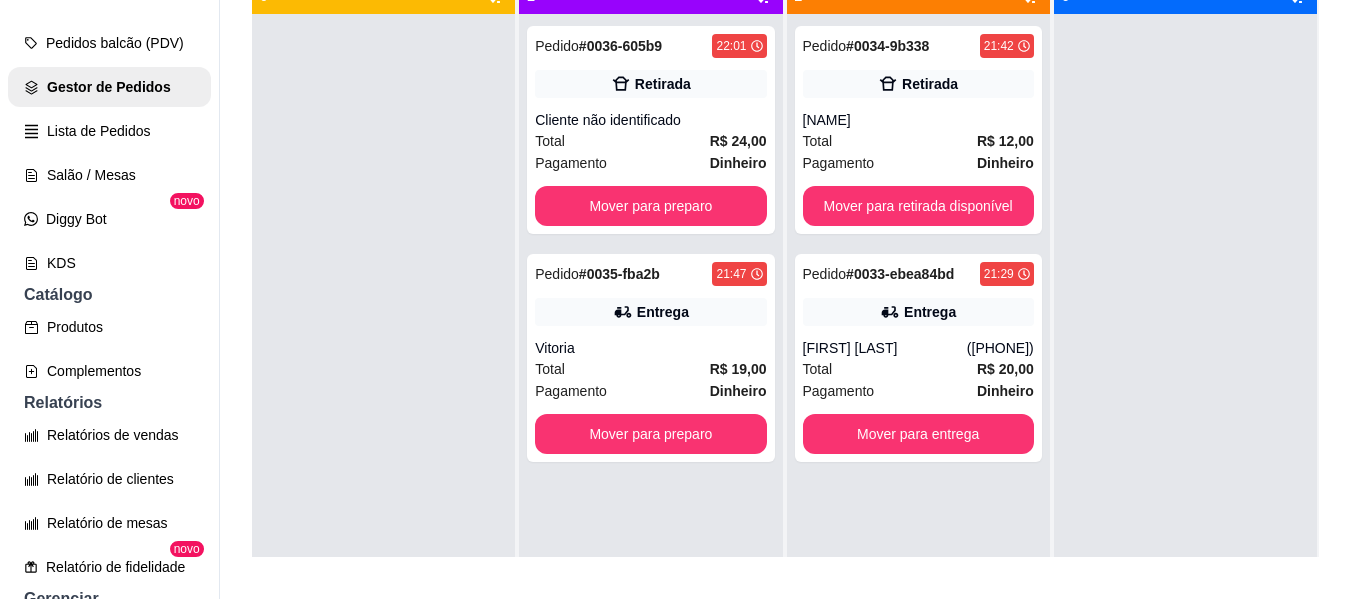 scroll, scrollTop: 0, scrollLeft: 0, axis: both 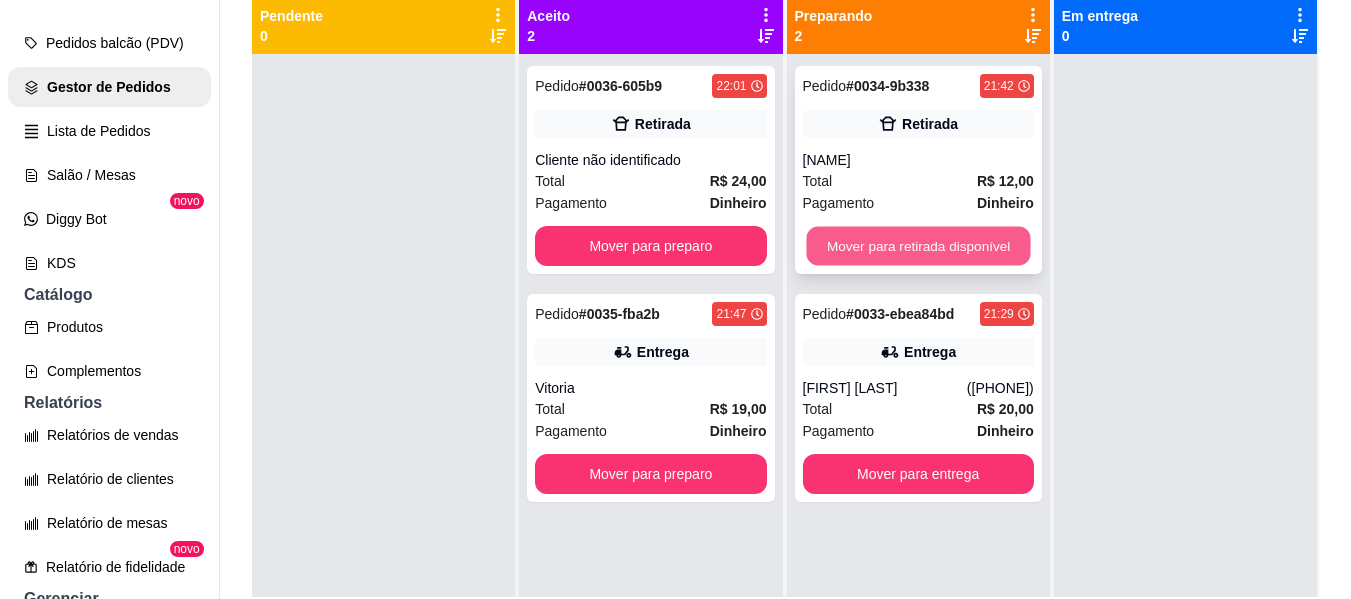 click on "Mover para retirada disponível" at bounding box center [918, 246] 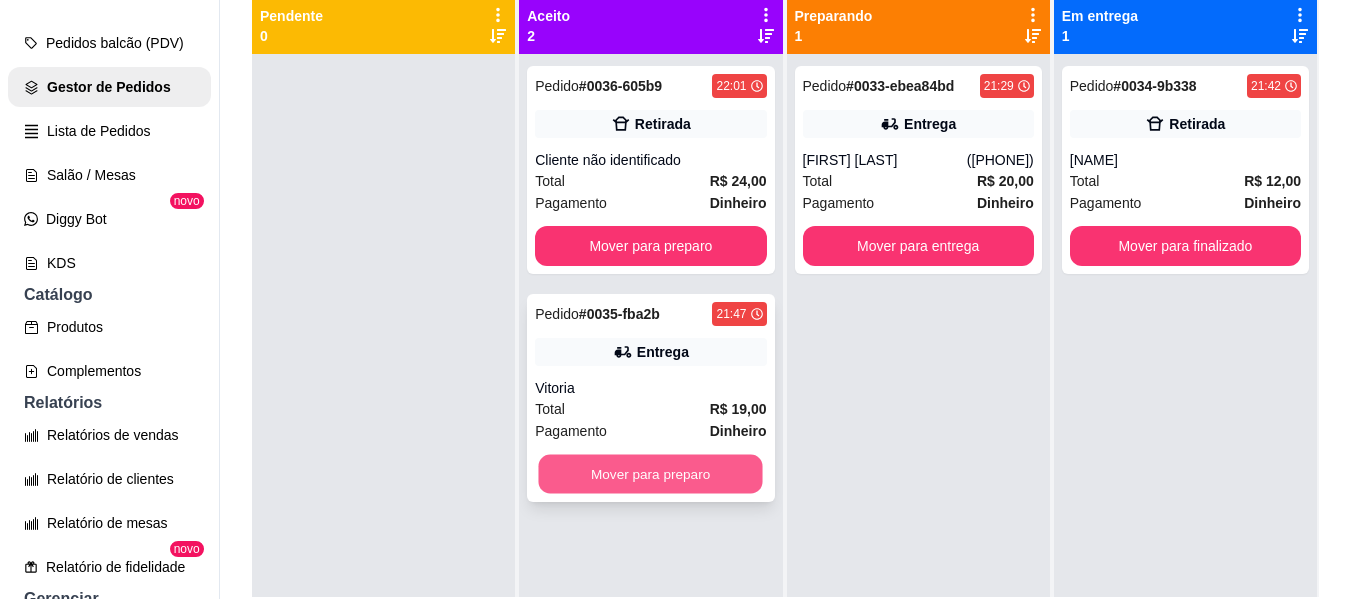 click on "Mover para preparo" at bounding box center [651, 474] 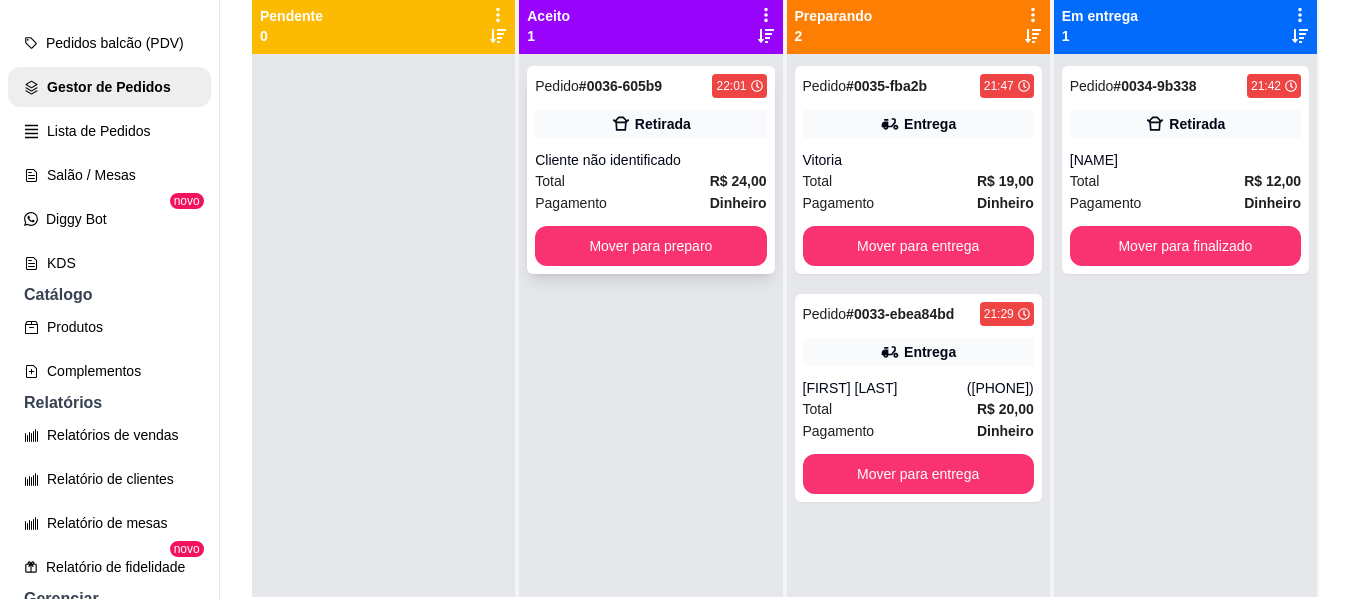 click on "Total R$ 24,00" at bounding box center [650, 181] 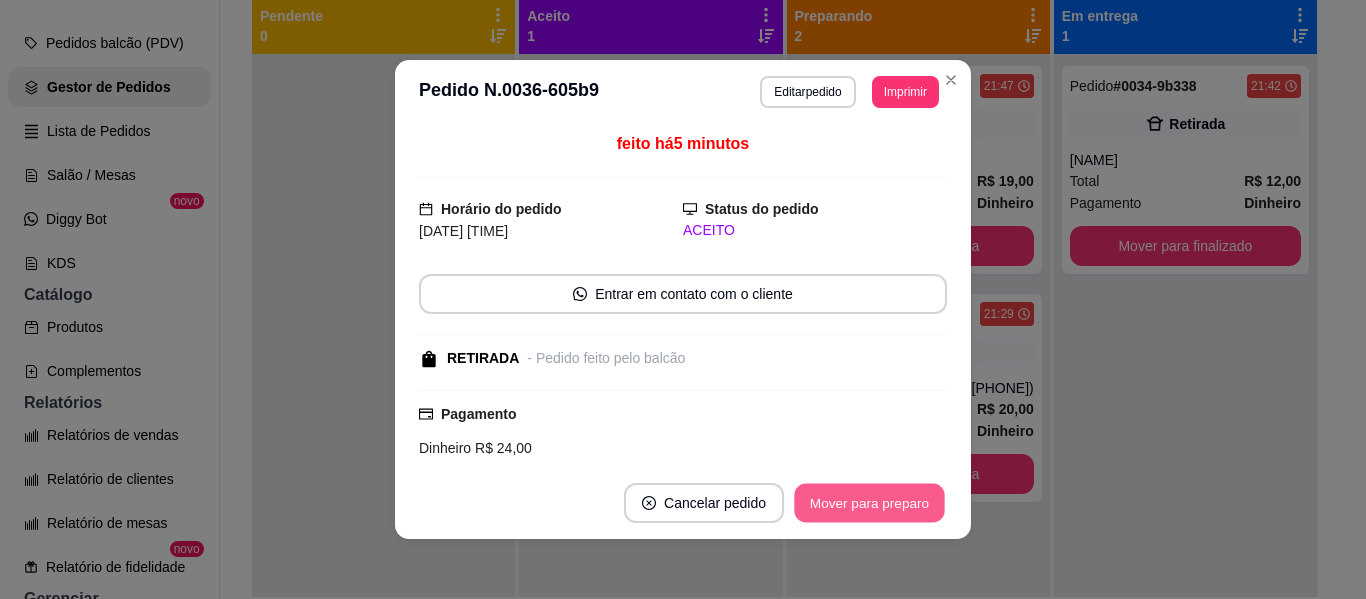 click on "Mover para preparo" at bounding box center [869, 503] 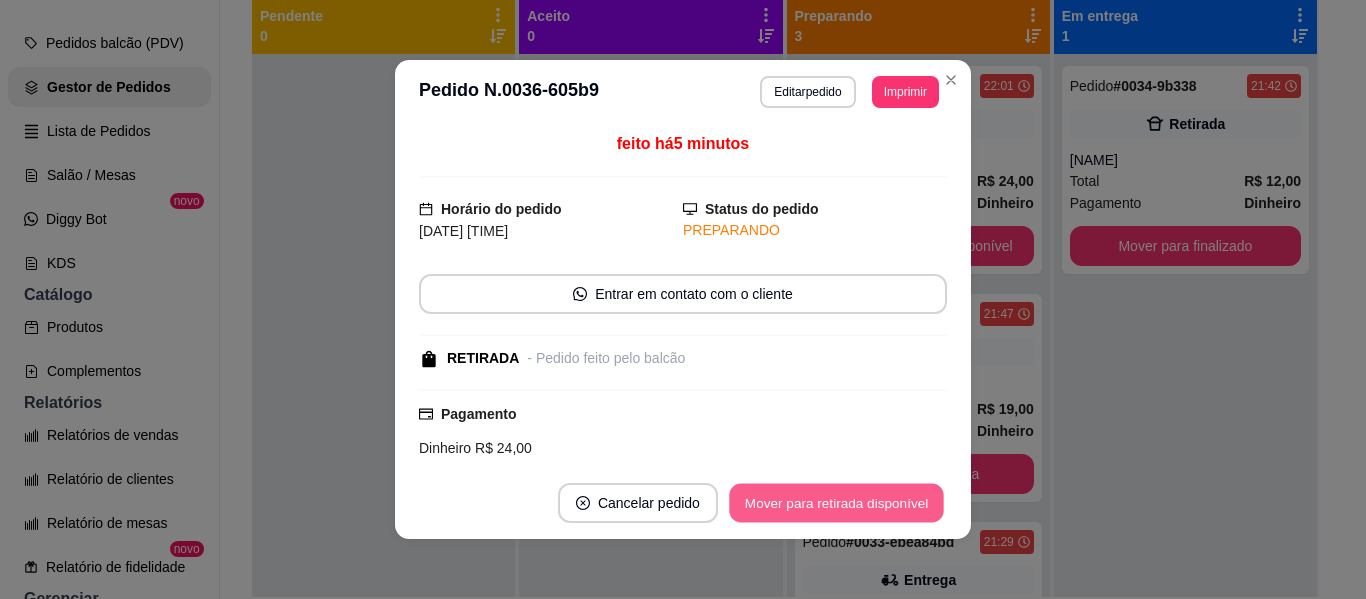 click on "Mover para retirada disponível" at bounding box center (836, 503) 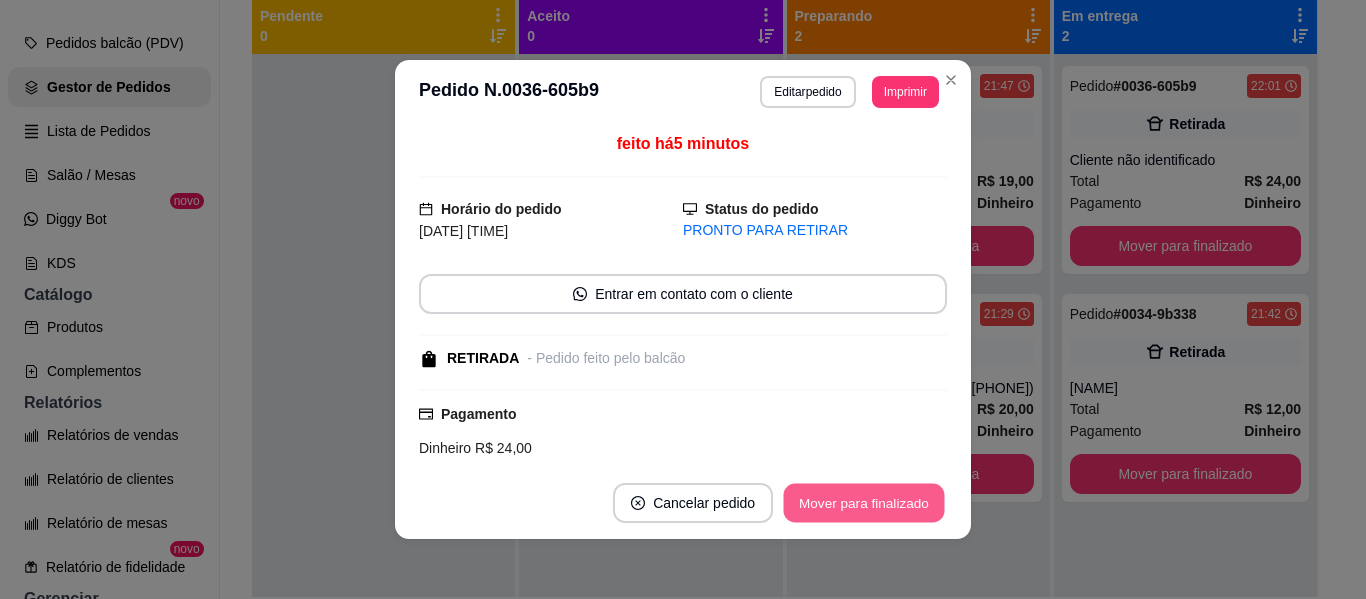 click on "Mover para finalizado" at bounding box center [864, 503] 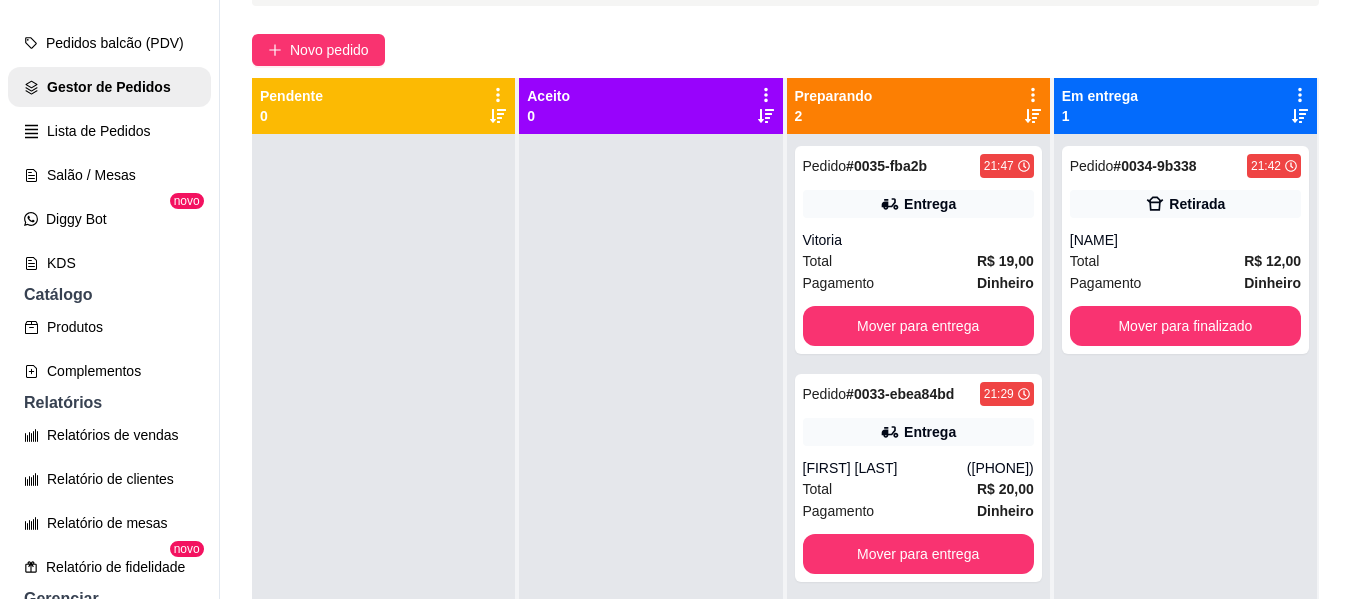 scroll, scrollTop: 0, scrollLeft: 0, axis: both 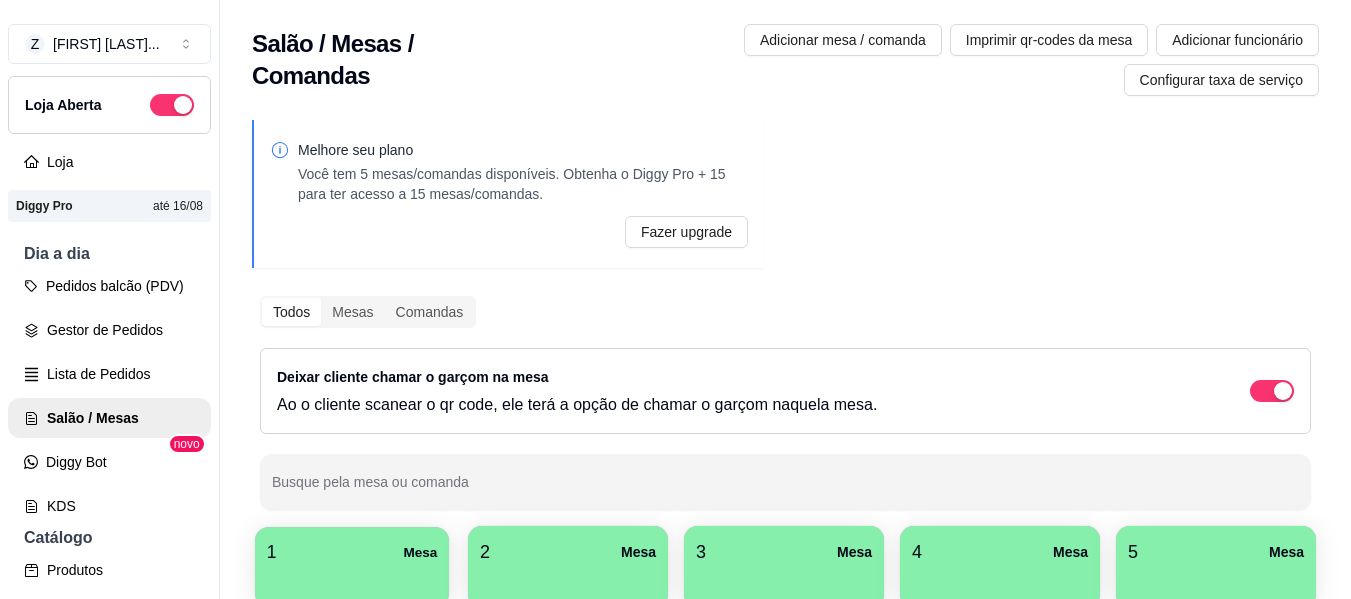 click on "1 Mesa" at bounding box center (352, 552) 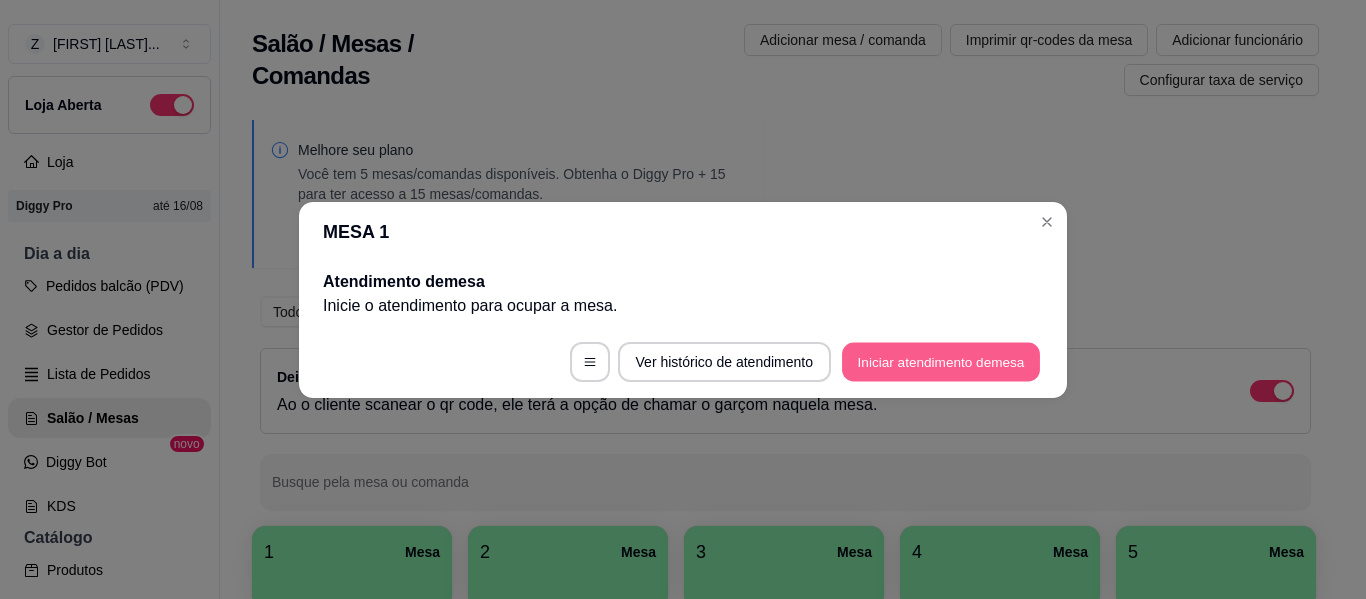 click on "Iniciar atendimento de  mesa" at bounding box center (941, 361) 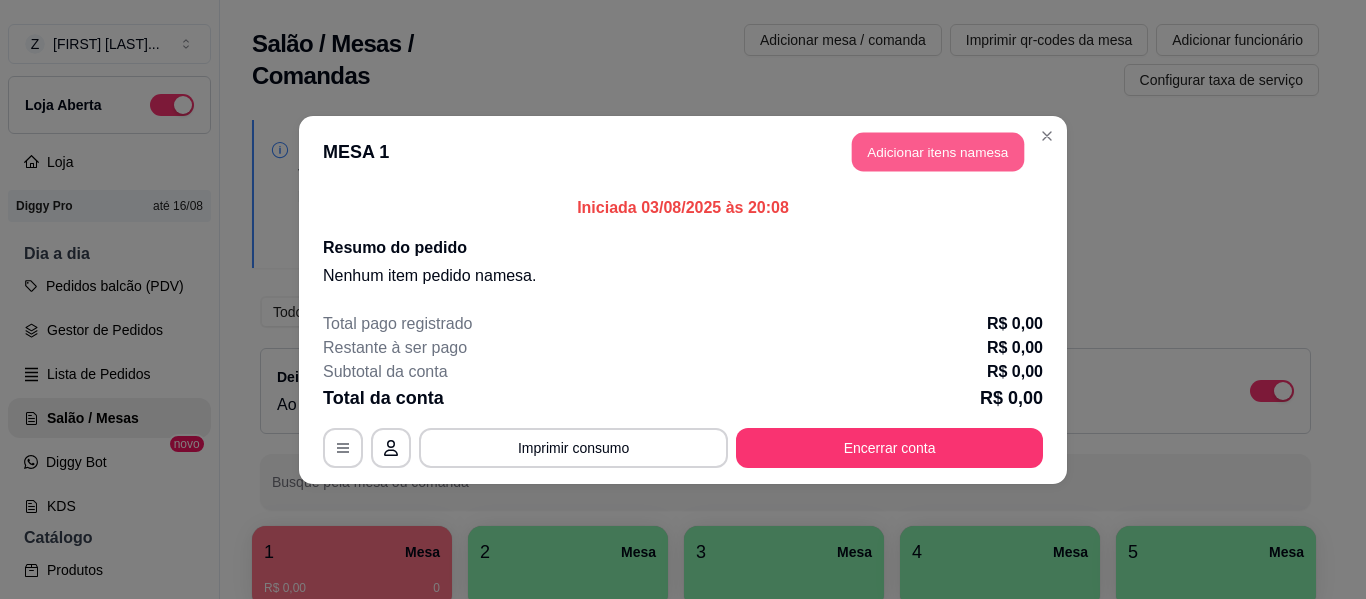 click on "Adicionar itens na  mesa" at bounding box center (938, 151) 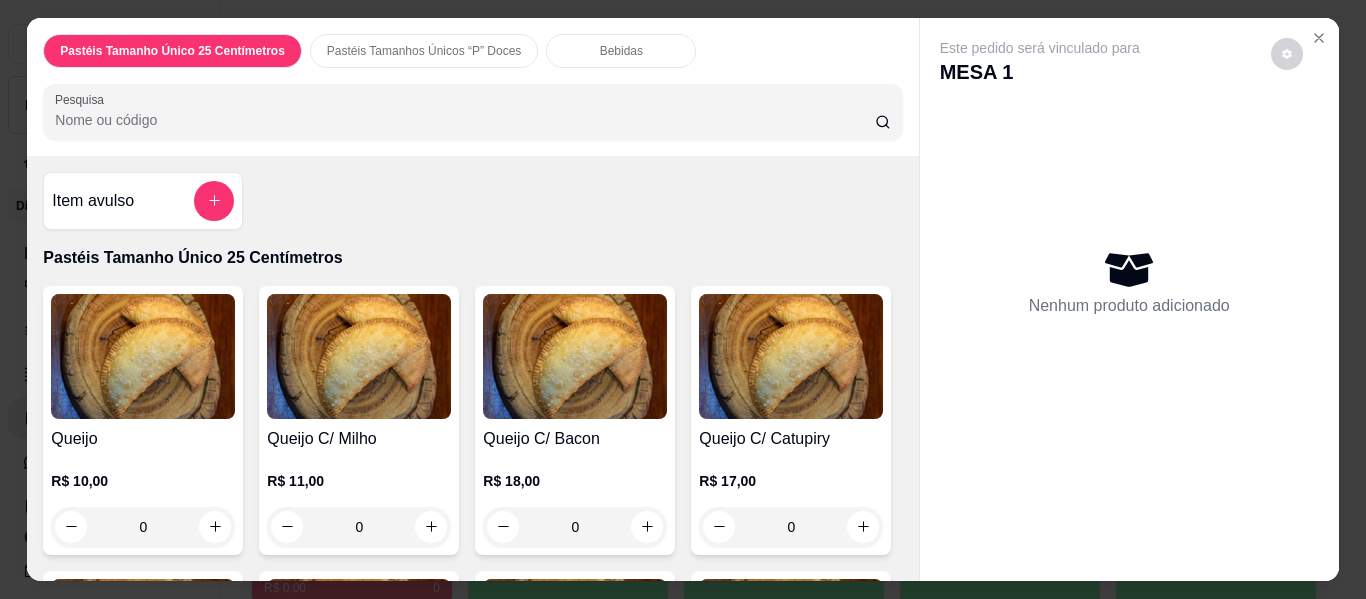click on "Pesquisa" at bounding box center [465, 120] 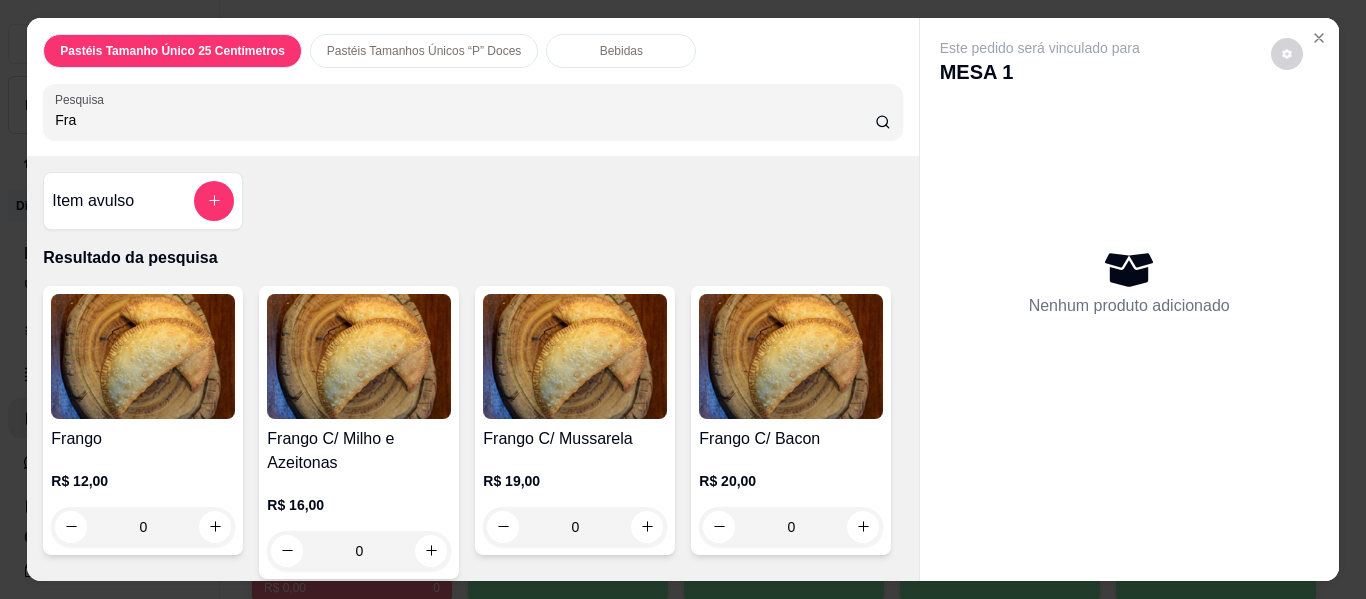 type on "Fra" 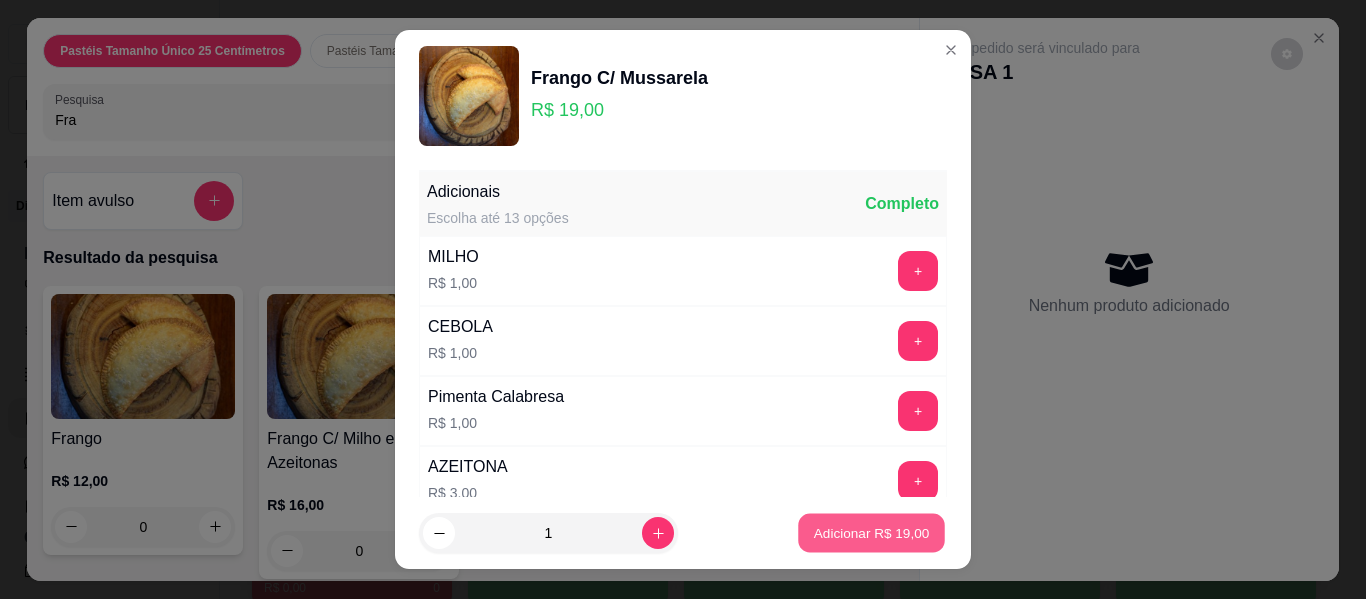 click on "Adicionar   R$ 19,00" at bounding box center [872, 532] 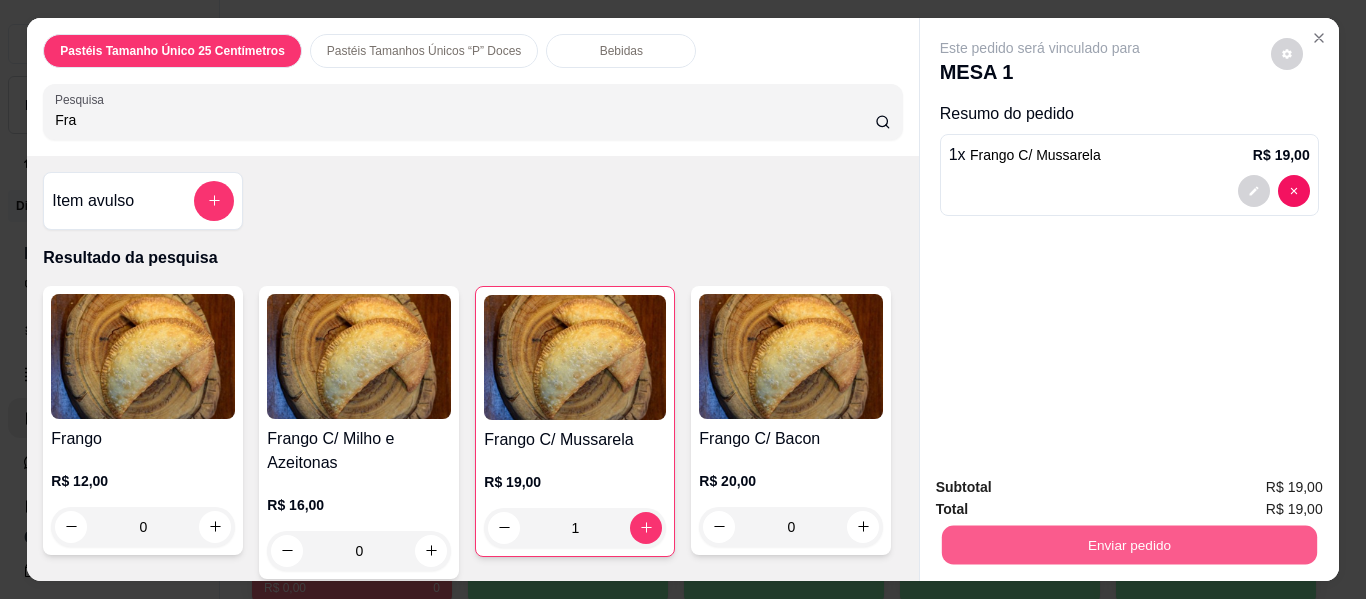 click on "Enviar pedido" at bounding box center (1128, 545) 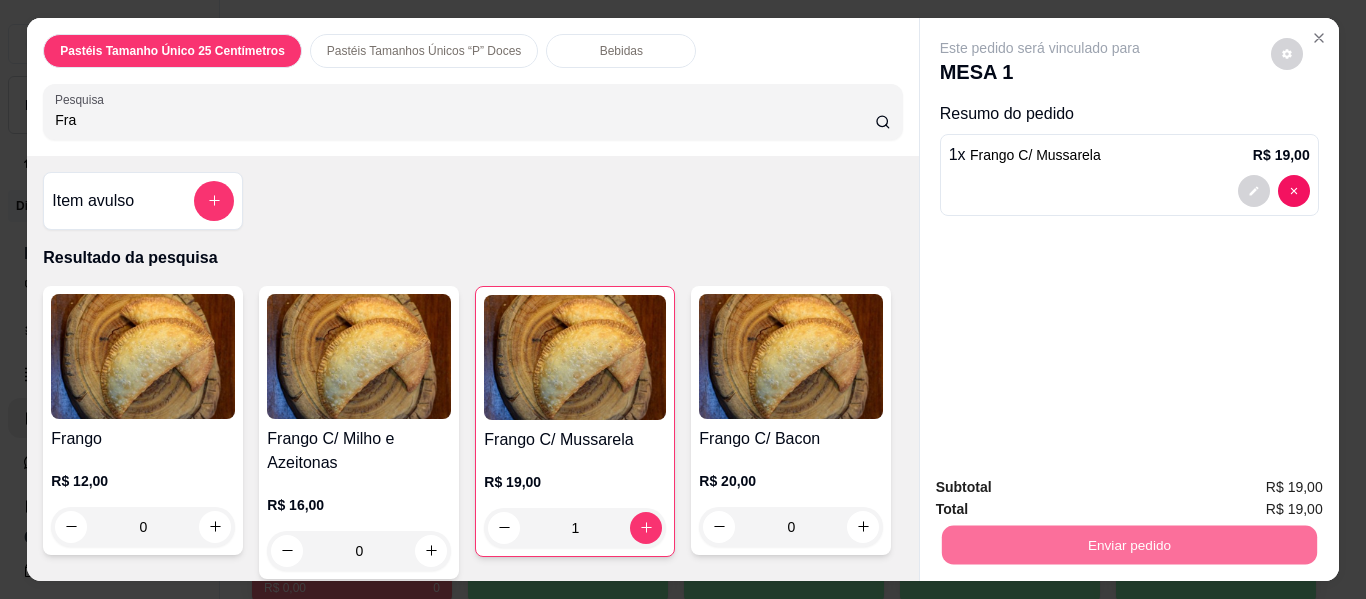 click on "Não registrar e enviar pedido" at bounding box center (1063, 488) 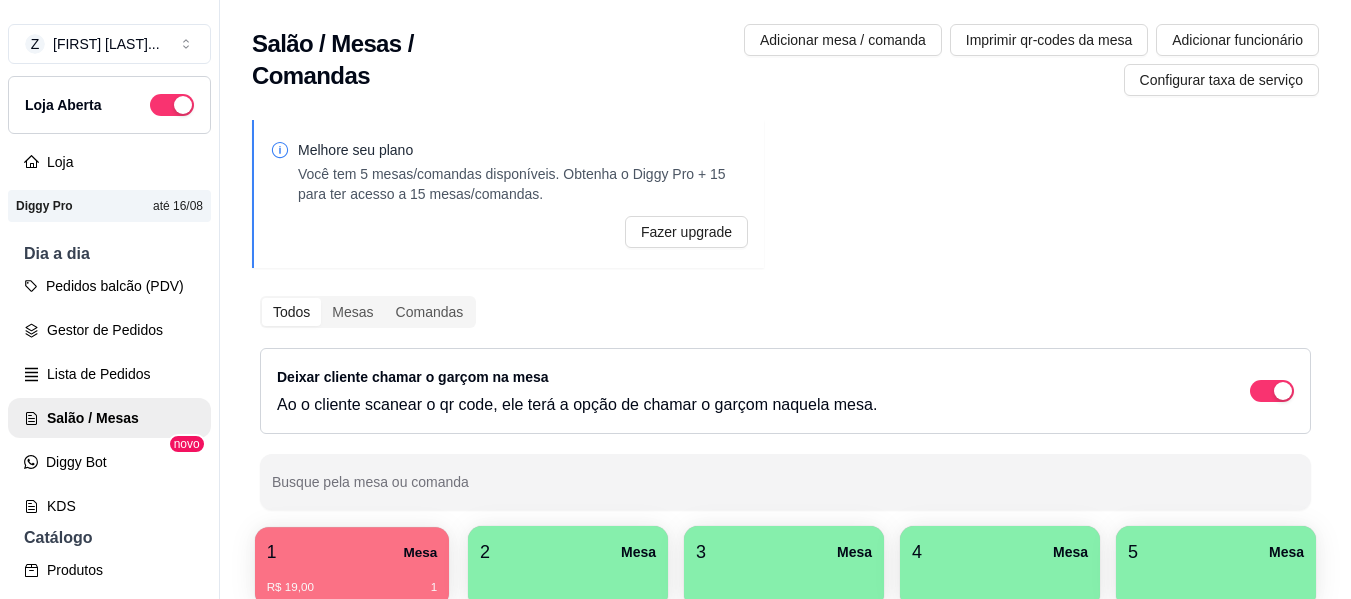 click on "1 Mesa" at bounding box center [352, 552] 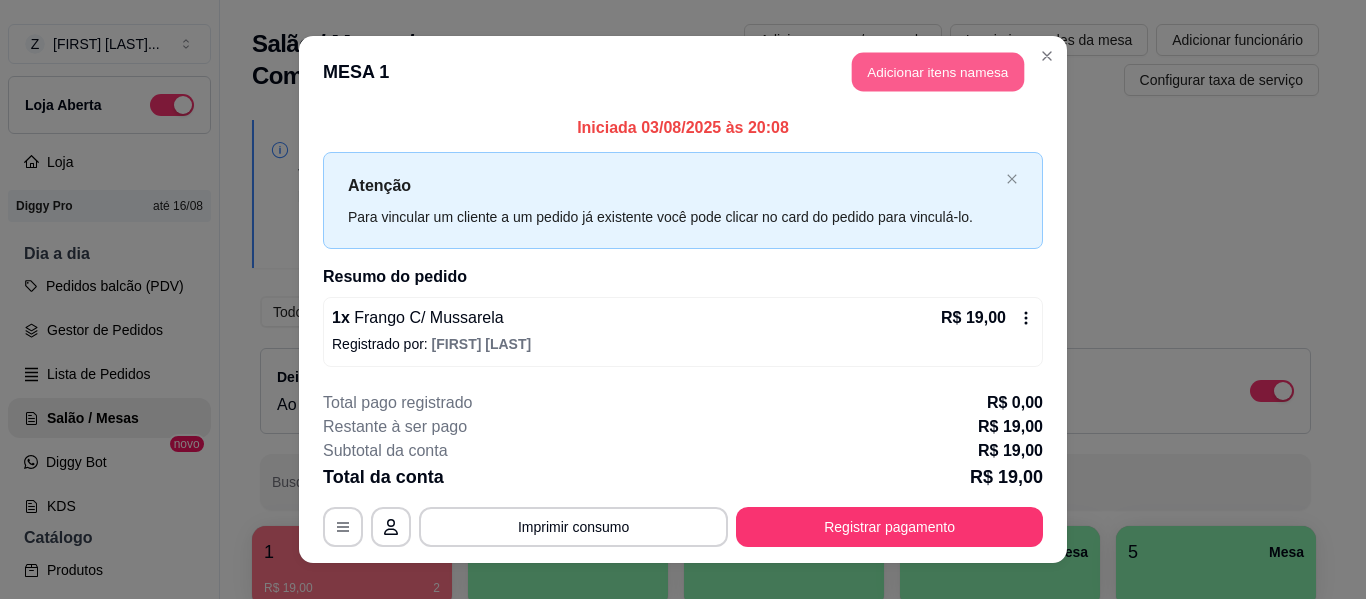 click on "Adicionar itens na  mesa" at bounding box center (938, 72) 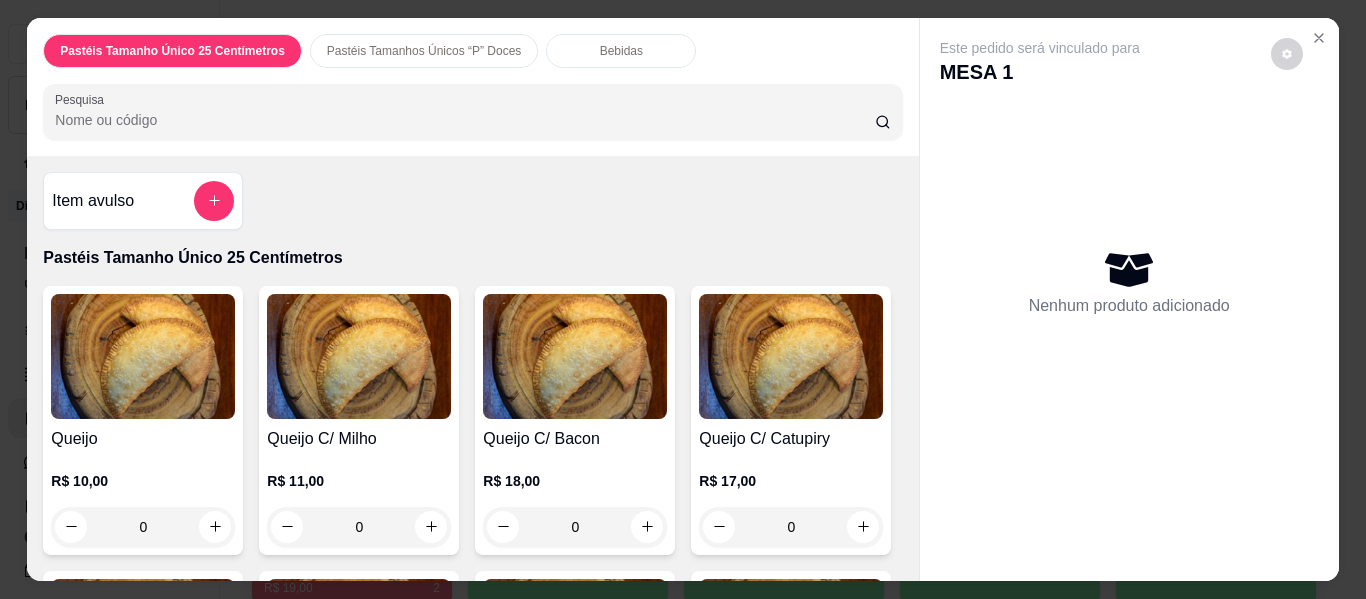 click on "Pesquisa" at bounding box center [465, 120] 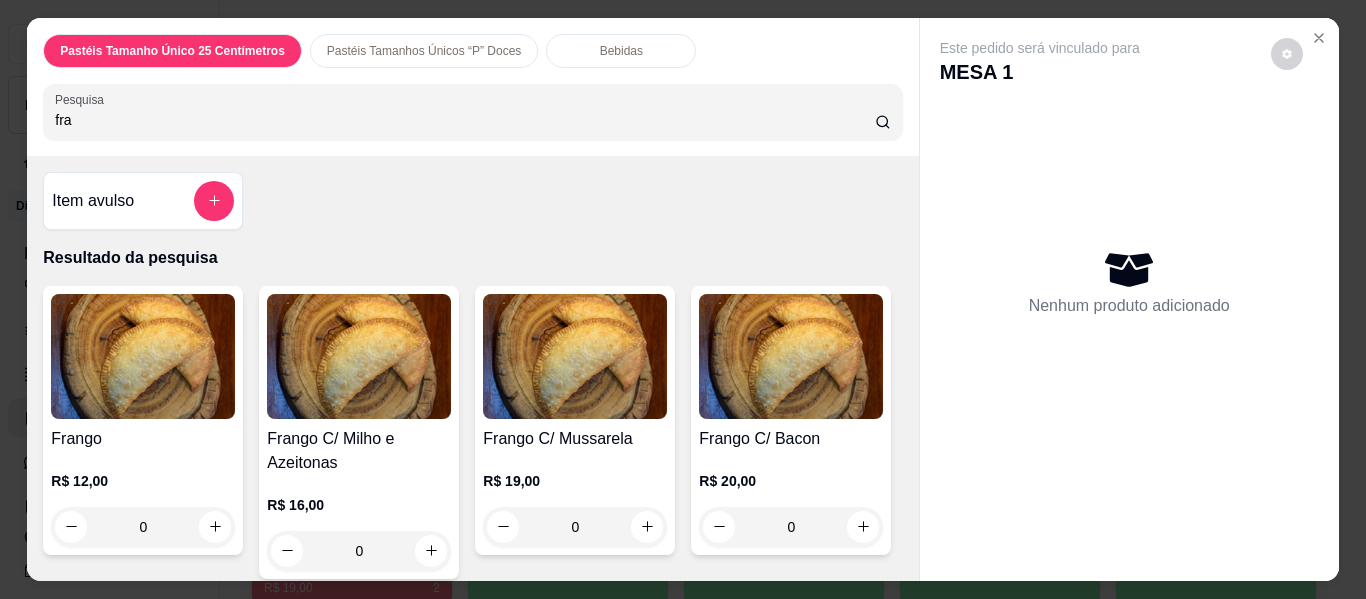type on "fra" 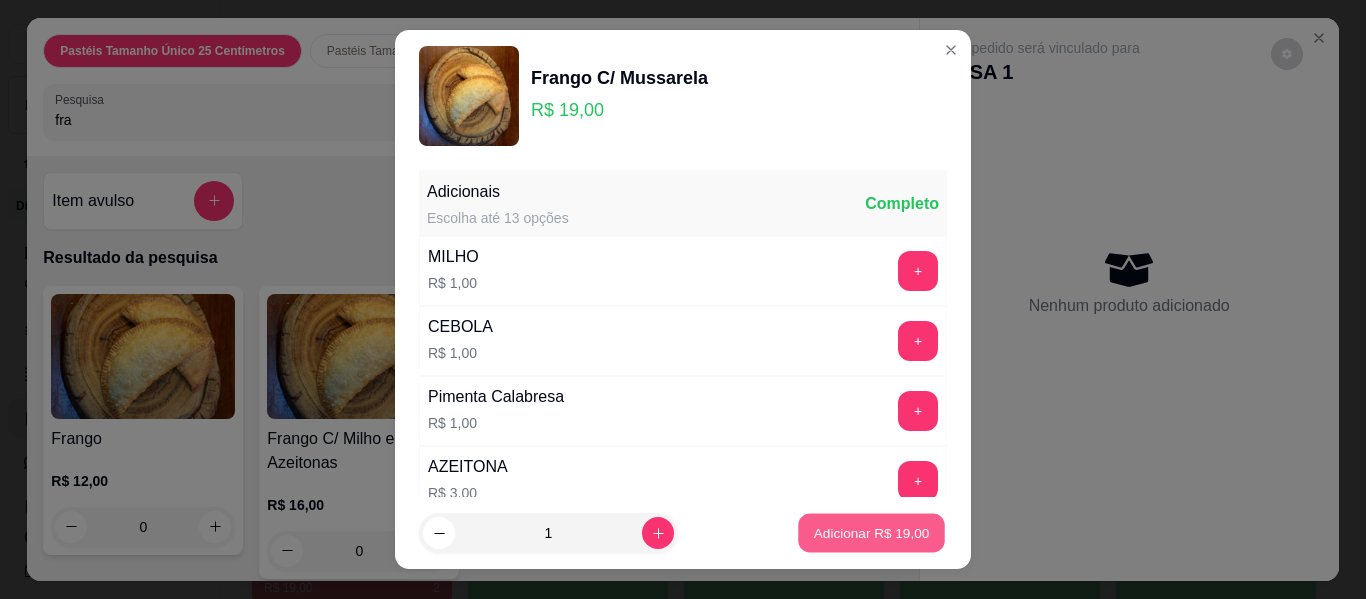 click on "Adicionar   R$ 19,00" at bounding box center [872, 532] 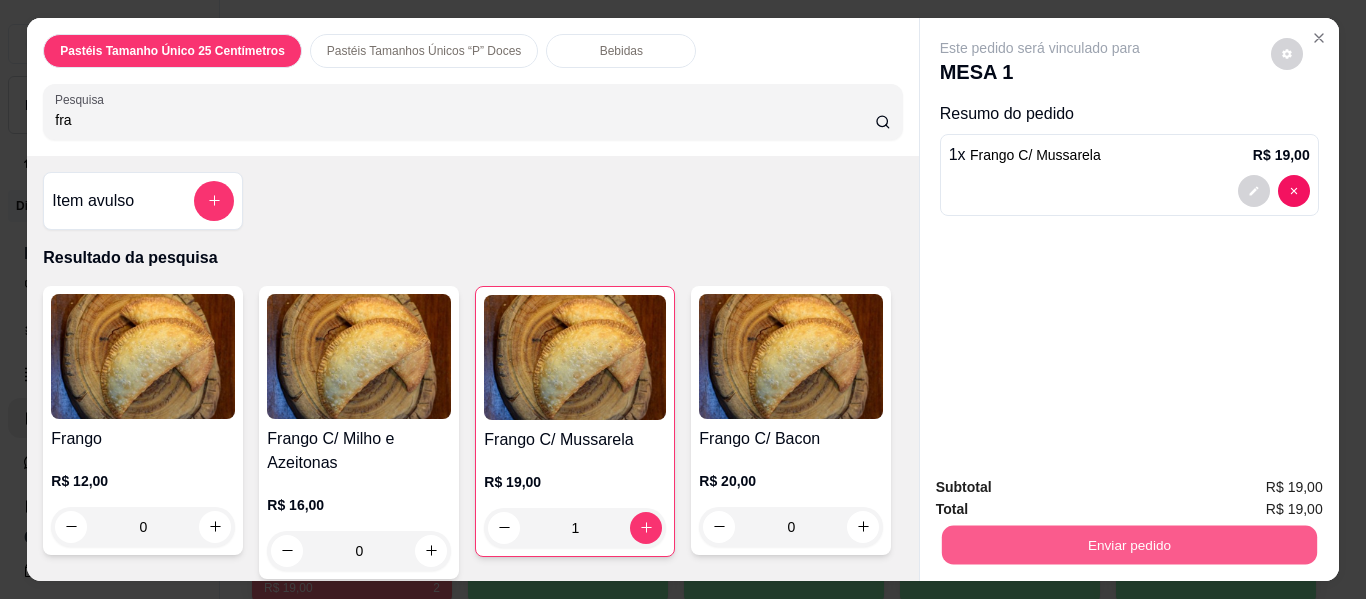 click on "Enviar pedido" at bounding box center (1128, 545) 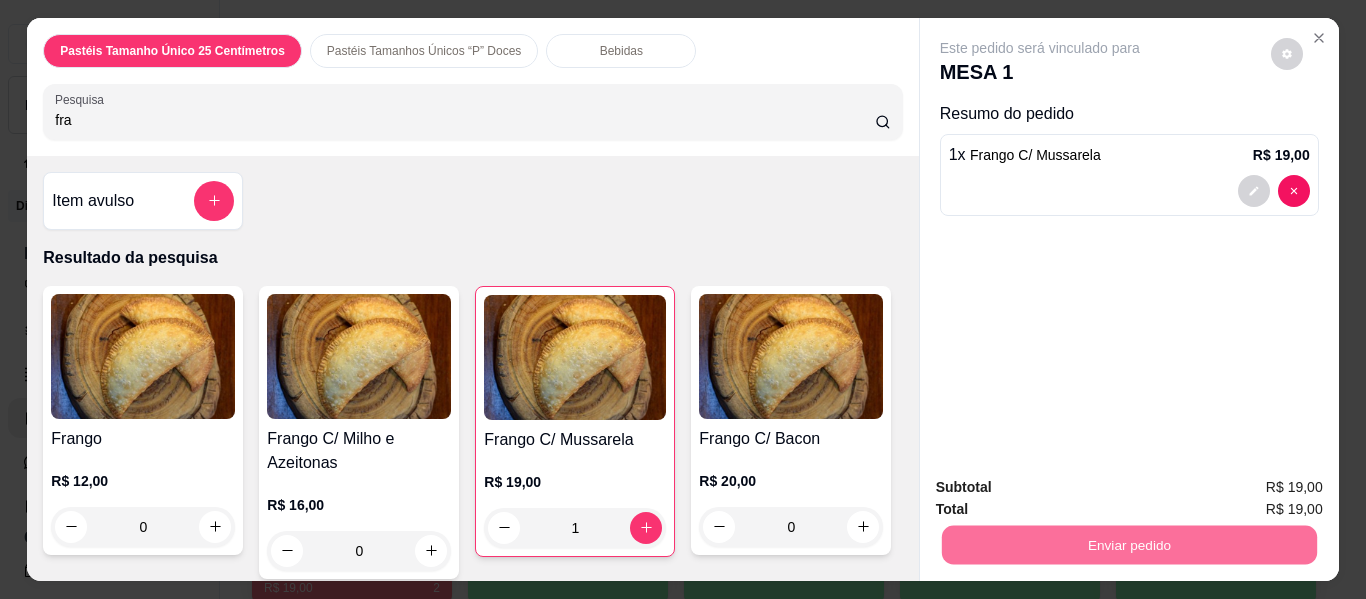 click on "Não registrar e enviar pedido" at bounding box center (1063, 488) 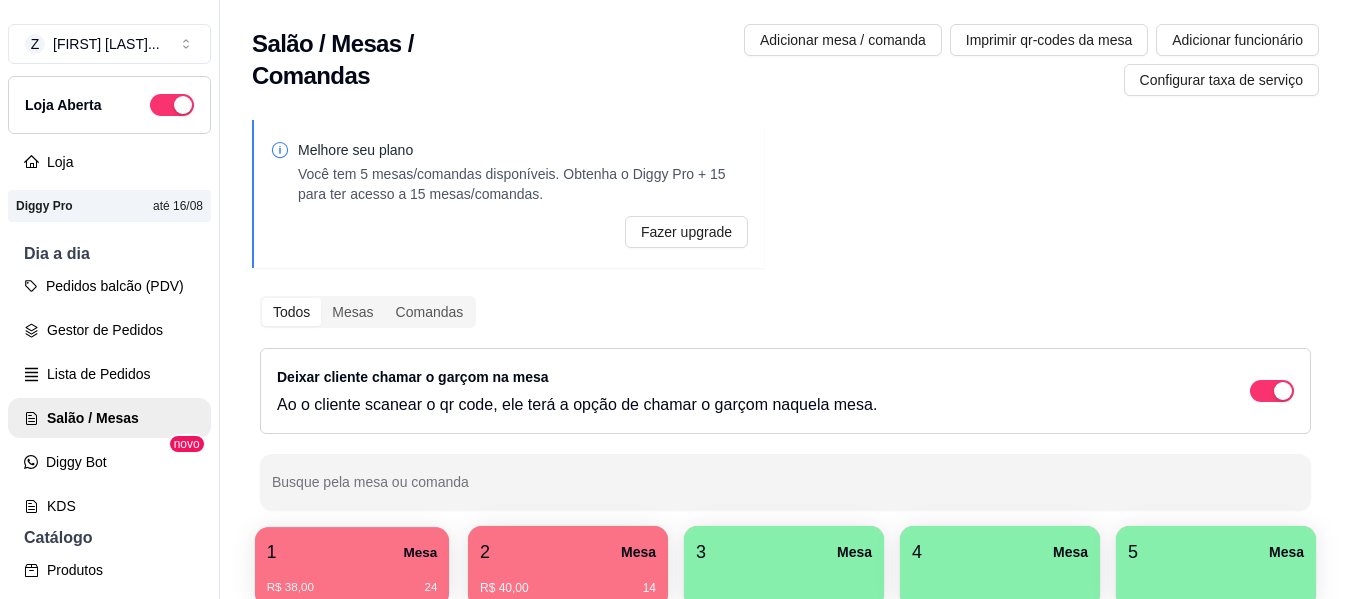 click on "1 Mesa" at bounding box center (352, 552) 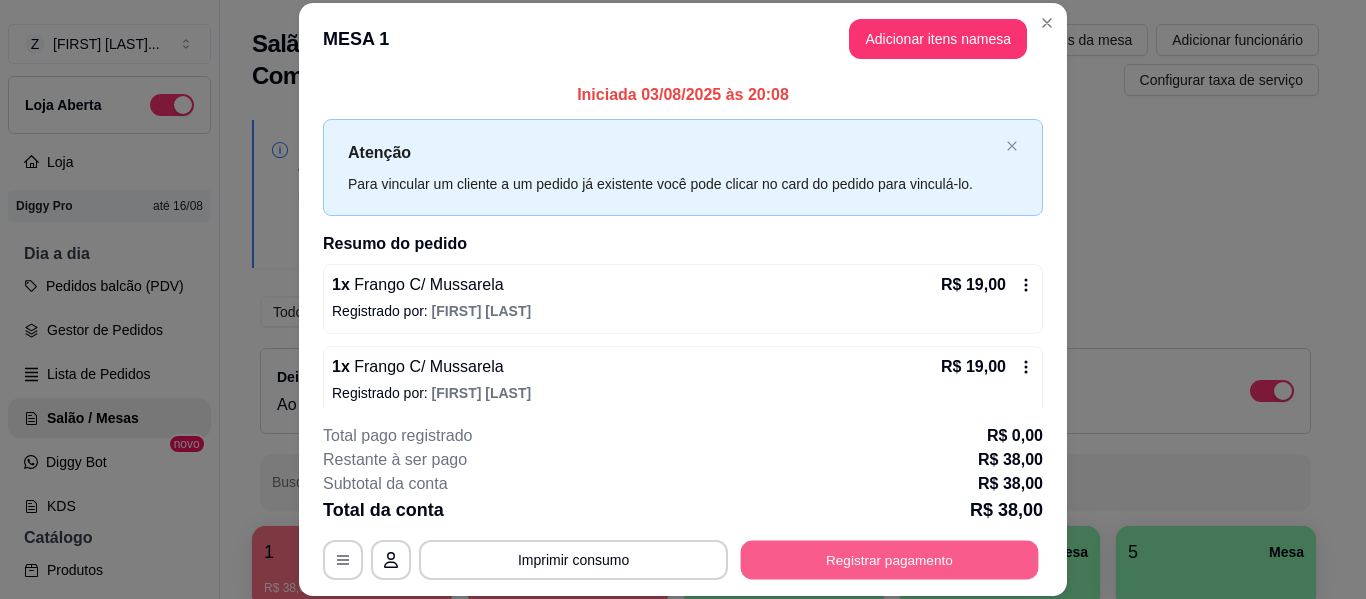 click on "Registrar pagamento" at bounding box center [890, 560] 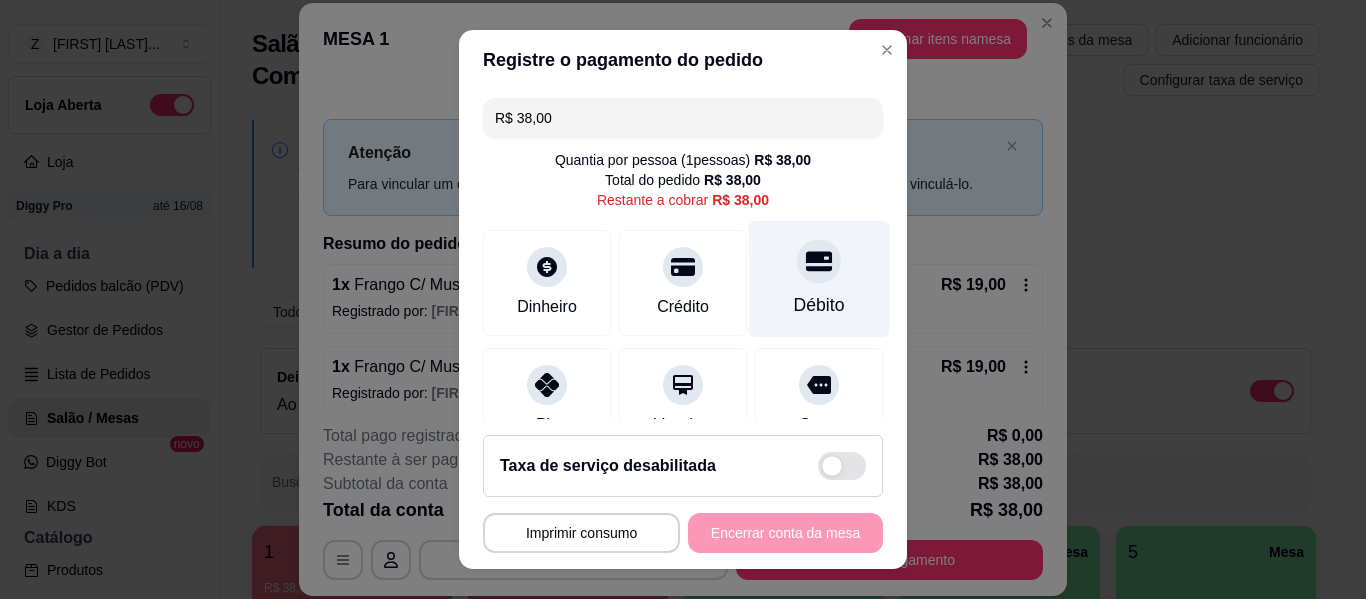 click on "Débito" at bounding box center (819, 279) 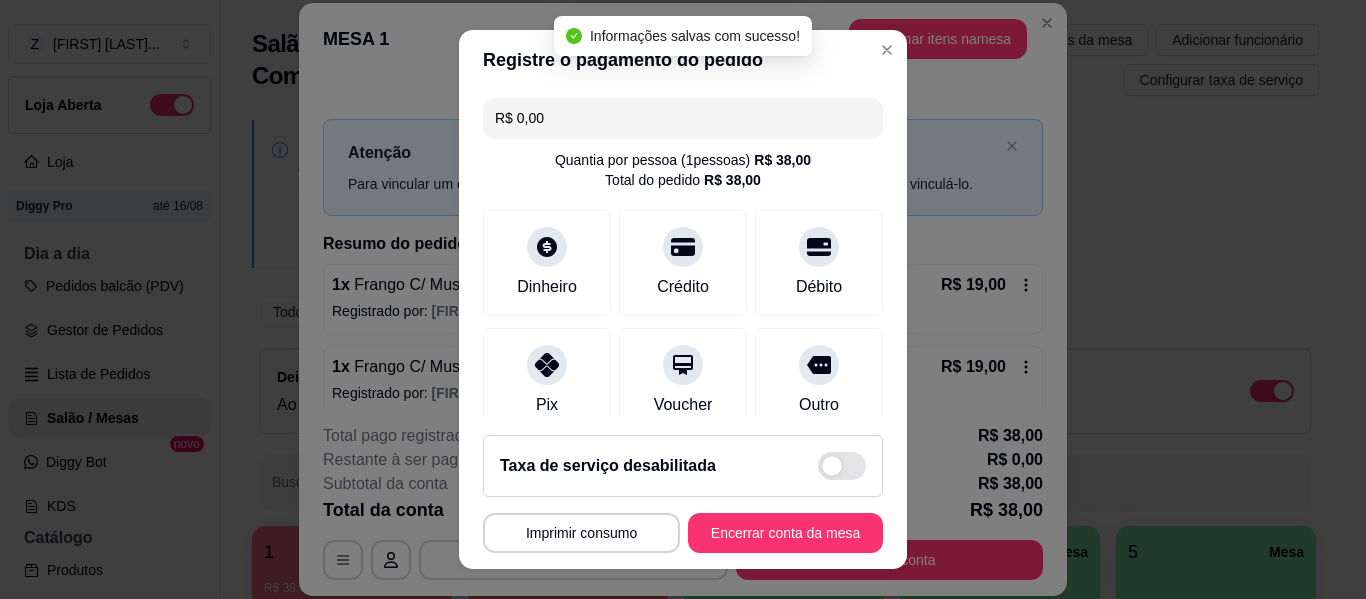 type on "R$ 0,00" 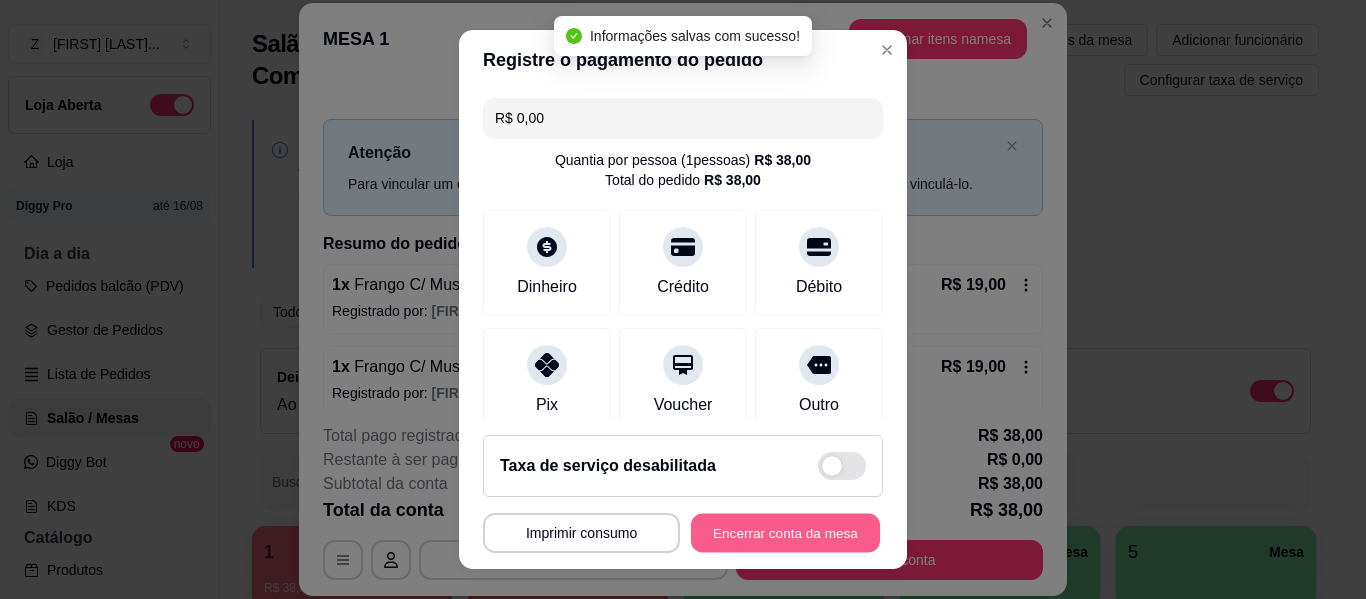 click on "Encerrar conta da mesa" at bounding box center (785, 533) 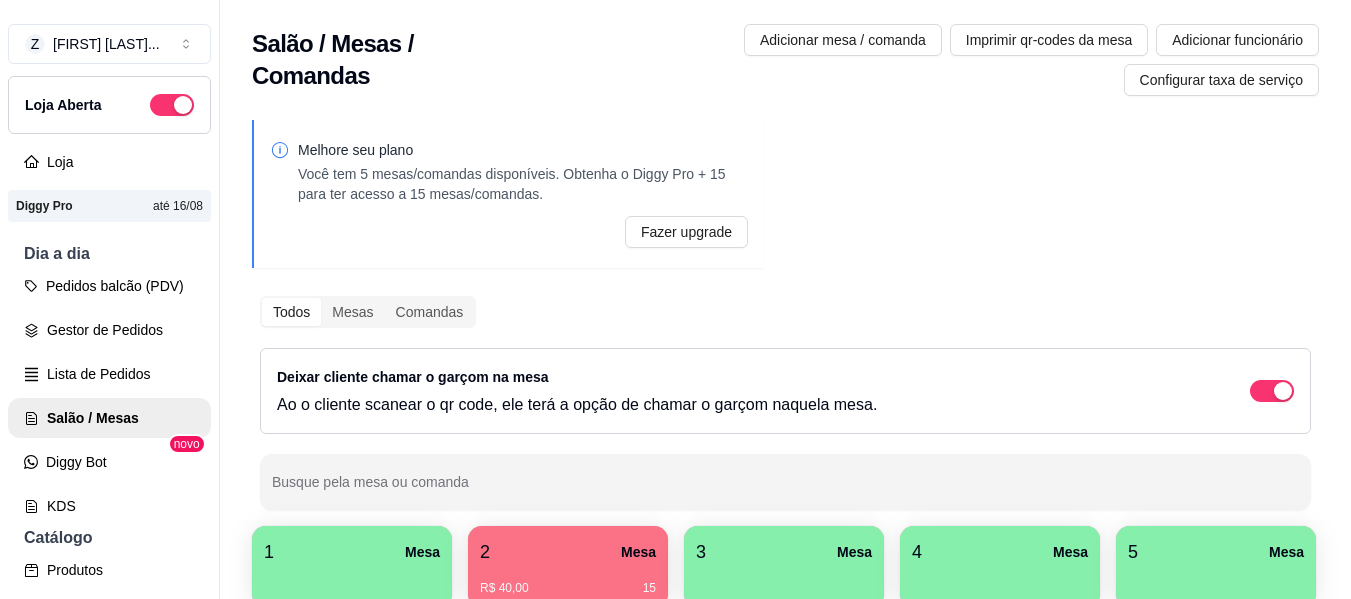 click on "2 Mesa" at bounding box center [568, 552] 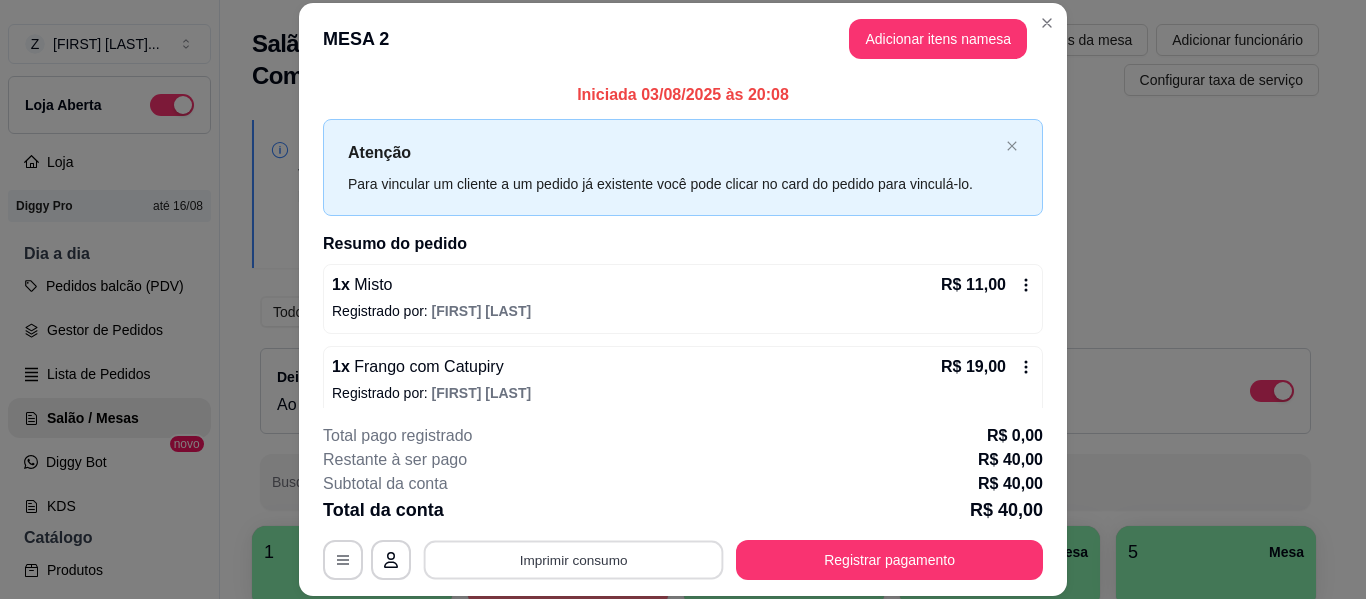 click on "Imprimir consumo" at bounding box center (574, 560) 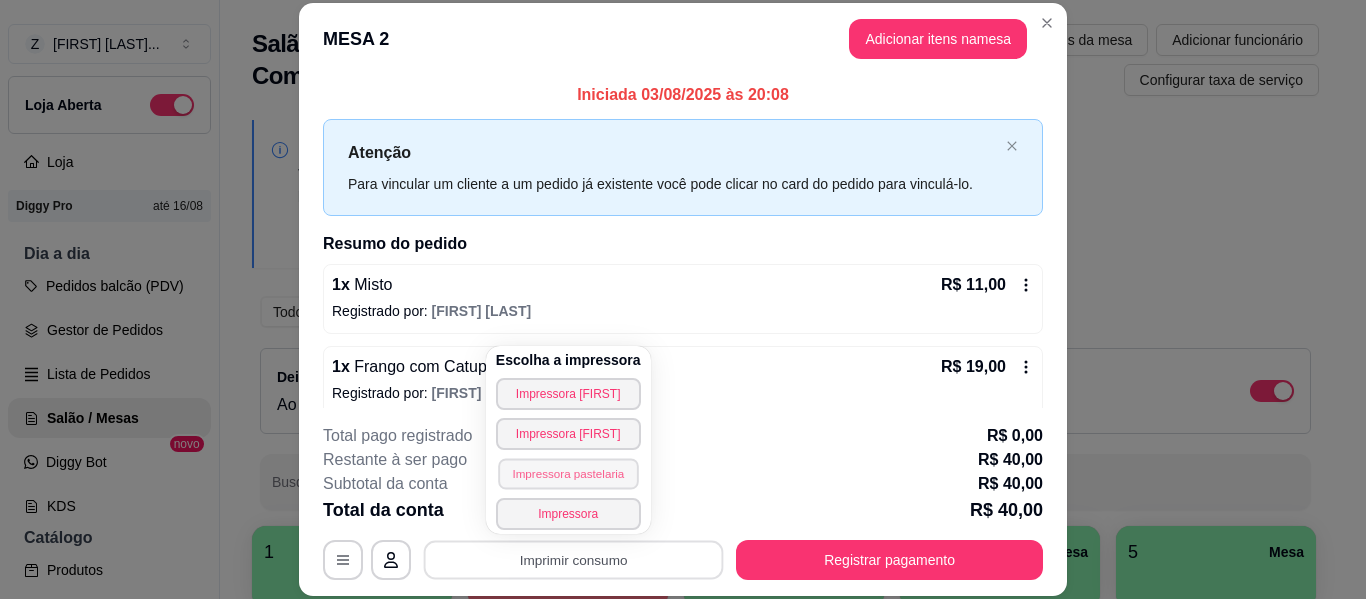 click on "Impressora pastelaria" at bounding box center [568, 473] 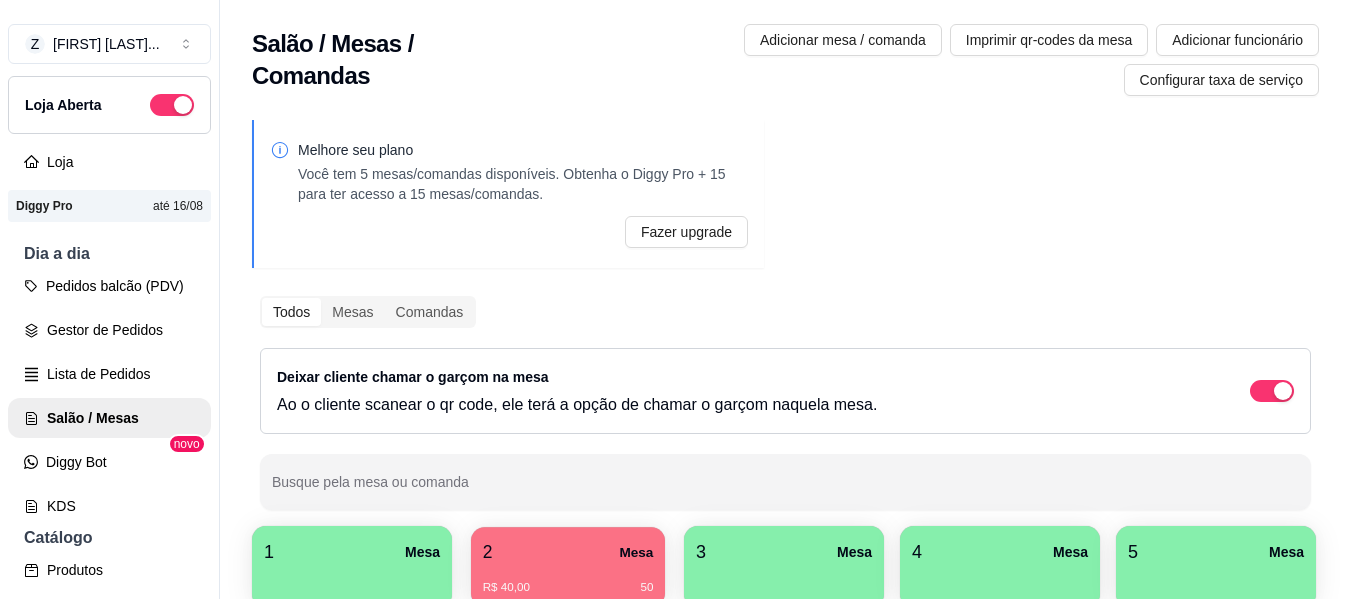 click on "2 Mesa" at bounding box center (568, 552) 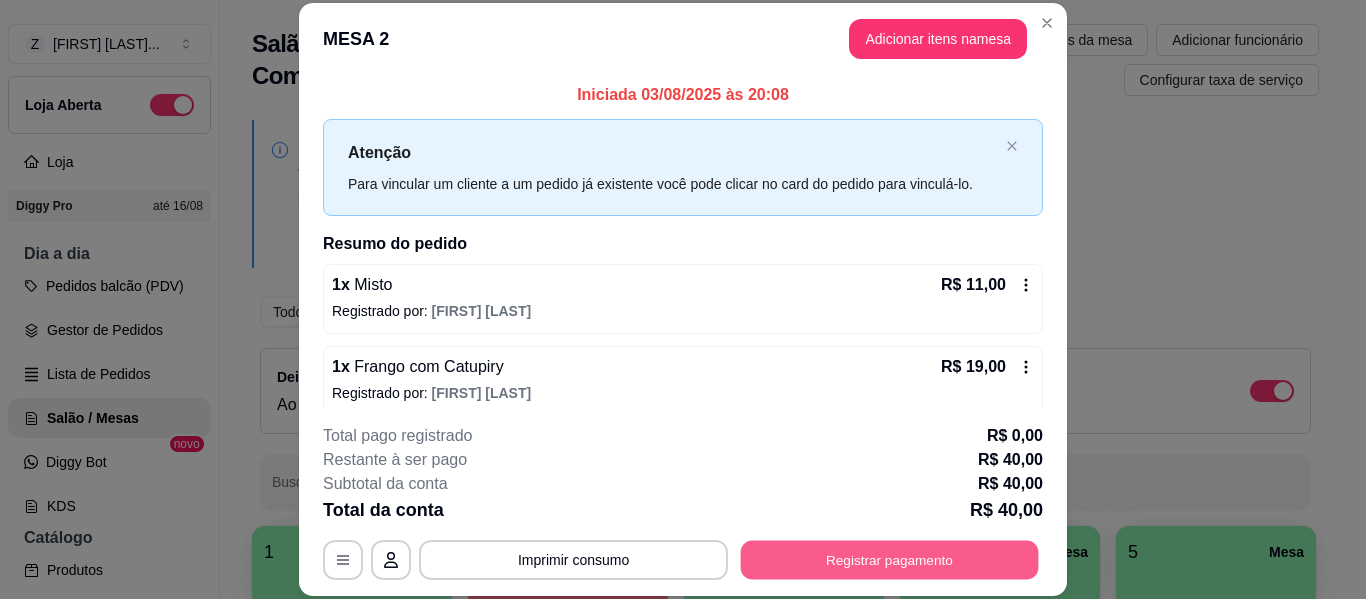 click on "Registrar pagamento" at bounding box center (890, 560) 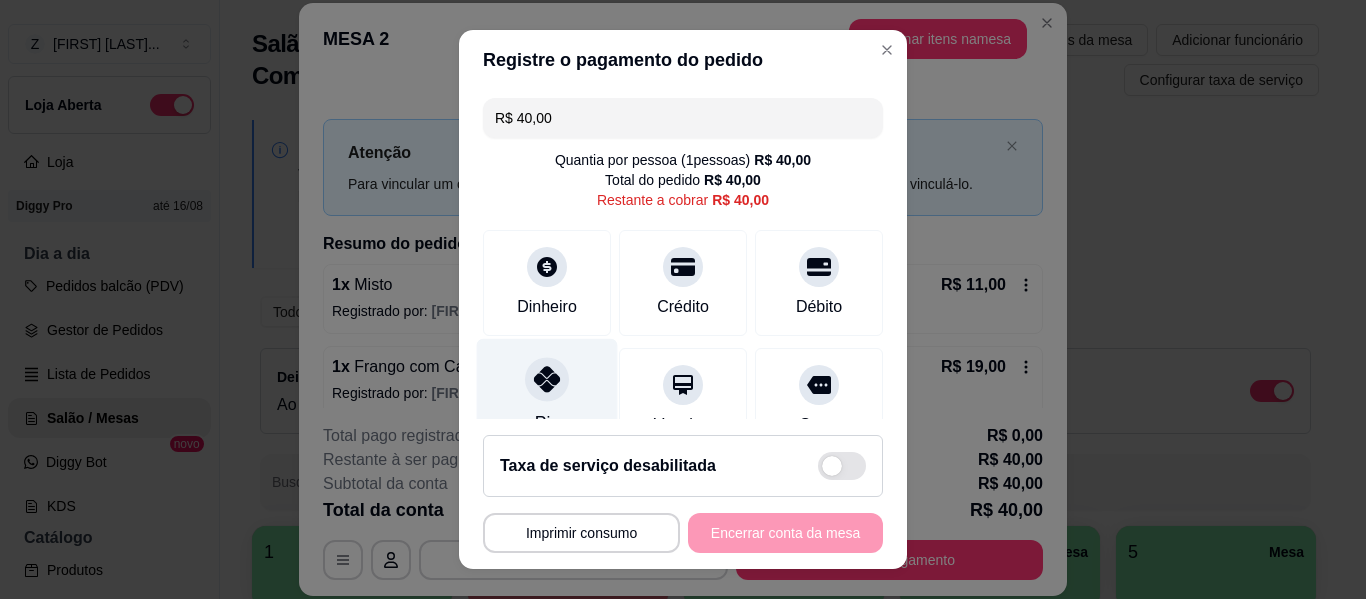 click at bounding box center (547, 379) 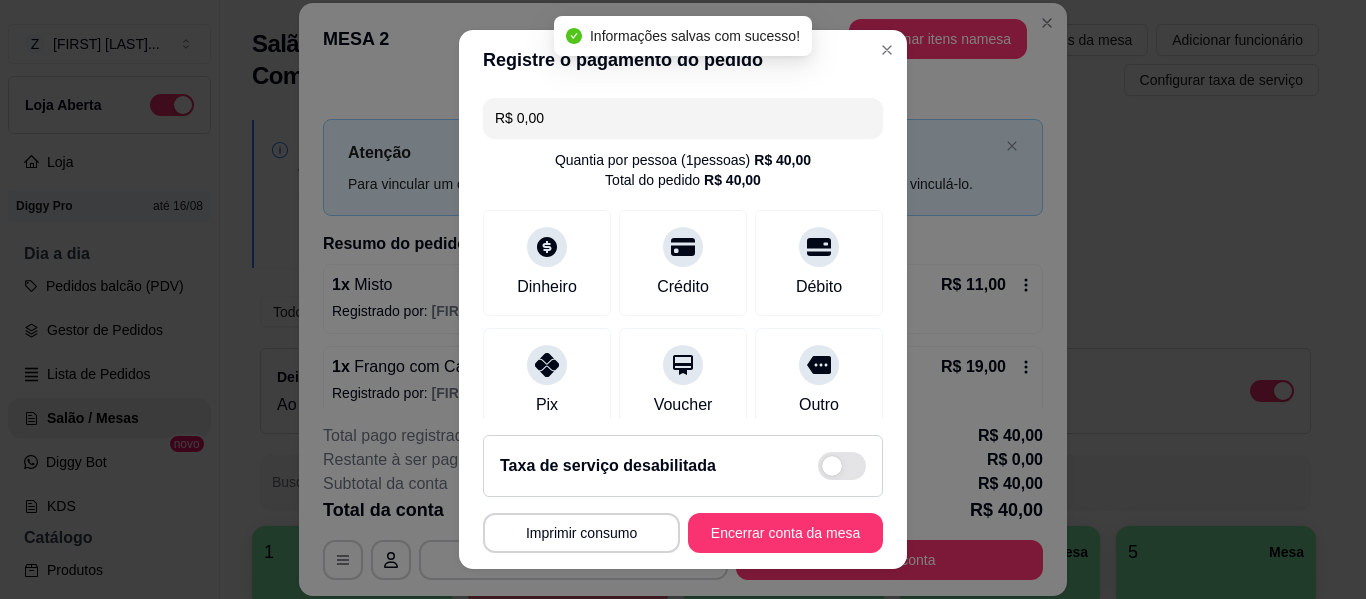 type on "R$ 0,00" 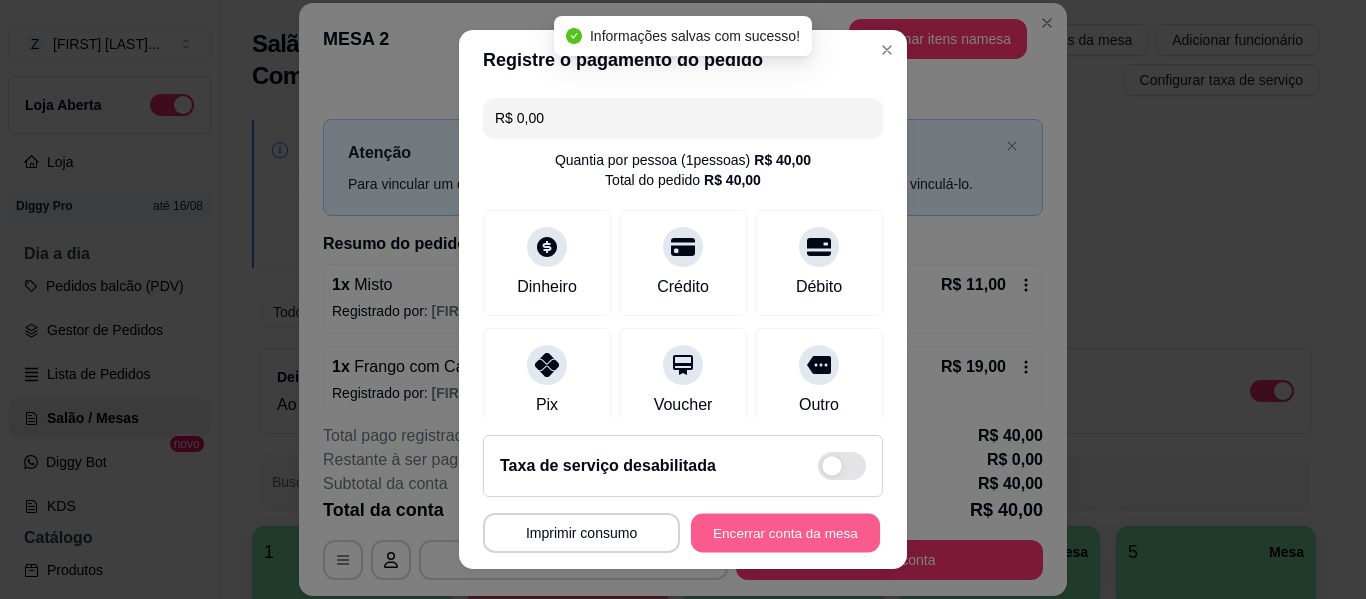 click on "Encerrar conta da mesa" at bounding box center (785, 533) 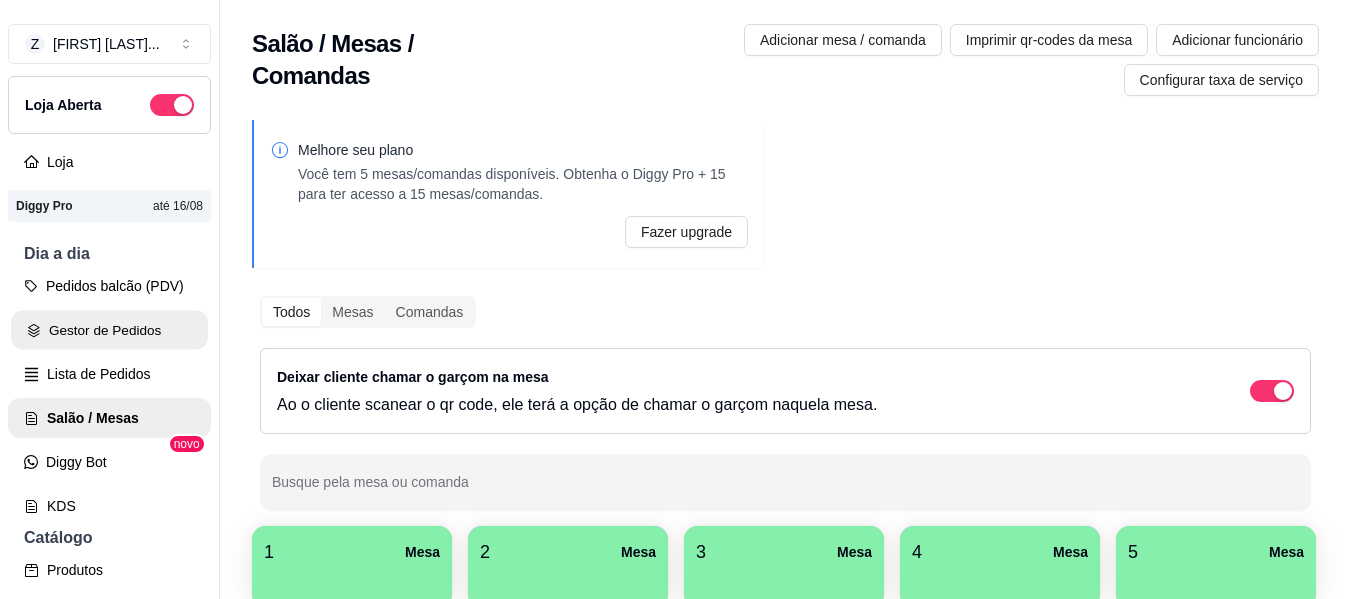 click on "Gestor de Pedidos" at bounding box center (109, 330) 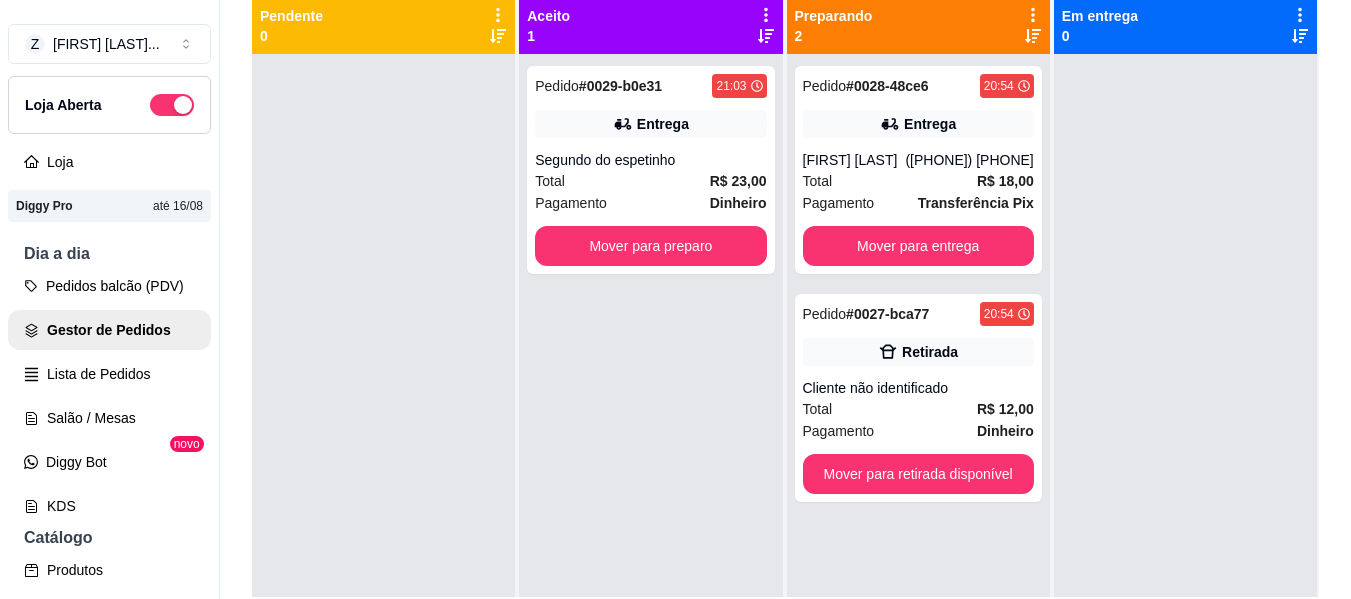 scroll, scrollTop: 280, scrollLeft: 0, axis: vertical 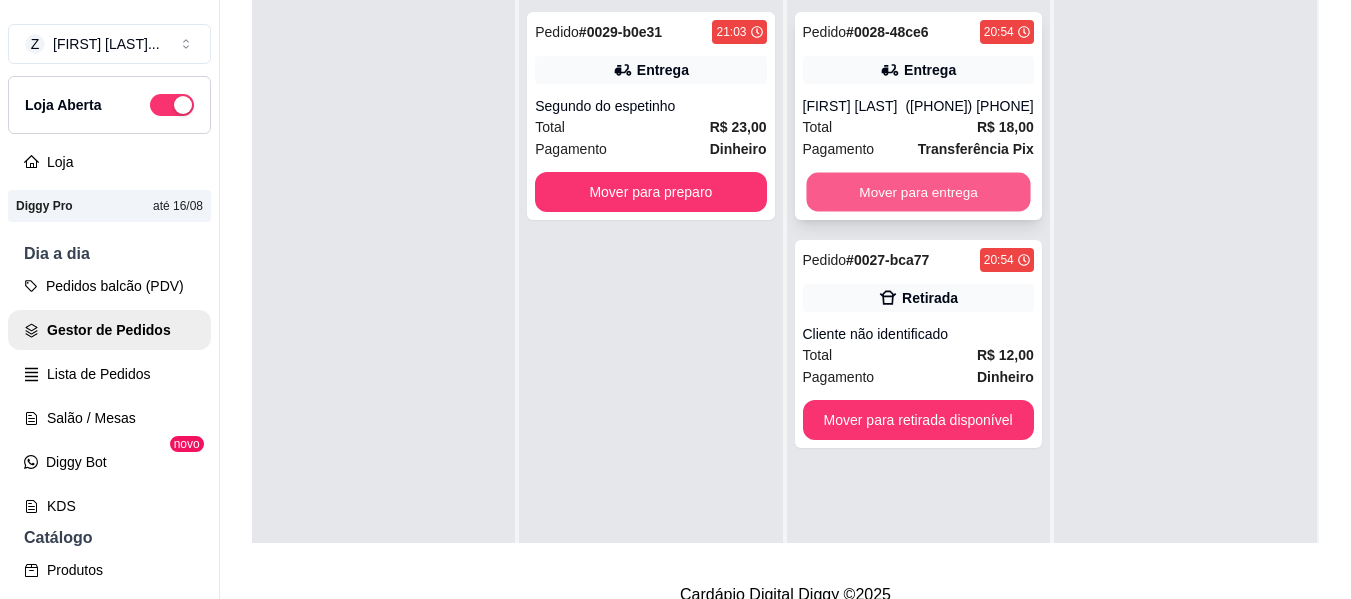 click on "Mover para entrega" at bounding box center [918, 192] 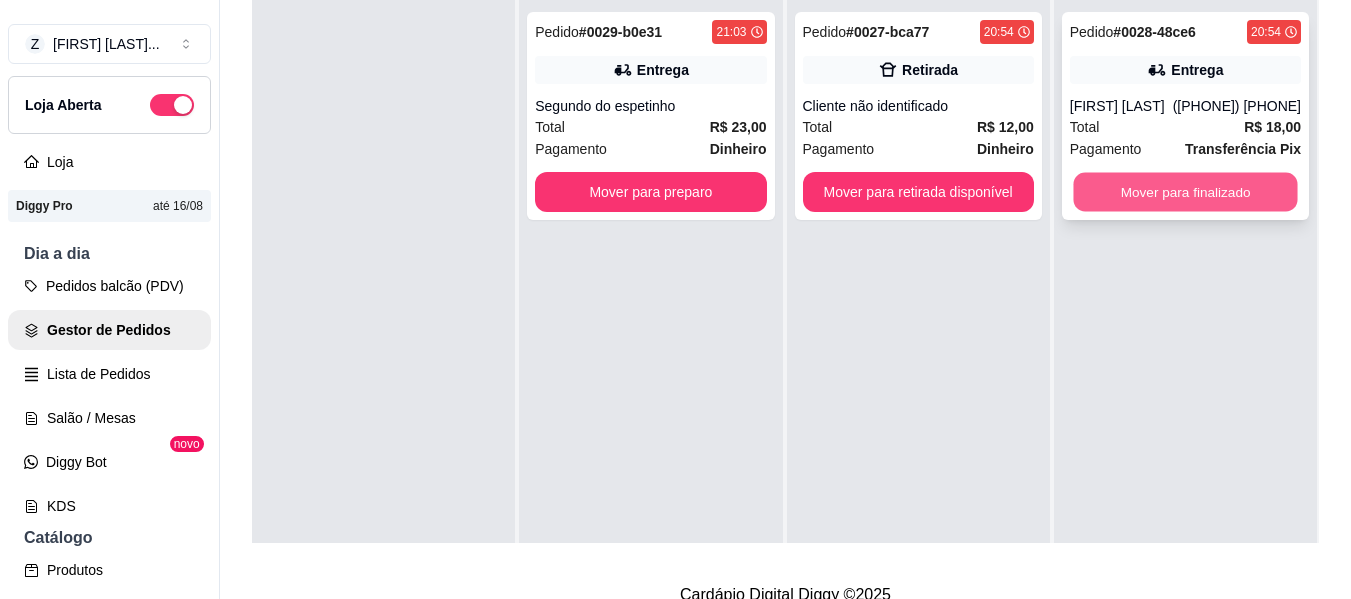 click on "Mover para finalizado" at bounding box center [1185, 192] 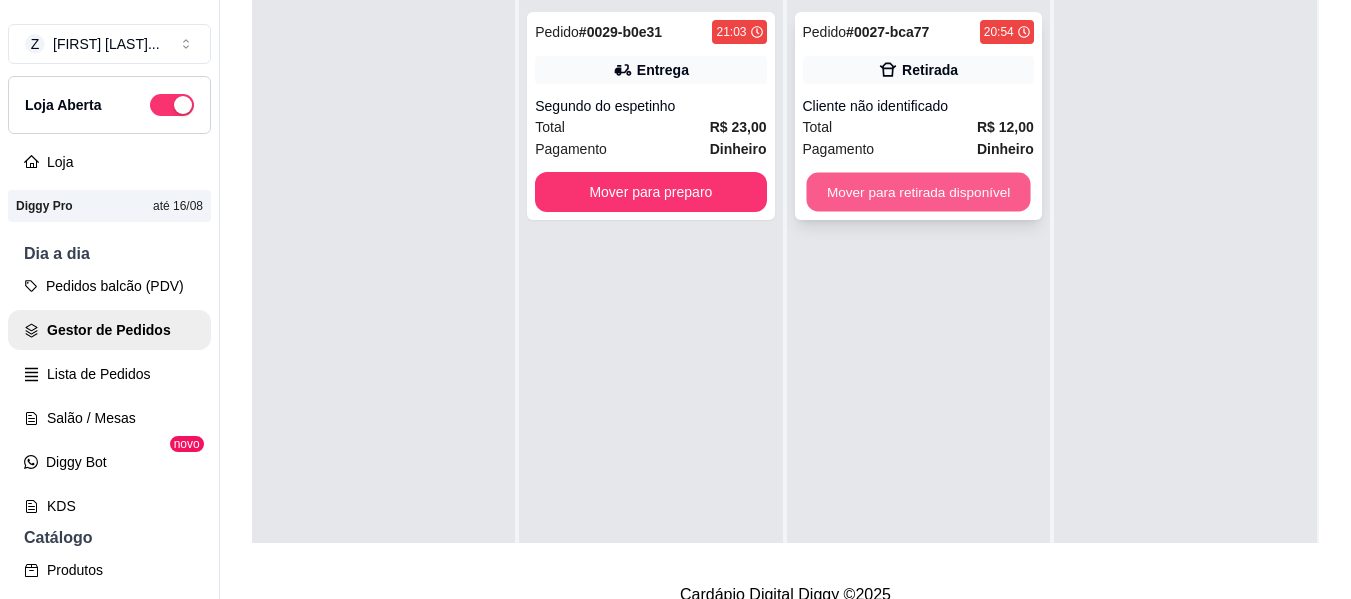 click on "Mover para retirada disponível" at bounding box center [918, 192] 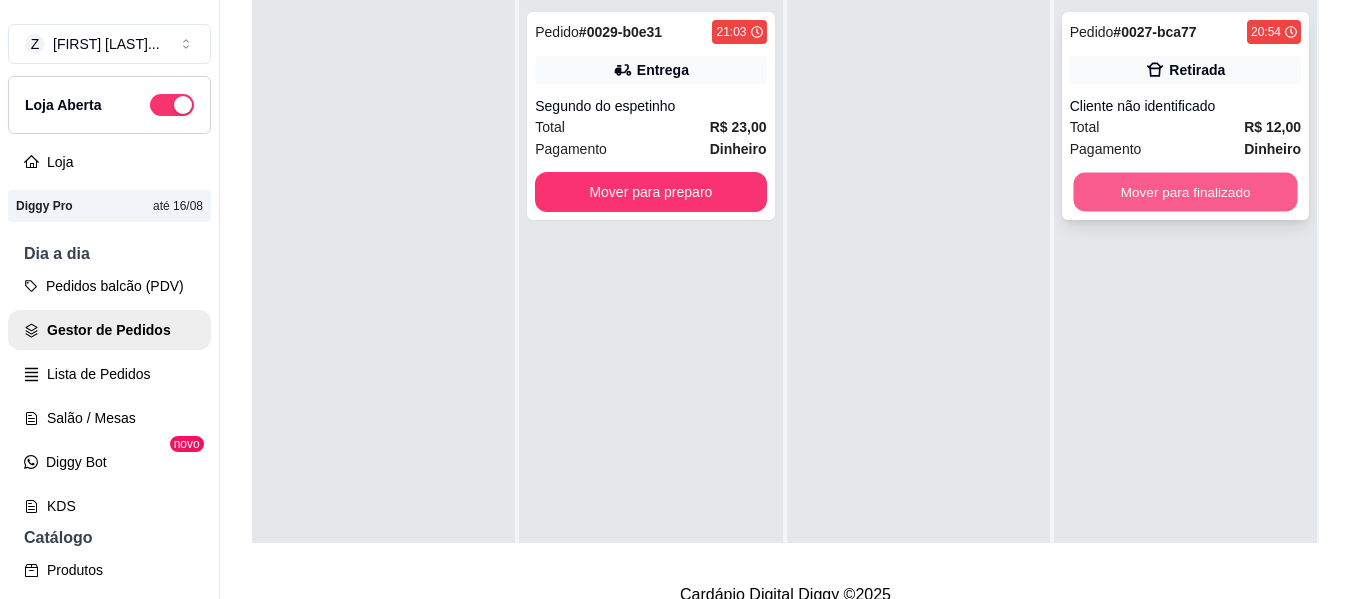 click on "Mover para finalizado" at bounding box center [1185, 192] 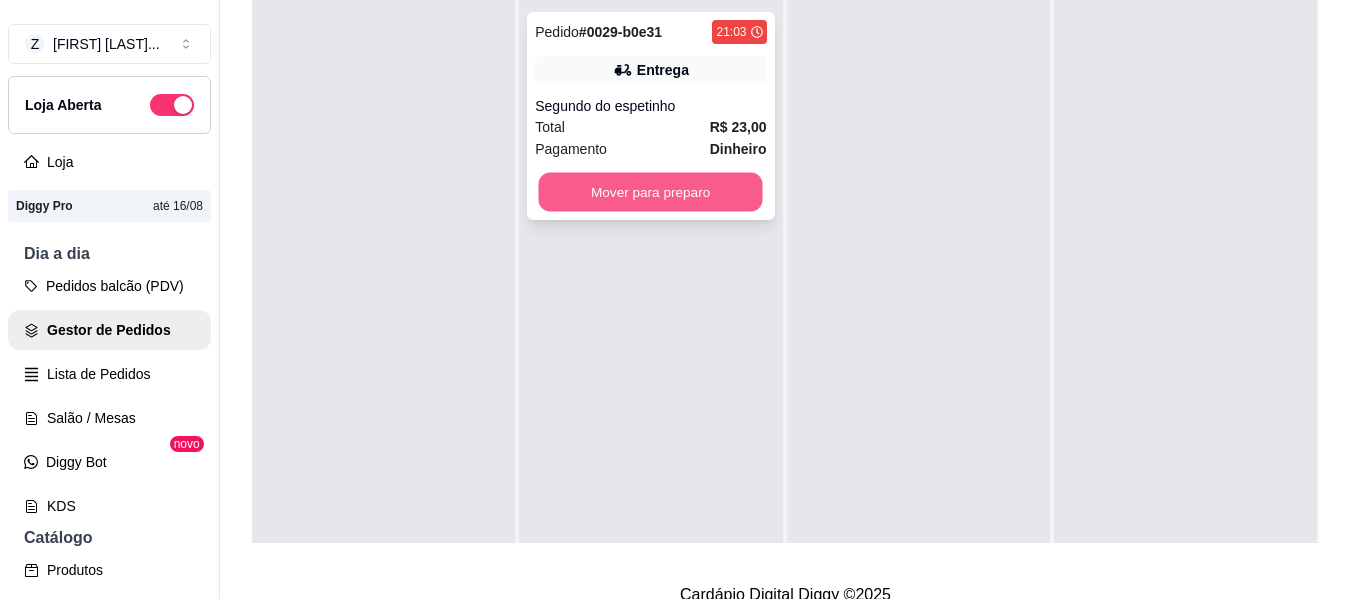click on "Mover para preparo" at bounding box center (651, 192) 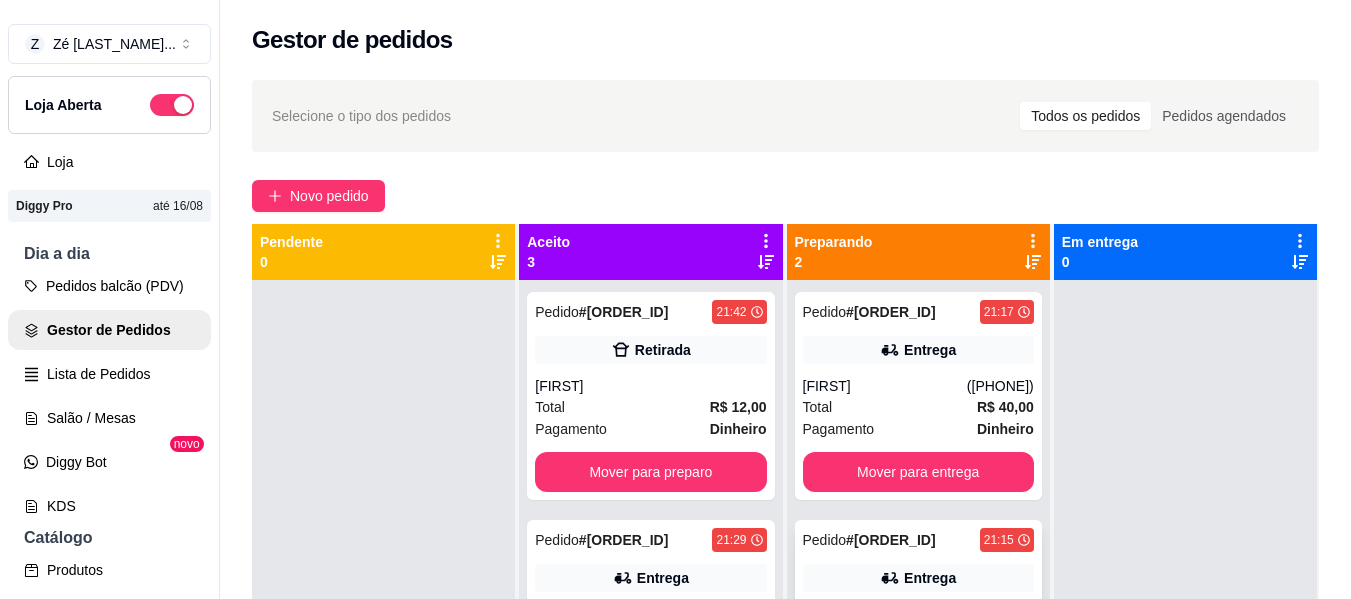 scroll, scrollTop: 0, scrollLeft: 0, axis: both 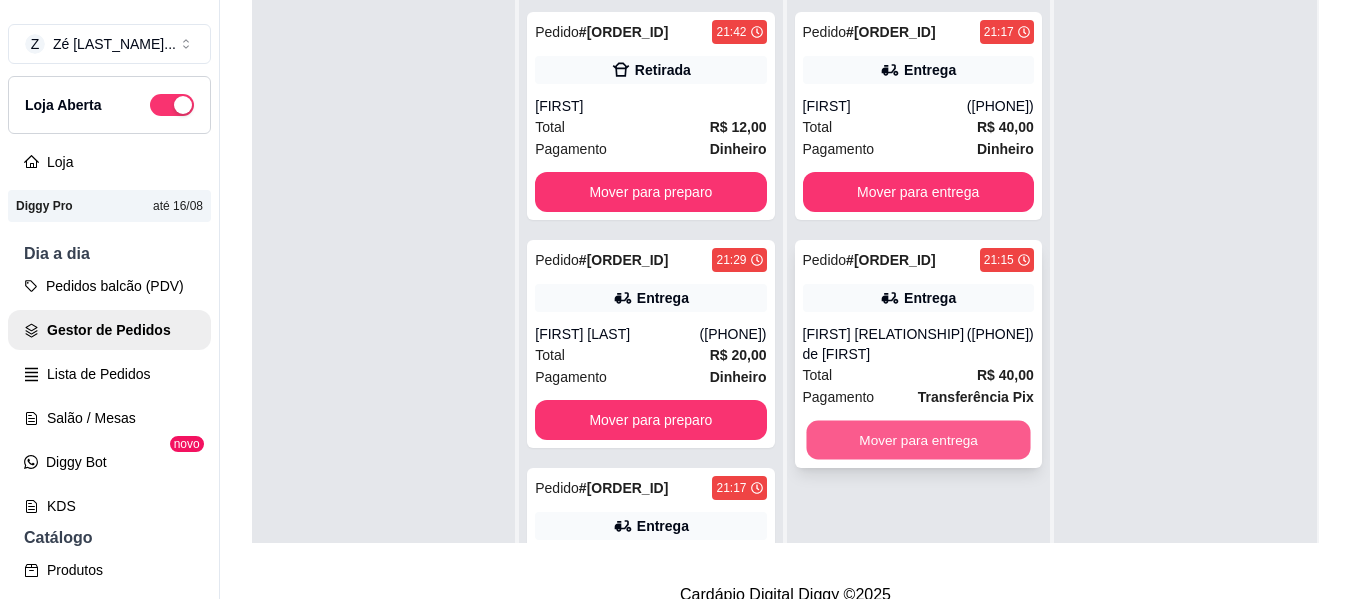 click on "Mover para entrega" at bounding box center [918, 440] 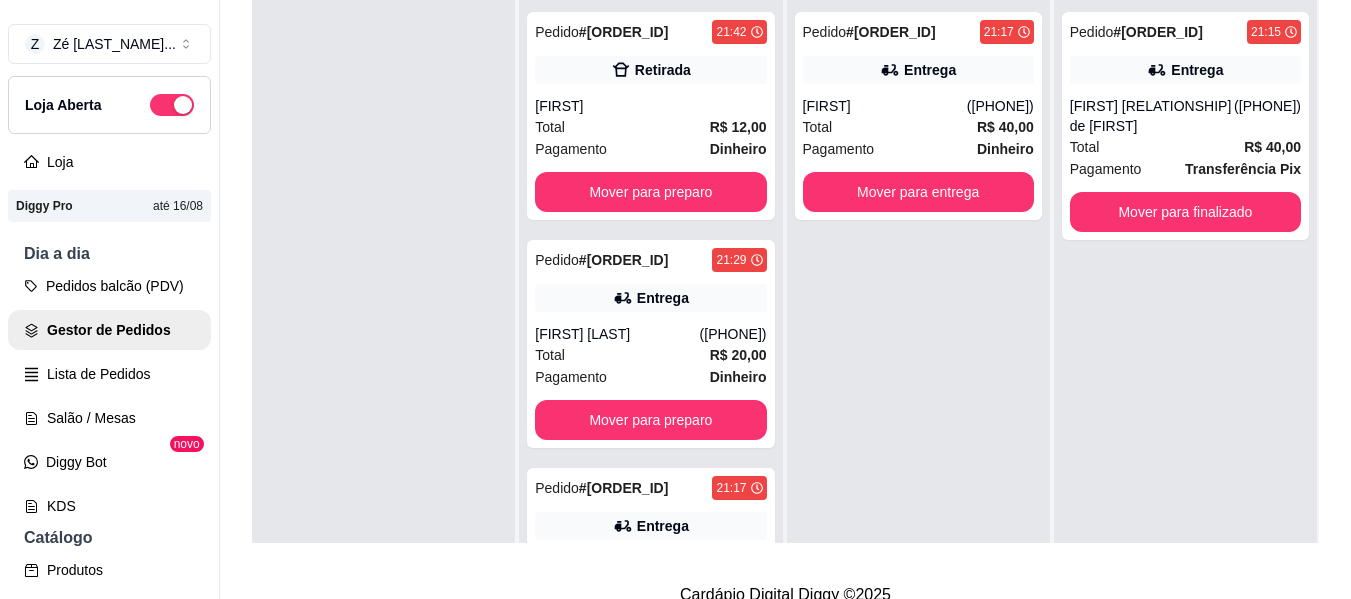 scroll, scrollTop: 105, scrollLeft: 0, axis: vertical 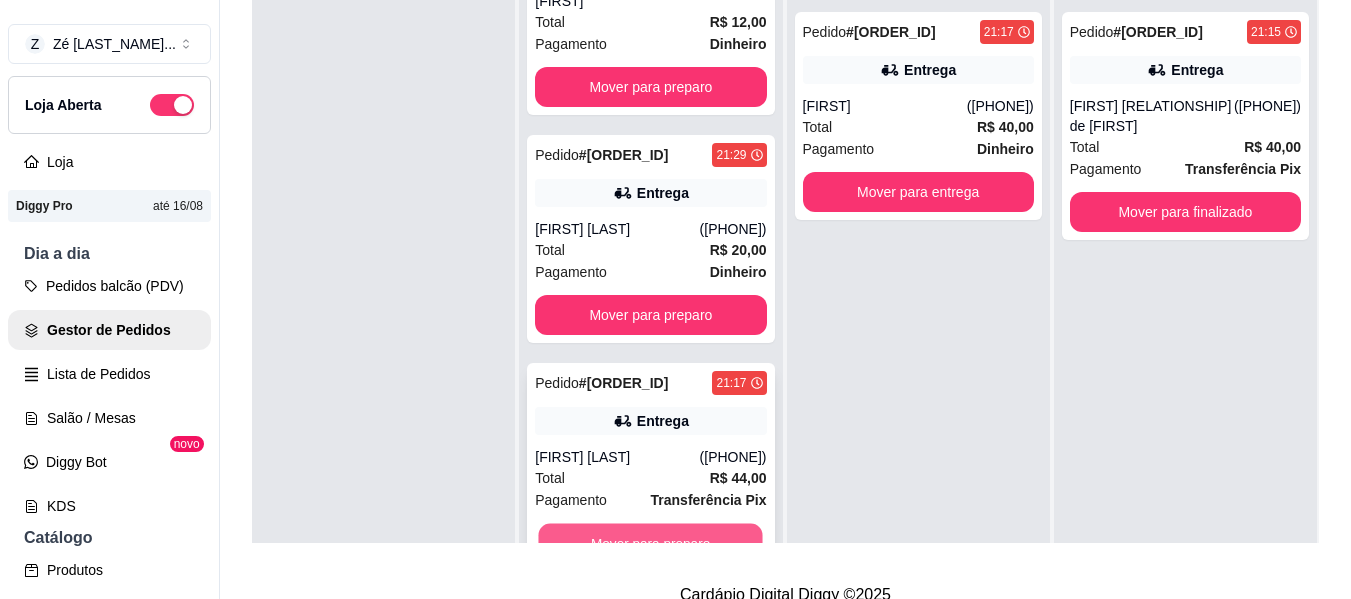 click on "Mover para preparo" at bounding box center [651, 543] 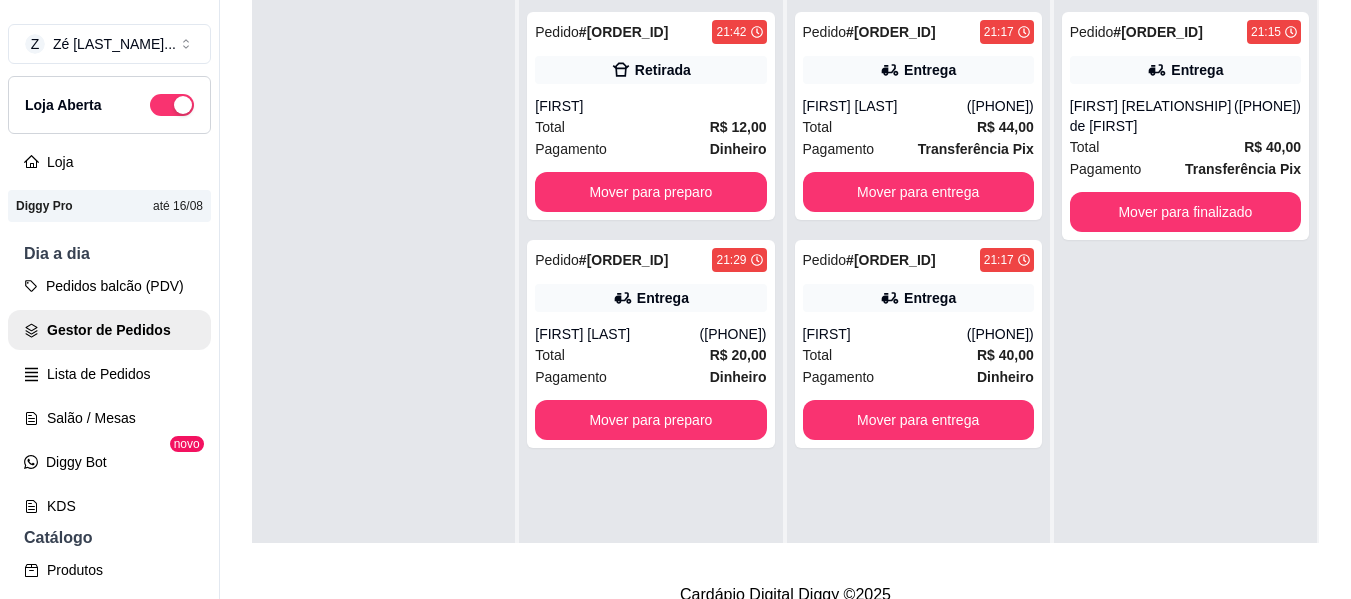scroll, scrollTop: 0, scrollLeft: 0, axis: both 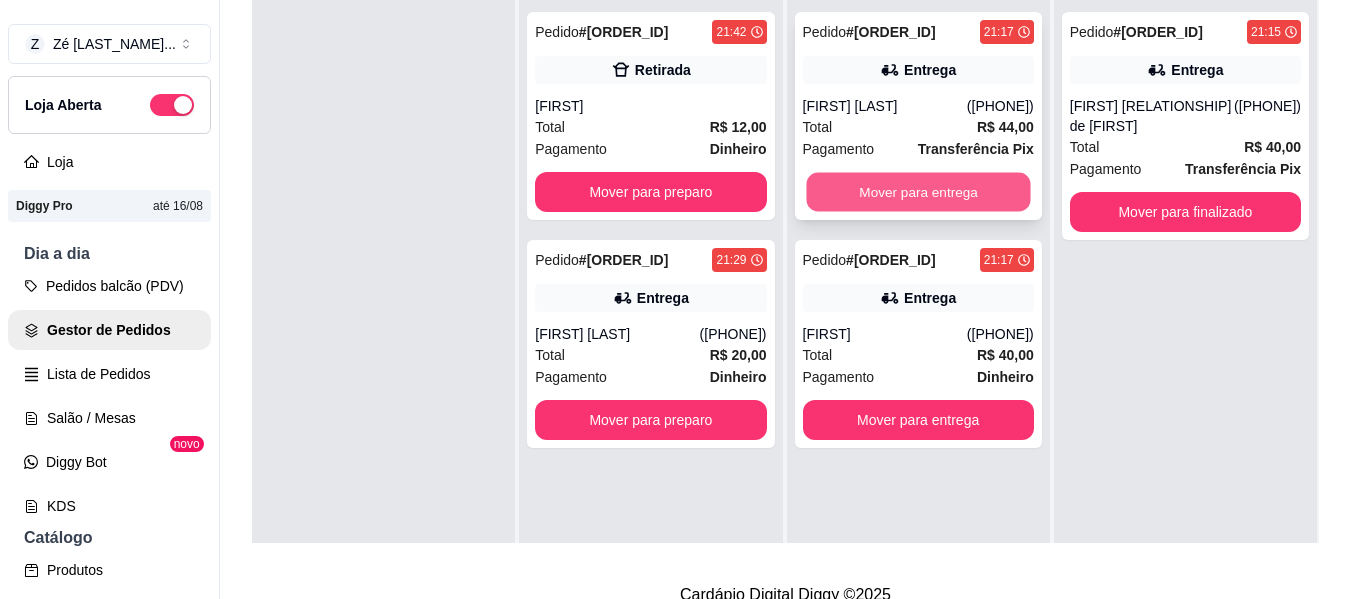 click on "Mover para entrega" at bounding box center (918, 192) 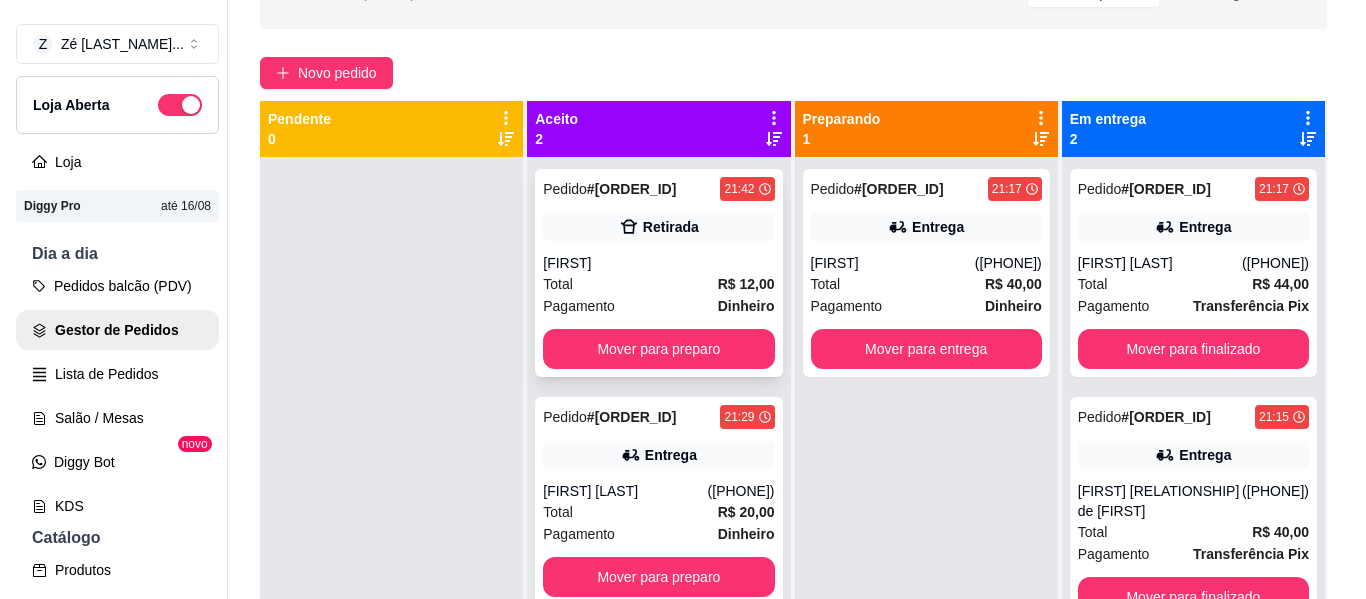 scroll, scrollTop: 120, scrollLeft: 0, axis: vertical 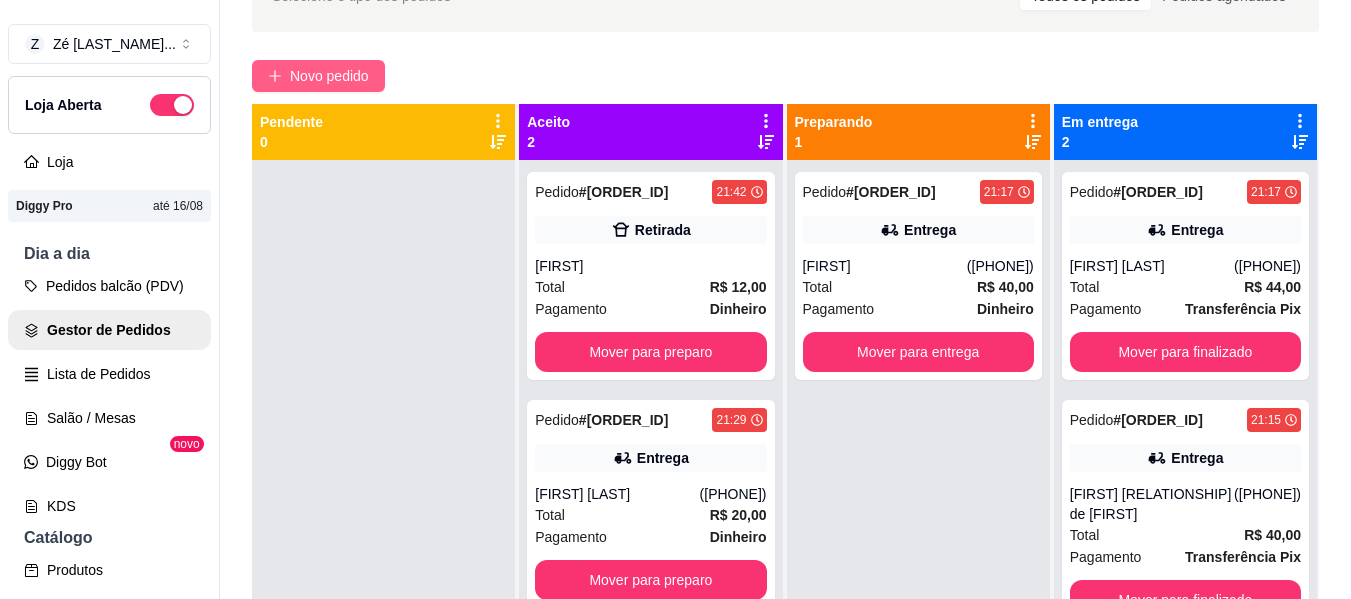 click on "Novo pedido" at bounding box center (329, 76) 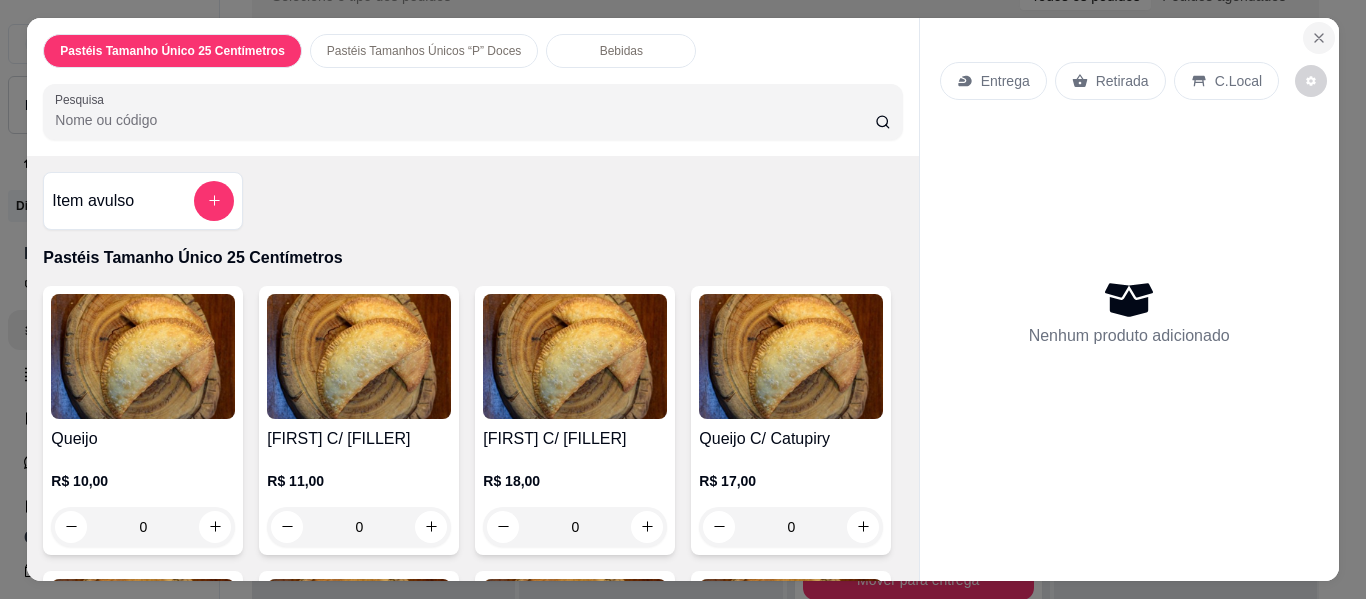 click 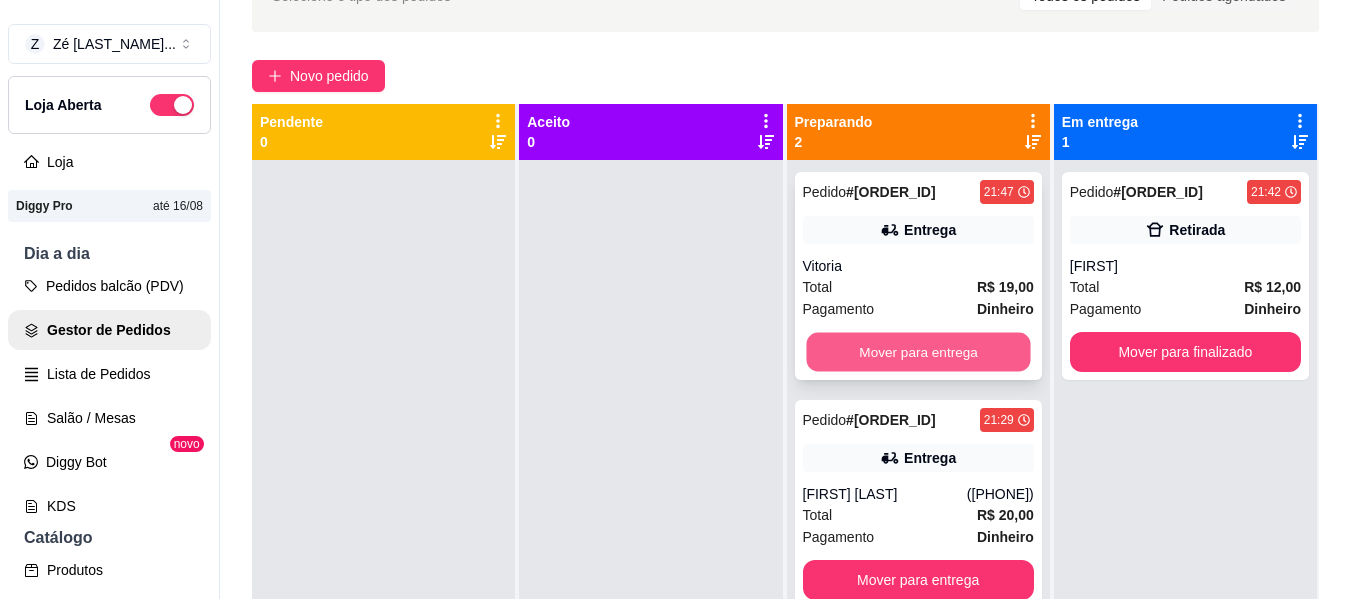 click on "Mover para entrega" at bounding box center [918, 352] 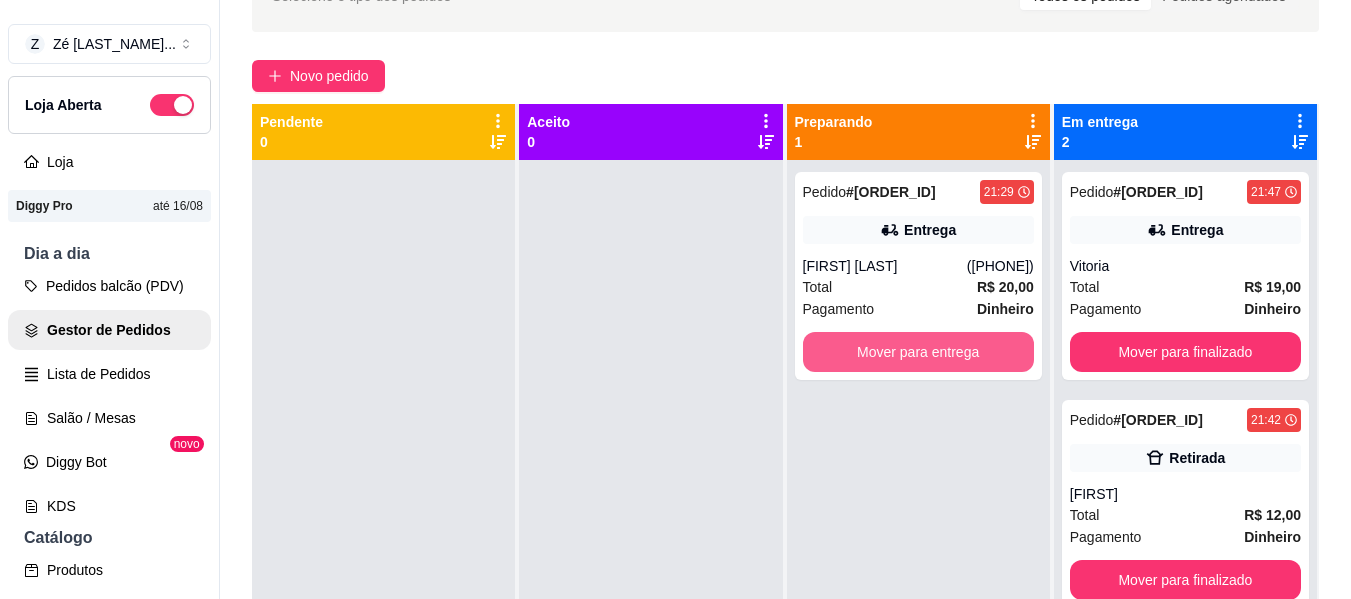 click on "Mover para entrega" at bounding box center [918, 352] 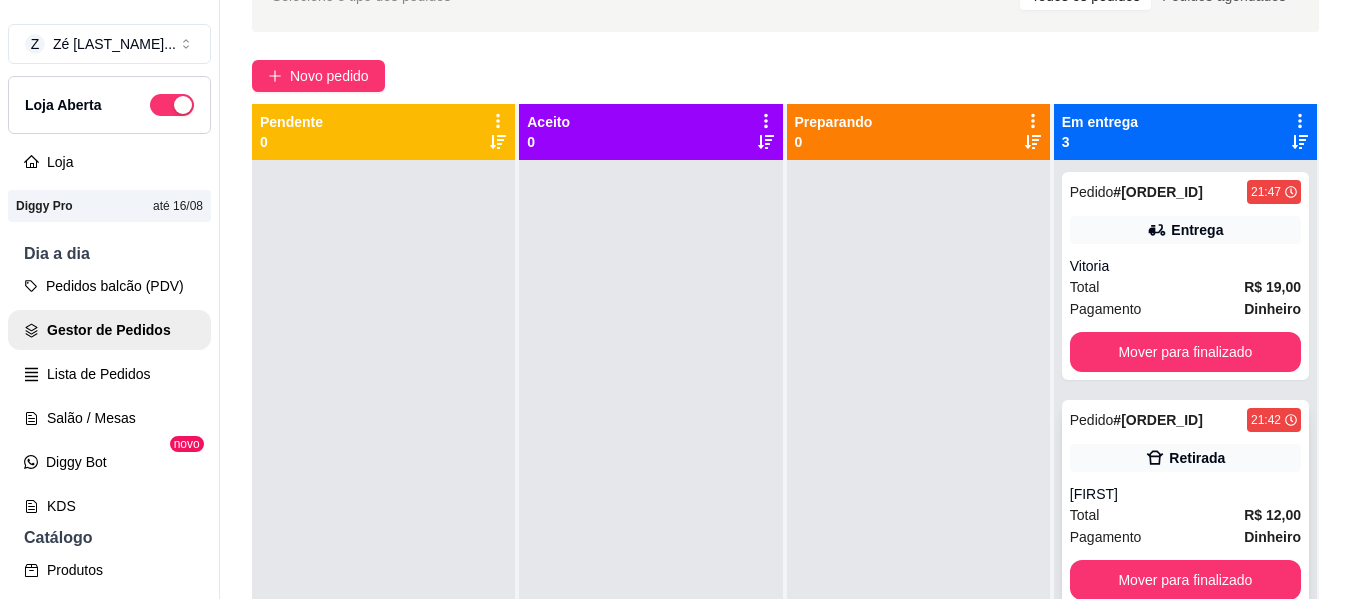 click on "[NAME]" at bounding box center (1185, 494) 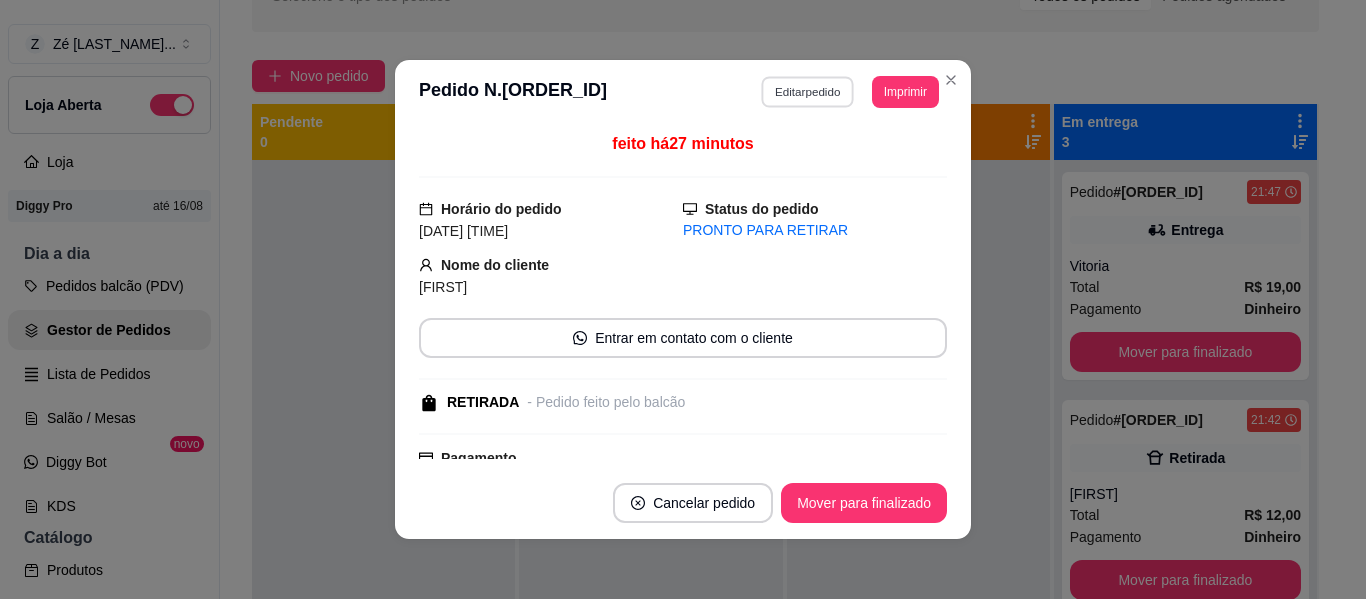 click on "Editar  pedido" at bounding box center [808, 91] 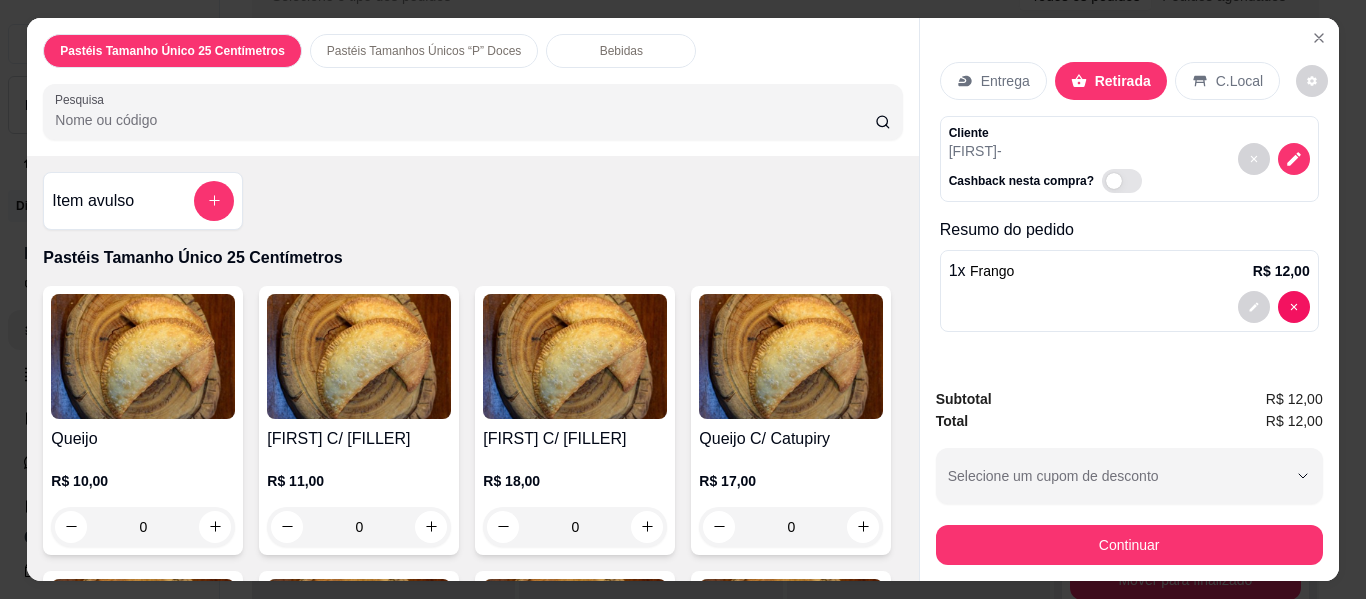 click on "Bebidas" at bounding box center (621, 51) 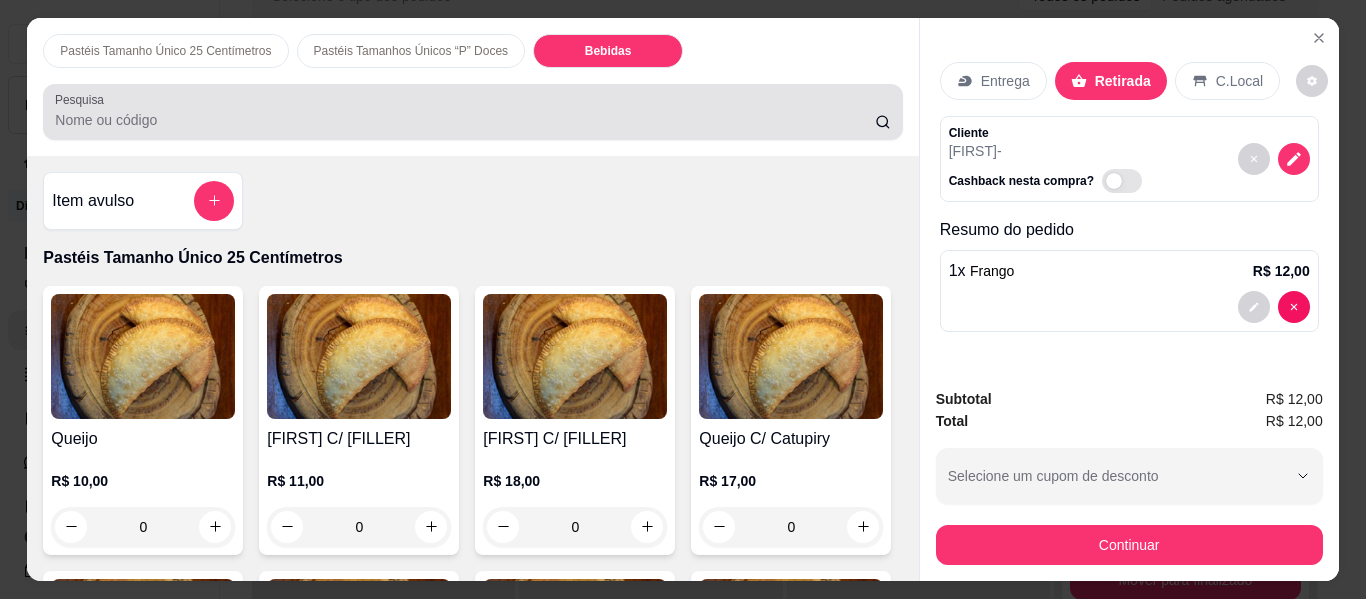 scroll, scrollTop: 4280, scrollLeft: 0, axis: vertical 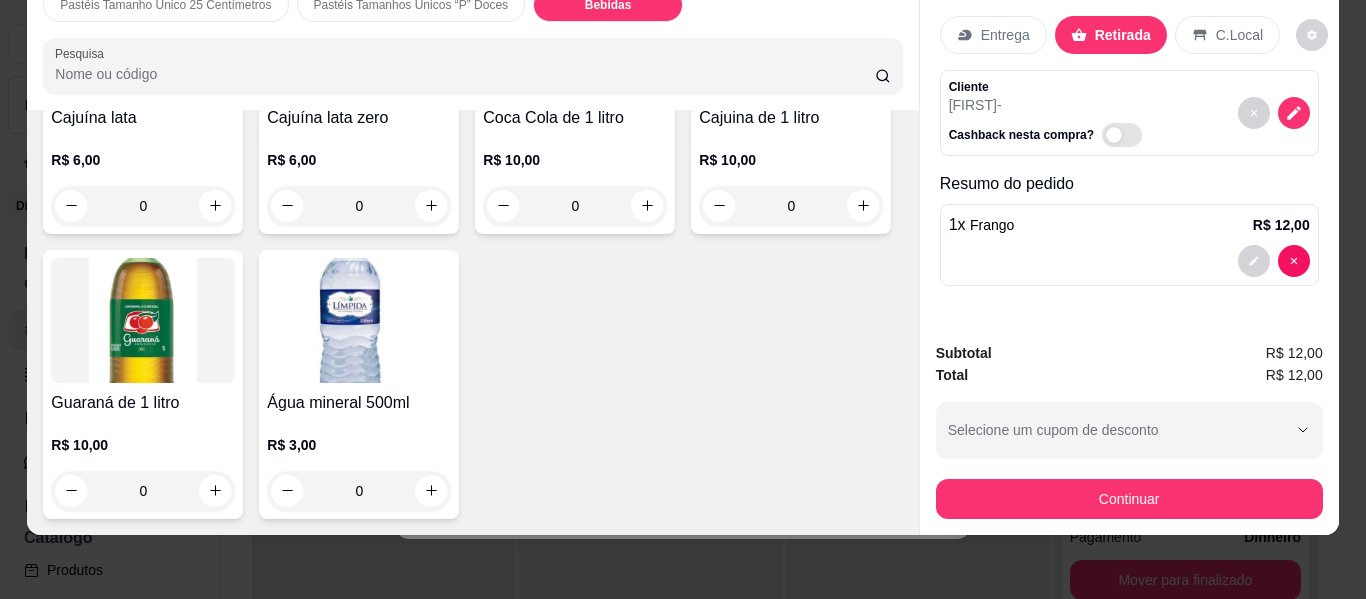 click at bounding box center [143, -250] 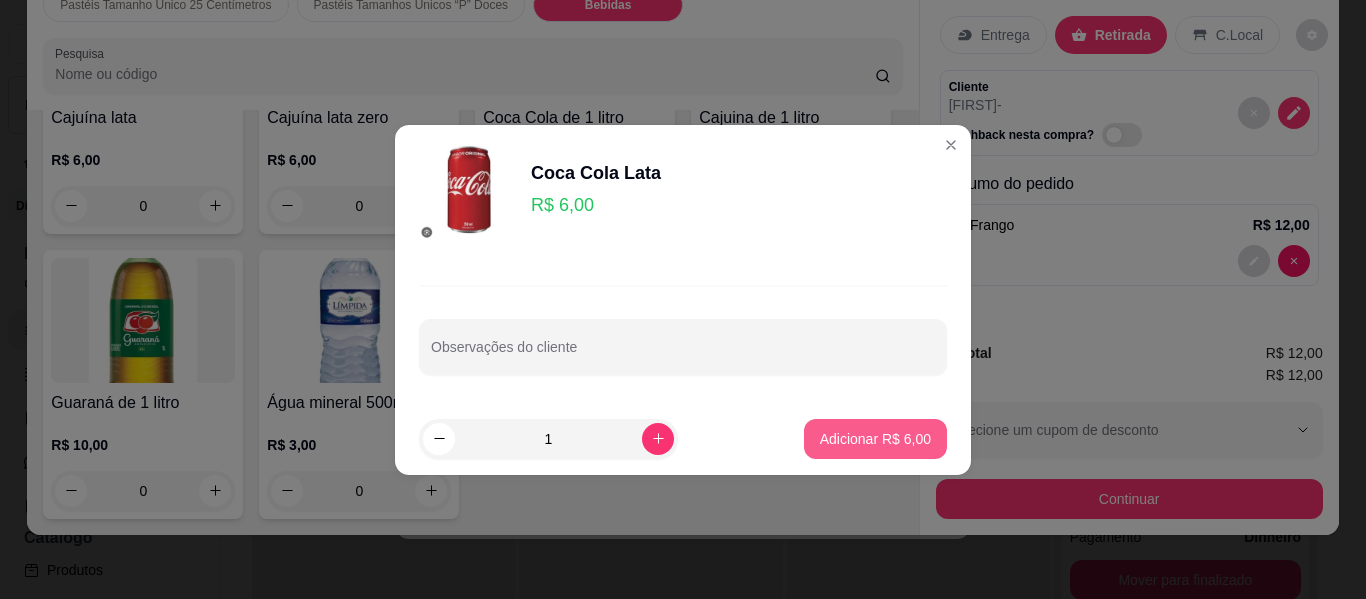 click on "Adicionar   R$ 6,00" at bounding box center (875, 439) 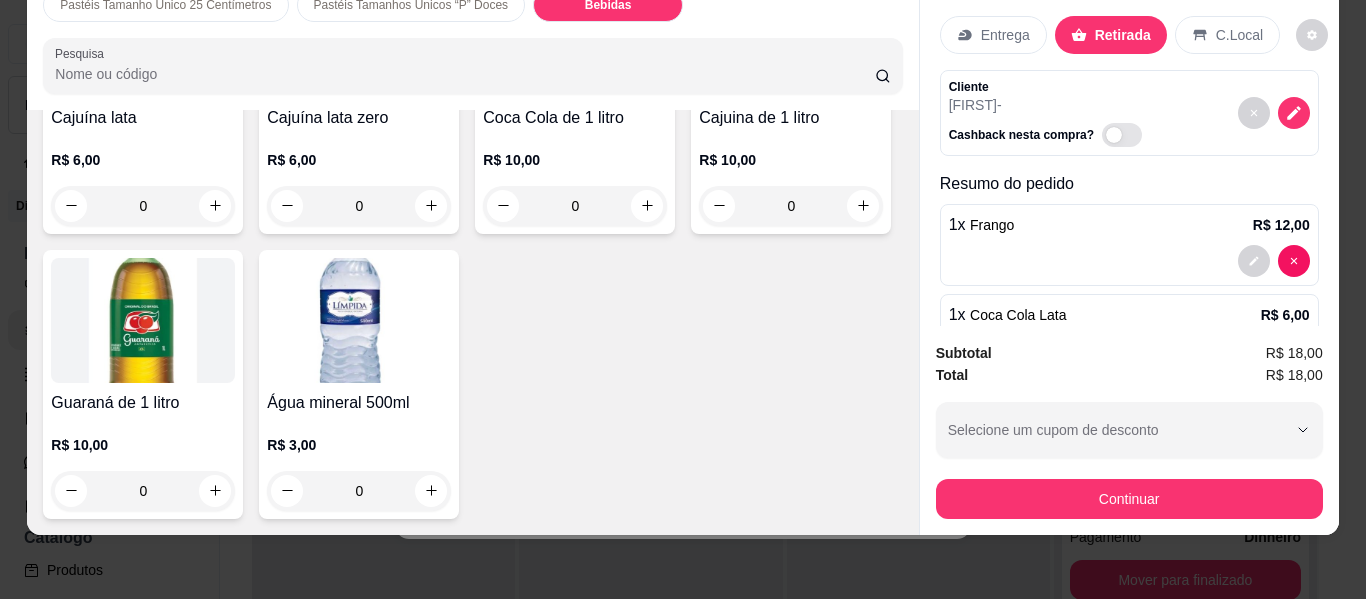 click on "Entrega" at bounding box center (1005, 35) 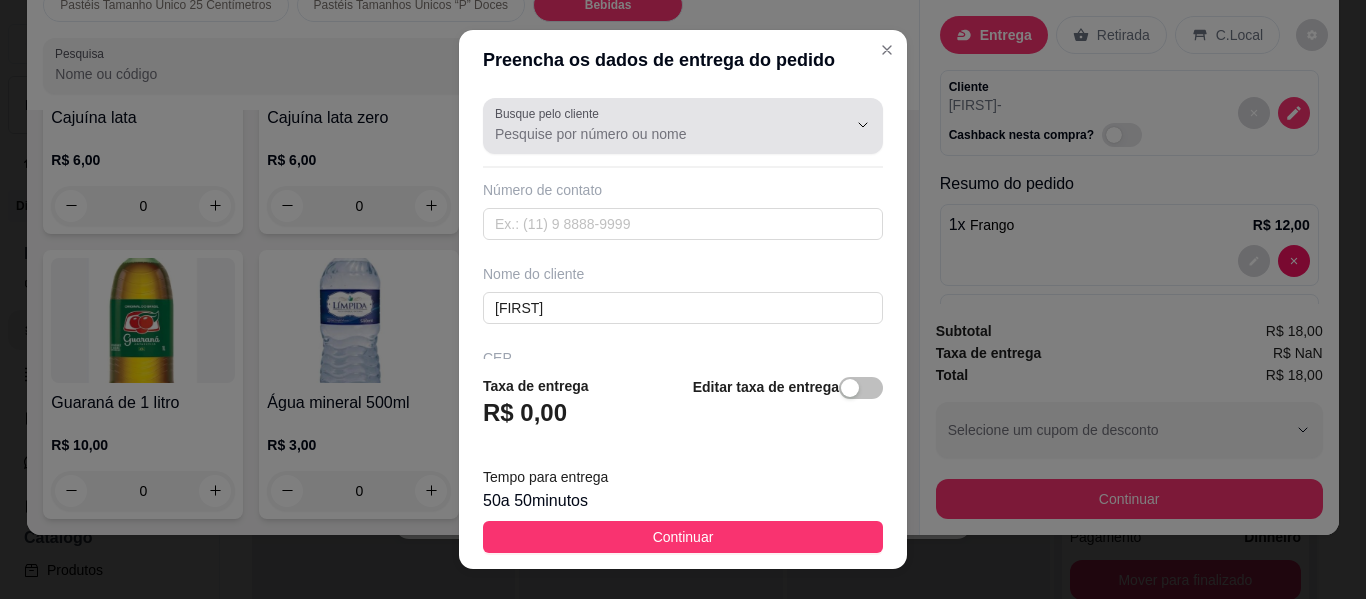 click on "Busque pelo cliente" at bounding box center [655, 134] 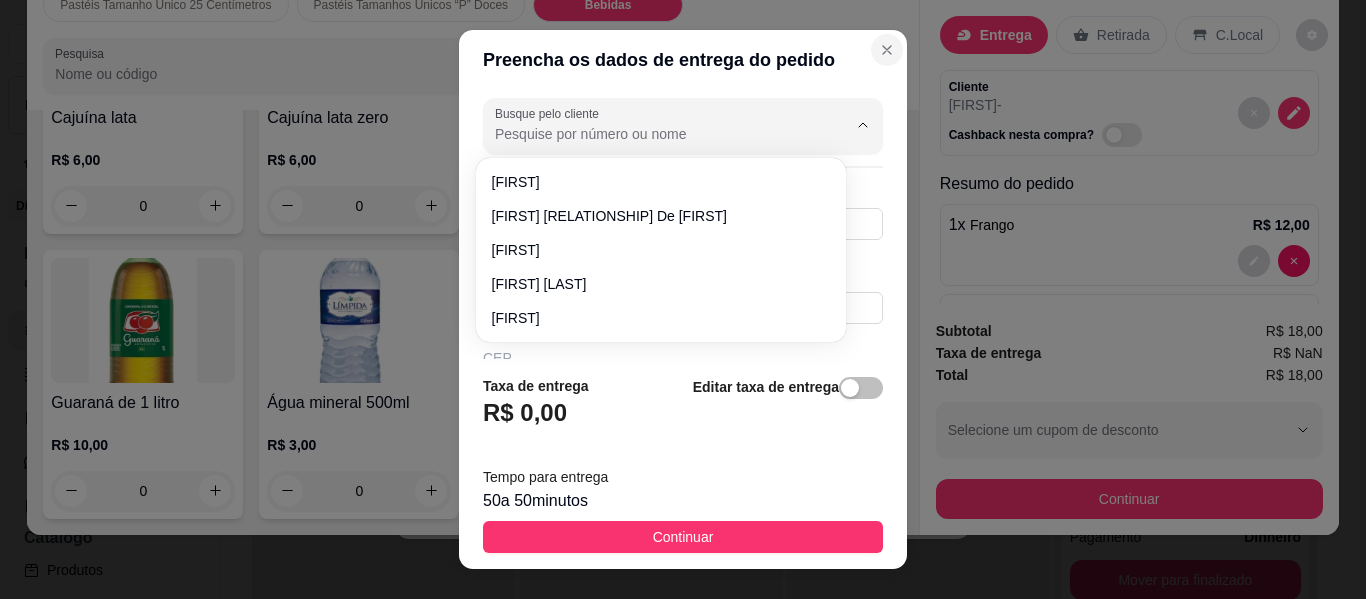click 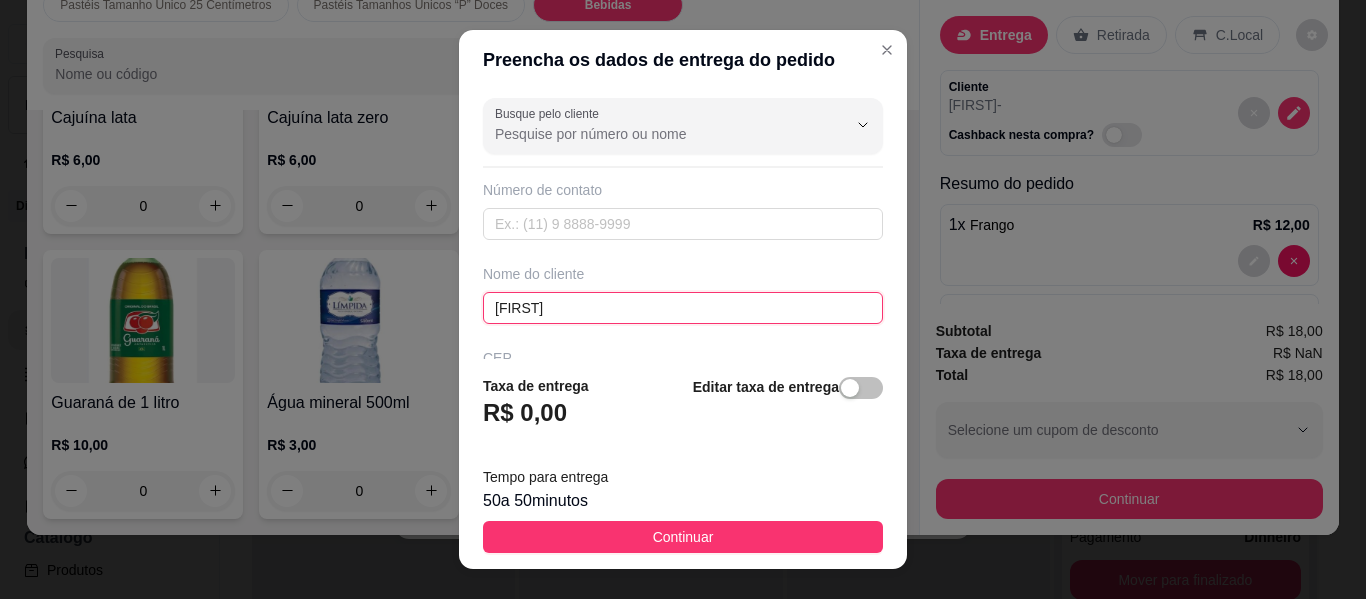 click on "[NAME]" at bounding box center [683, 308] 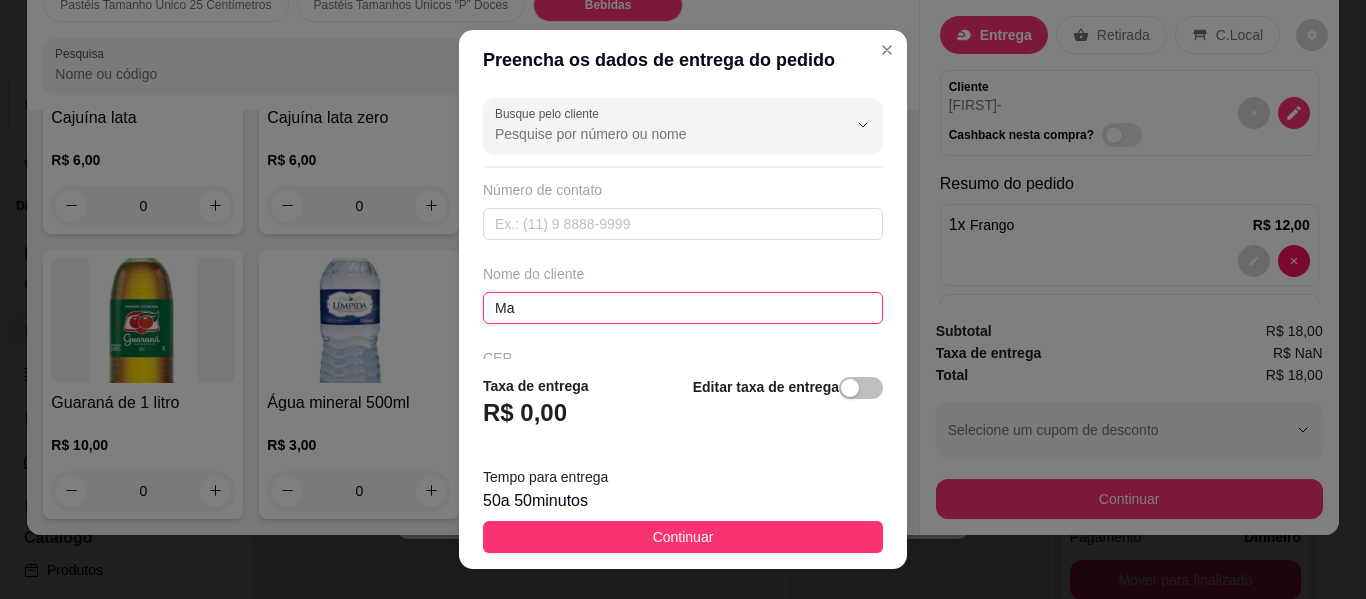 type on "M" 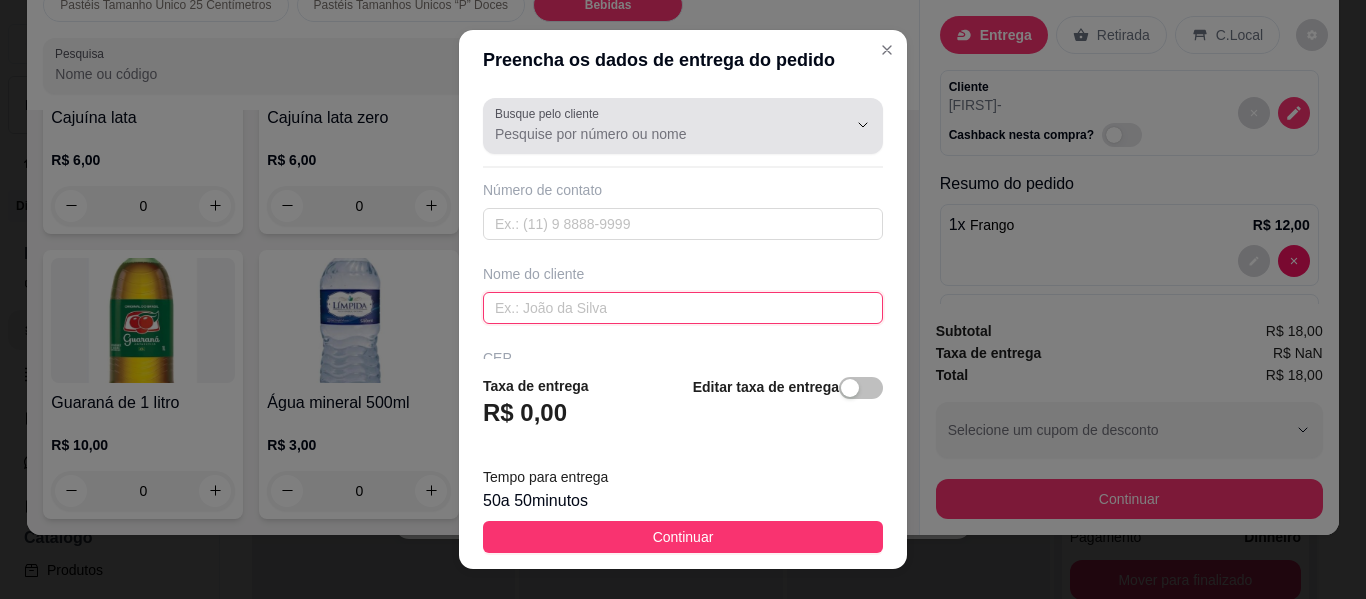 type 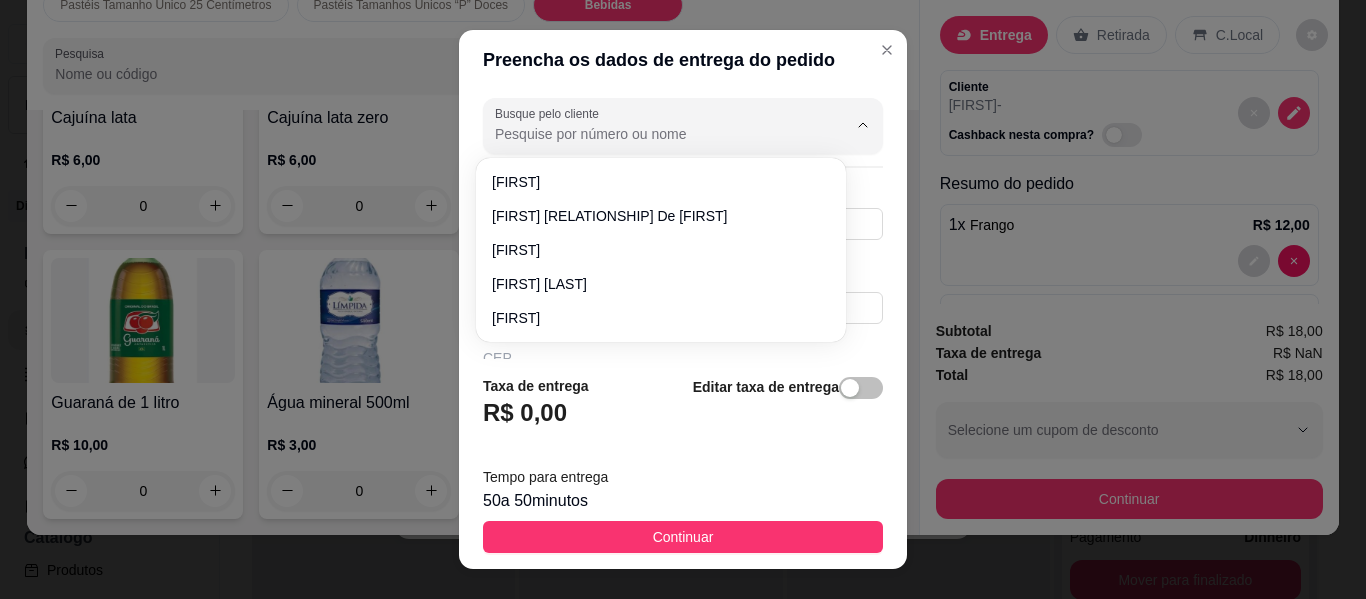 click on "Busque pelo cliente" at bounding box center (655, 134) 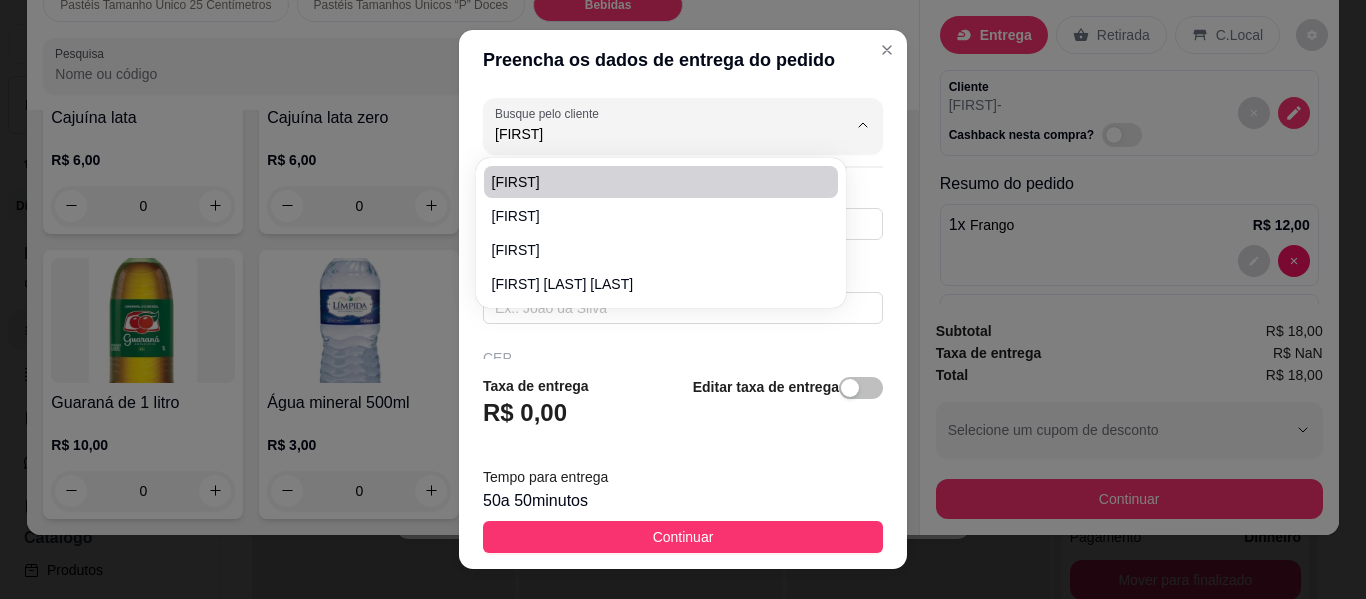 click on "[NAME]" at bounding box center [661, 182] 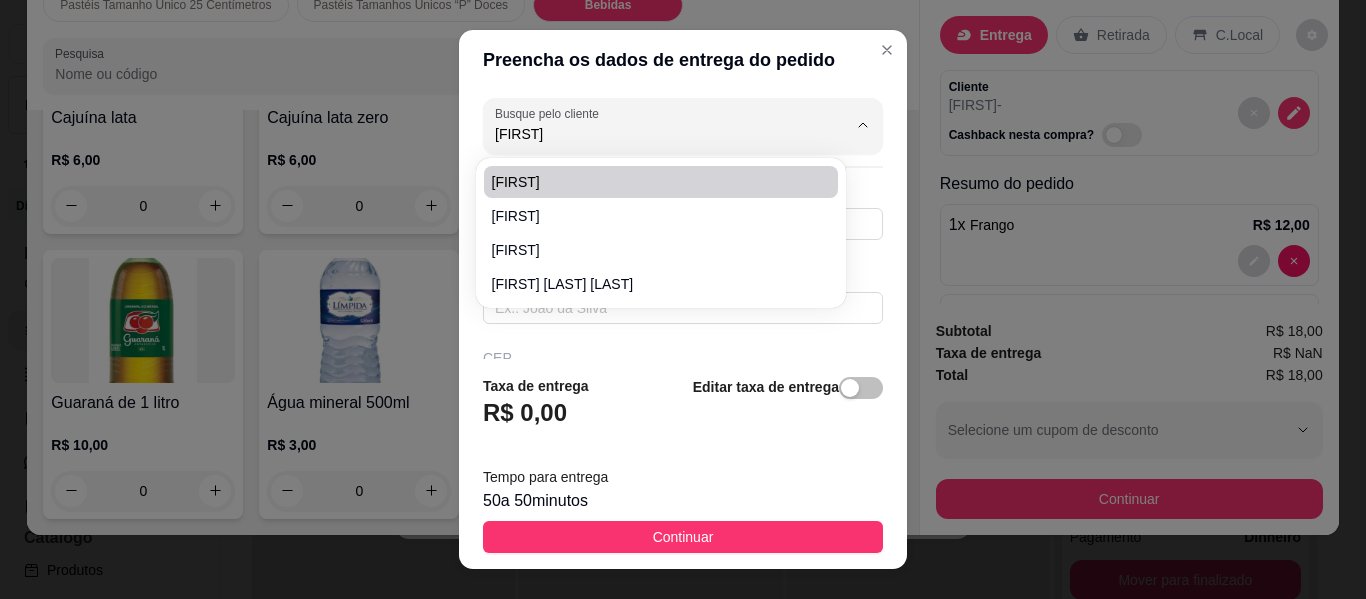 type on "[NAME]" 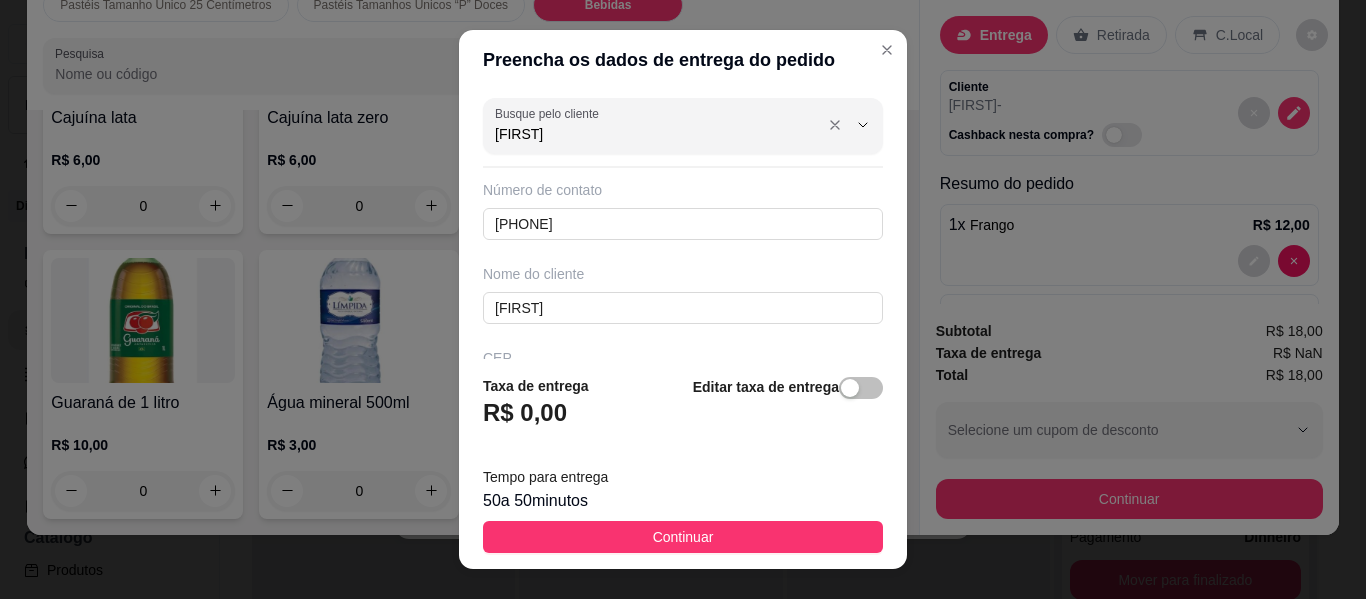 click on "[NAME]" at bounding box center [655, 134] 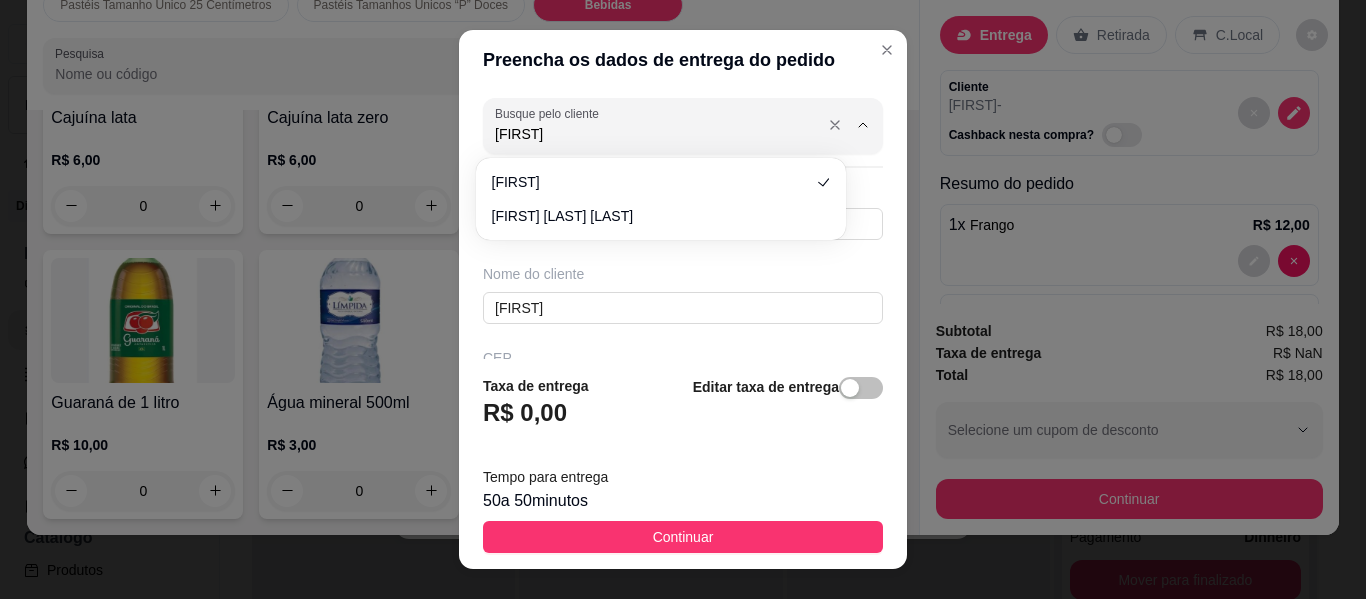 type on "[NAME]" 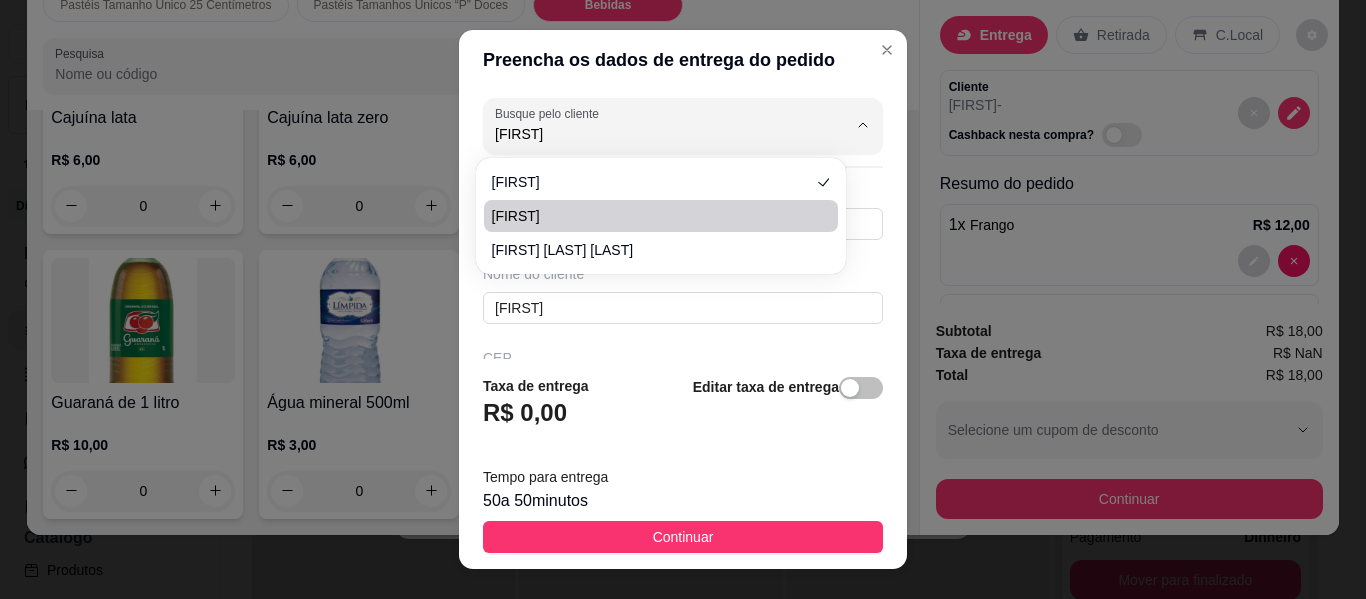 click on "[NAME]" at bounding box center [651, 216] 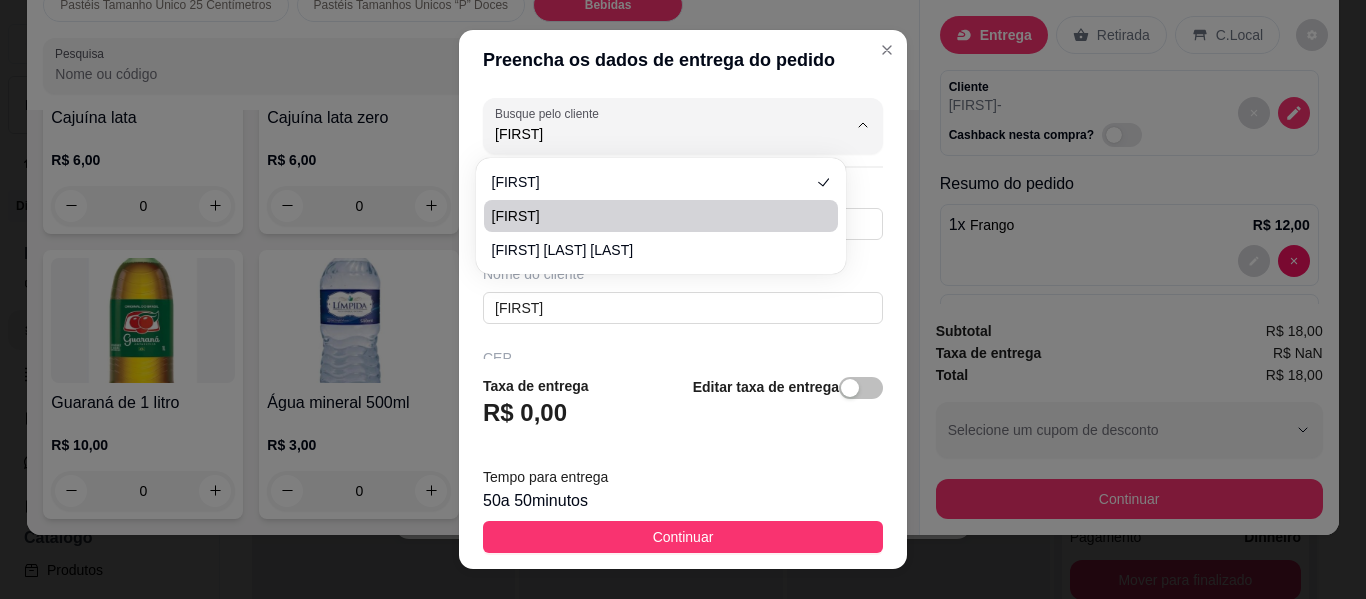 type on "88996448163" 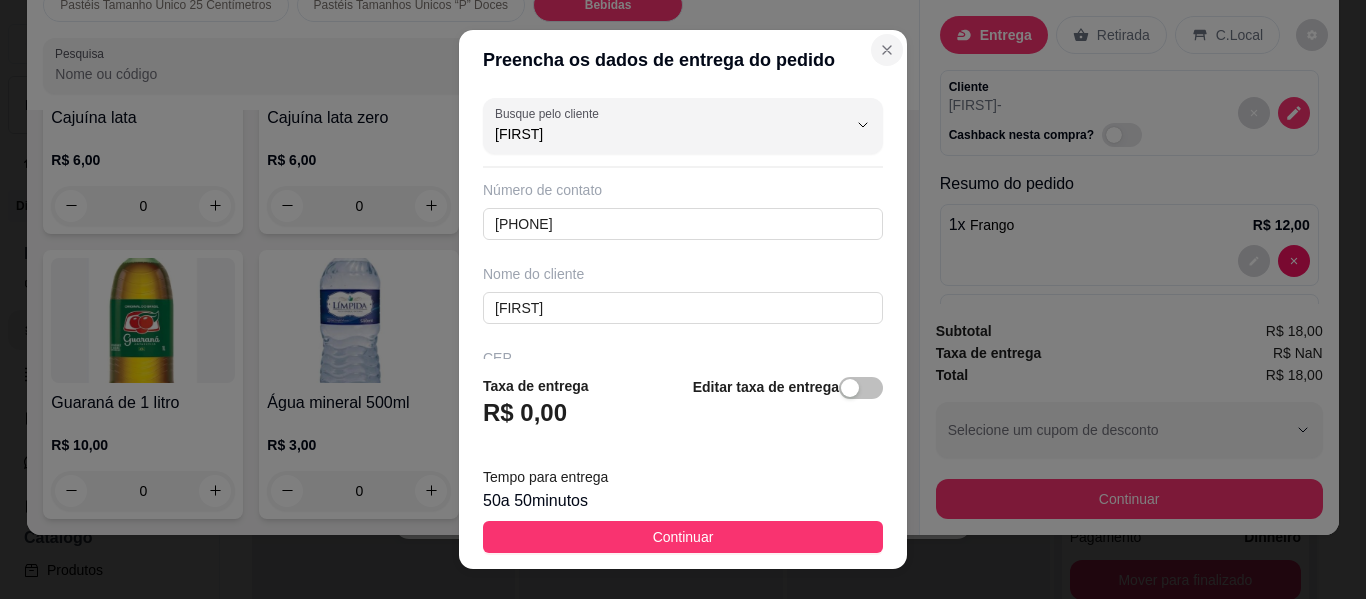 type on "[NAME]" 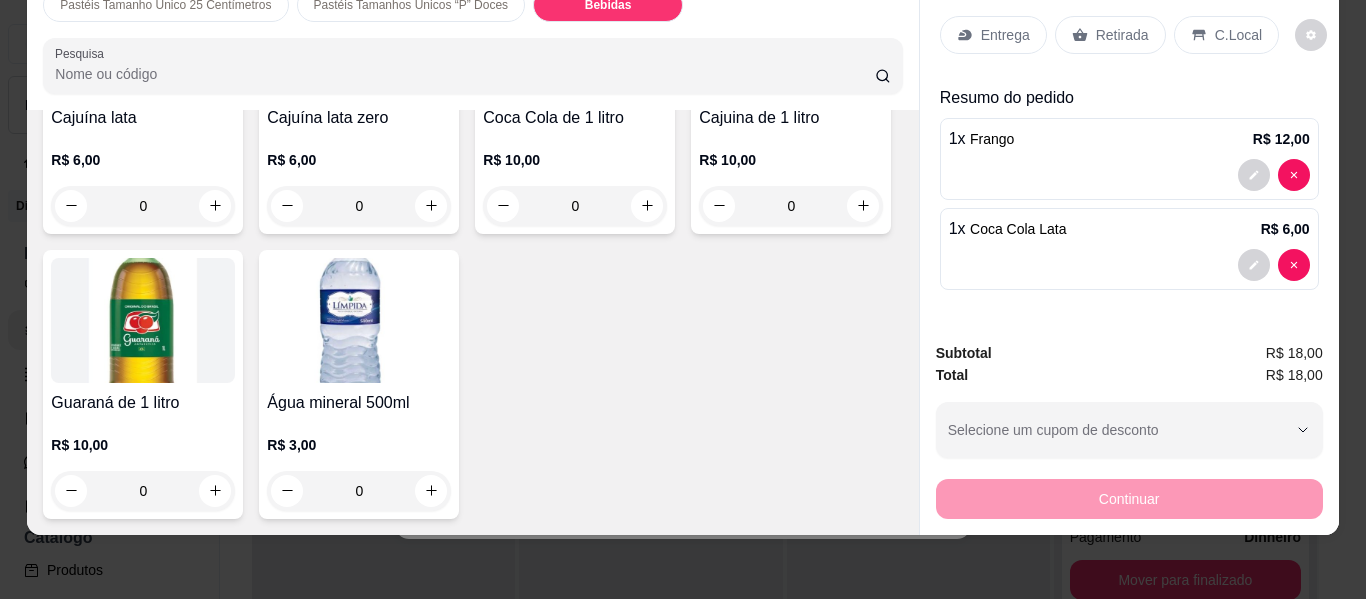 click on "Entrega" at bounding box center (1005, 35) 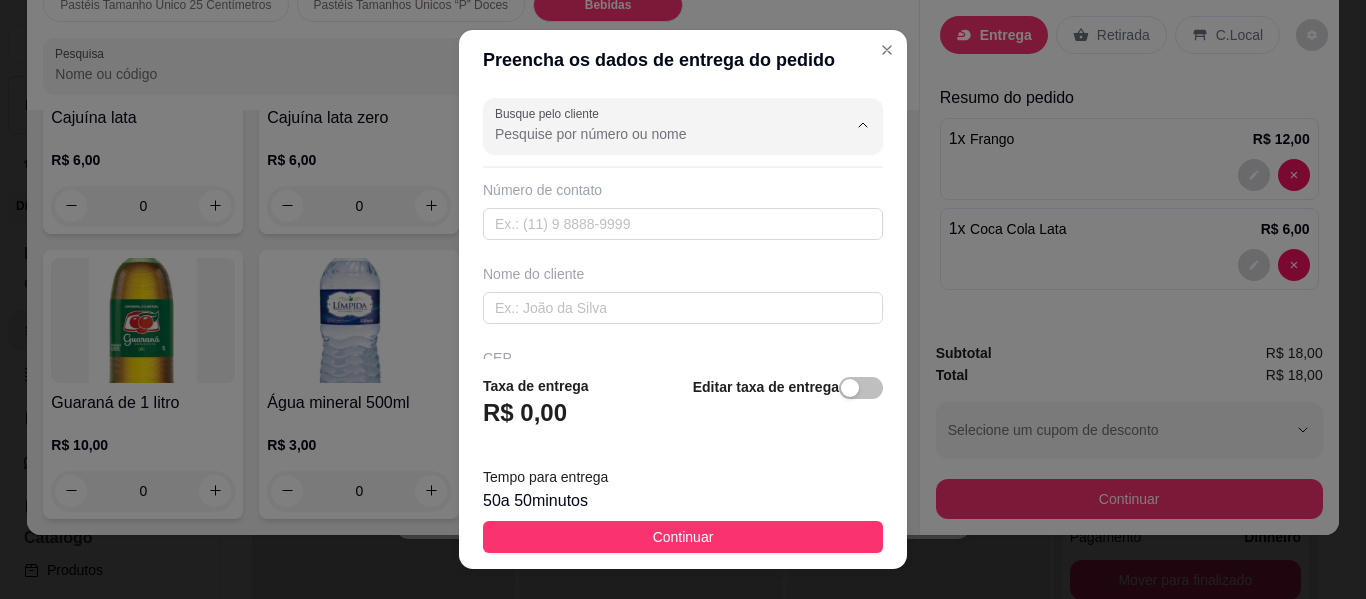 click on "Busque pelo cliente" at bounding box center (655, 134) 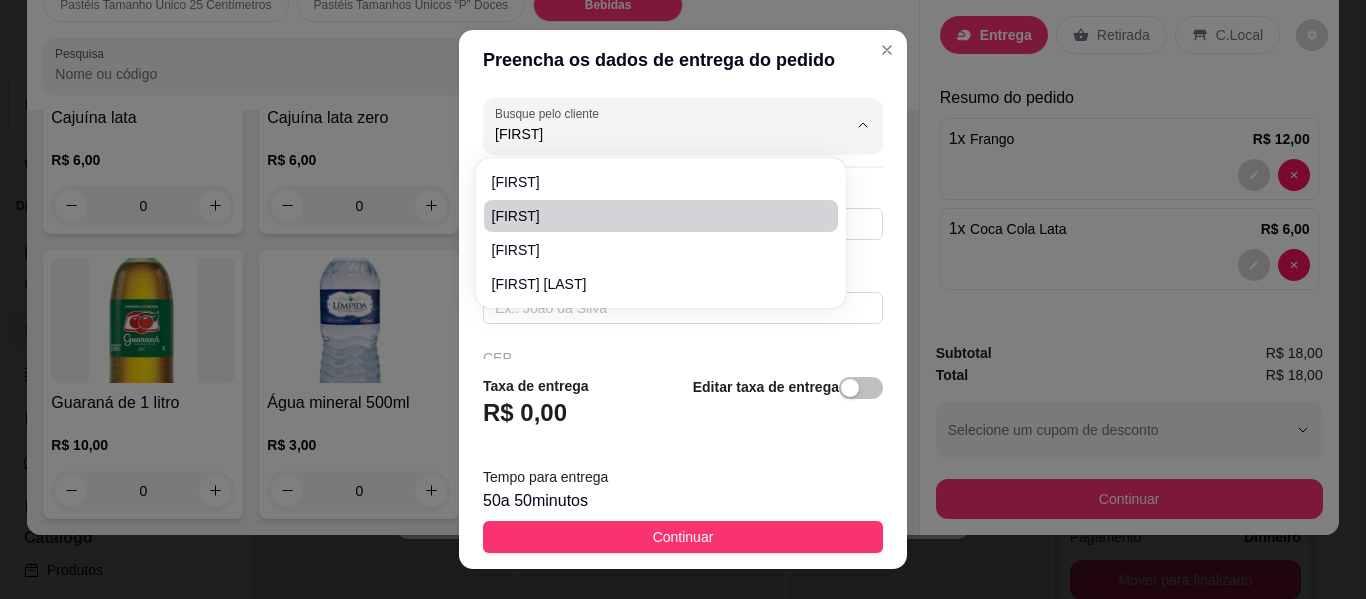 click on "[FIRST]" at bounding box center (651, 216) 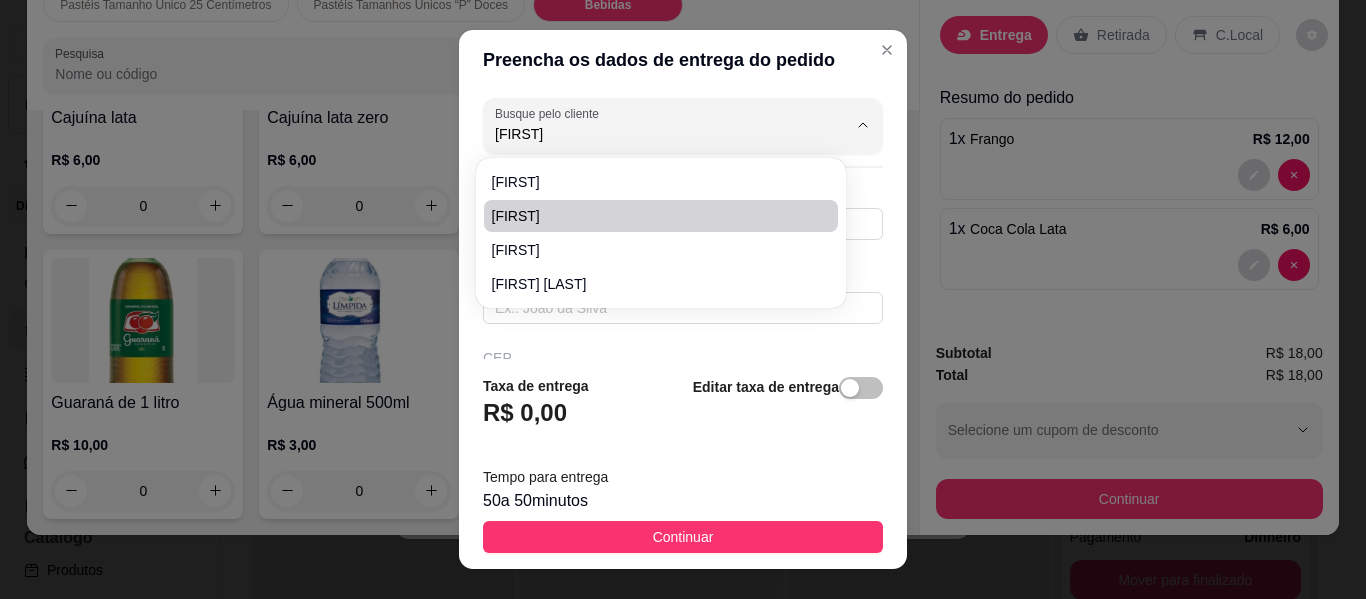 type on "[FIRST]" 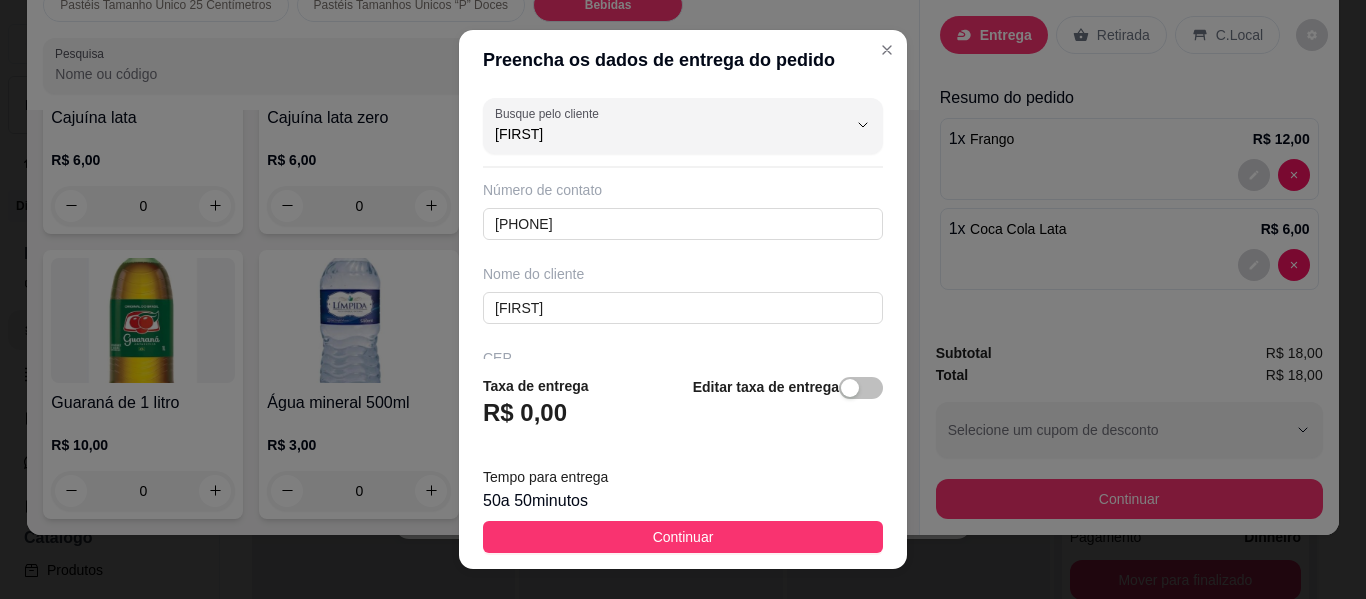 type on "[FIRST]" 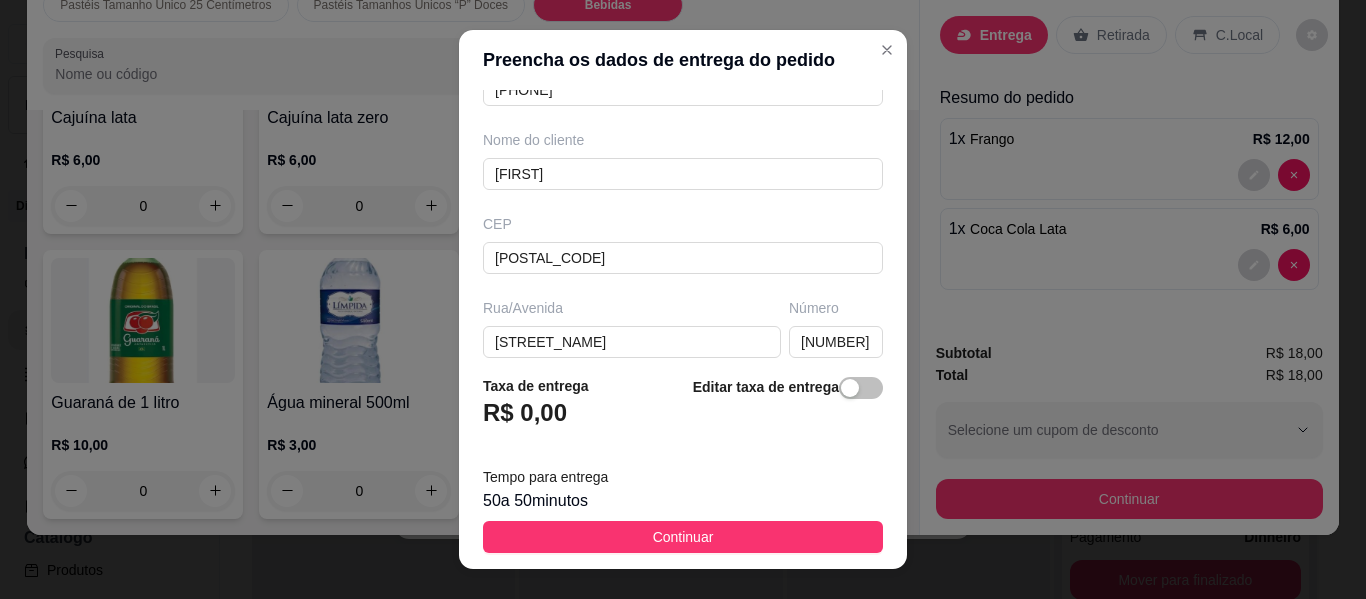 scroll, scrollTop: 200, scrollLeft: 0, axis: vertical 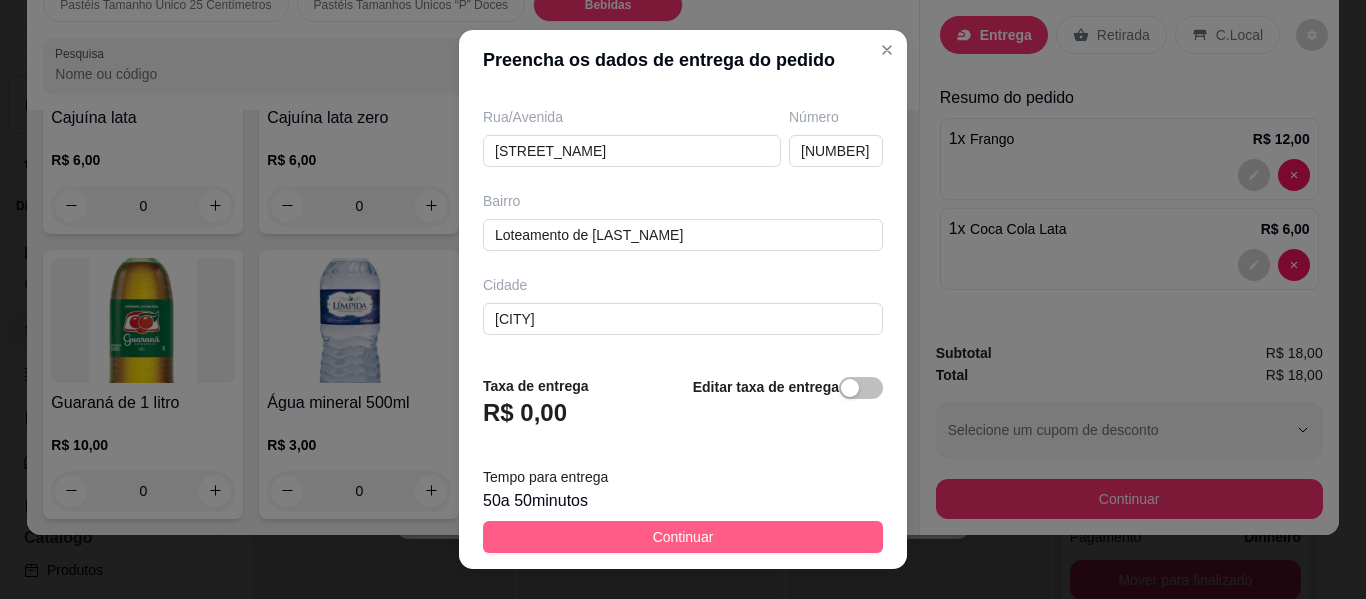 click on "Continuar" at bounding box center (683, 537) 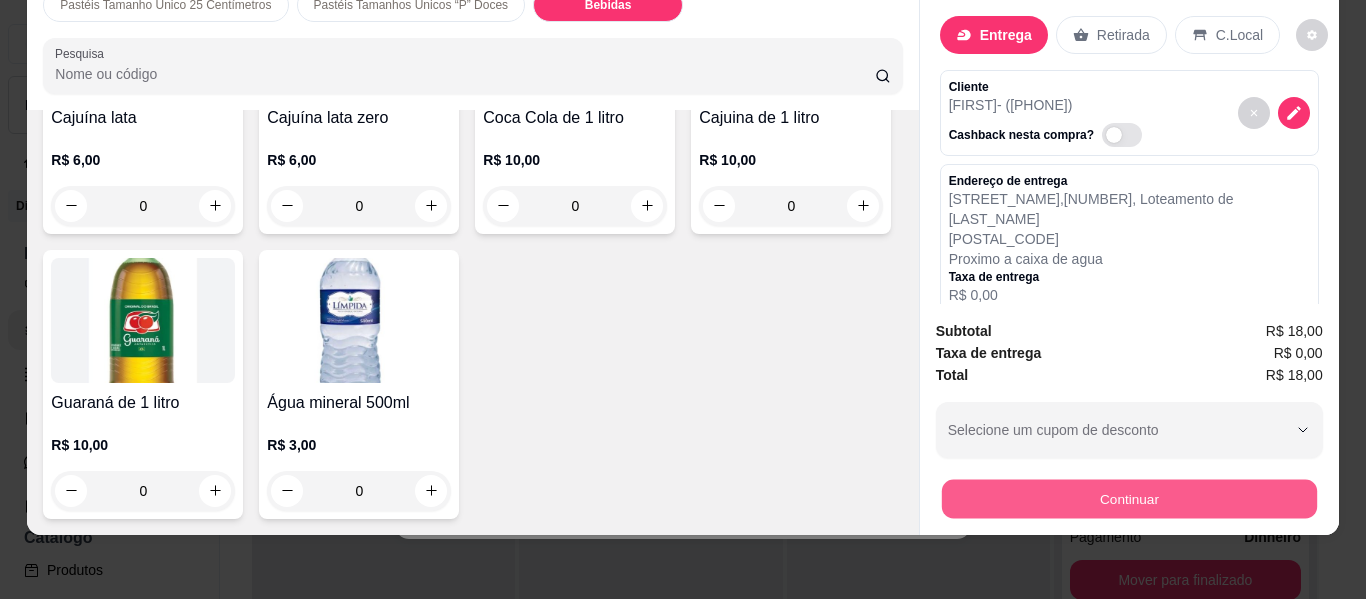 click on "Continuar" at bounding box center (1128, 499) 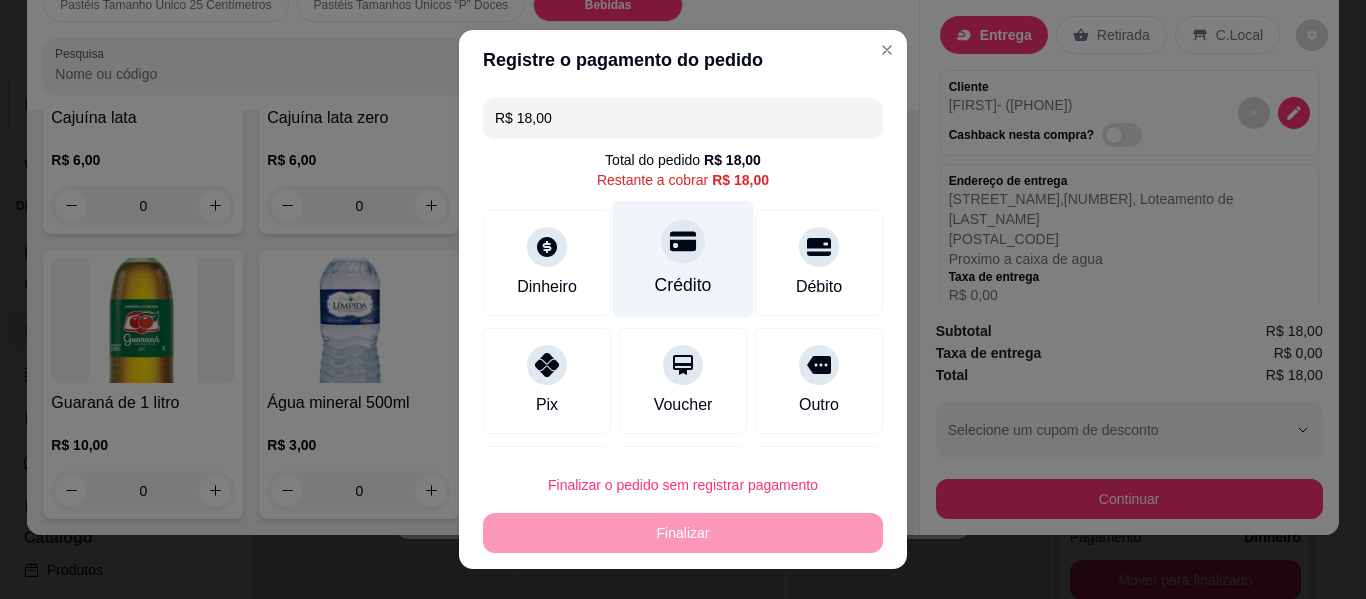 click on "Crédito" at bounding box center (683, 259) 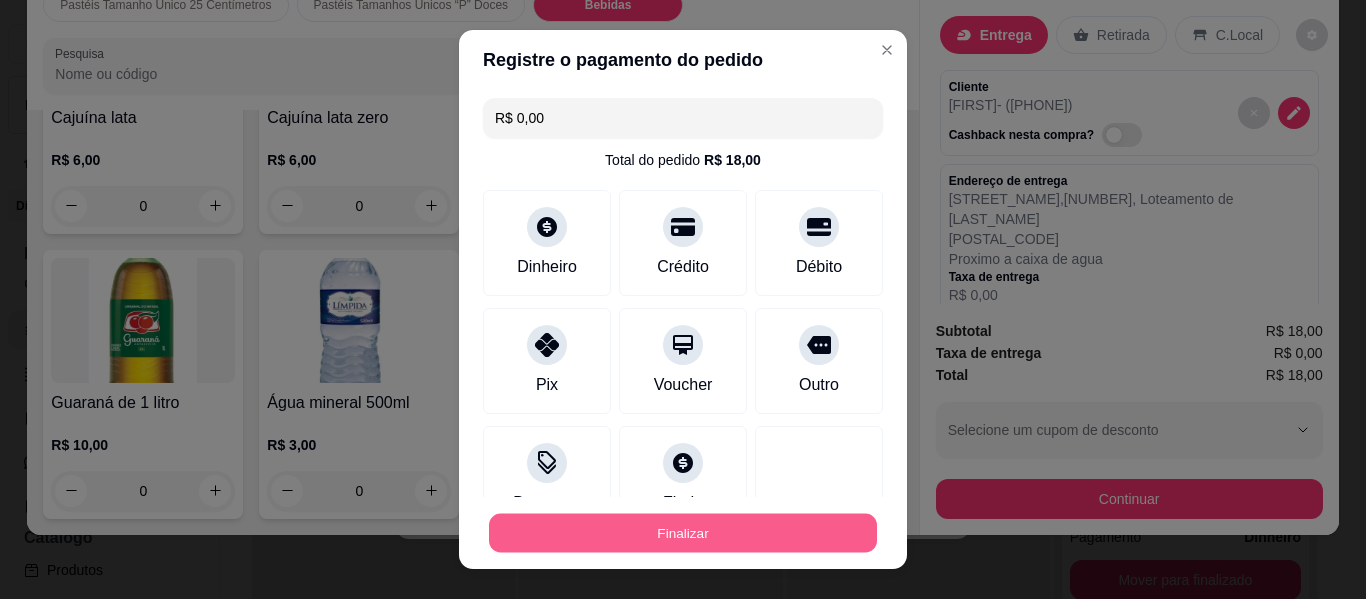 click on "Finalizar" at bounding box center [683, 533] 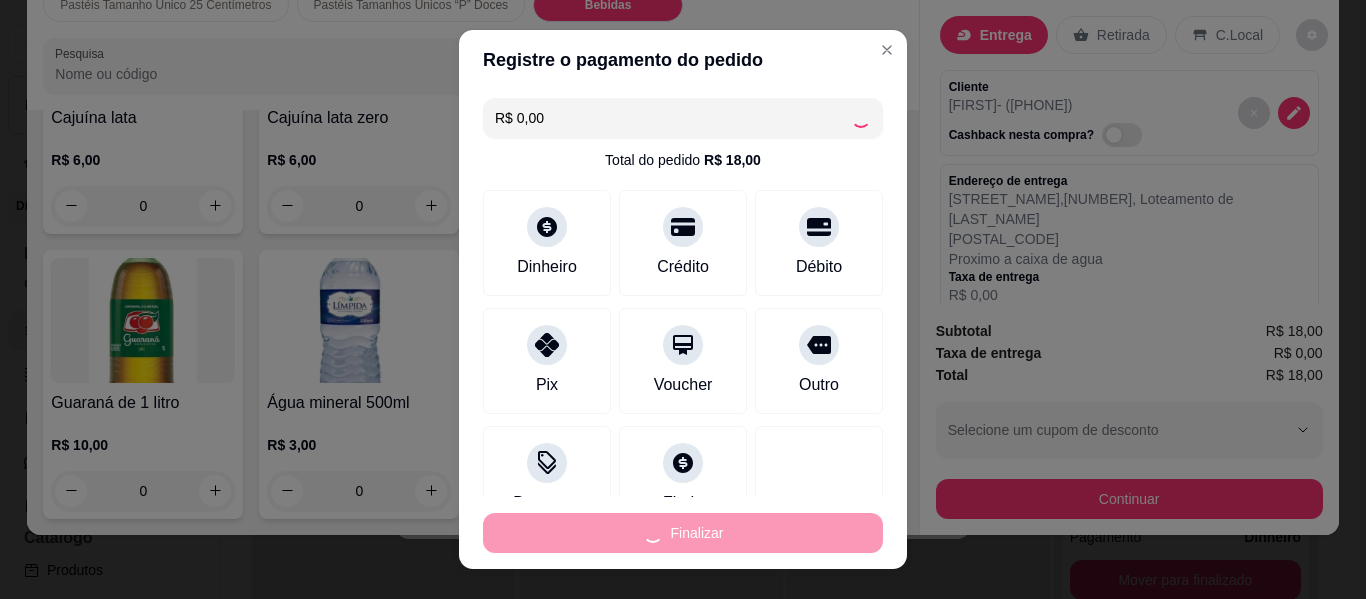 type on "0" 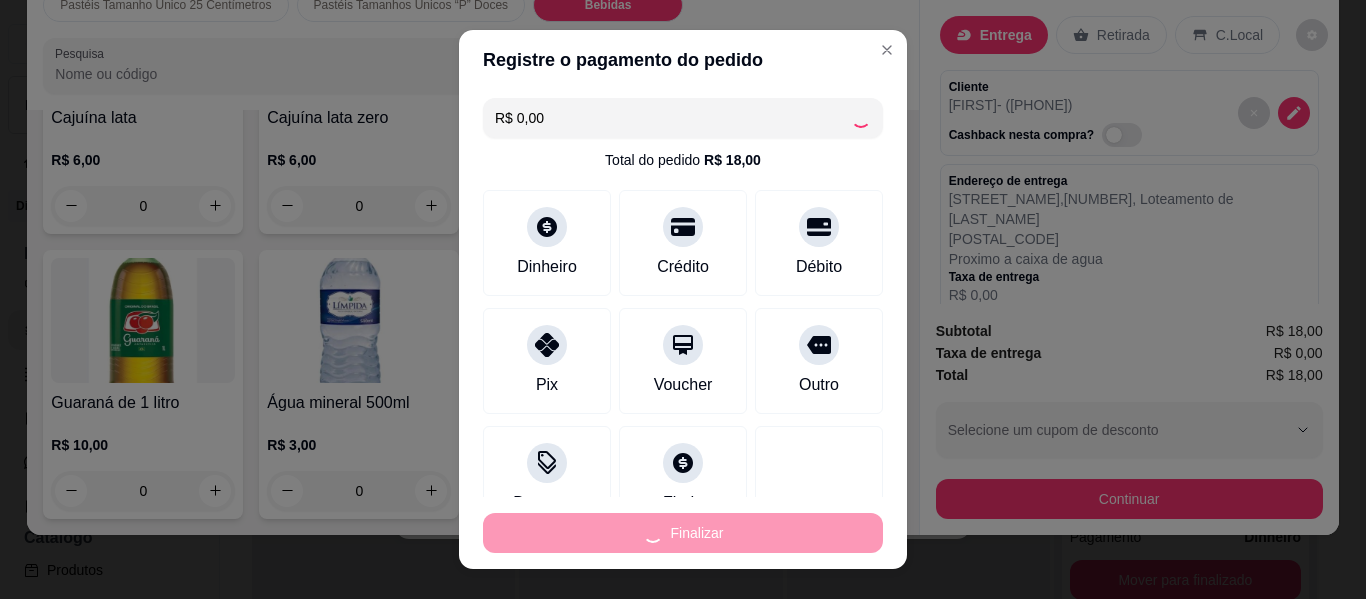 type on "-R$ 18,00" 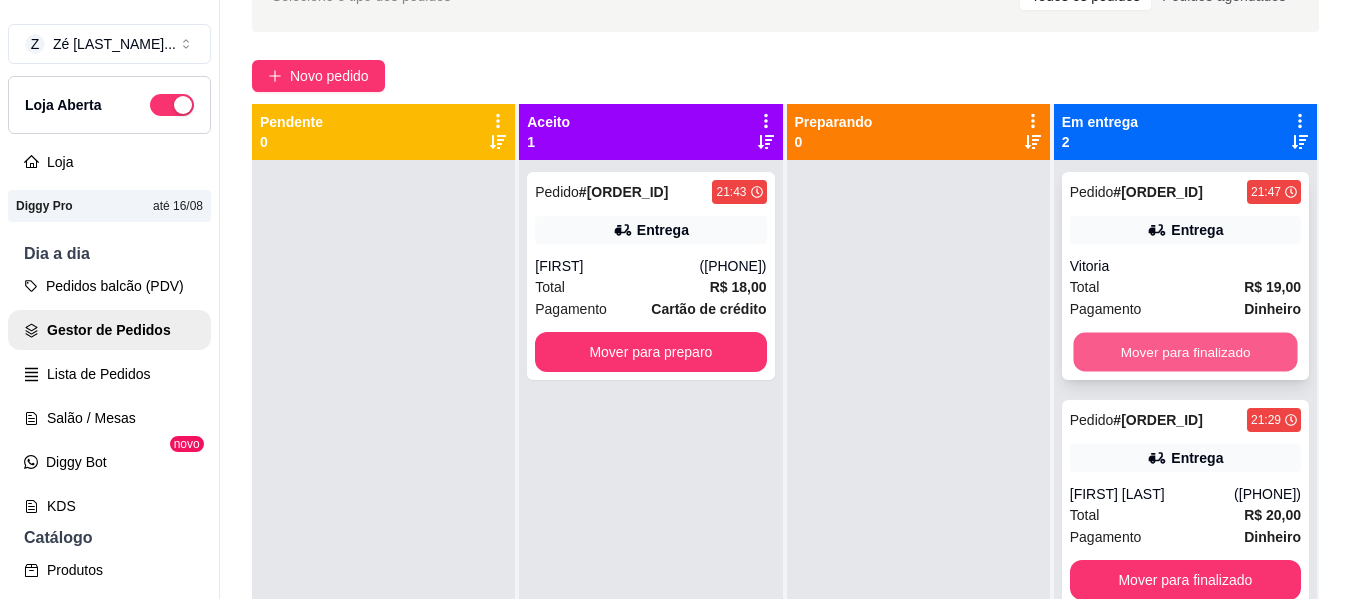 click on "Mover para finalizado" at bounding box center (1185, 352) 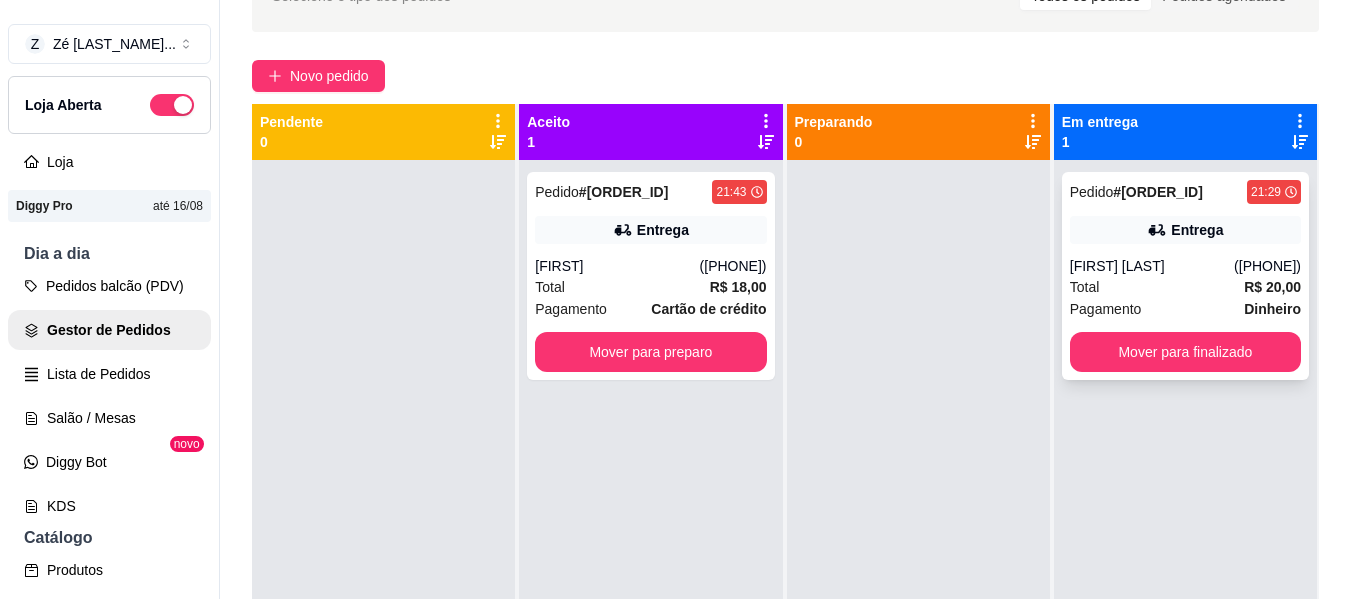 click on "Total R$ 20,00" at bounding box center (1185, 287) 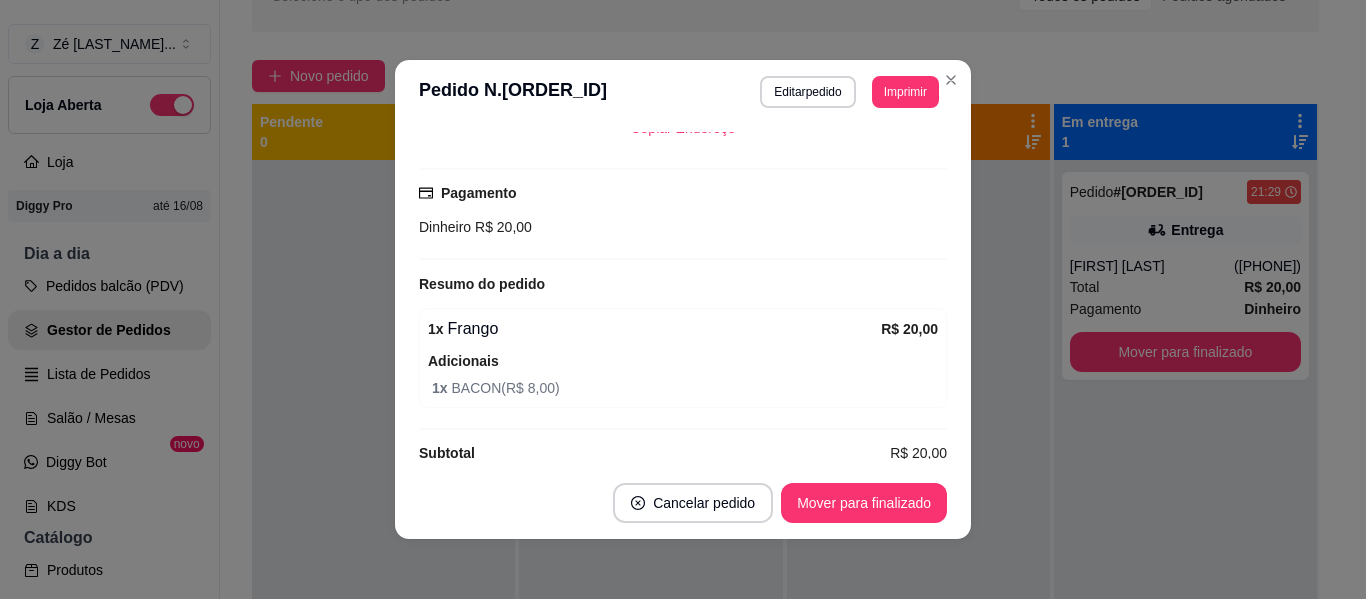 scroll, scrollTop: 532, scrollLeft: 0, axis: vertical 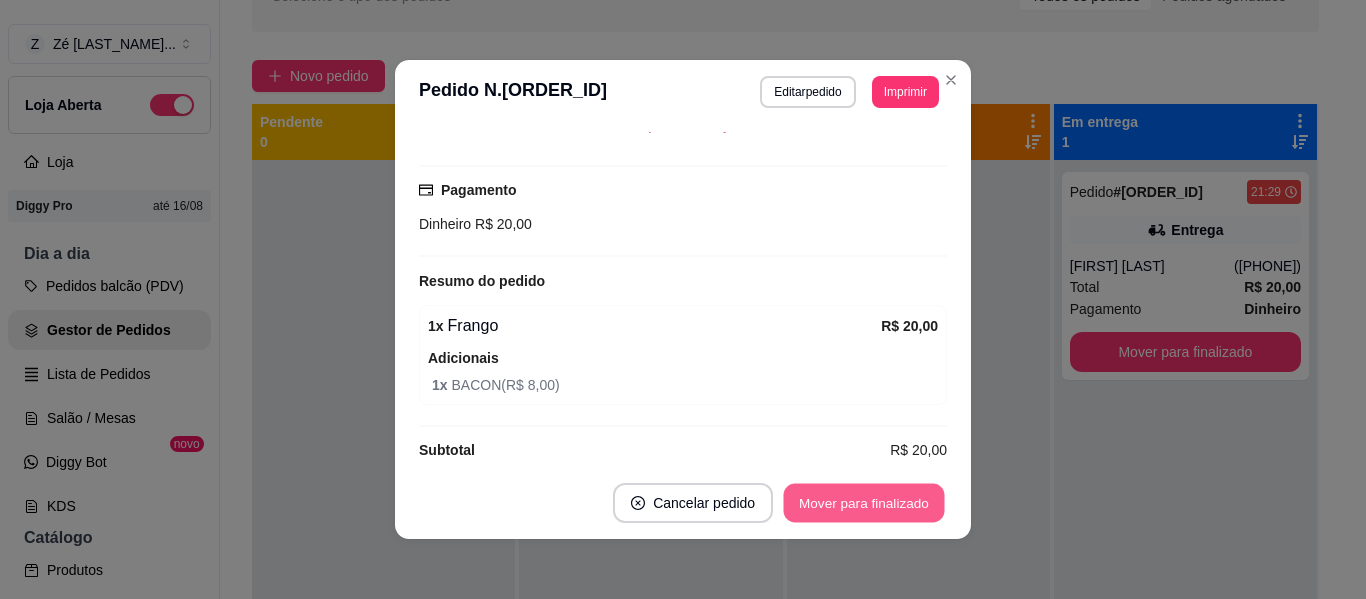 click on "Mover para finalizado" at bounding box center [864, 503] 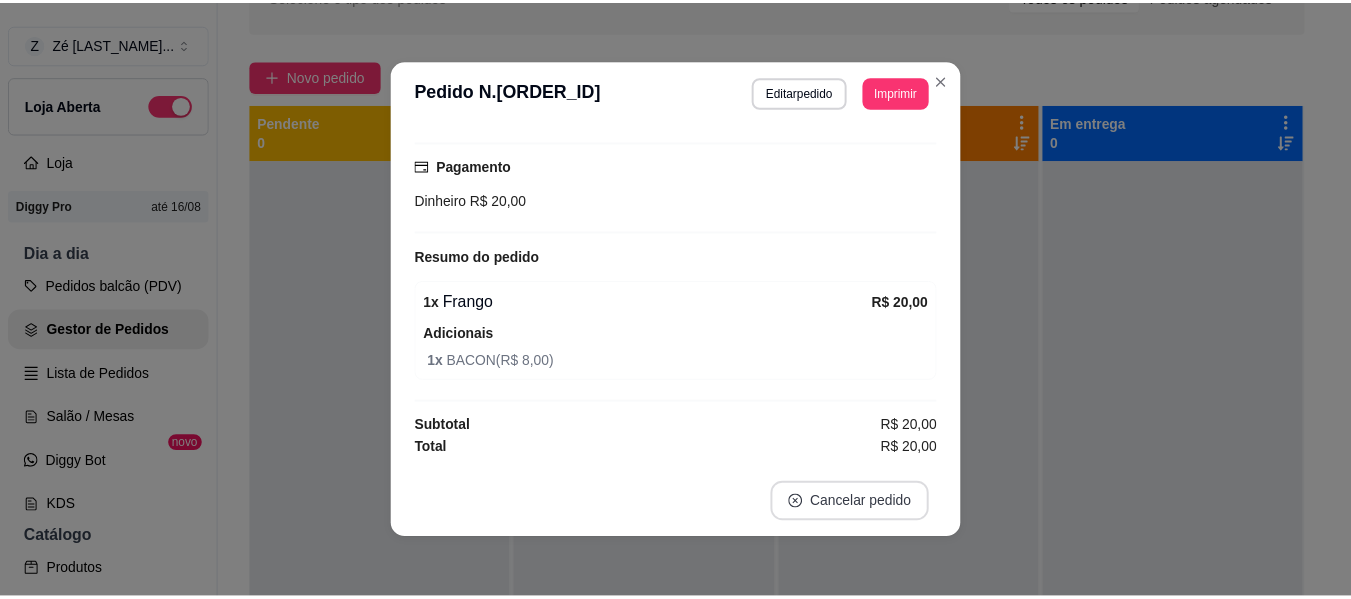 scroll, scrollTop: 486, scrollLeft: 0, axis: vertical 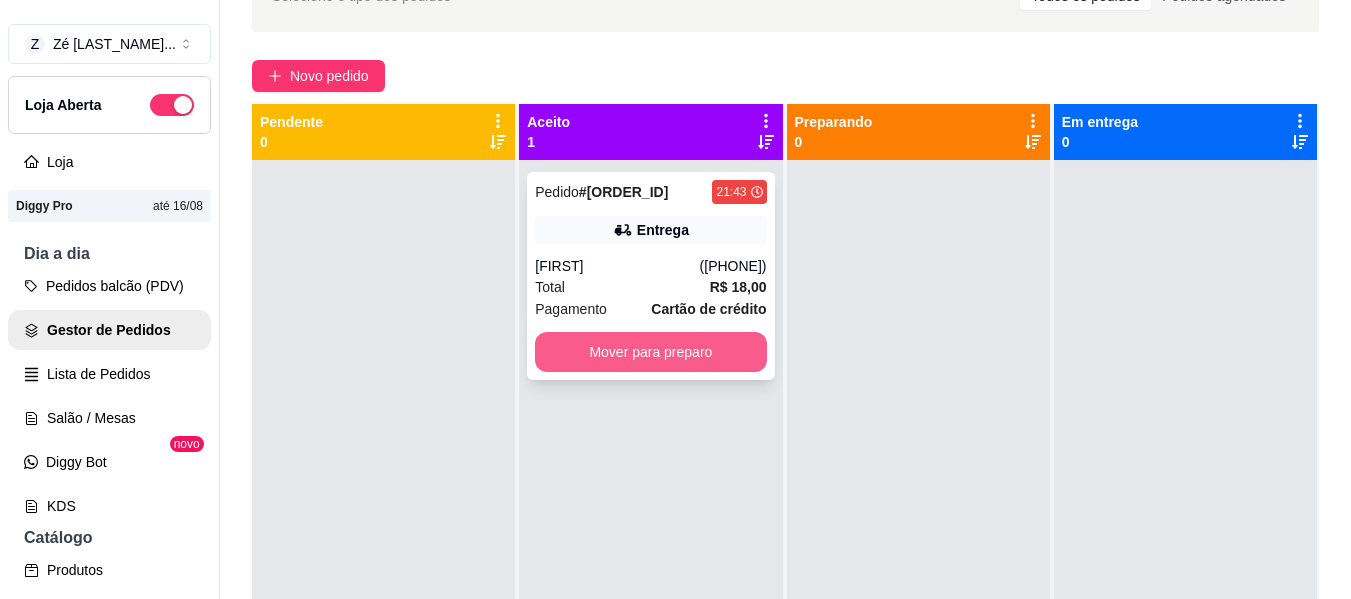 click on "Mover para preparo" at bounding box center (650, 352) 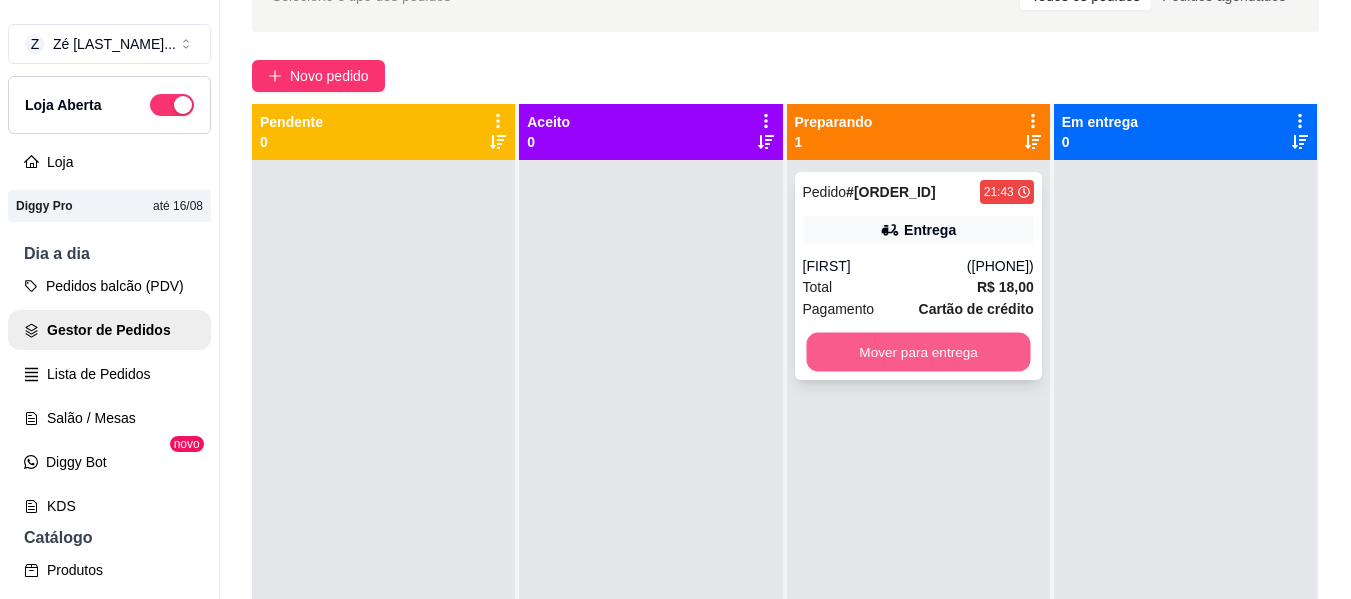 click on "Mover para entrega" at bounding box center [918, 352] 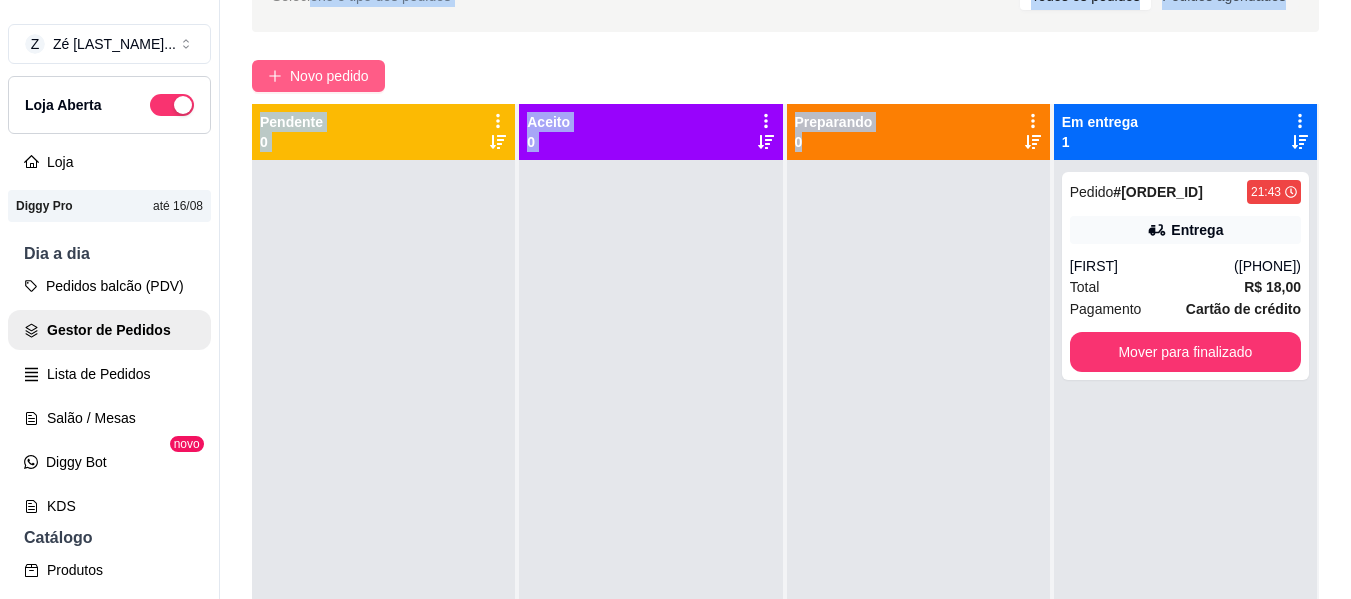 drag, startPoint x: 871, startPoint y: 358, endPoint x: 319, endPoint y: 77, distance: 619.407 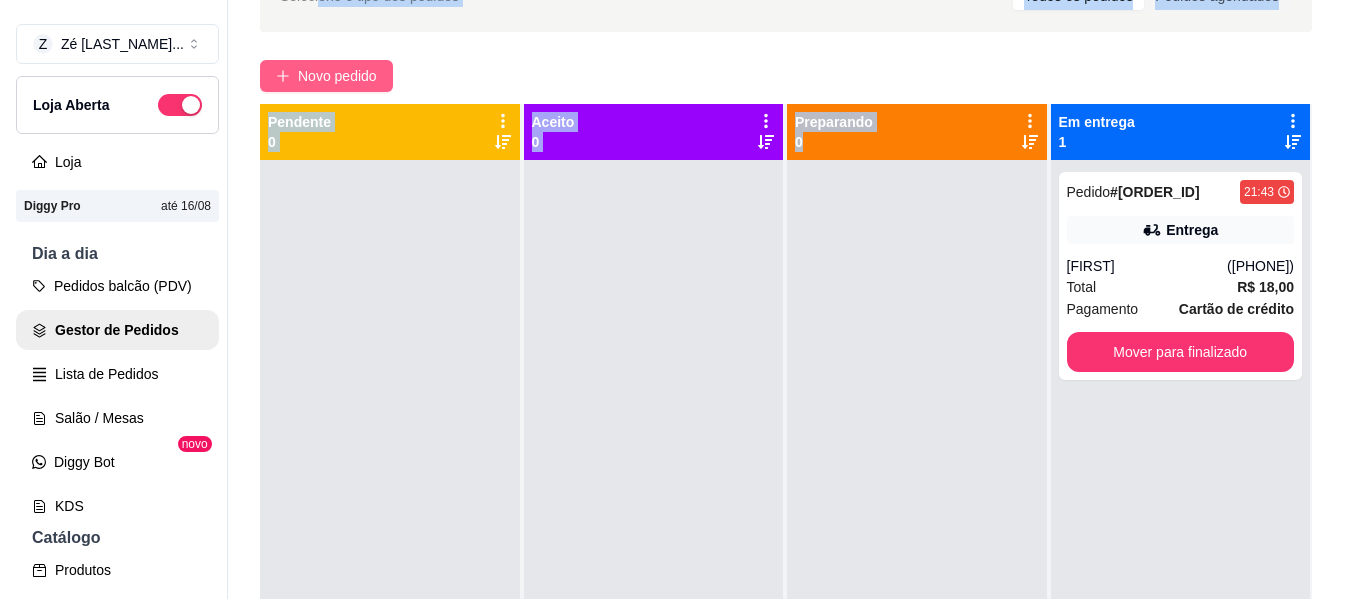 scroll, scrollTop: 107, scrollLeft: 0, axis: vertical 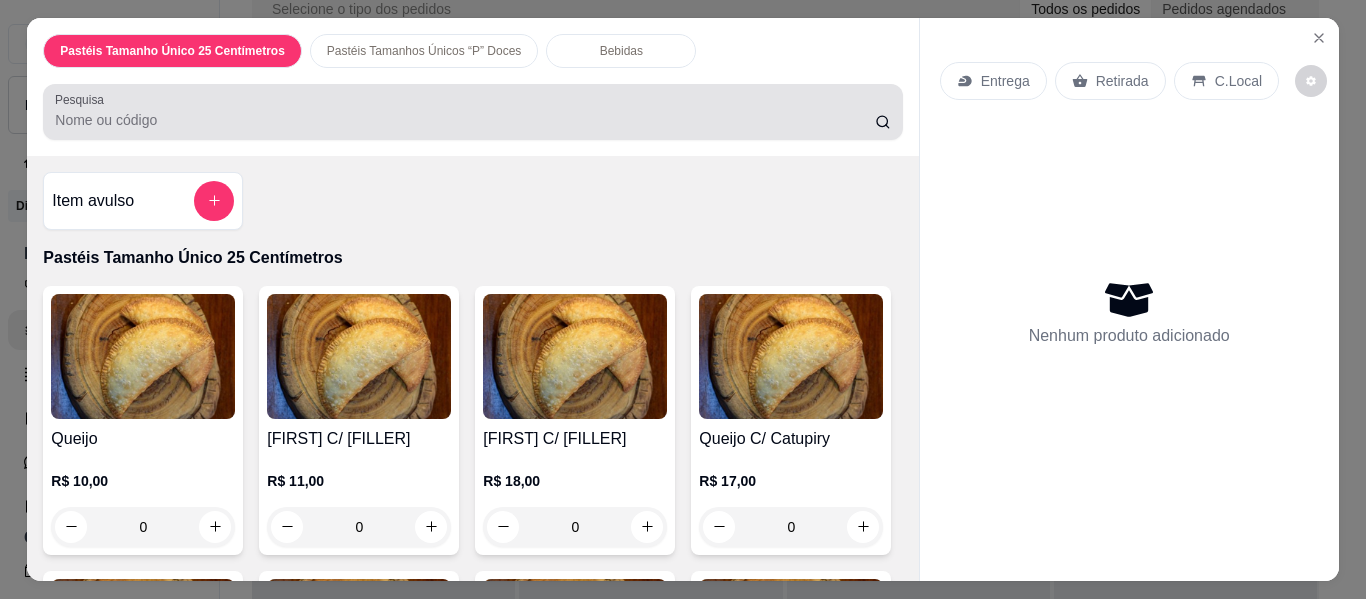 click on "Pesquisa" at bounding box center (472, 112) 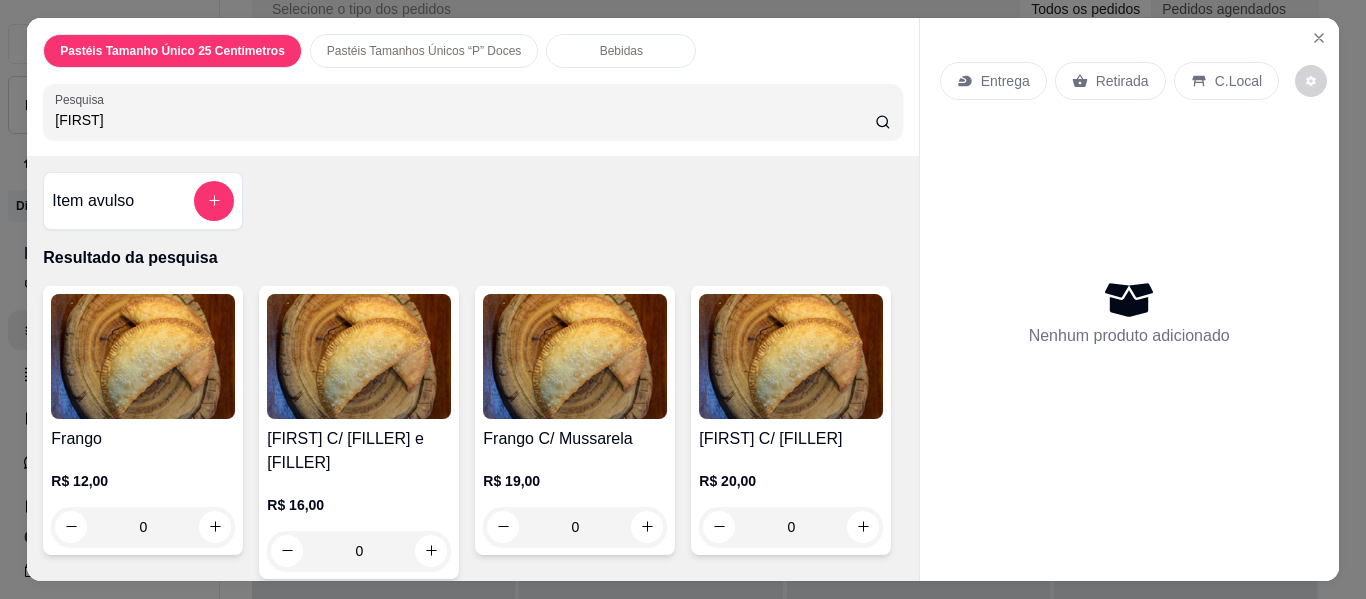 type on "Fran" 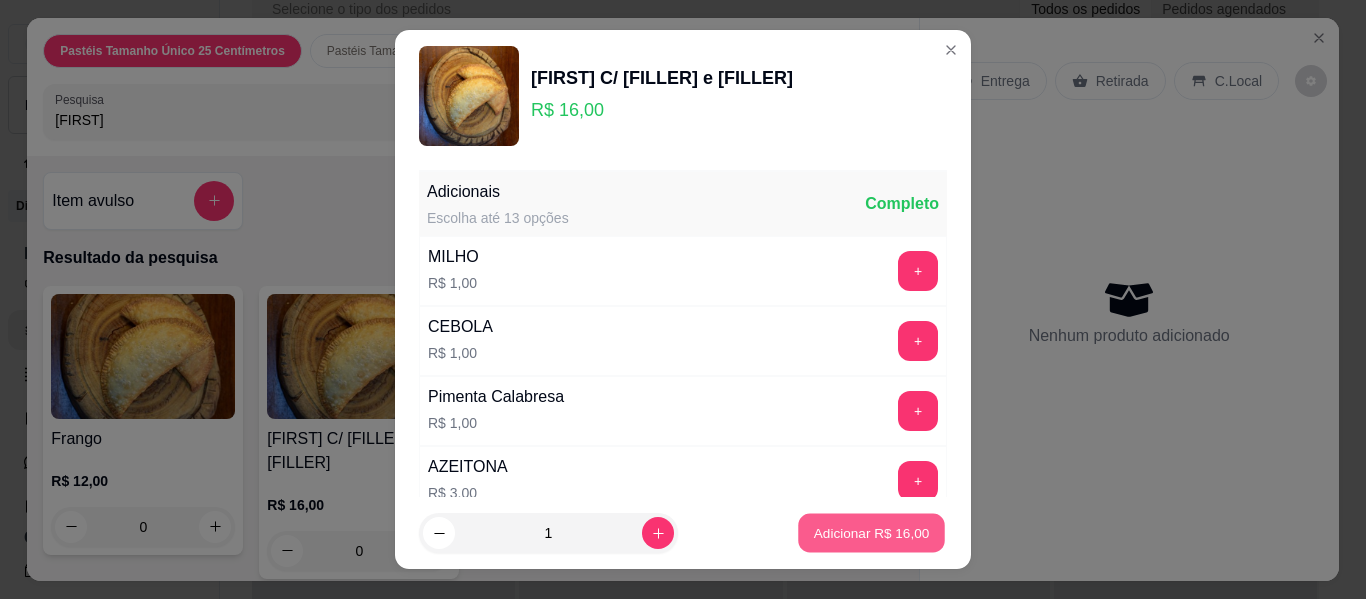 click on "Adicionar   R$ 16,00" at bounding box center (872, 532) 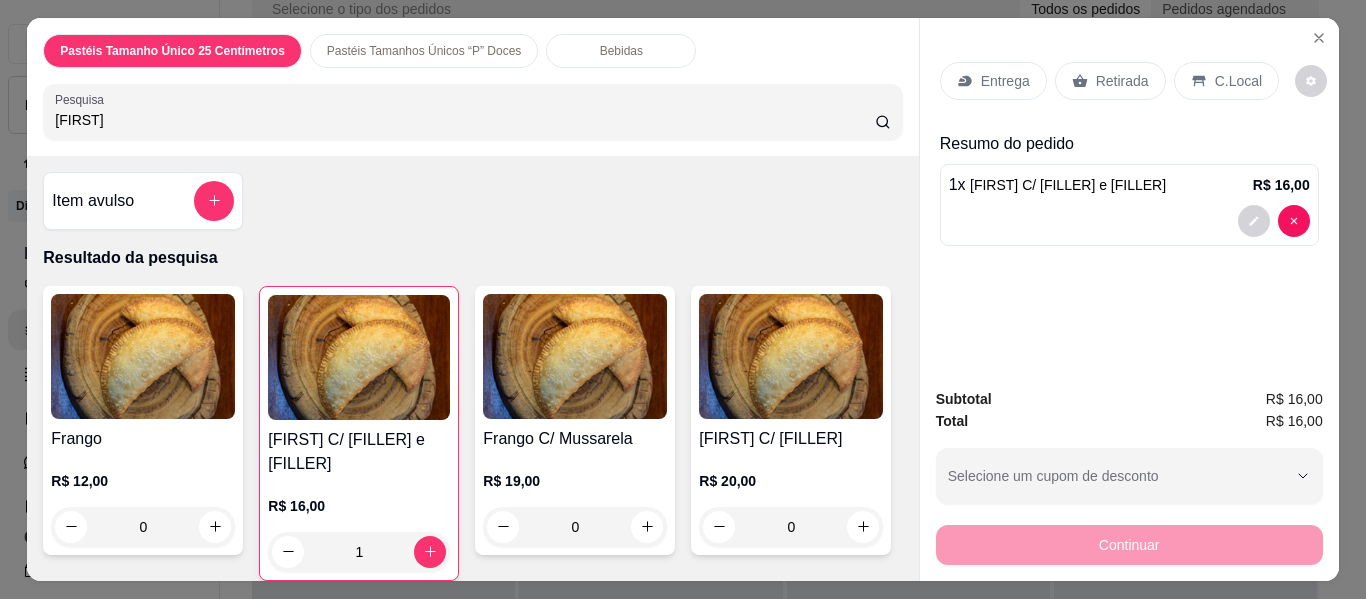 click on "Entrega" at bounding box center [1005, 81] 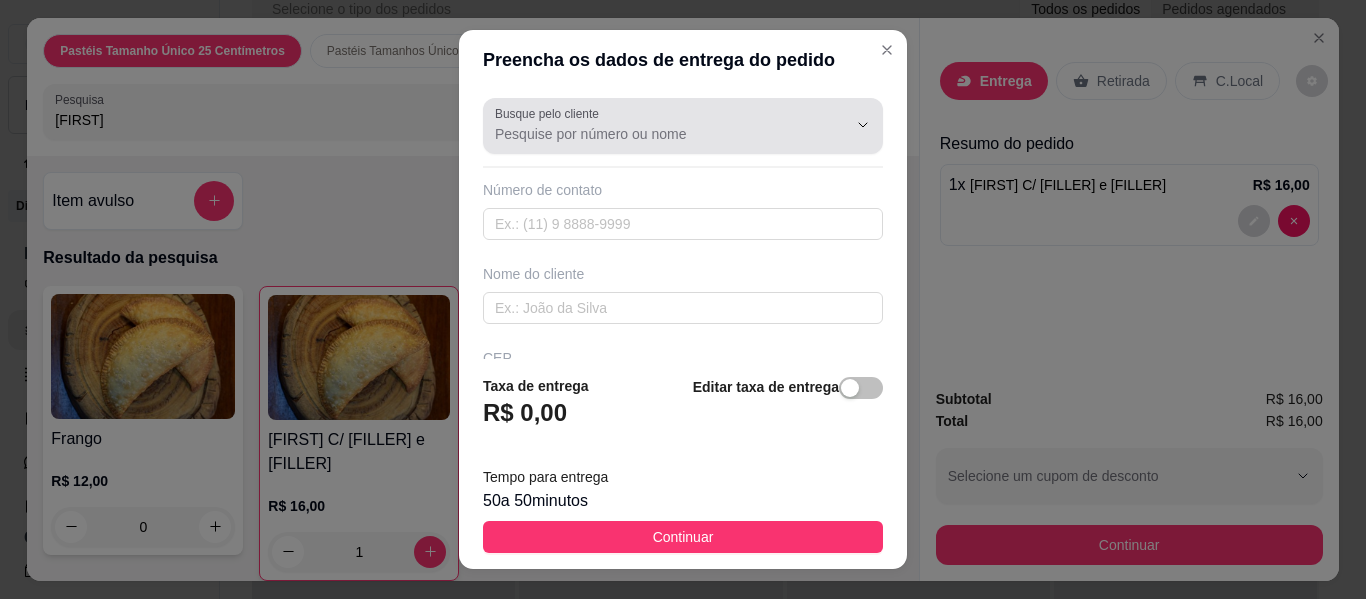 click on "Busque pelo cliente" at bounding box center (683, 126) 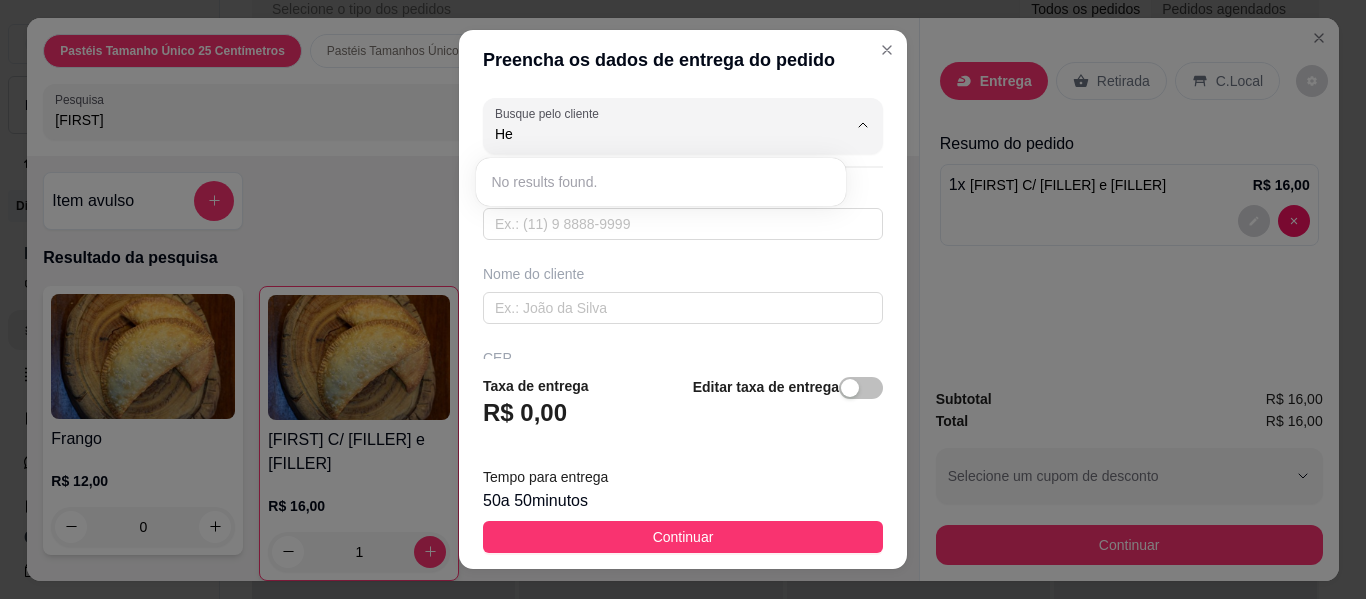 type on "H" 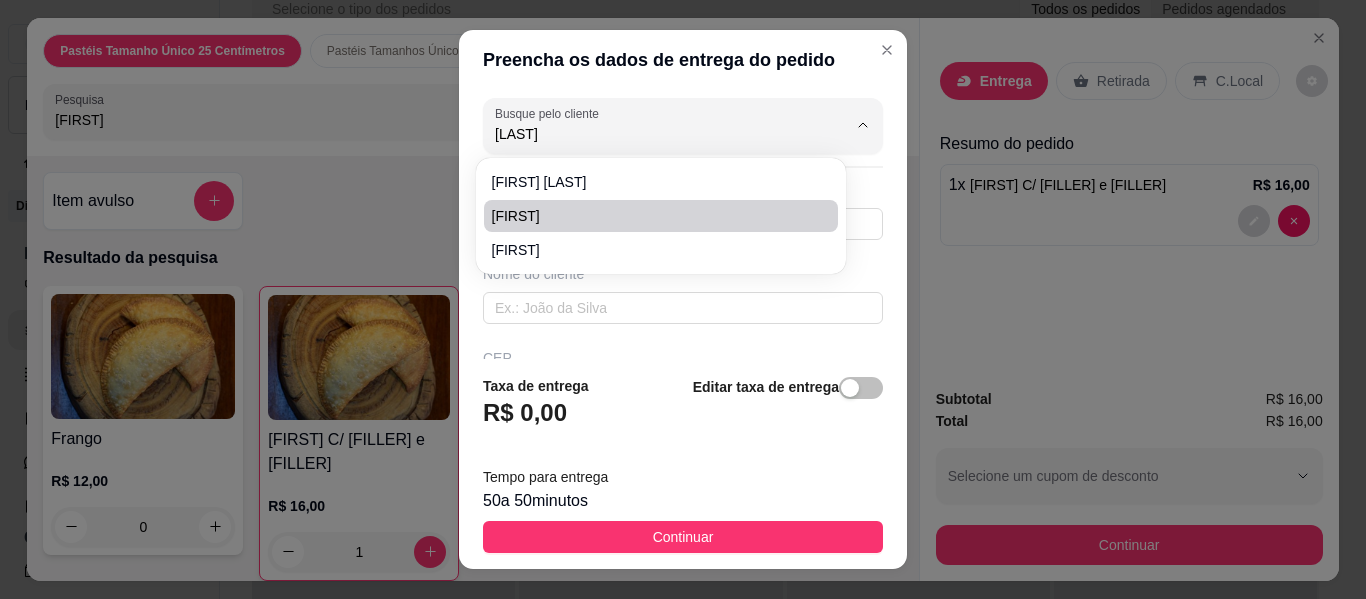 click on "Elania" at bounding box center (651, 216) 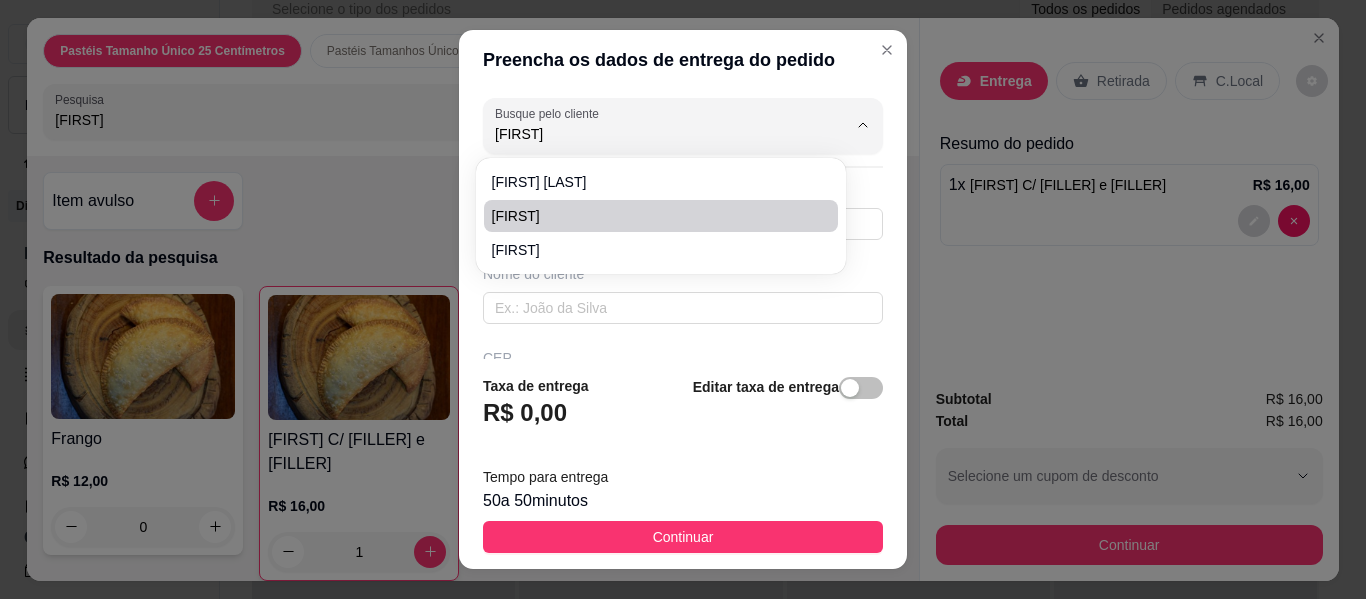type on "8898057913" 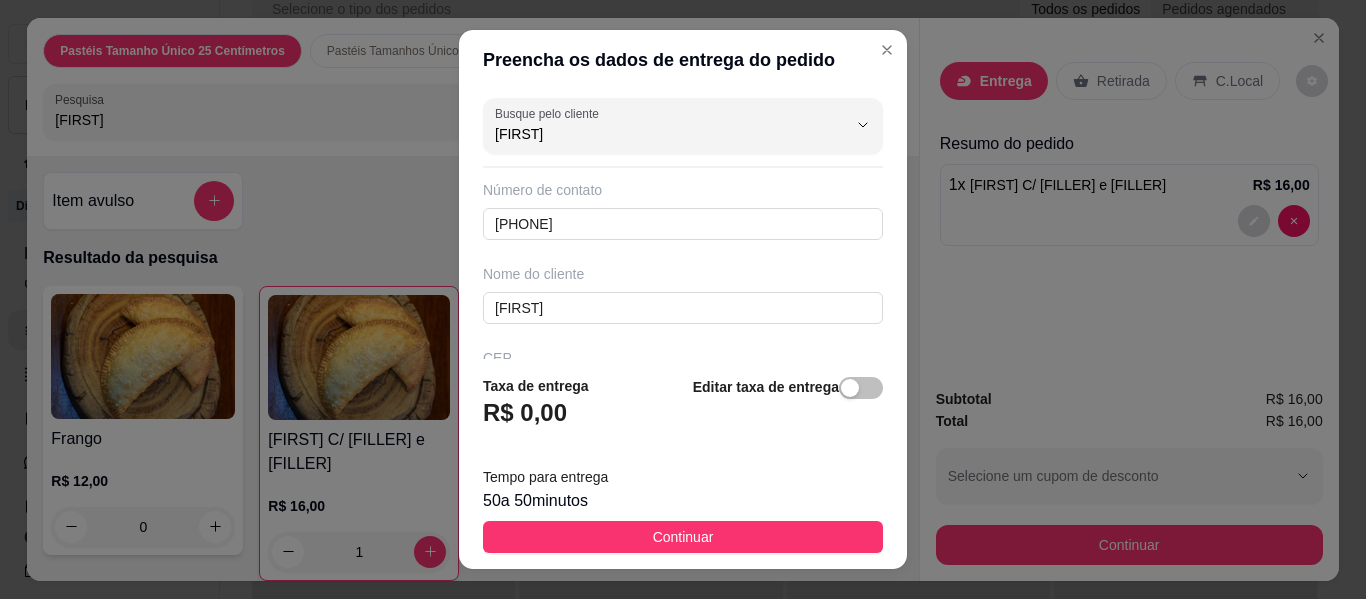 type on "Elania" 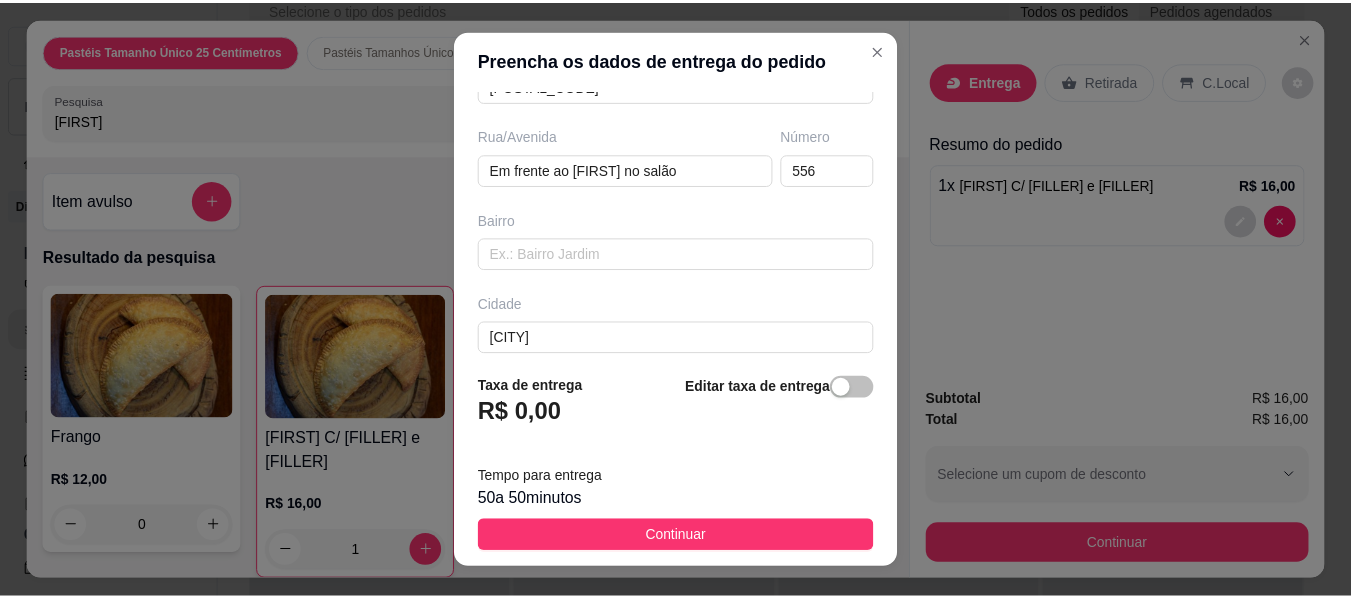 scroll, scrollTop: 320, scrollLeft: 0, axis: vertical 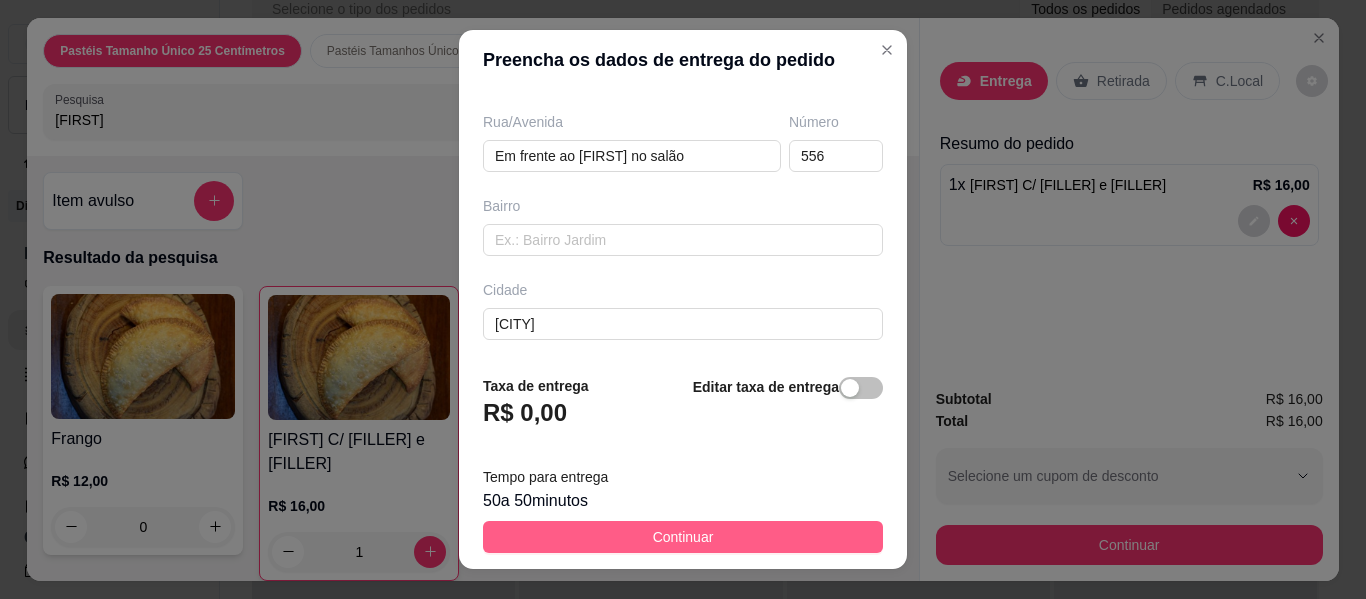 click on "Continuar" at bounding box center (683, 537) 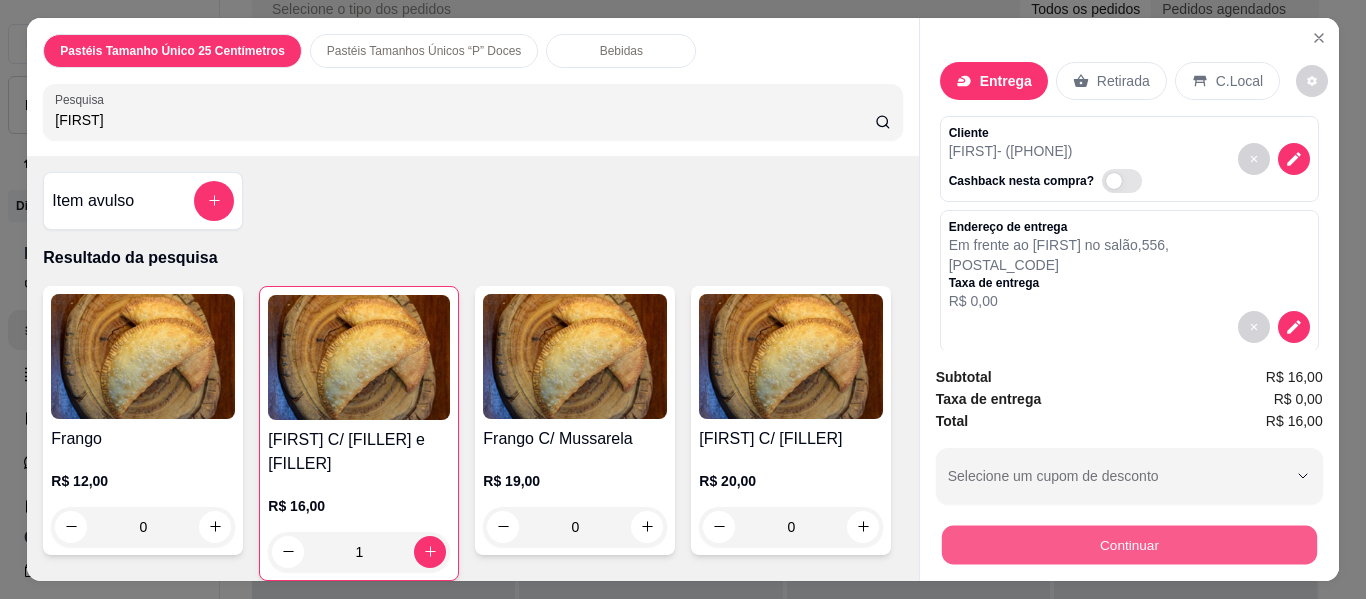 click on "Continuar" at bounding box center [1128, 545] 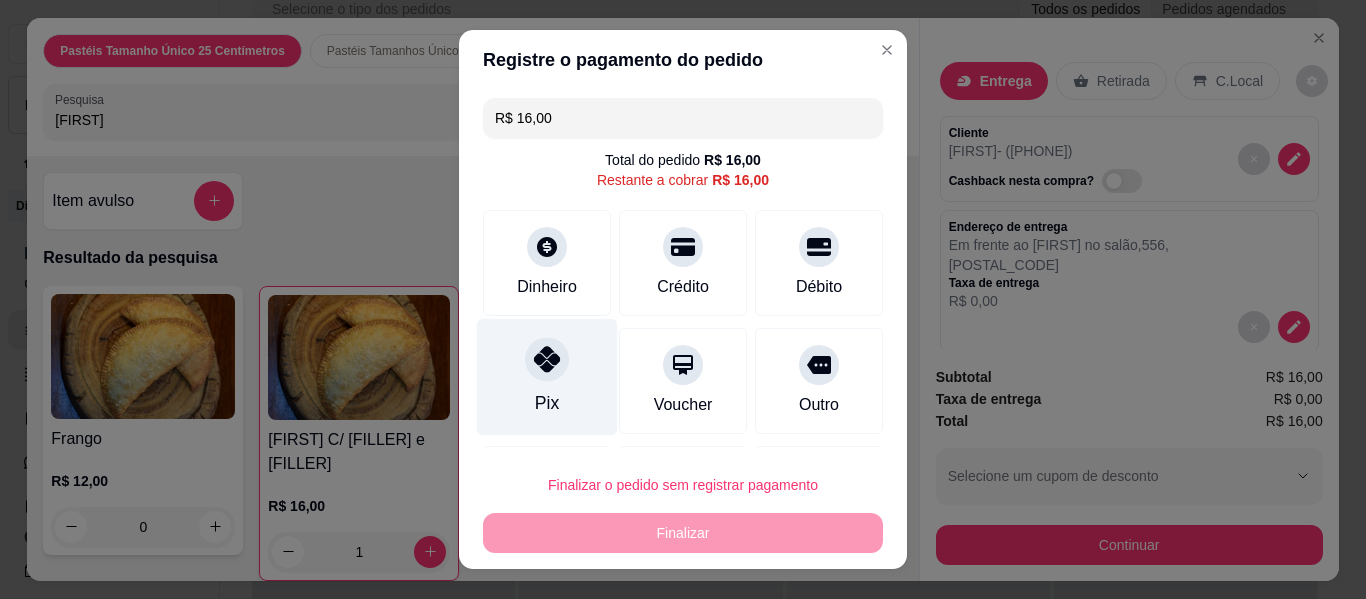 click at bounding box center [547, 359] 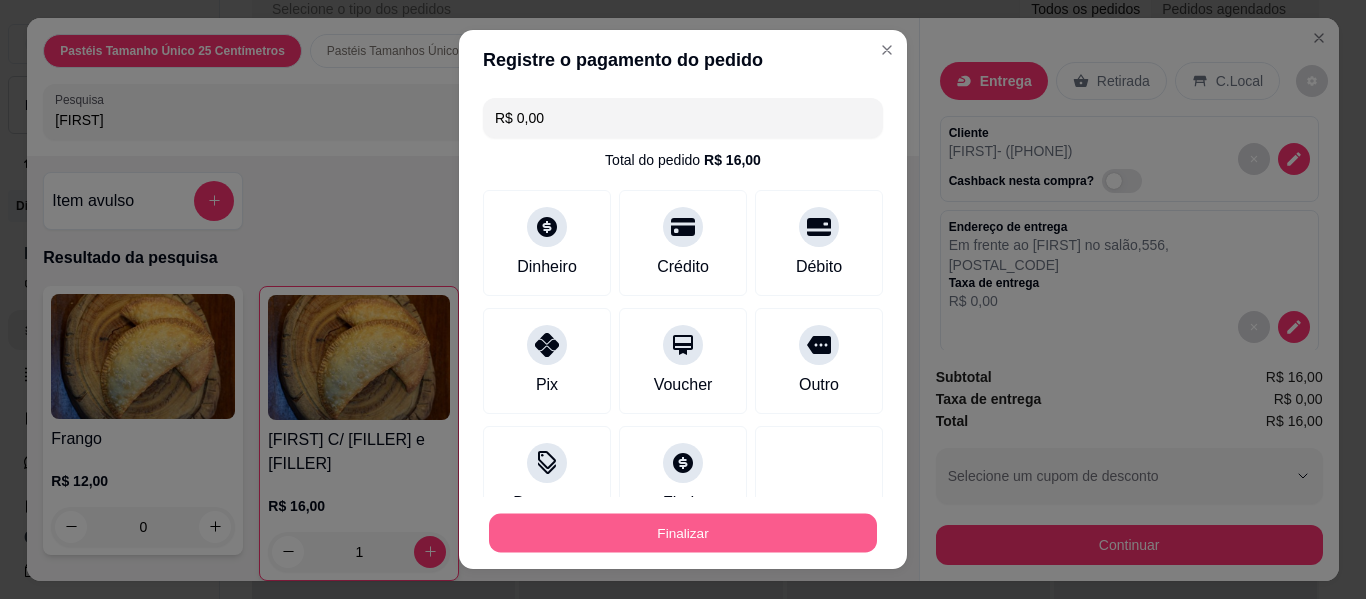 click on "Finalizar" at bounding box center [683, 533] 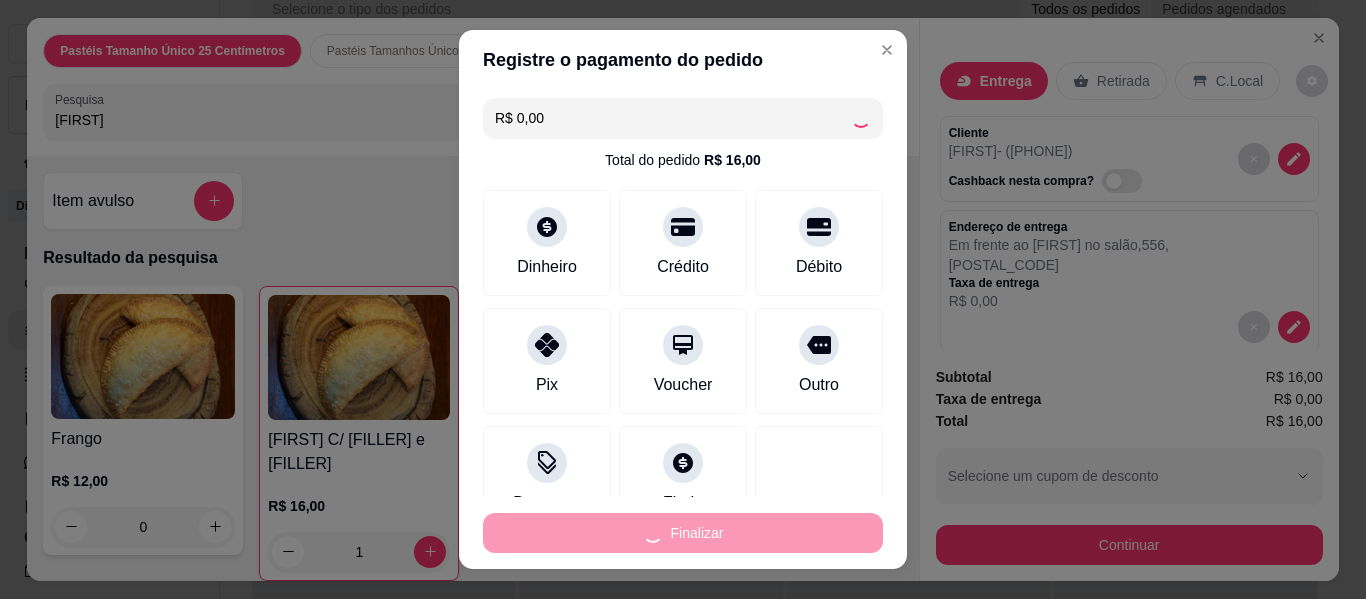 type on "0" 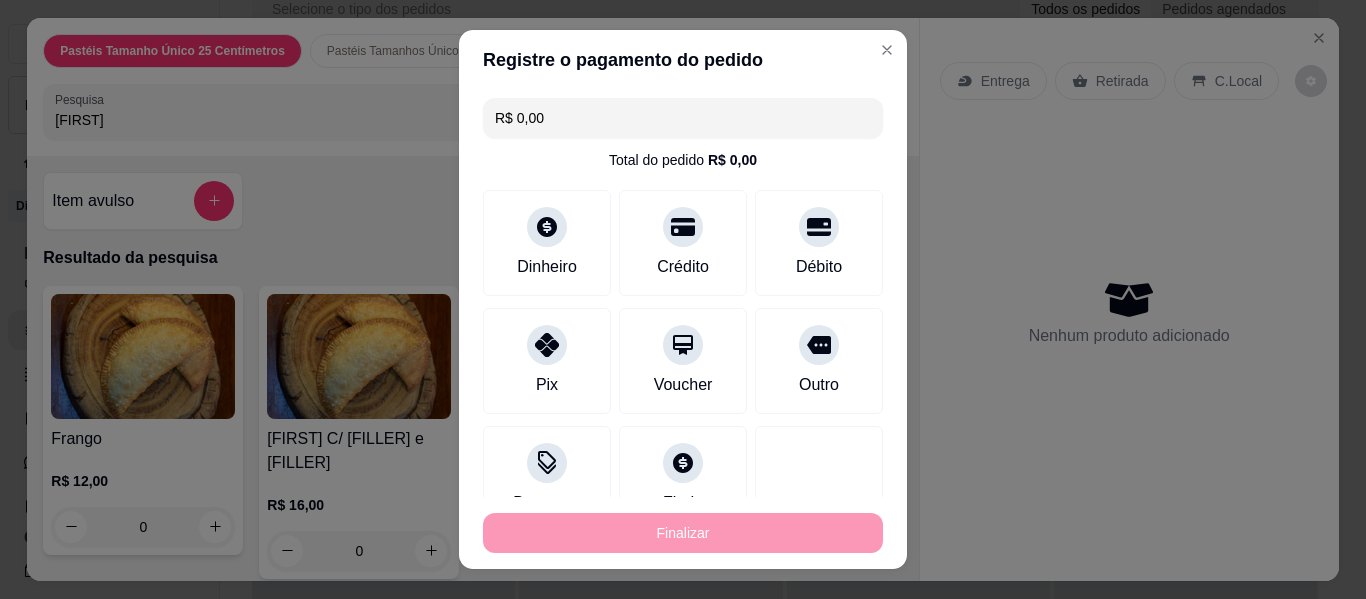 type on "-R$ 16,00" 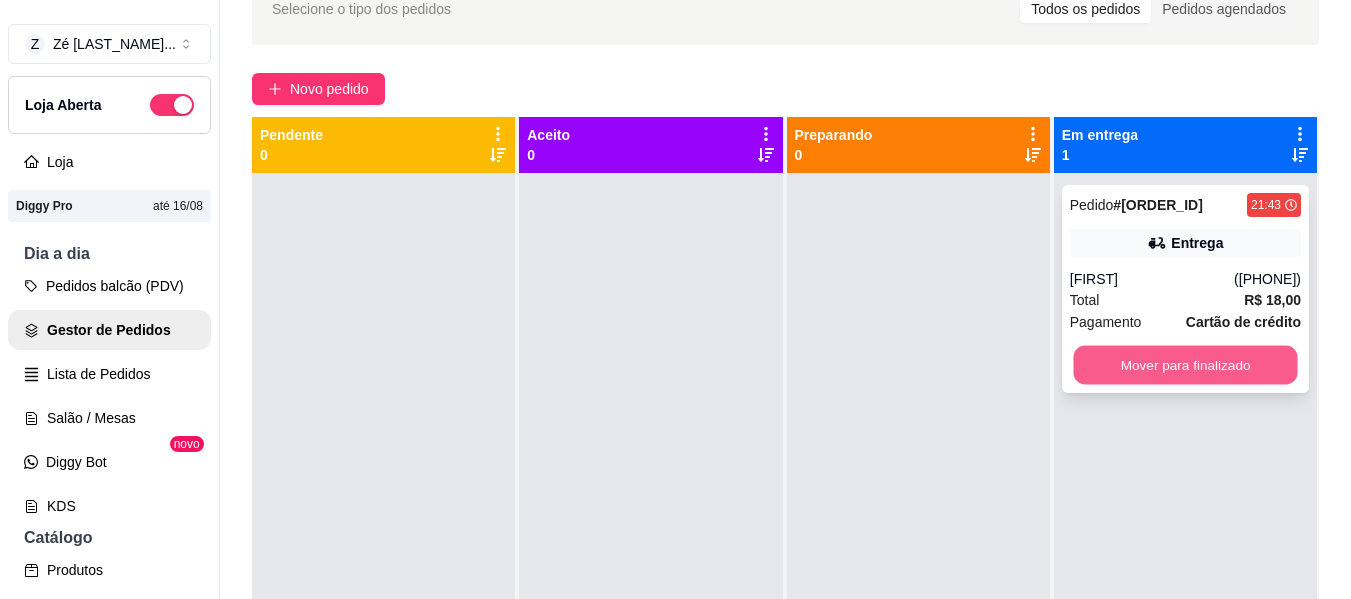 click on "Mover para finalizado" at bounding box center [1185, 365] 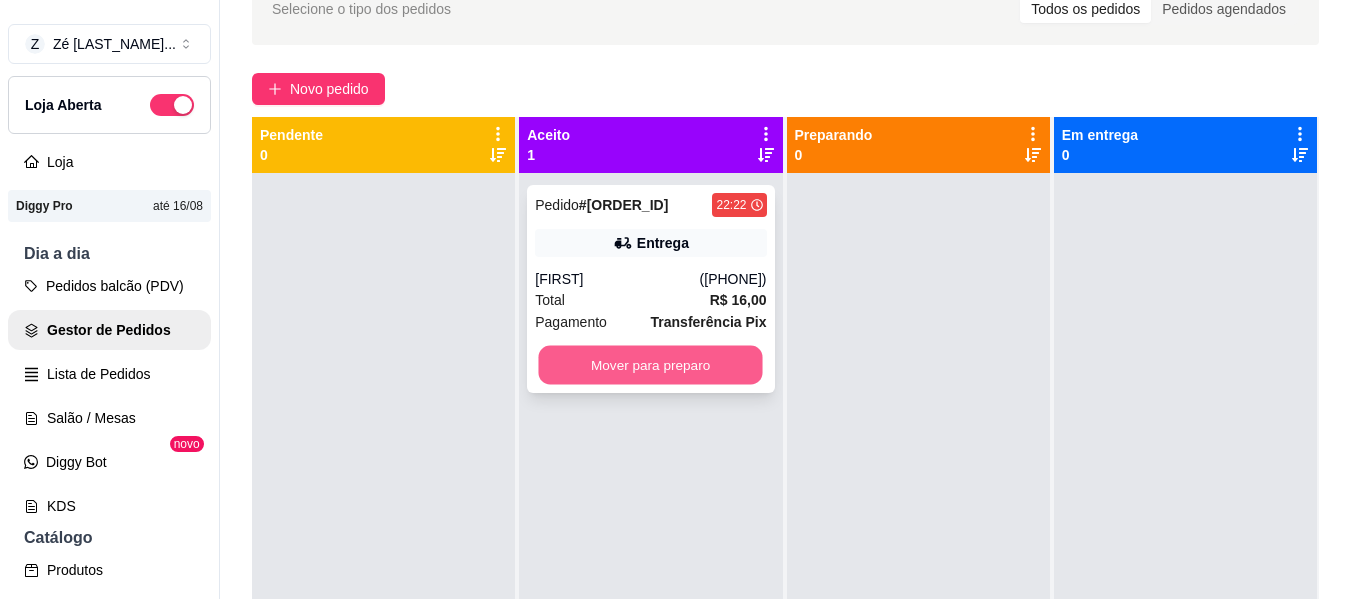 click on "Mover para preparo" at bounding box center (651, 365) 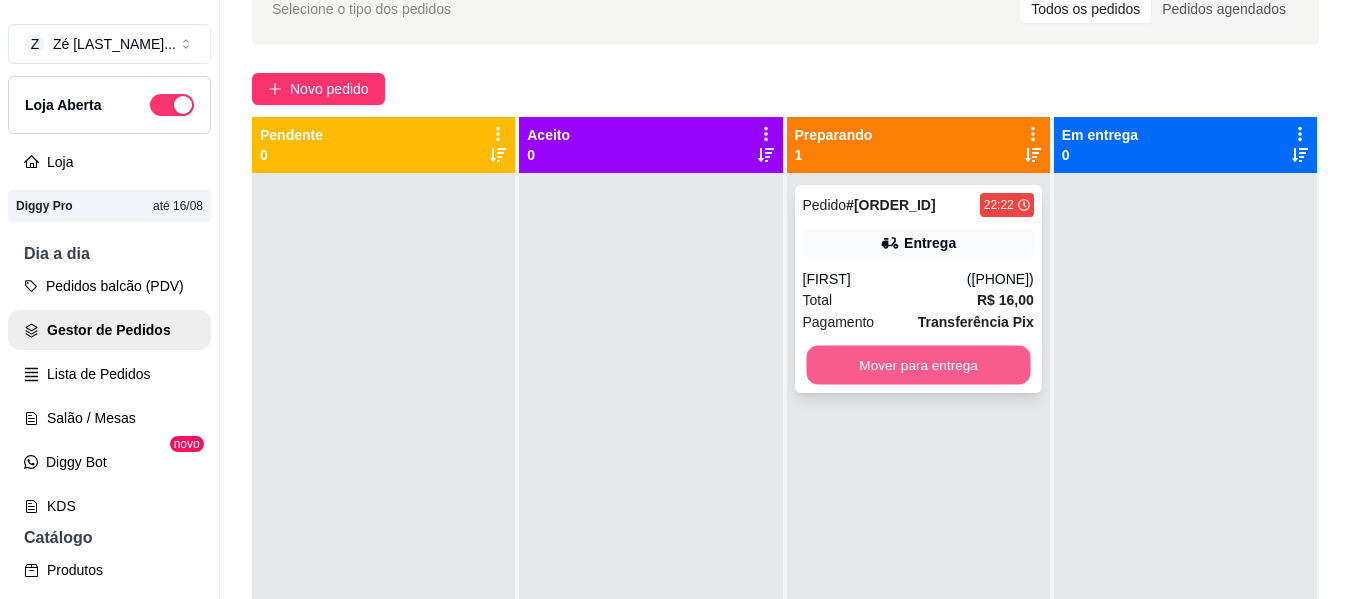 click on "Mover para entrega" at bounding box center [918, 365] 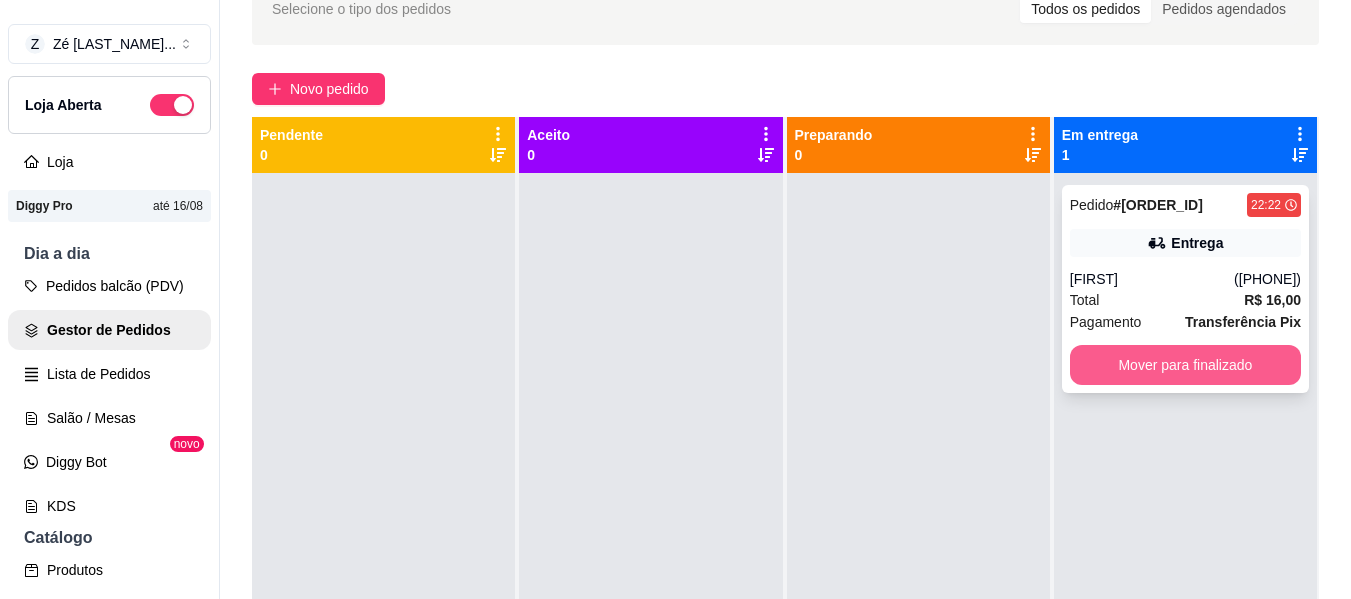 click on "Mover para finalizado" at bounding box center (1185, 365) 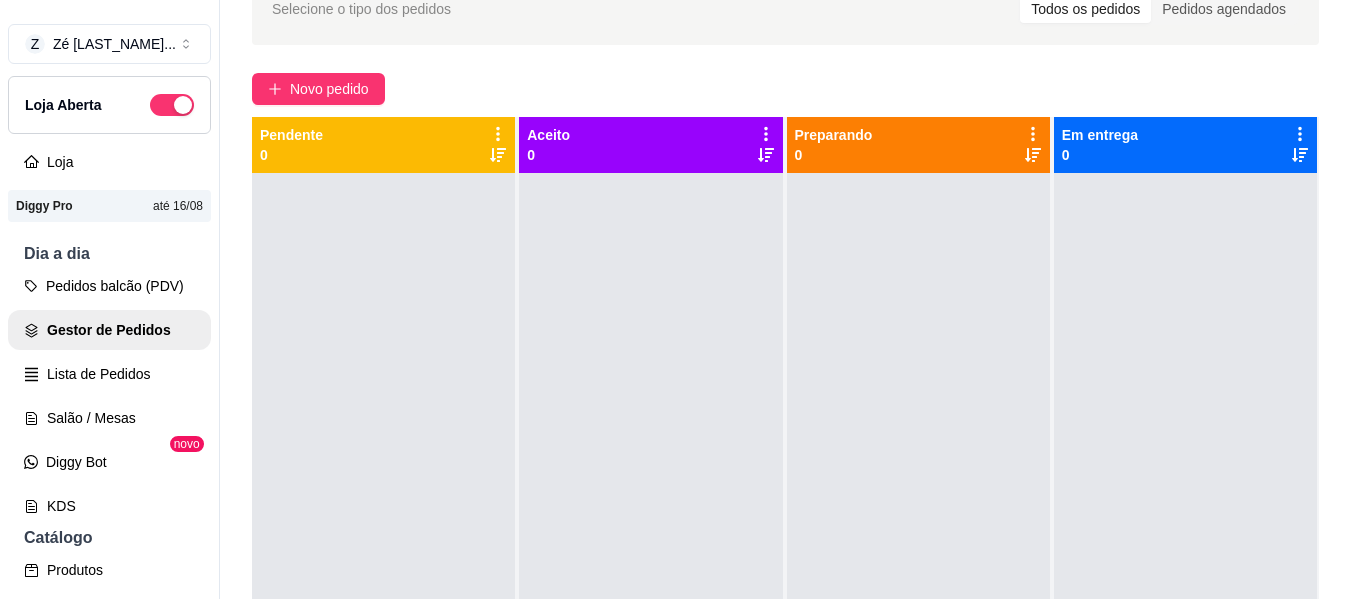 click at bounding box center (1185, 472) 